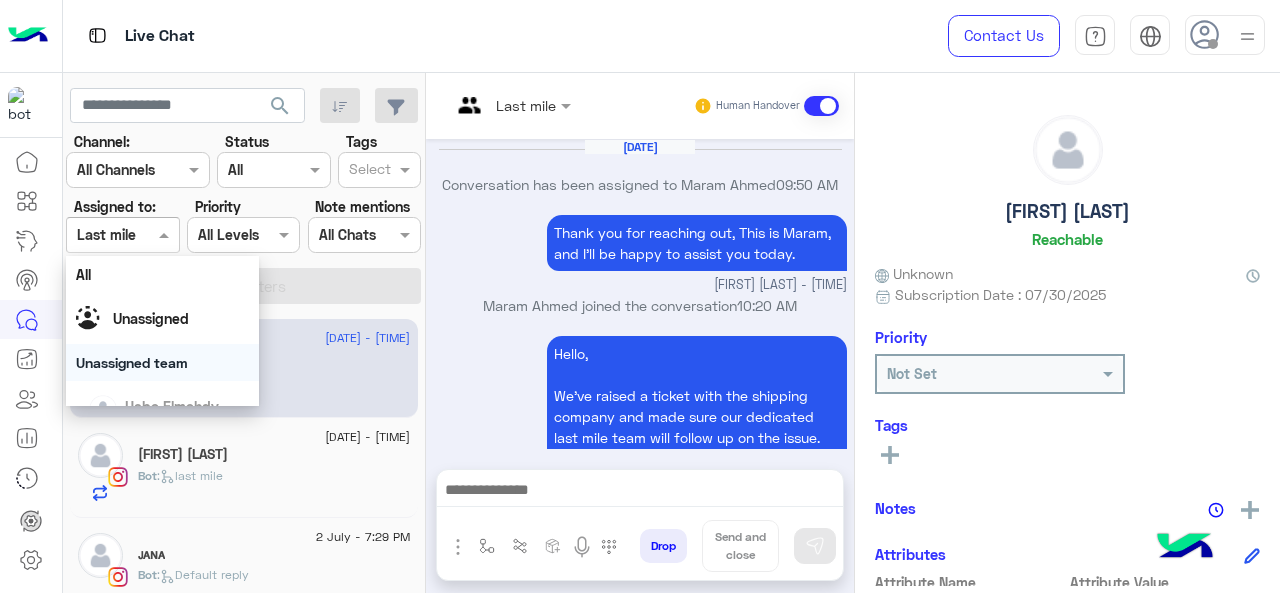 scroll, scrollTop: 0, scrollLeft: 0, axis: both 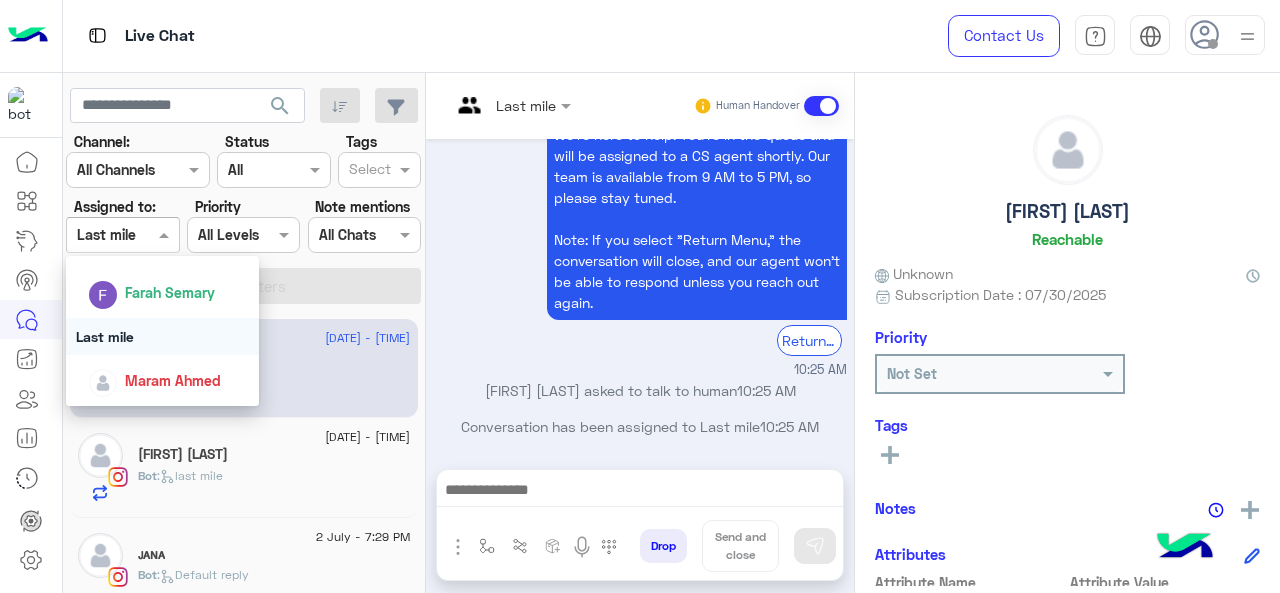 click on "Last mile" at bounding box center [163, 336] 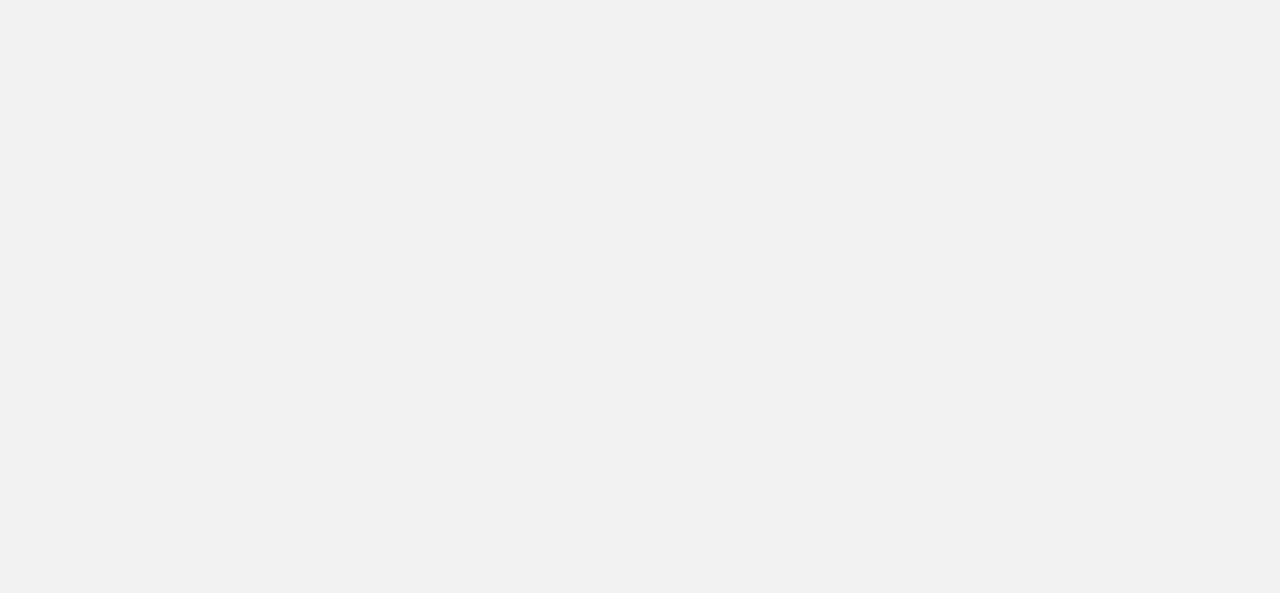 scroll, scrollTop: 0, scrollLeft: 0, axis: both 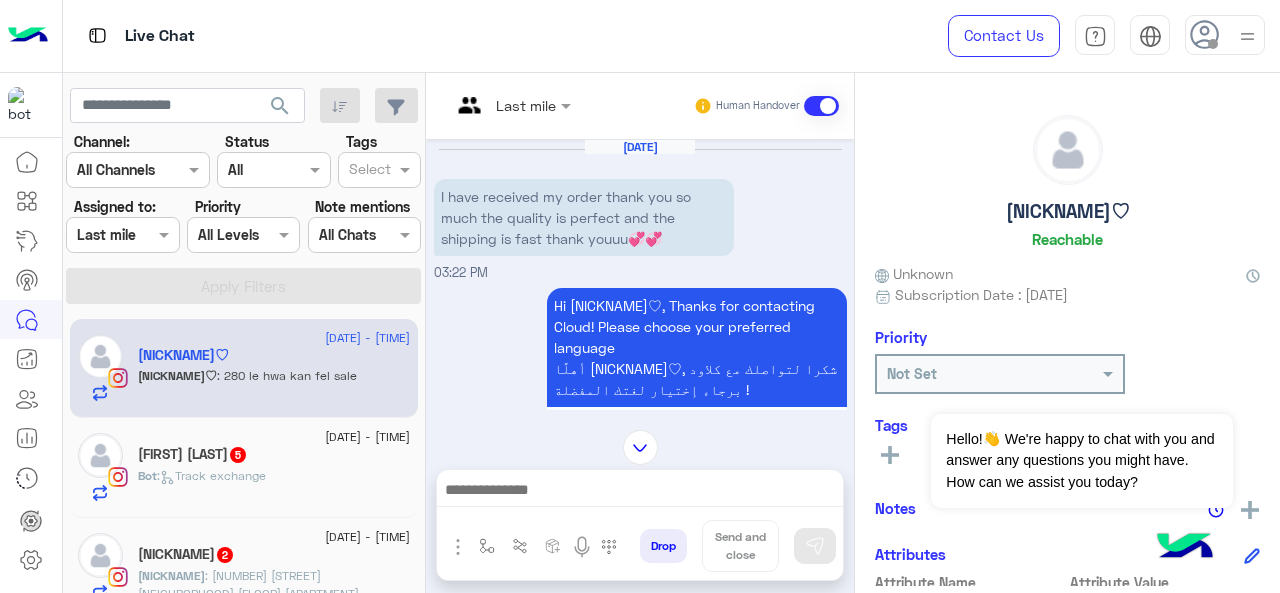 click at bounding box center [511, 104] 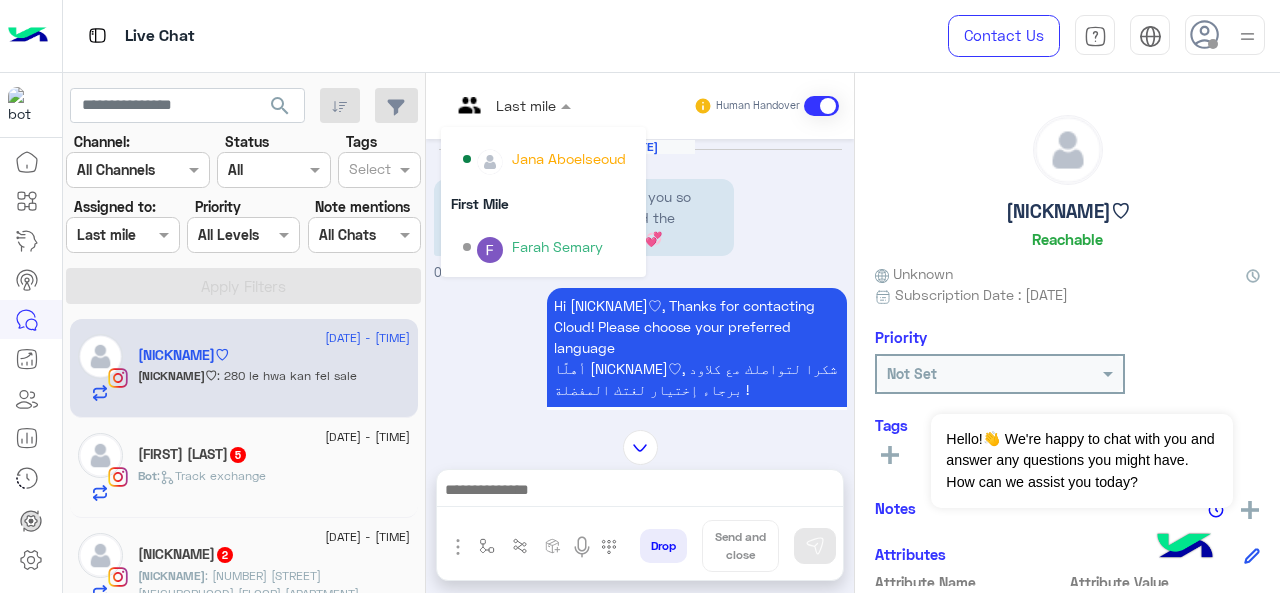 scroll, scrollTop: 200, scrollLeft: 0, axis: vertical 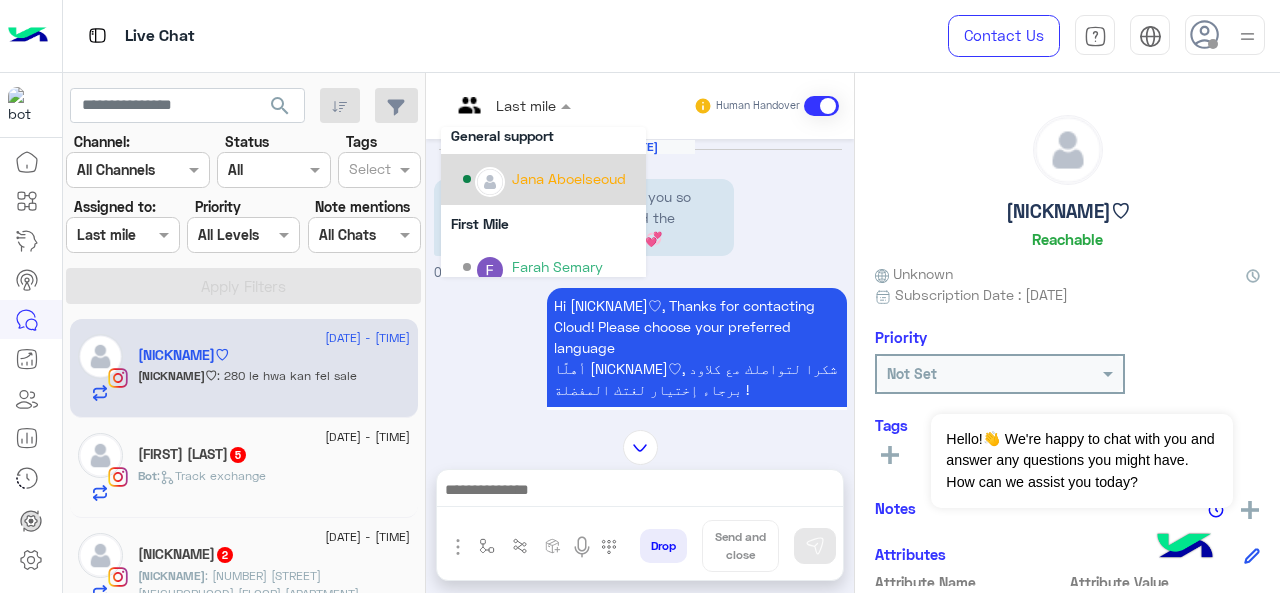 click on "Jana Aboelseoud" at bounding box center (569, 178) 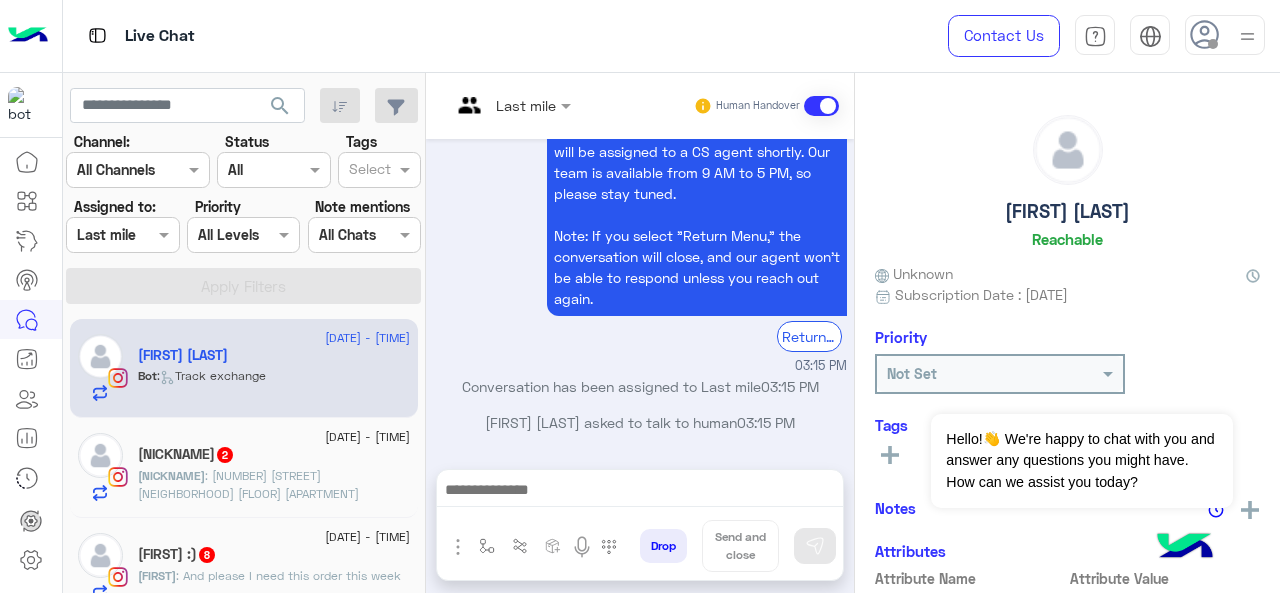 scroll, scrollTop: 407, scrollLeft: 0, axis: vertical 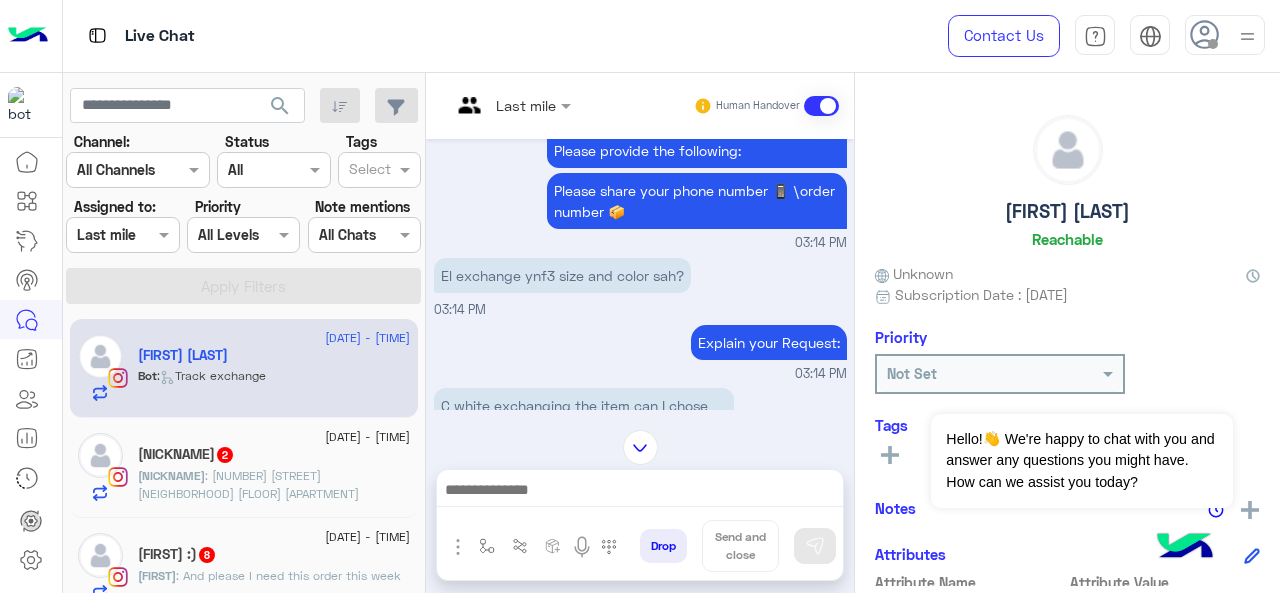 click at bounding box center (511, 104) 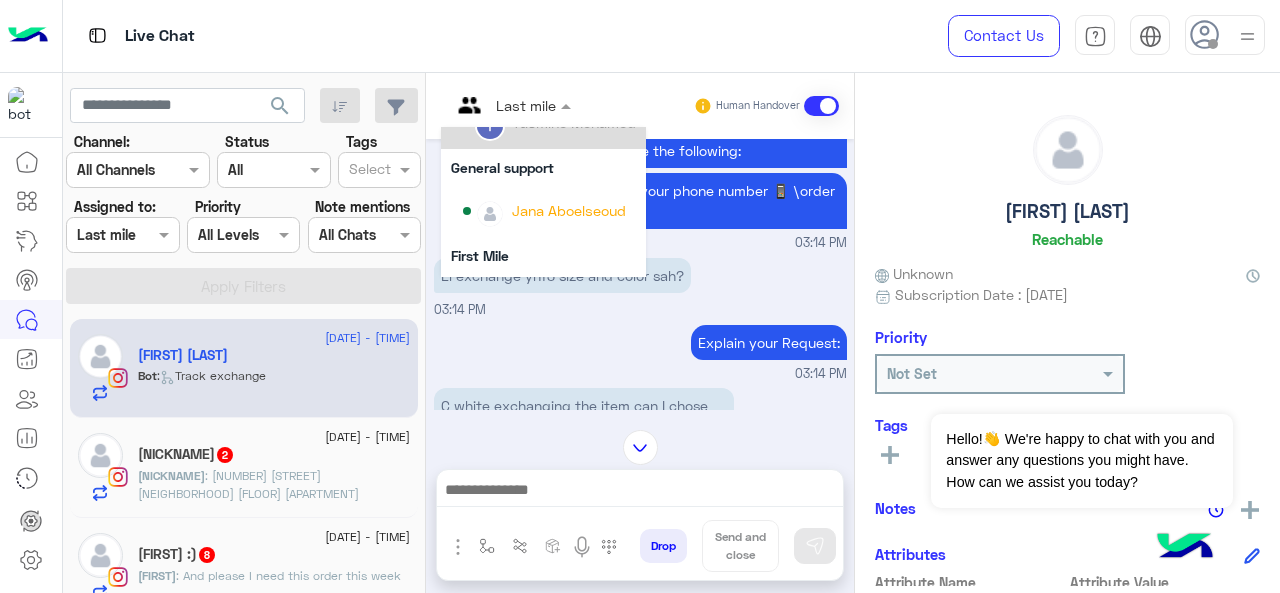 scroll, scrollTop: 200, scrollLeft: 0, axis: vertical 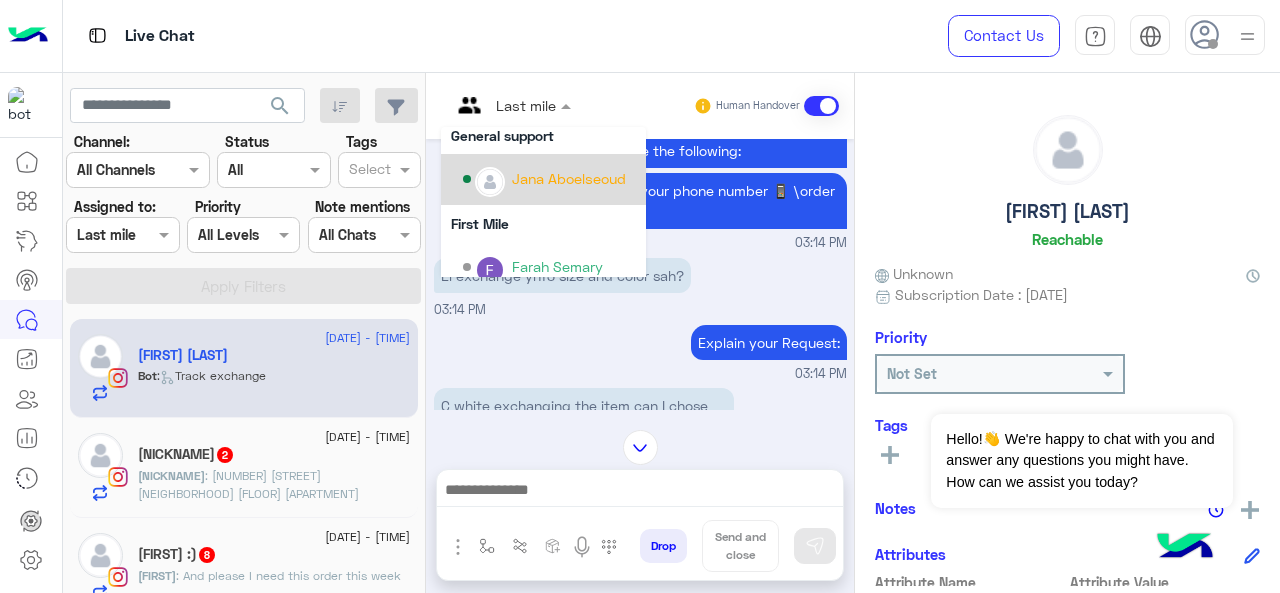 click on "Jana Aboelseoud" at bounding box center (569, 178) 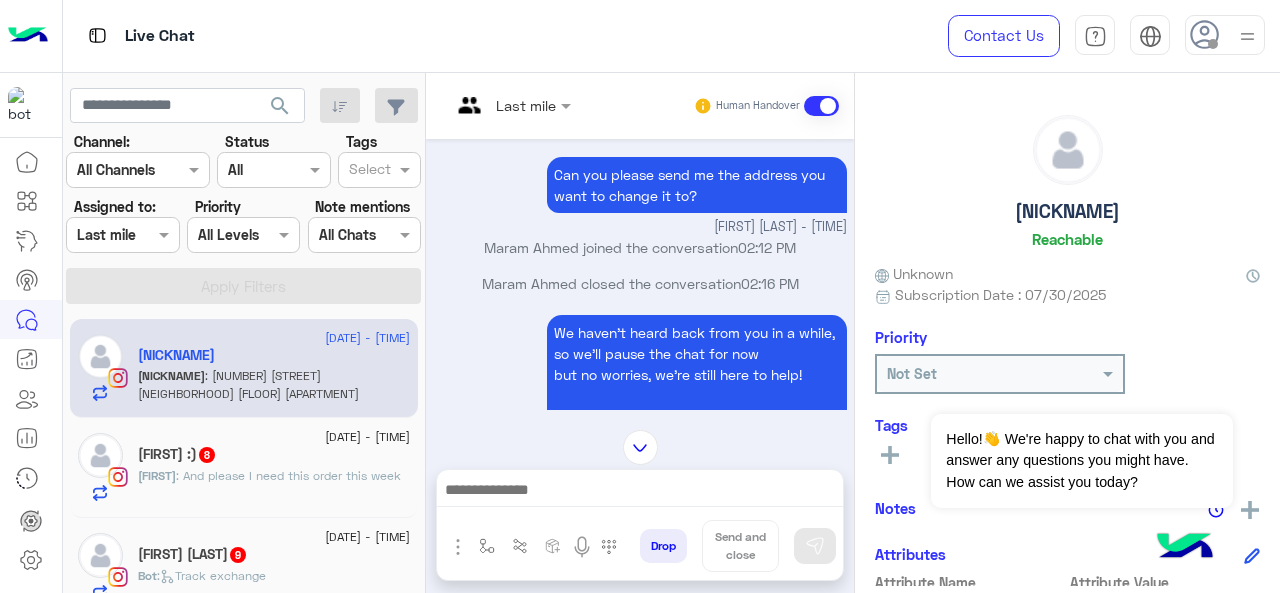 scroll, scrollTop: 658, scrollLeft: 0, axis: vertical 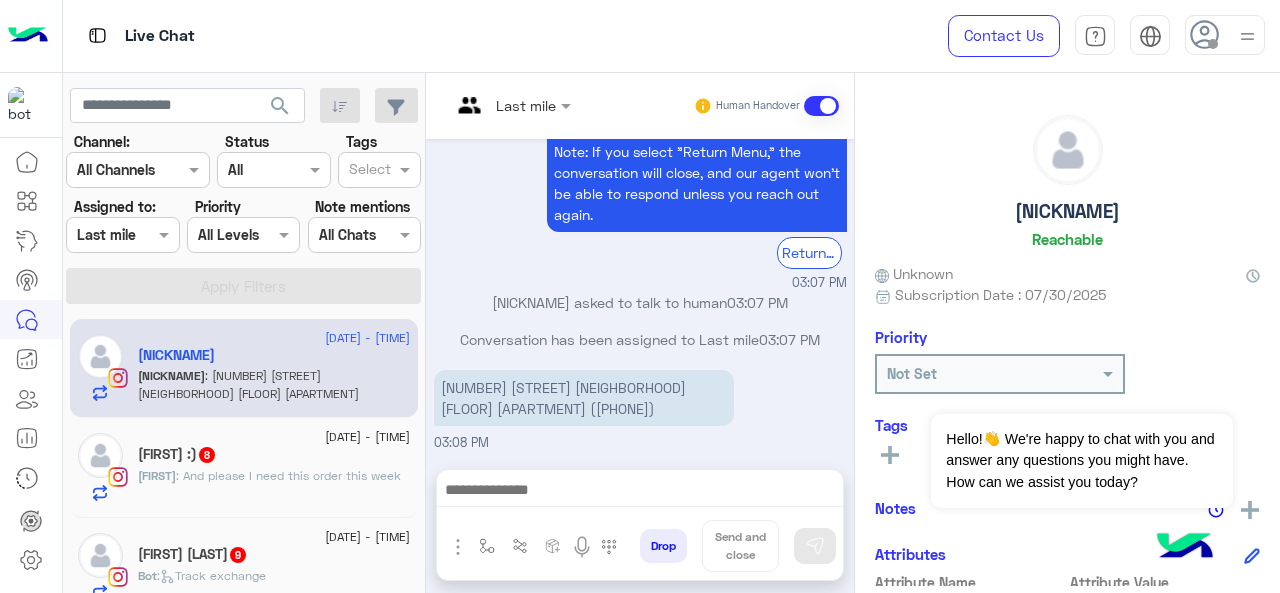 drag, startPoint x: 631, startPoint y: 412, endPoint x: 439, endPoint y: 385, distance: 193.88914 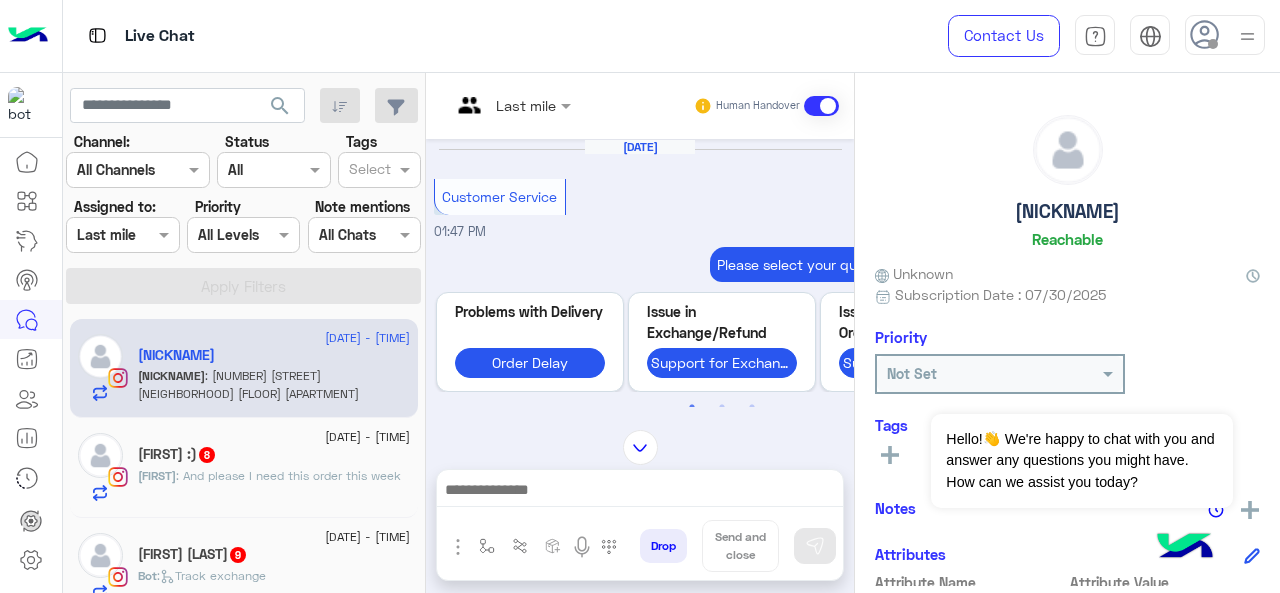 scroll, scrollTop: 1123, scrollLeft: 0, axis: vertical 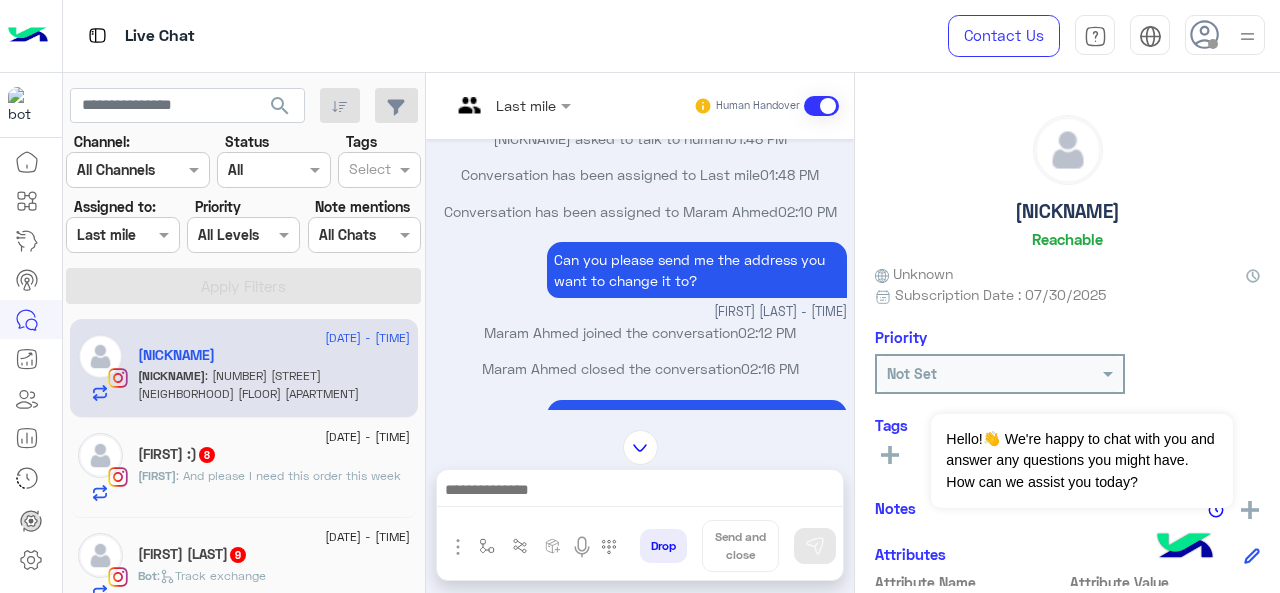click at bounding box center [511, 104] 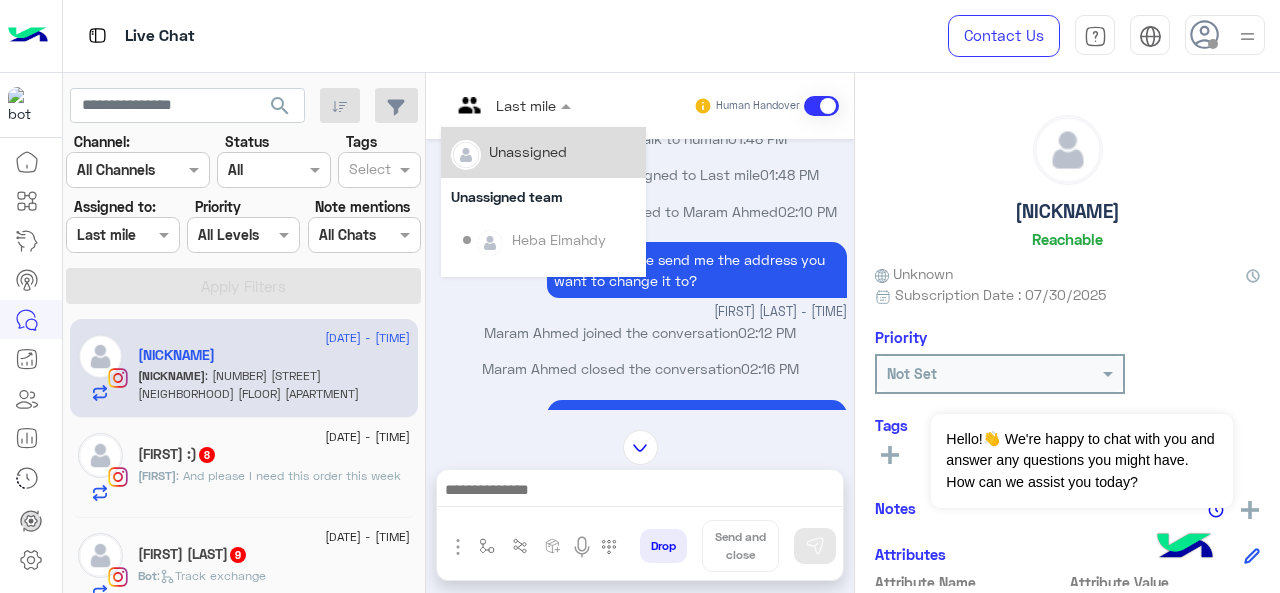 scroll, scrollTop: 304, scrollLeft: 0, axis: vertical 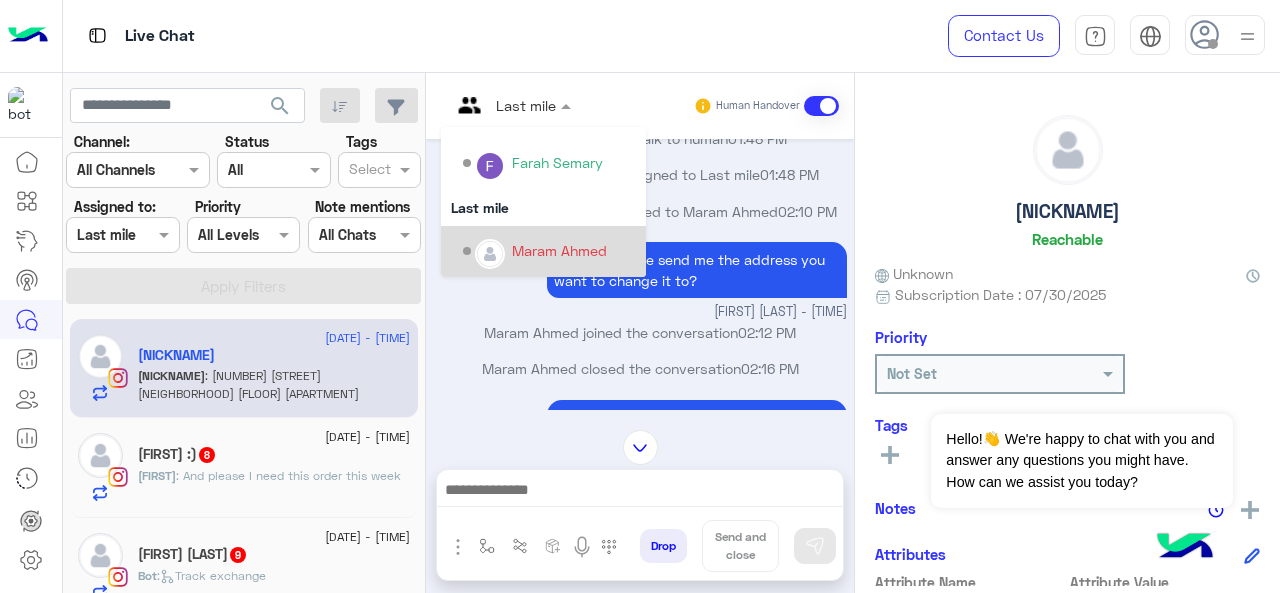 click on "Maram Ahmed" at bounding box center (559, 250) 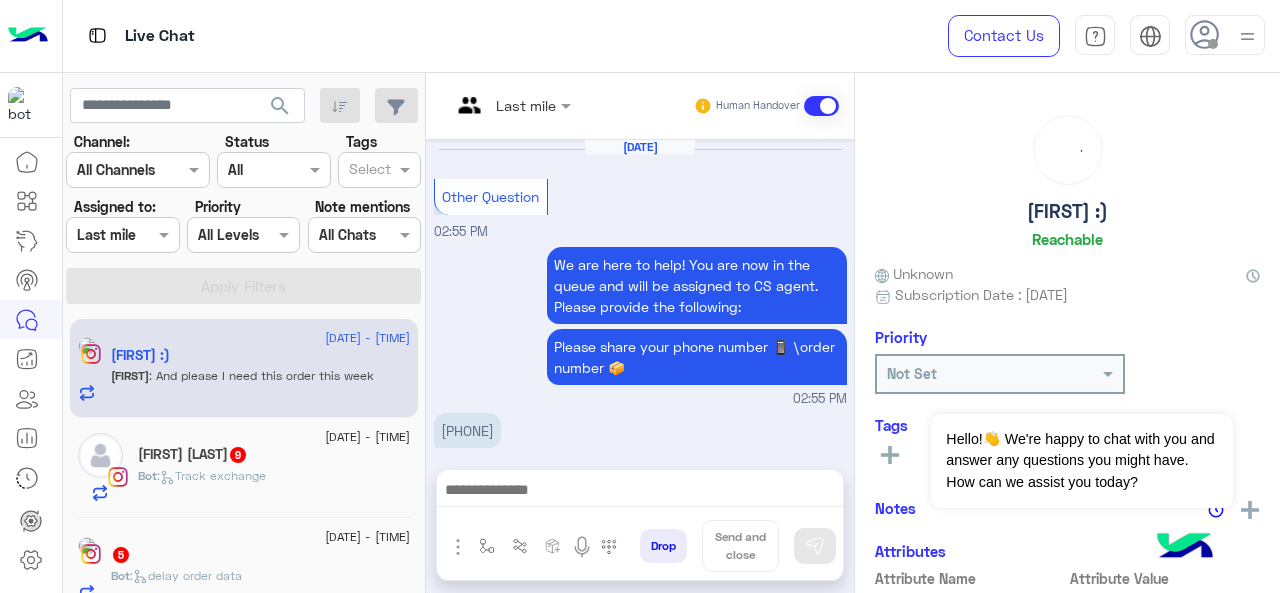 scroll, scrollTop: 822, scrollLeft: 0, axis: vertical 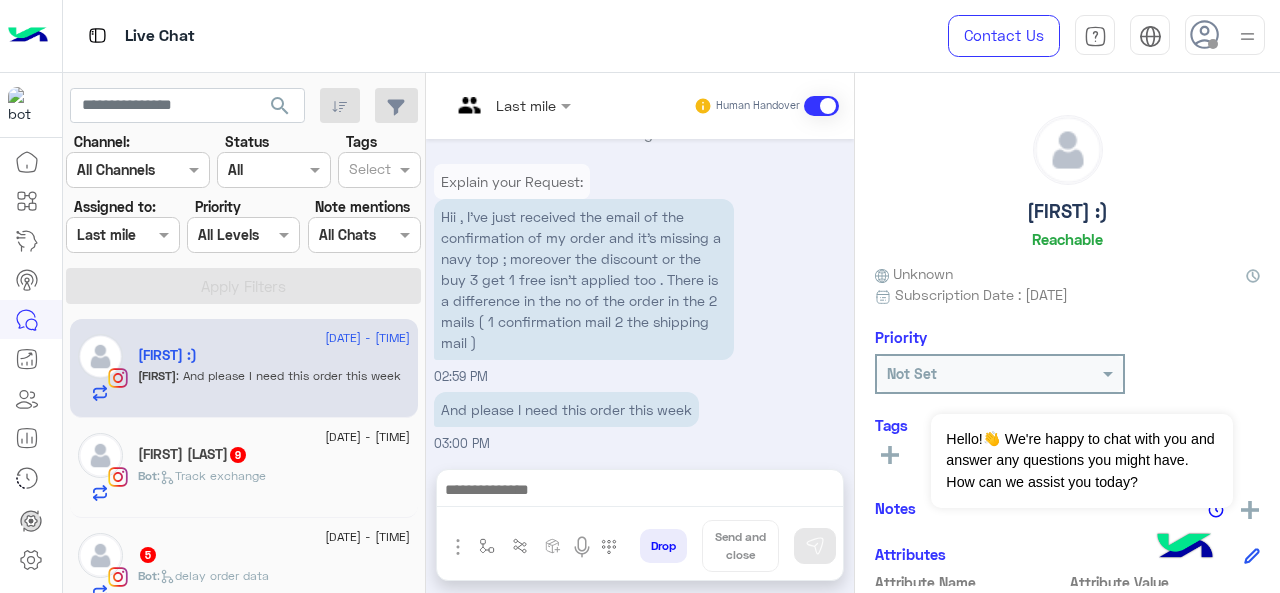click at bounding box center [511, 104] 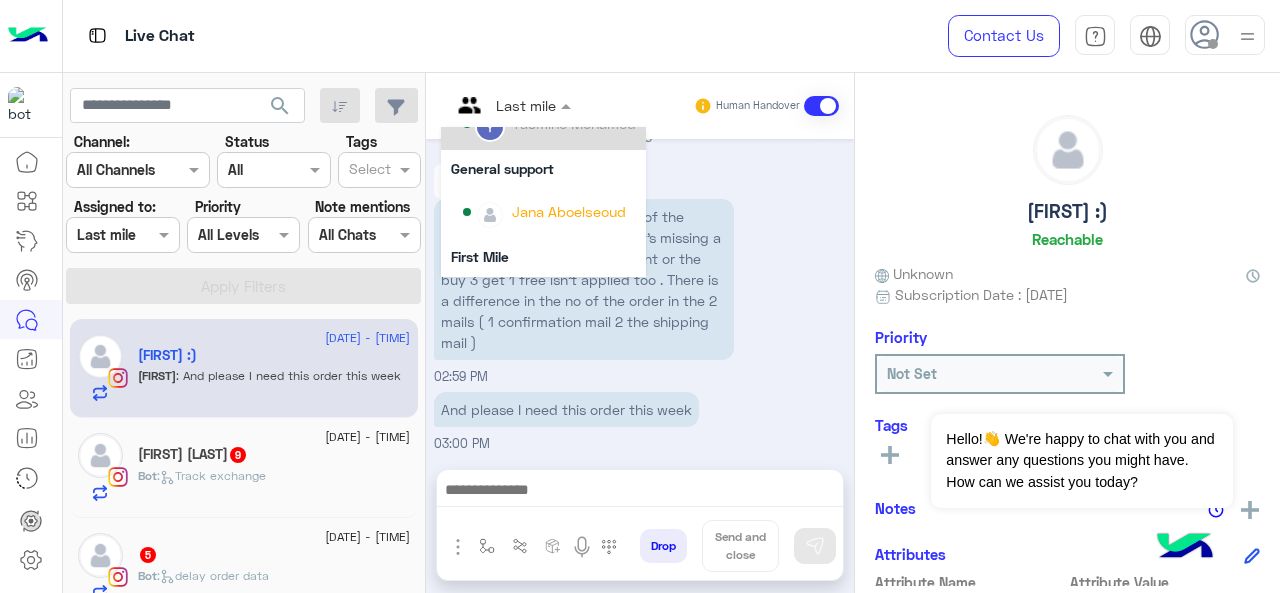 scroll, scrollTop: 200, scrollLeft: 0, axis: vertical 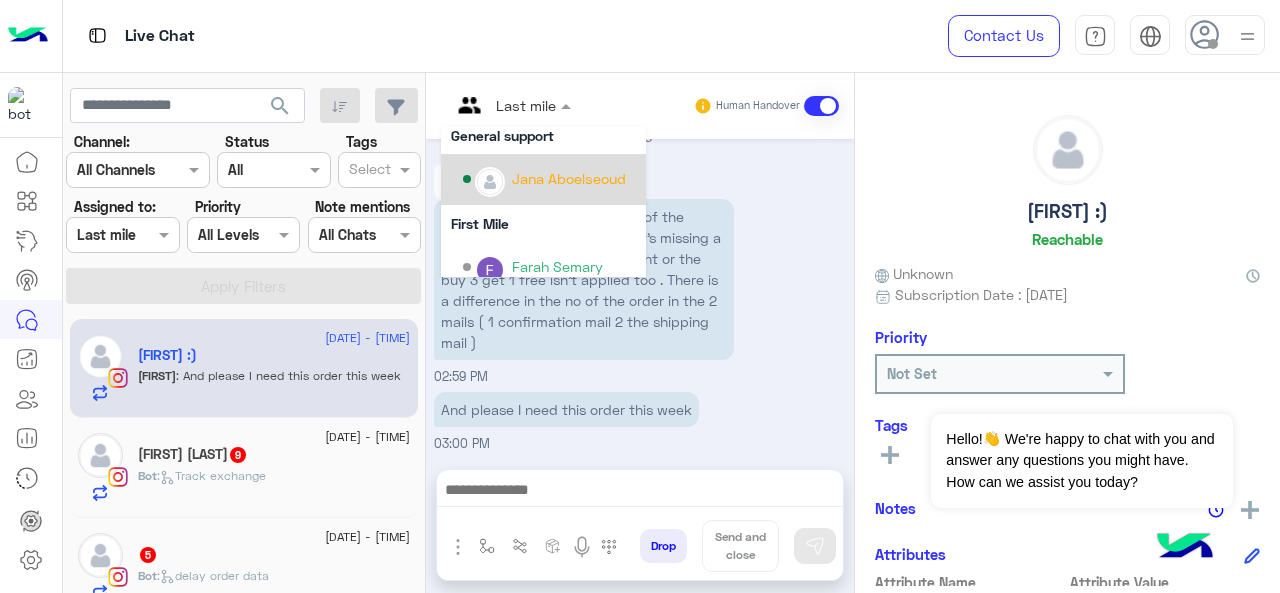 click on "Jana Aboelseoud" at bounding box center (569, 178) 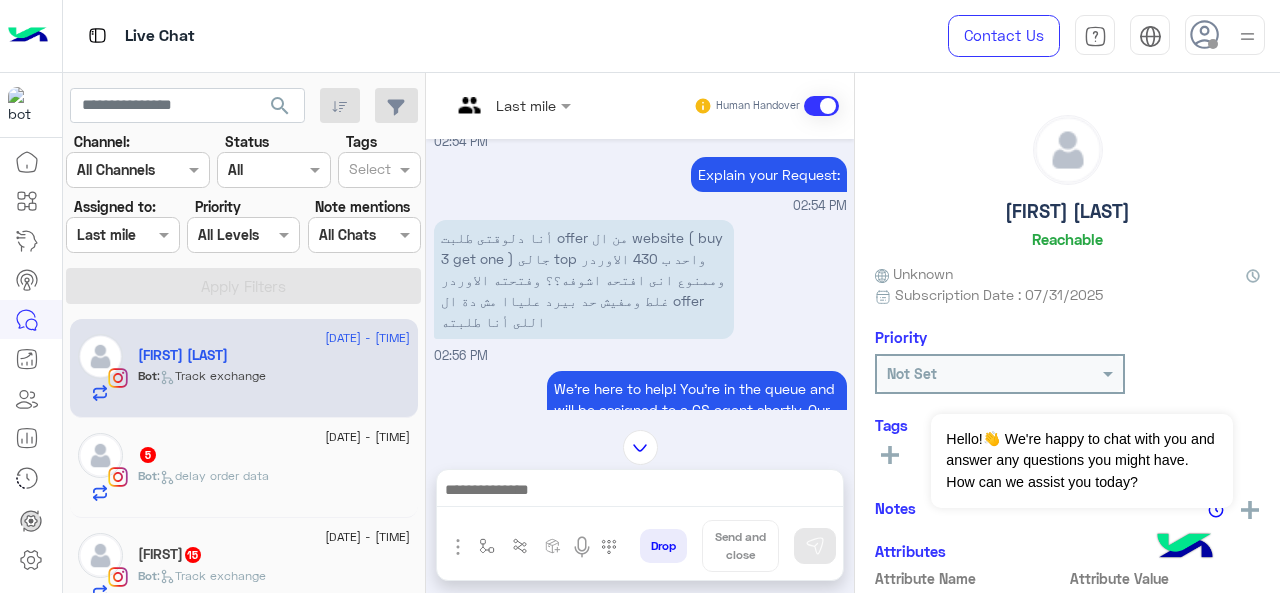 scroll, scrollTop: 527, scrollLeft: 0, axis: vertical 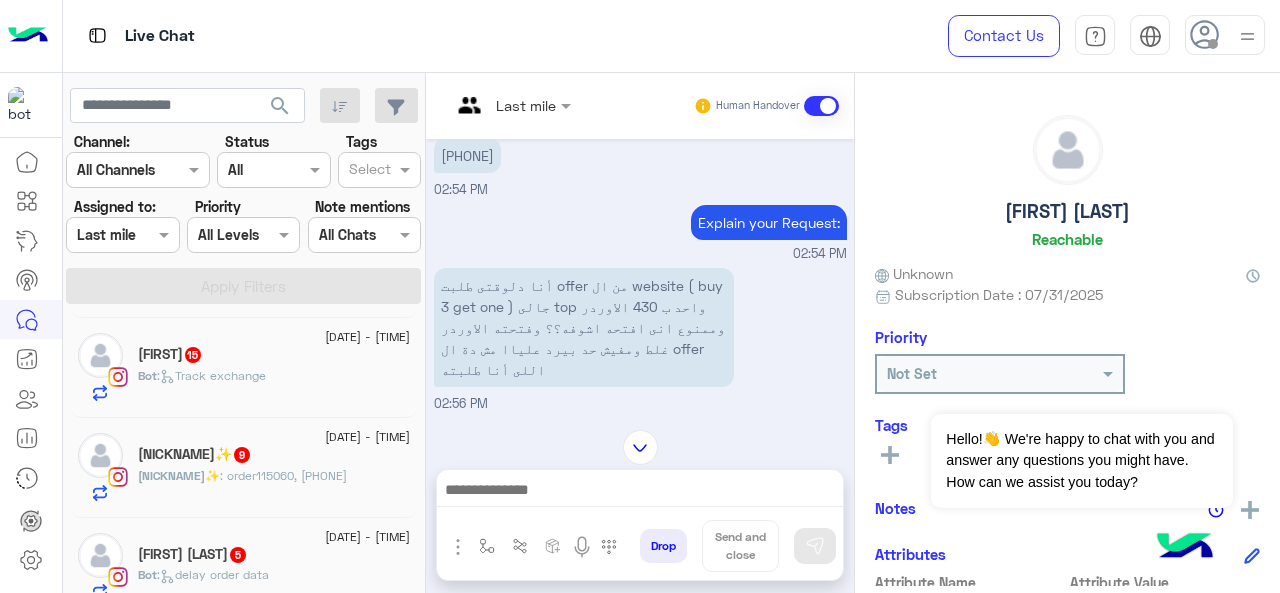 click 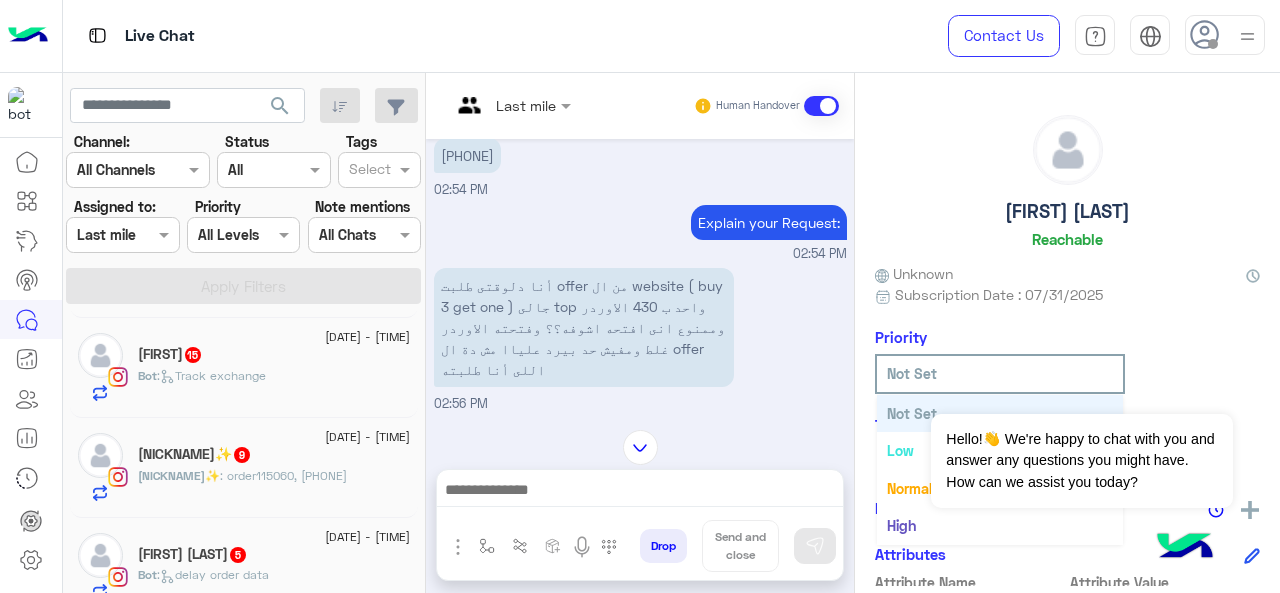 click at bounding box center (511, 104) 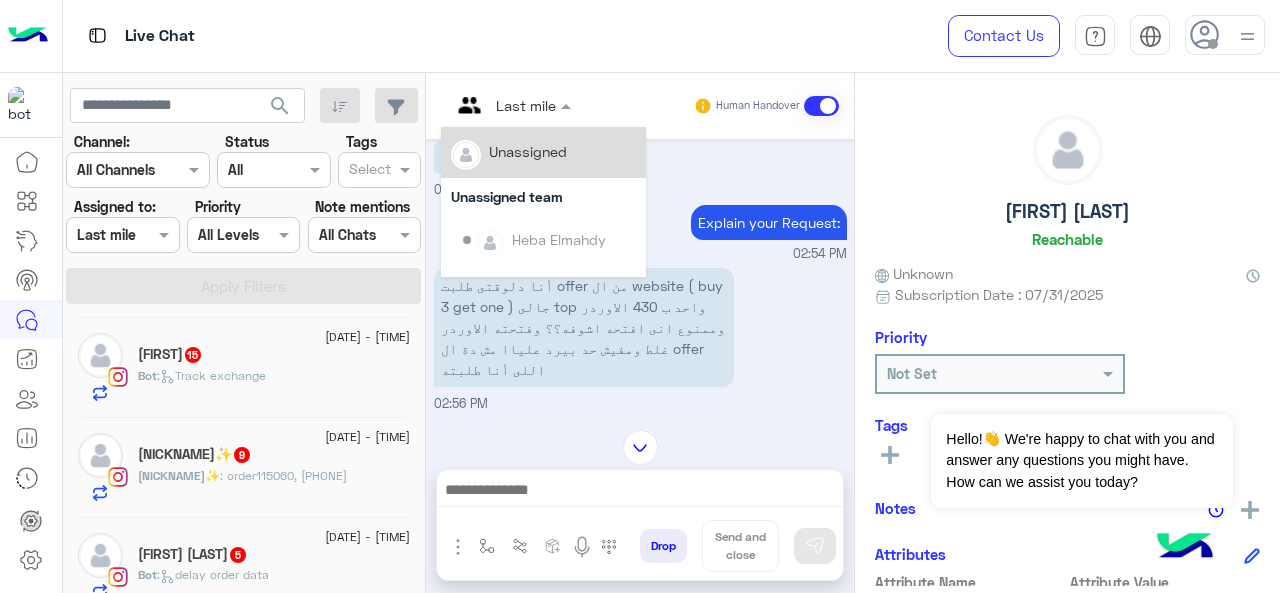 click 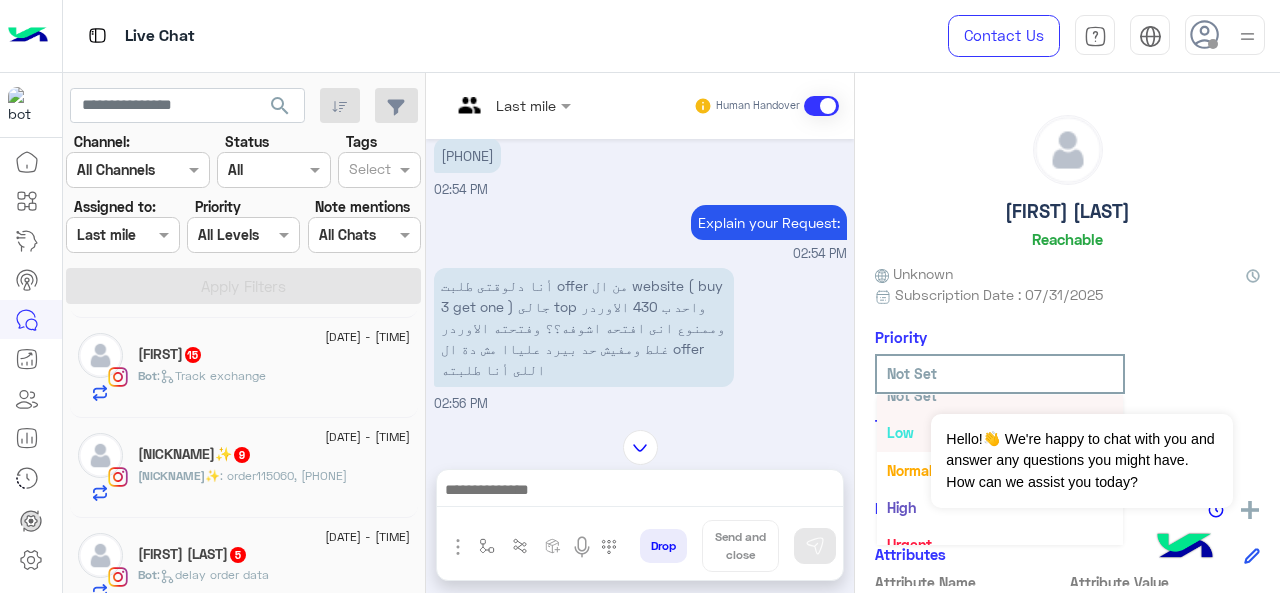 scroll, scrollTop: 36, scrollLeft: 0, axis: vertical 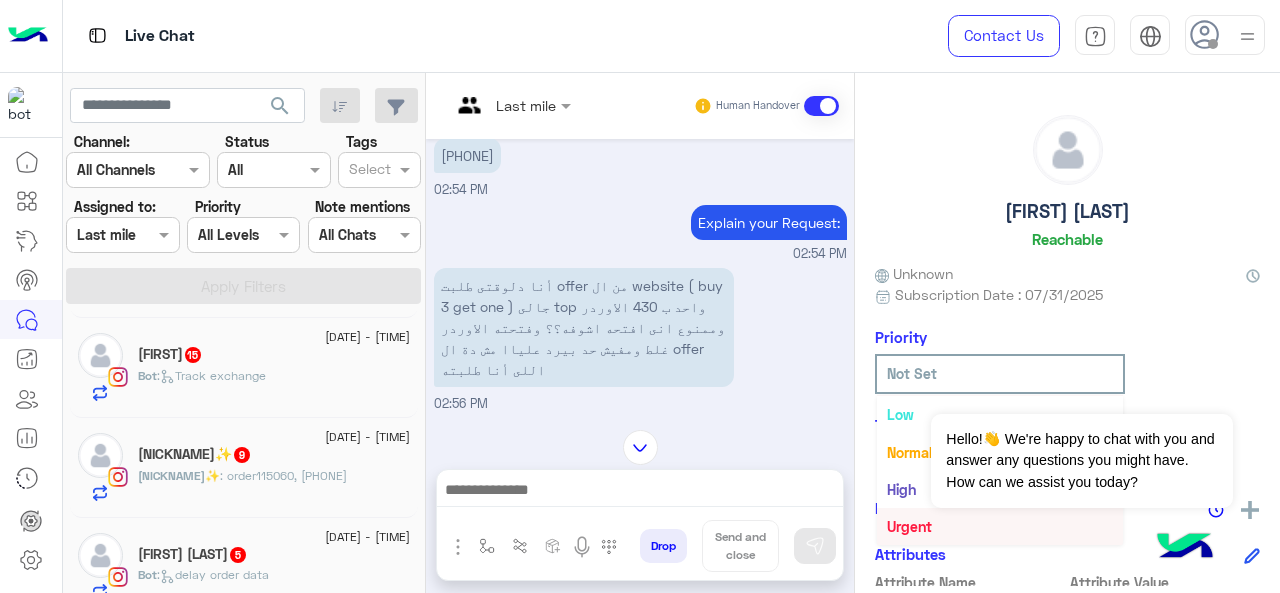 click on "Urgent" at bounding box center [909, 526] 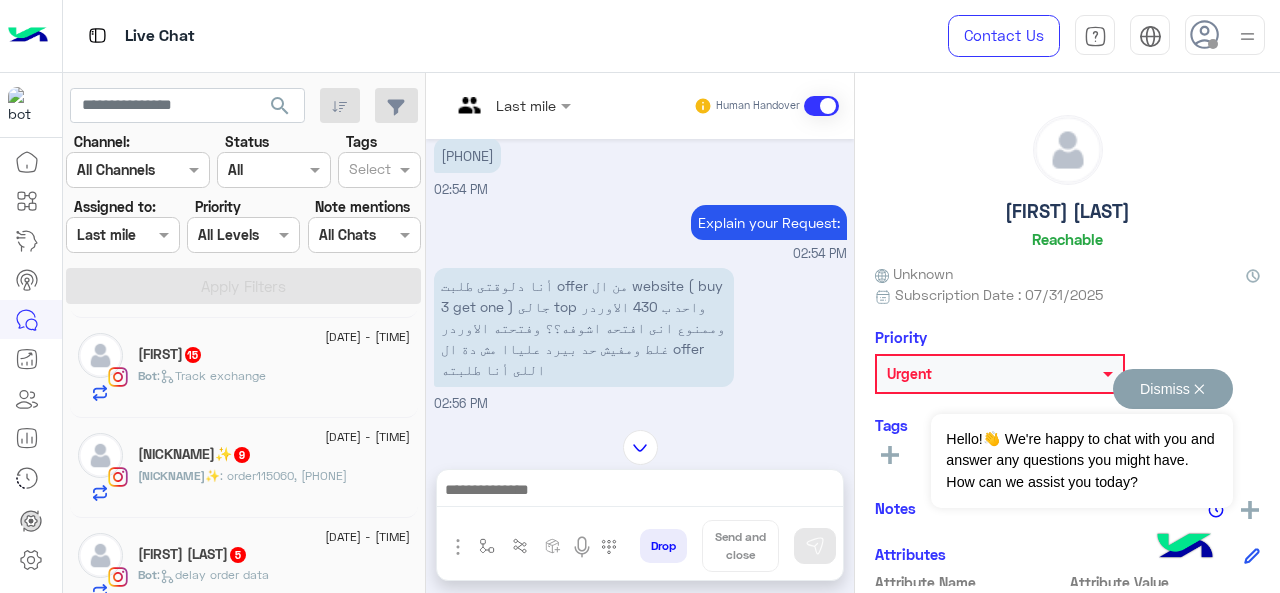 click on "Dismiss ✕ Hello!👋 We're happy to chat with you and answer any questions you might have. How can we assist you today?" at bounding box center (1081, 438) 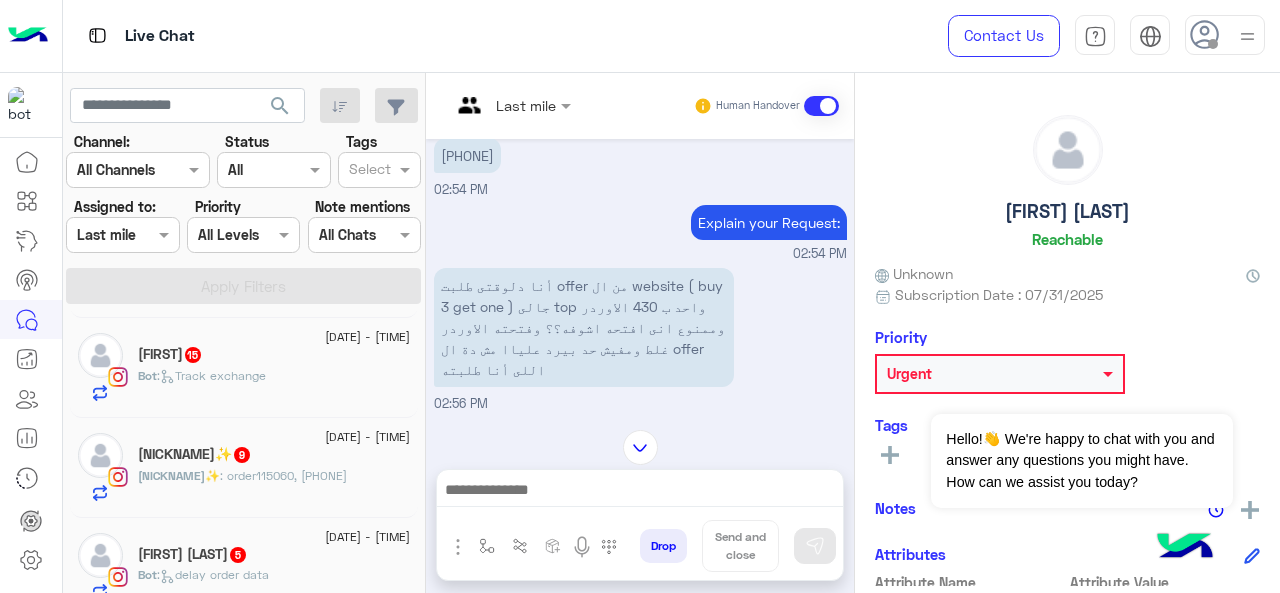click on "Urgent" 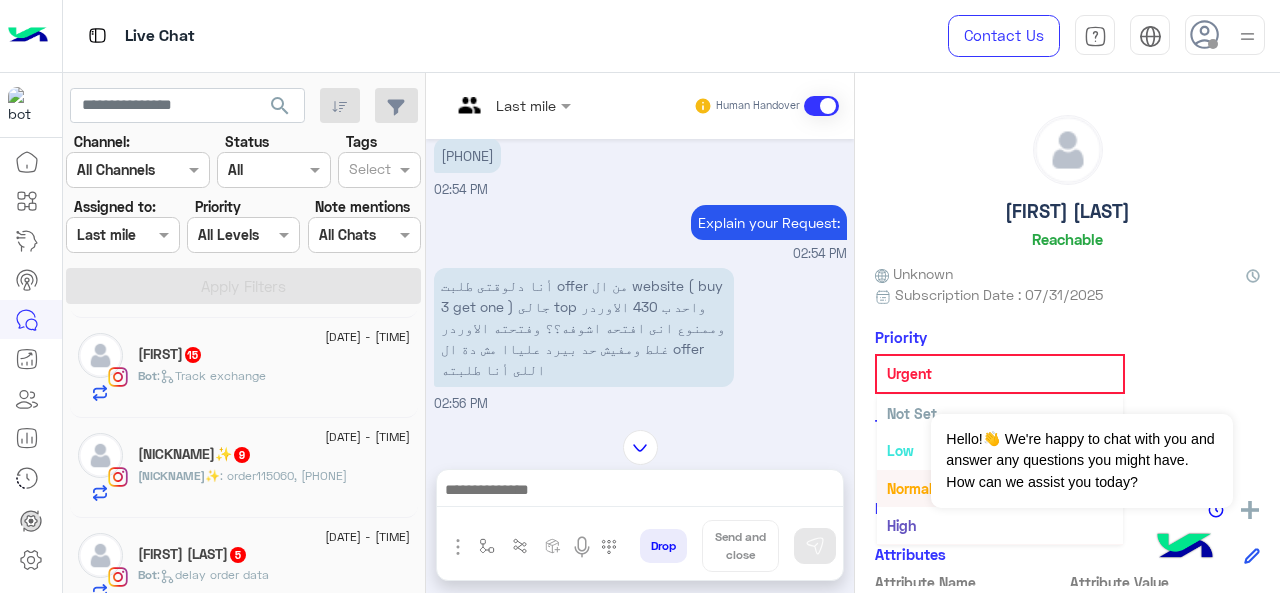 scroll, scrollTop: 36, scrollLeft: 0, axis: vertical 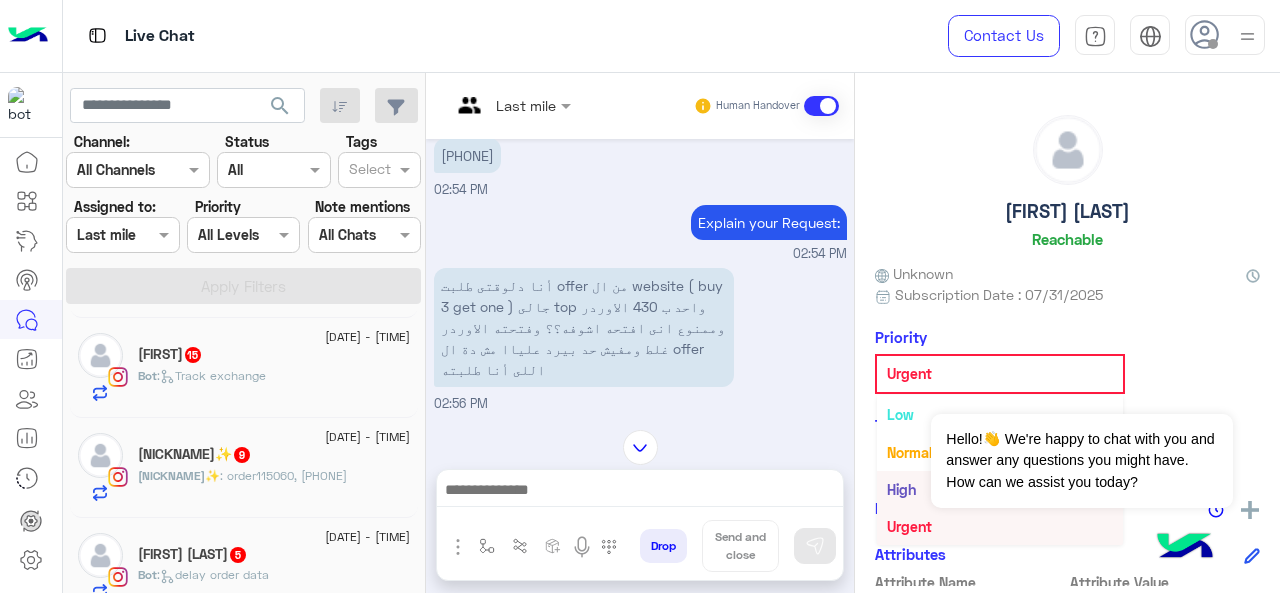 click on "High" at bounding box center [901, 489] 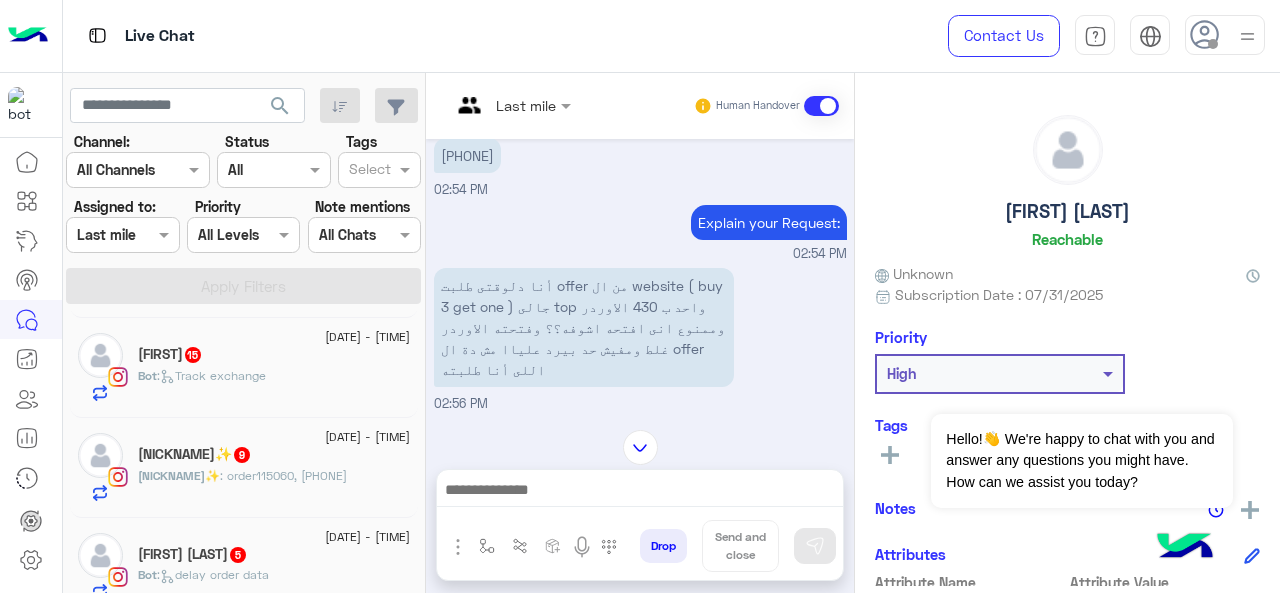click on "Last mile" at bounding box center [526, 105] 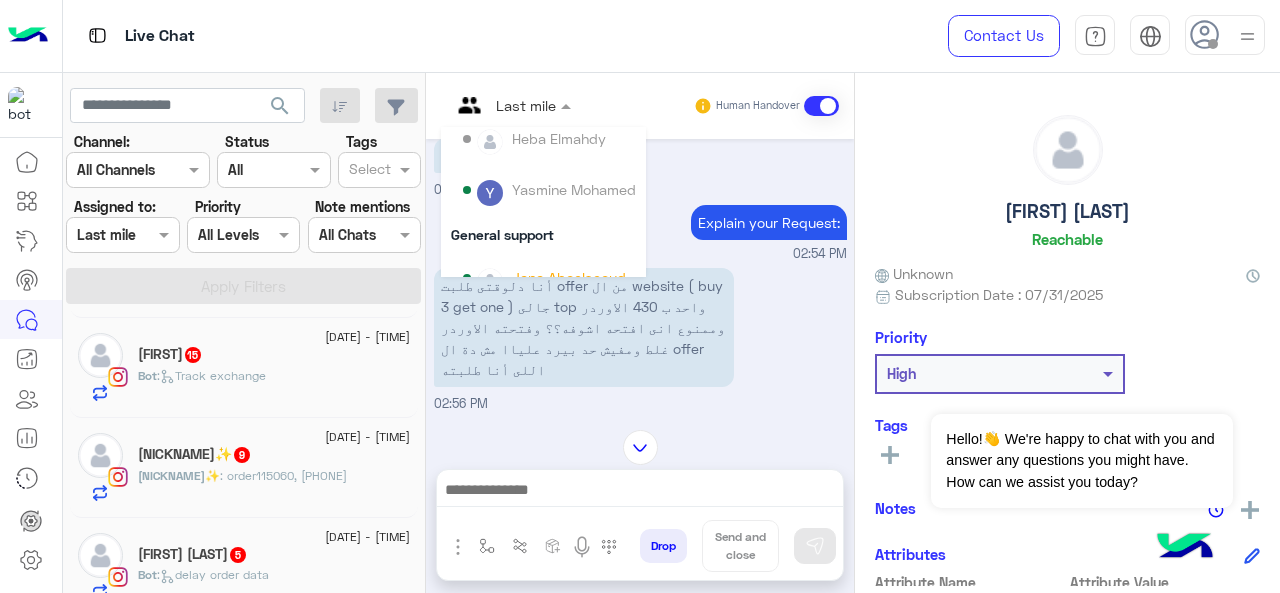 scroll, scrollTop: 200, scrollLeft: 0, axis: vertical 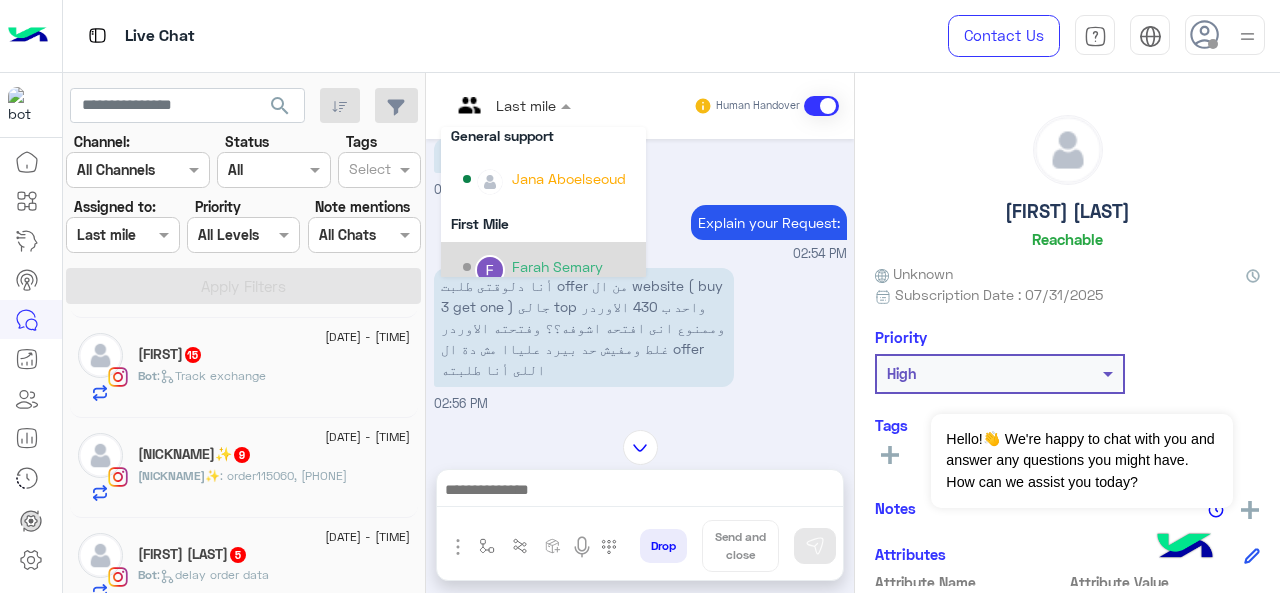 click on "Farah Semary" at bounding box center (557, 266) 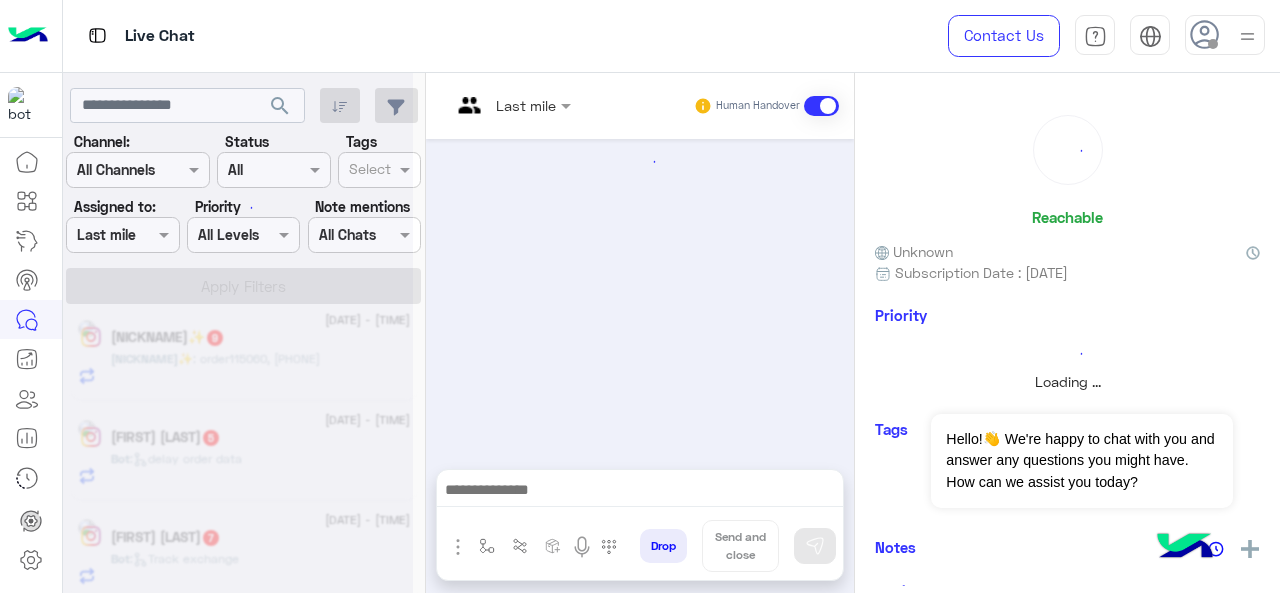 scroll, scrollTop: 0, scrollLeft: 0, axis: both 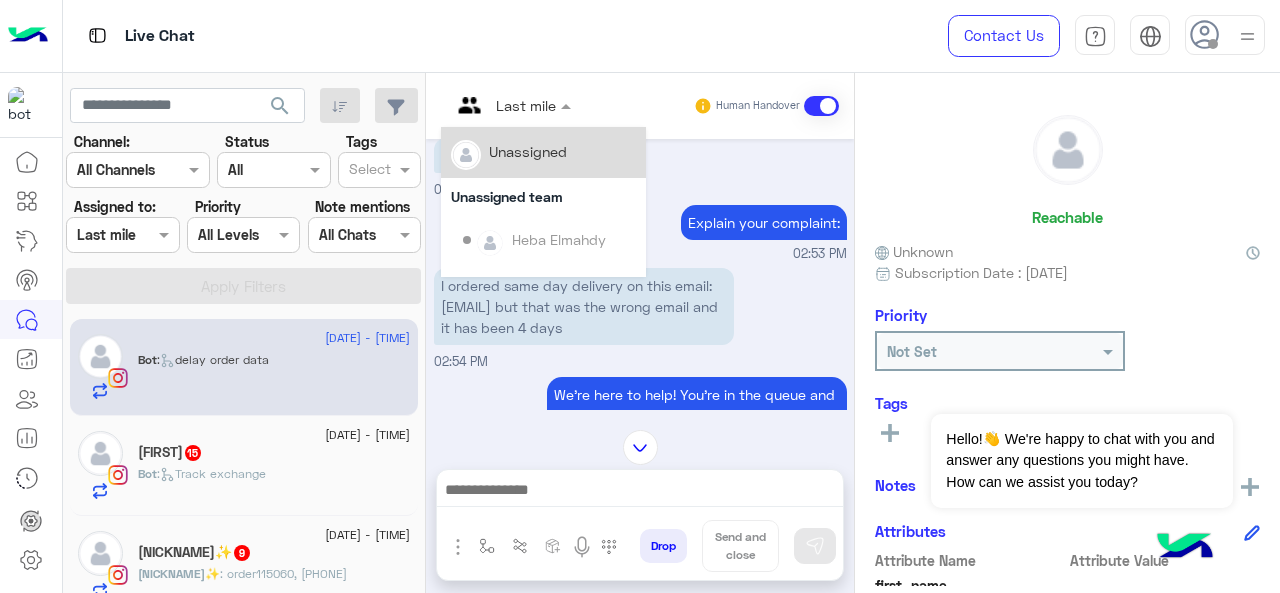 click at bounding box center [511, 104] 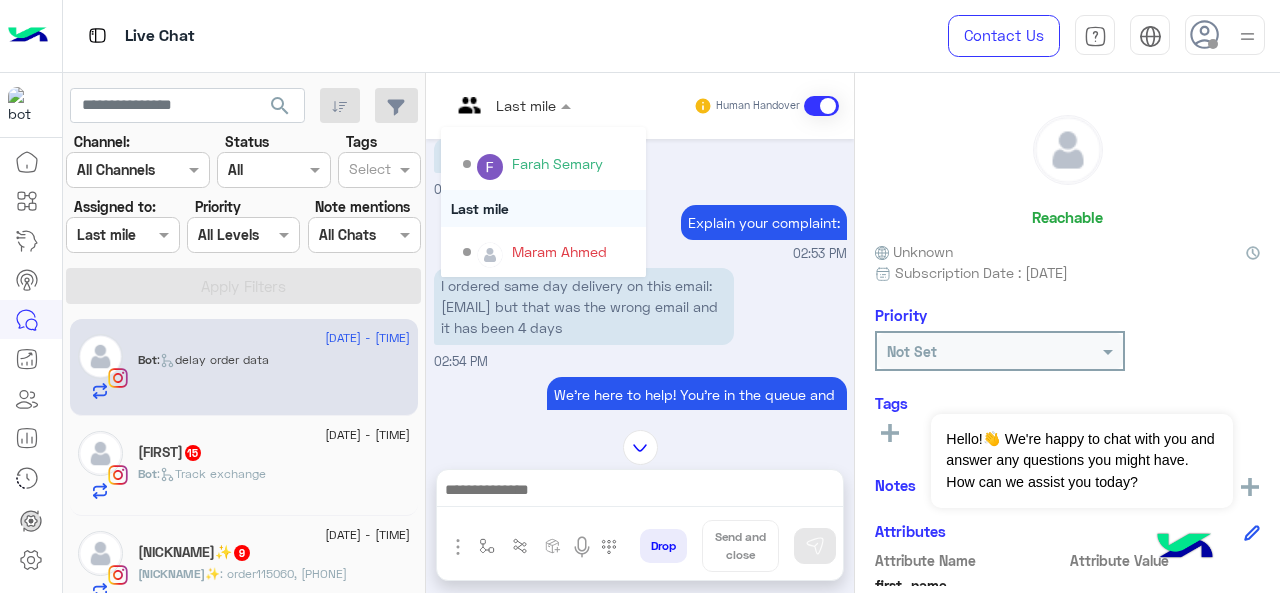 scroll, scrollTop: 304, scrollLeft: 0, axis: vertical 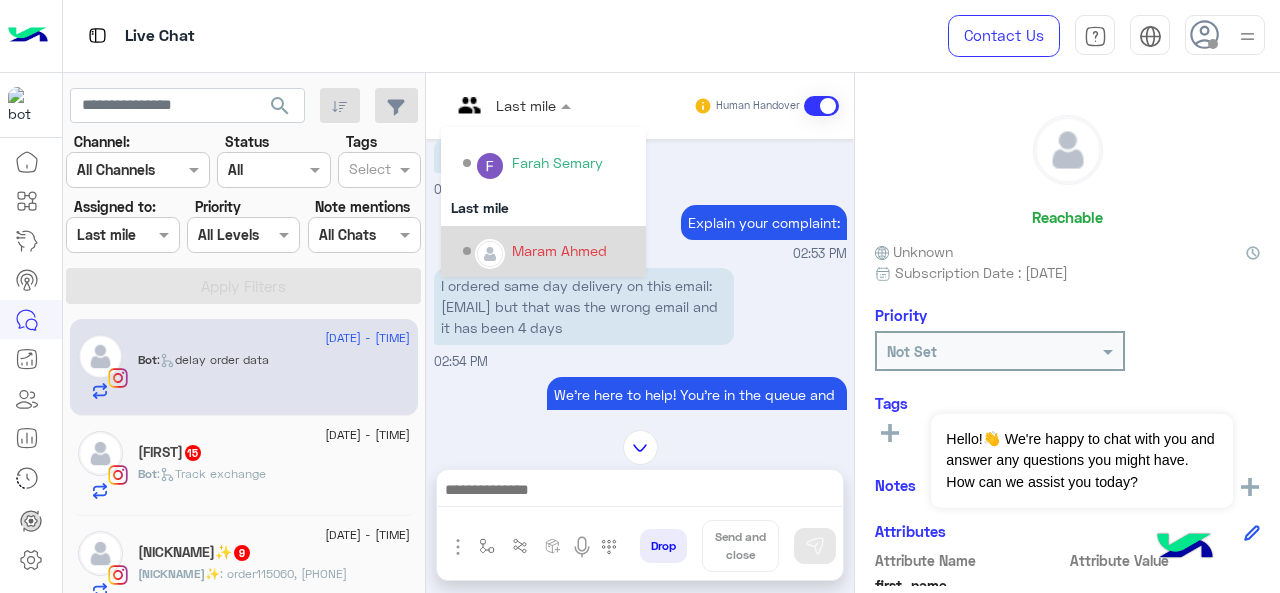 click on "Maram Ahmed" at bounding box center (559, 250) 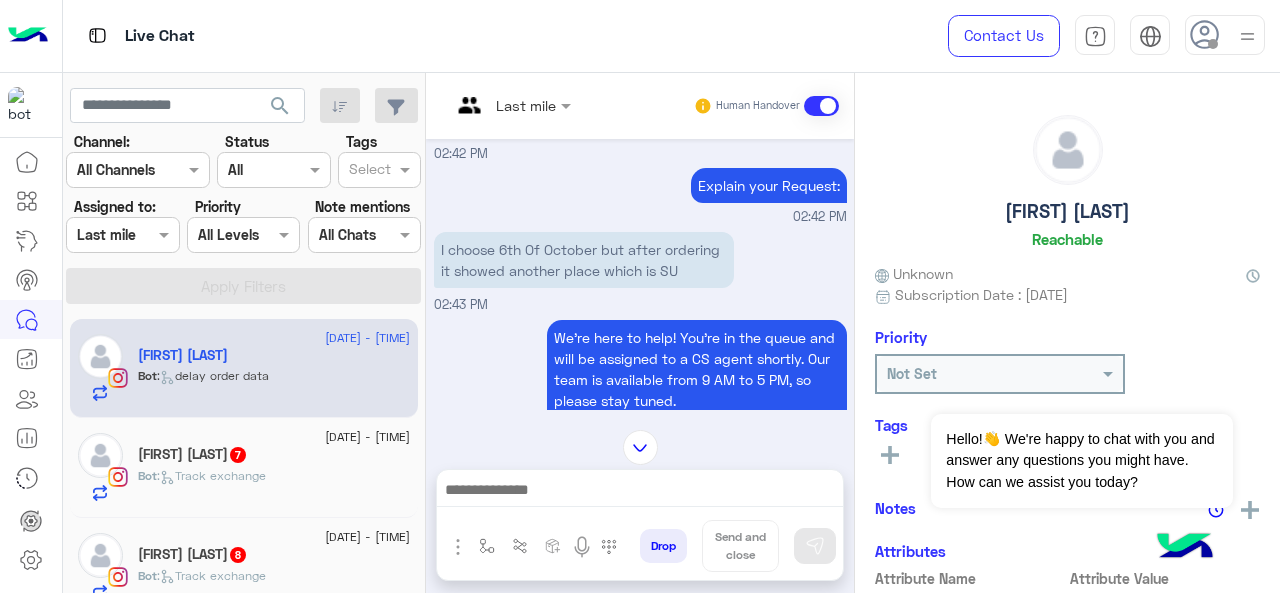 scroll, scrollTop: 1653, scrollLeft: 0, axis: vertical 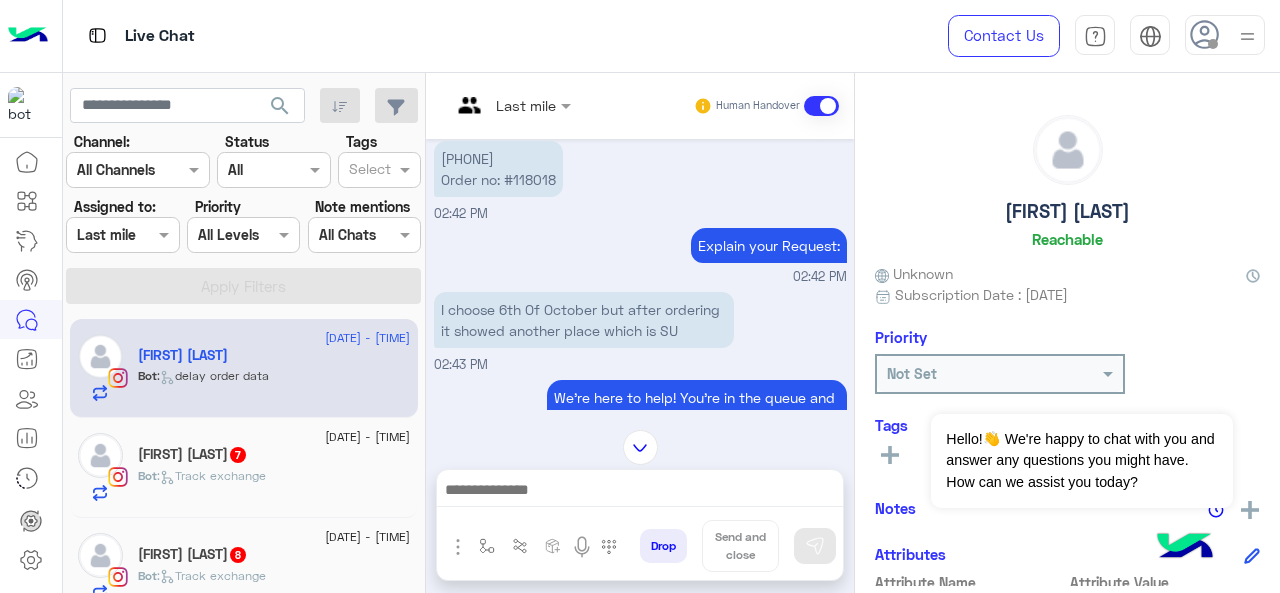 click at bounding box center (511, 104) 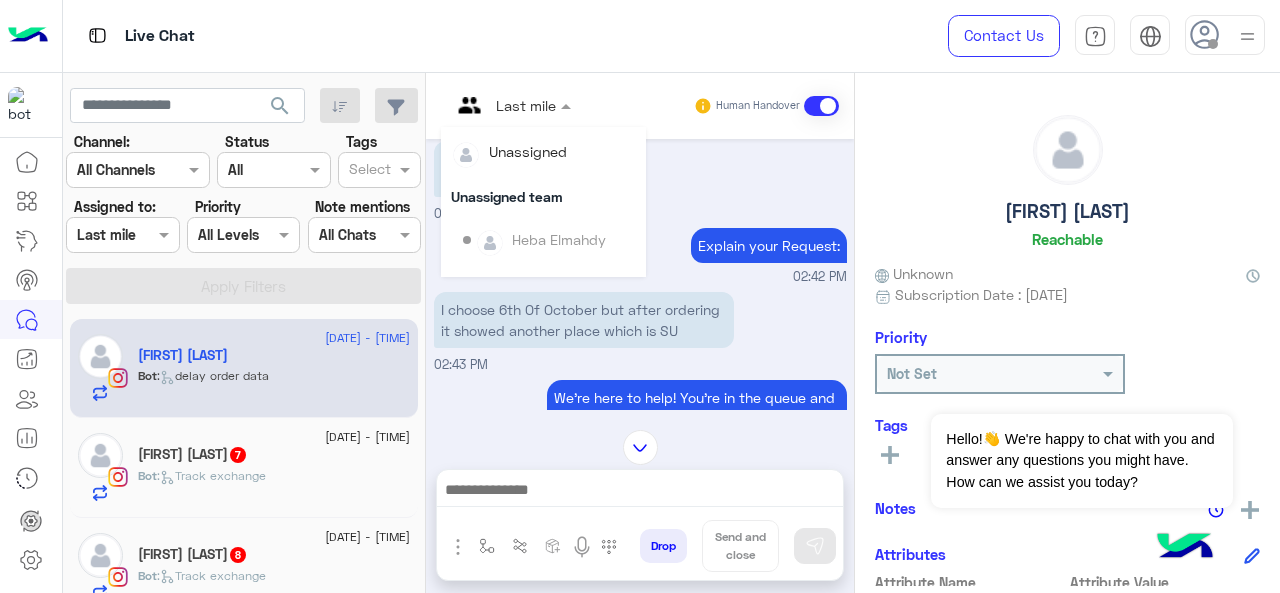scroll, scrollTop: 304, scrollLeft: 0, axis: vertical 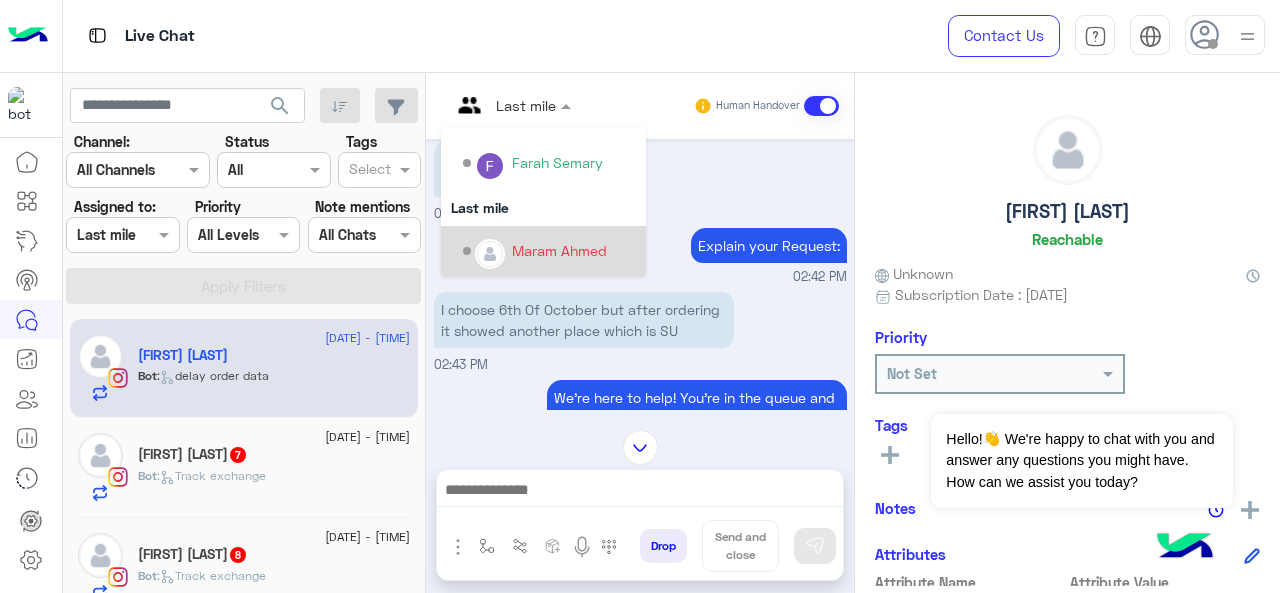 click on "Maram Ahmed" at bounding box center [559, 250] 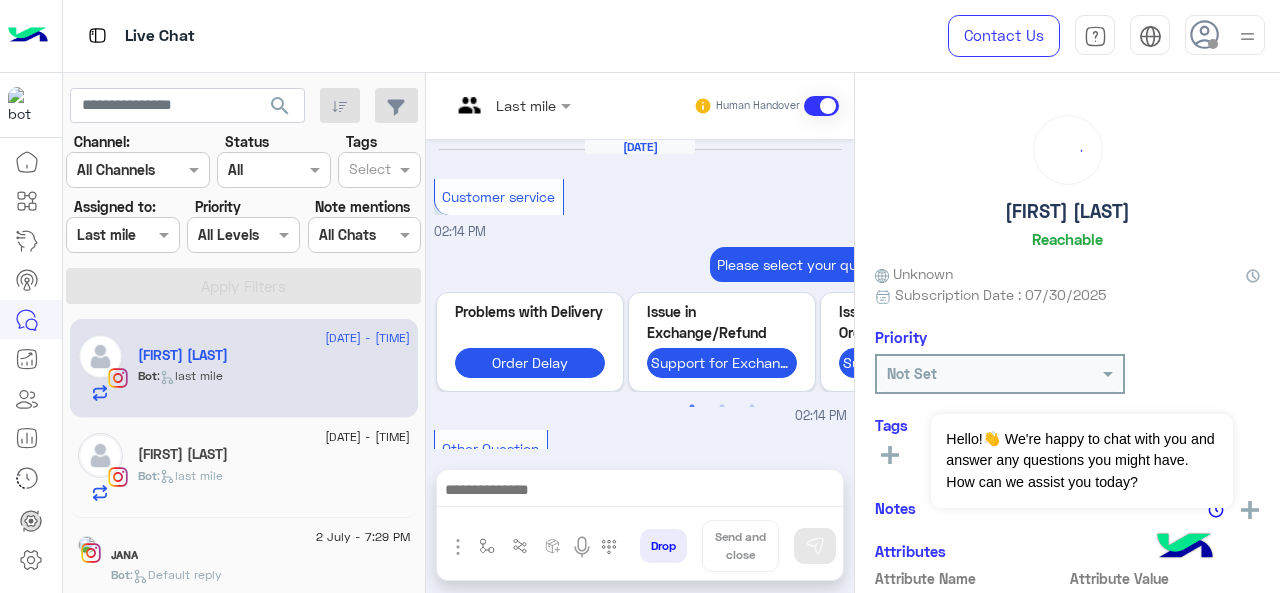 scroll, scrollTop: 1823, scrollLeft: 0, axis: vertical 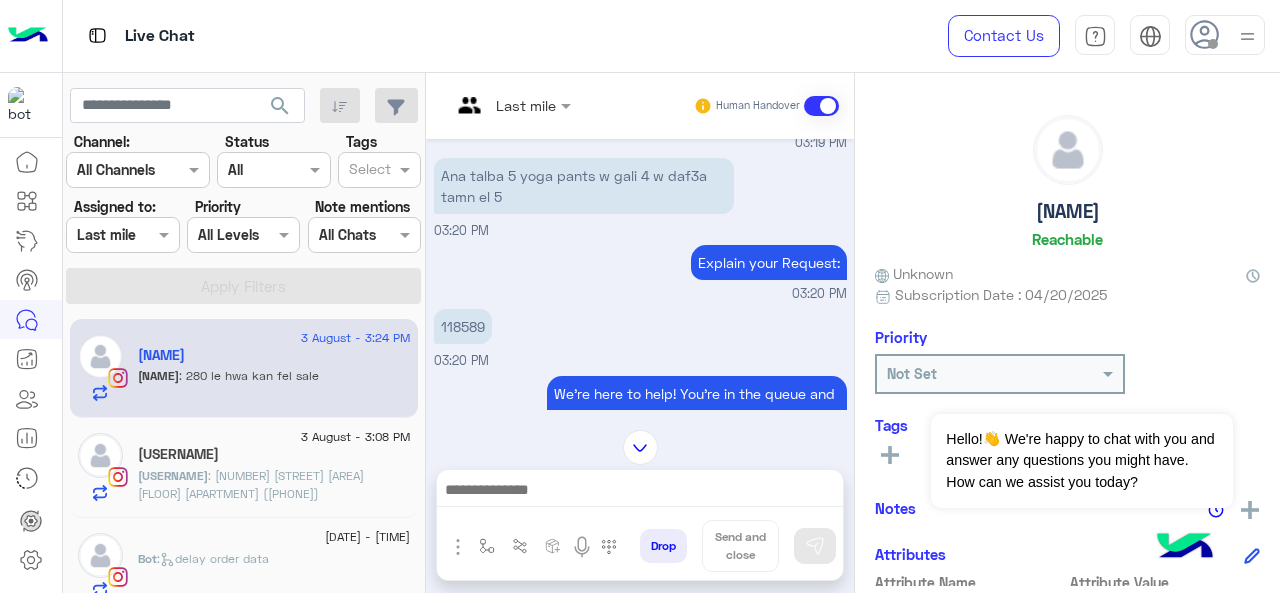 click at bounding box center [511, 104] 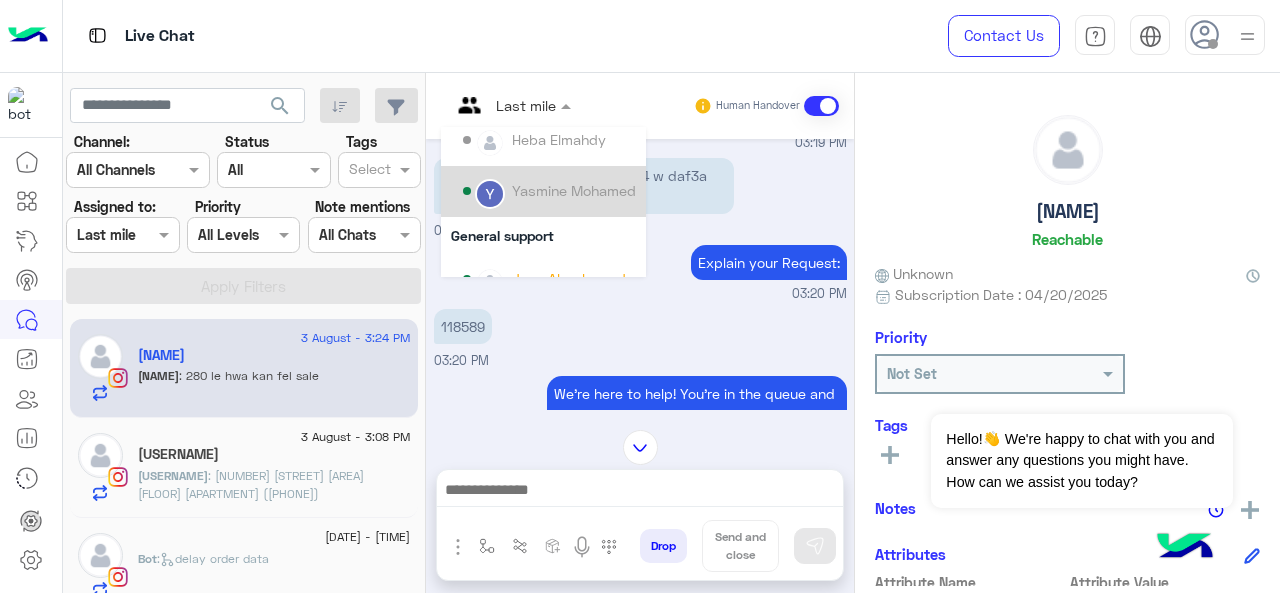 scroll, scrollTop: 200, scrollLeft: 0, axis: vertical 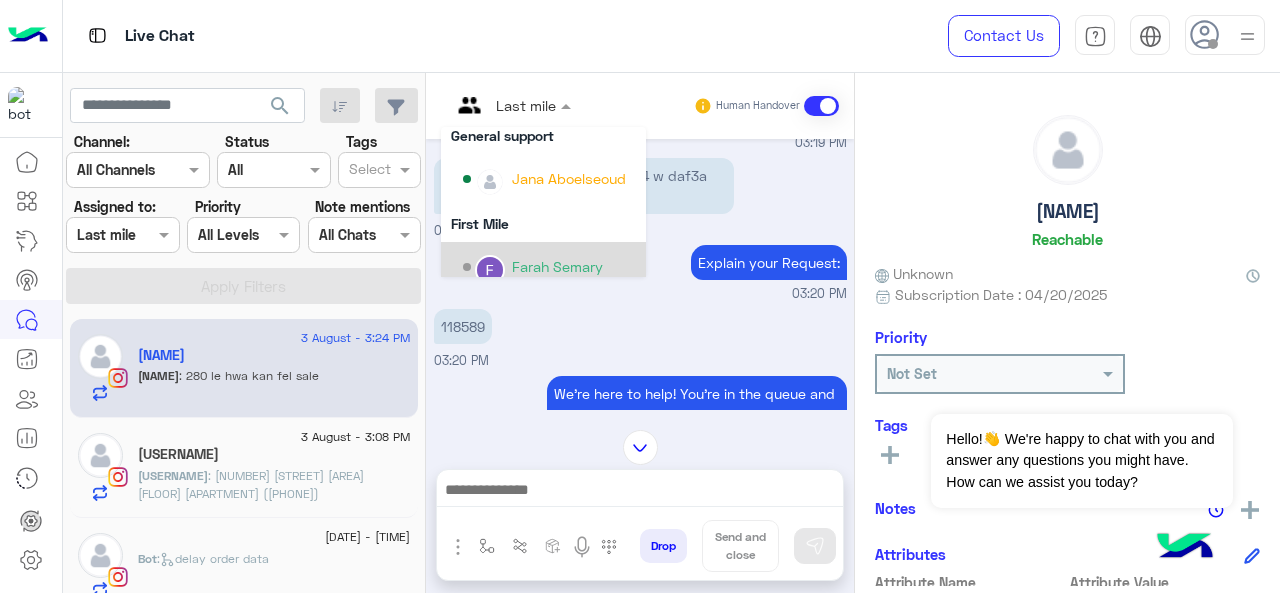 click on "Not Set" 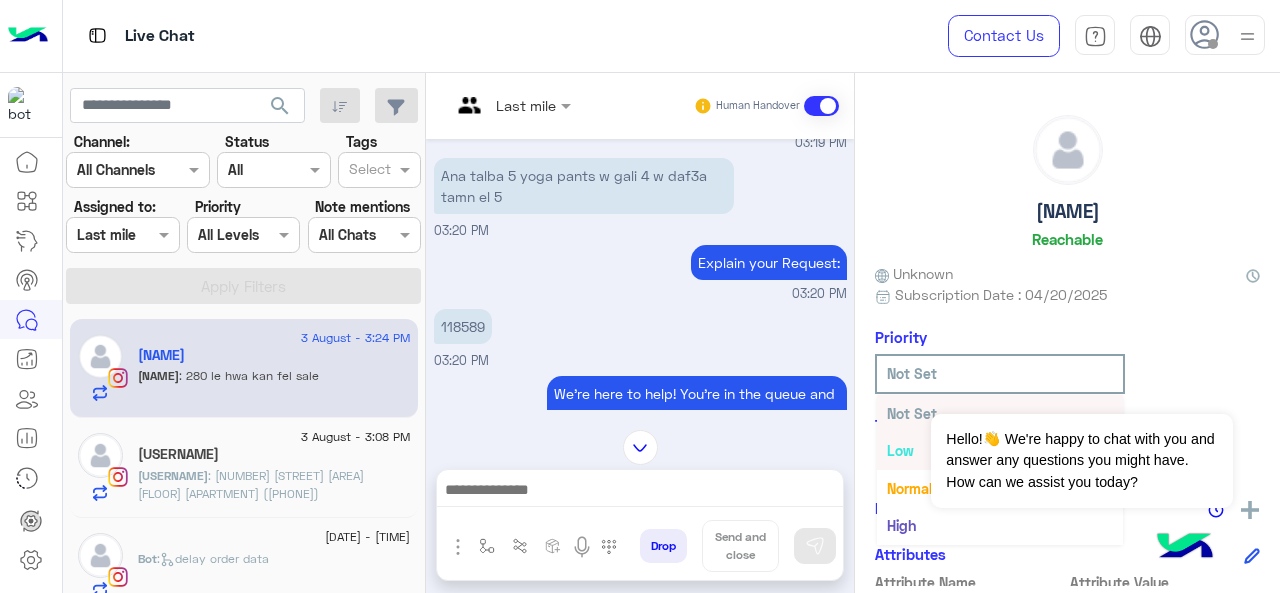 scroll, scrollTop: 36, scrollLeft: 0, axis: vertical 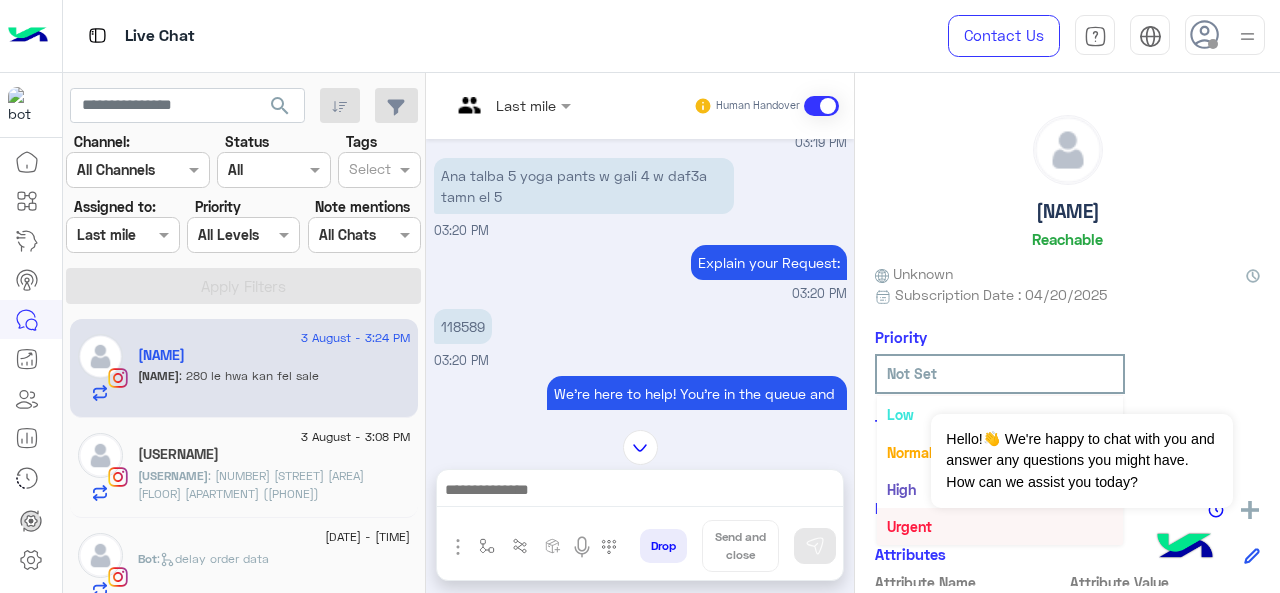 drag, startPoint x: 922, startPoint y: 526, endPoint x: 913, endPoint y: 518, distance: 12.0415945 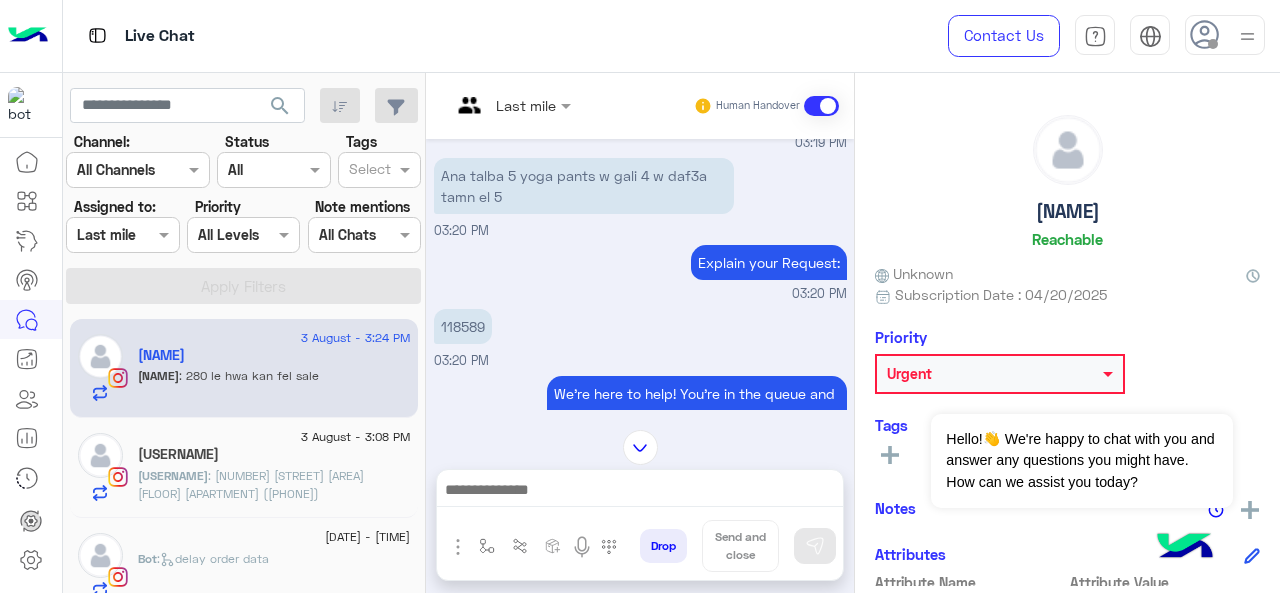 click at bounding box center [511, 104] 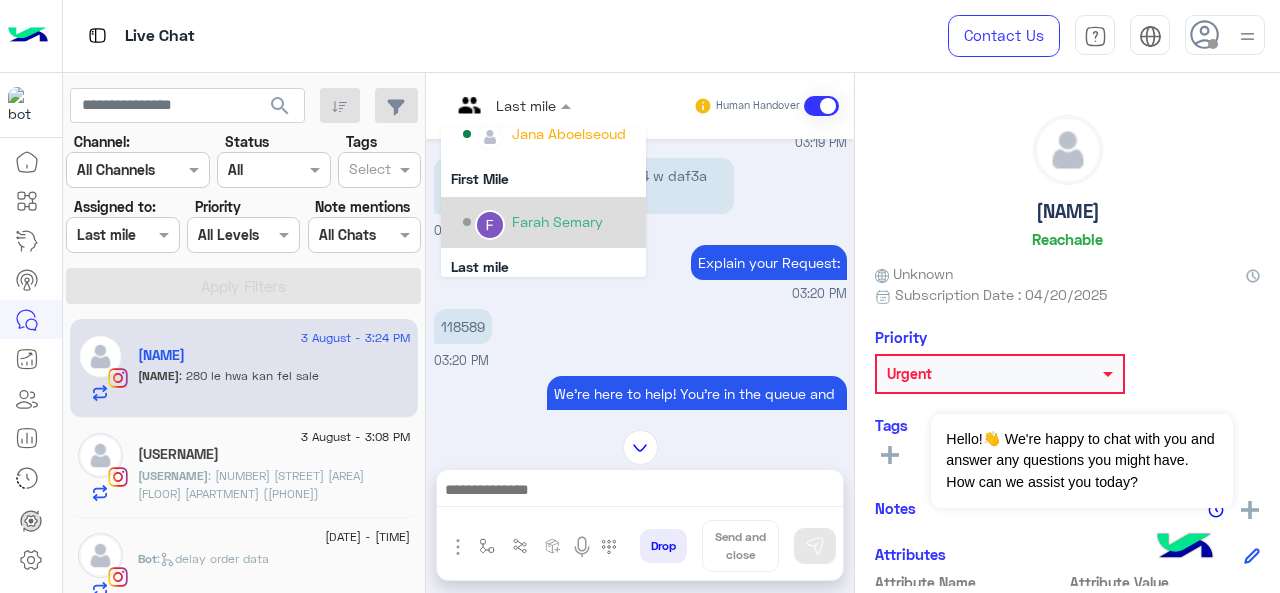 scroll, scrollTop: 200, scrollLeft: 0, axis: vertical 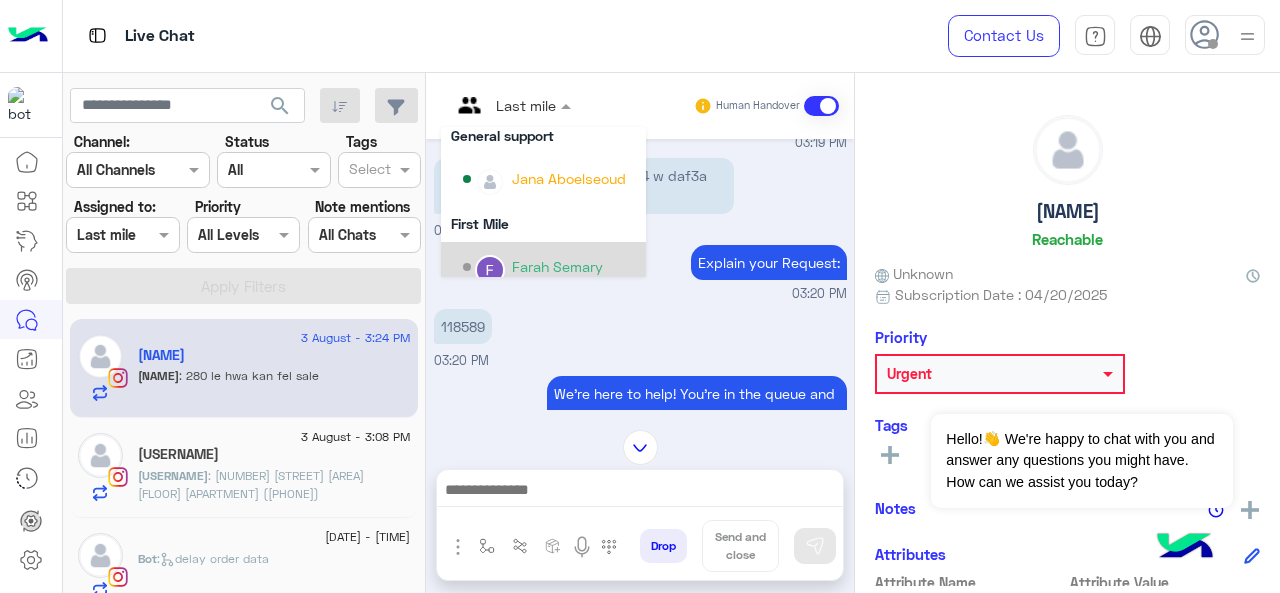 click on "Farah Semary" at bounding box center [557, 266] 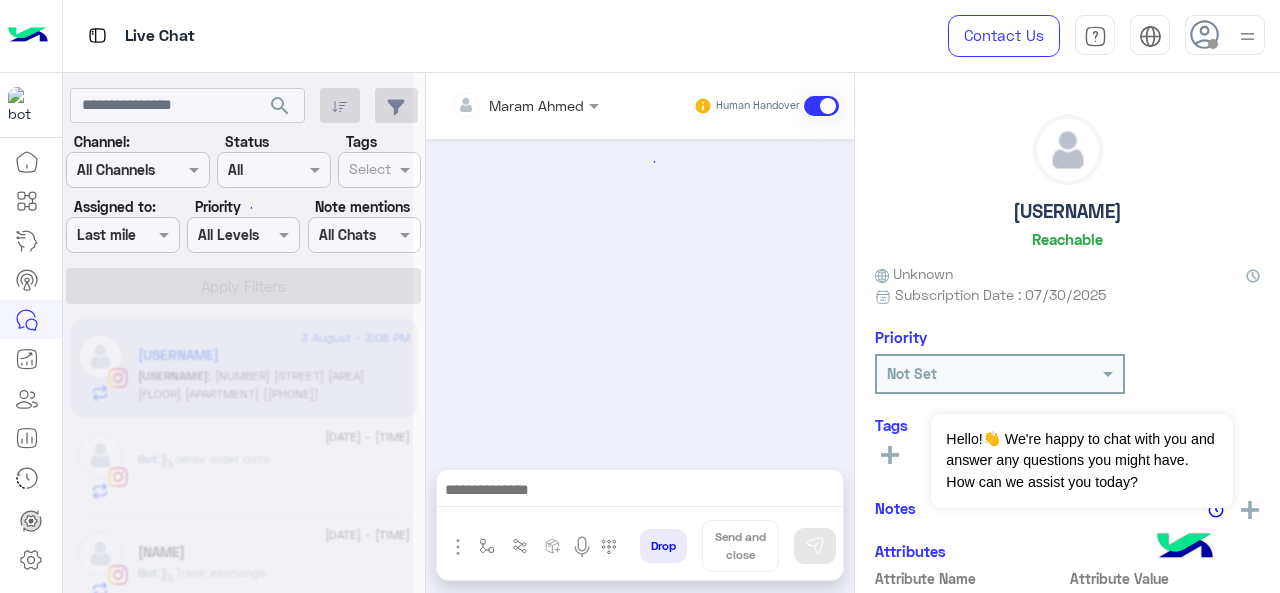 scroll, scrollTop: 658, scrollLeft: 0, axis: vertical 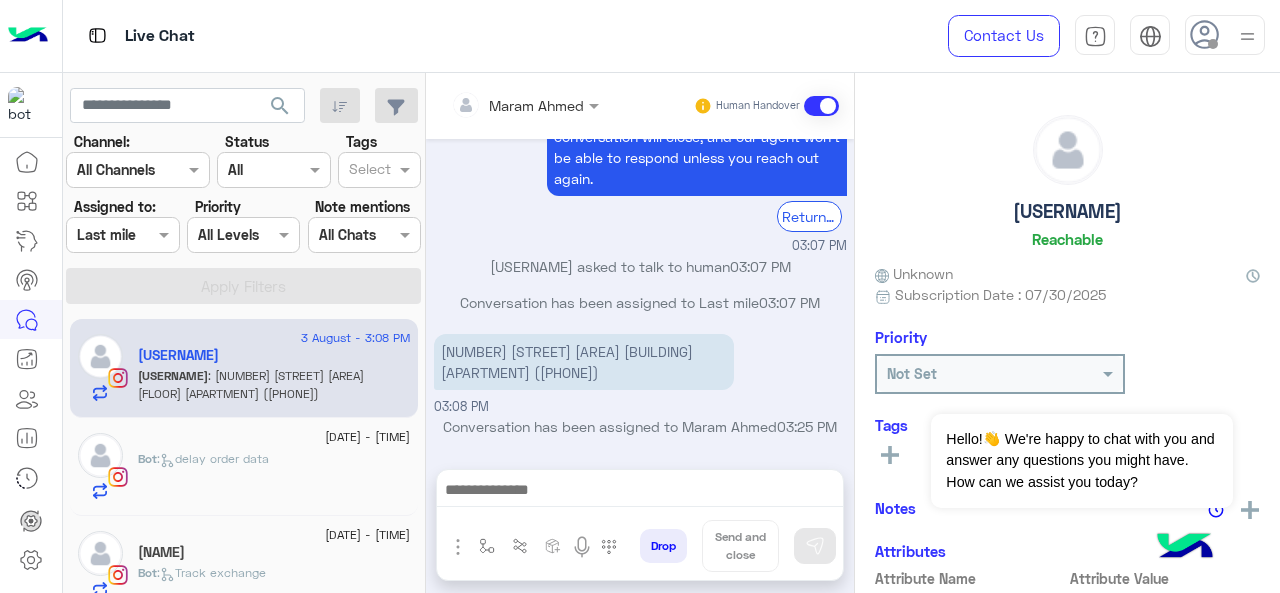 click on "Bot :   delay order data" 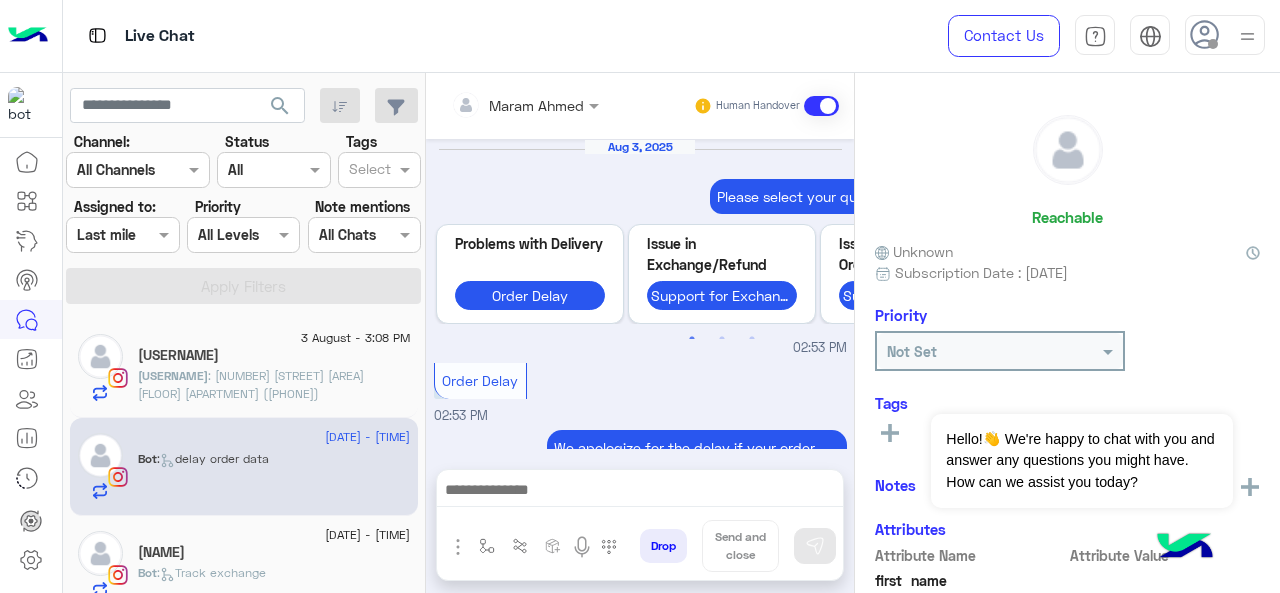 scroll, scrollTop: 880, scrollLeft: 0, axis: vertical 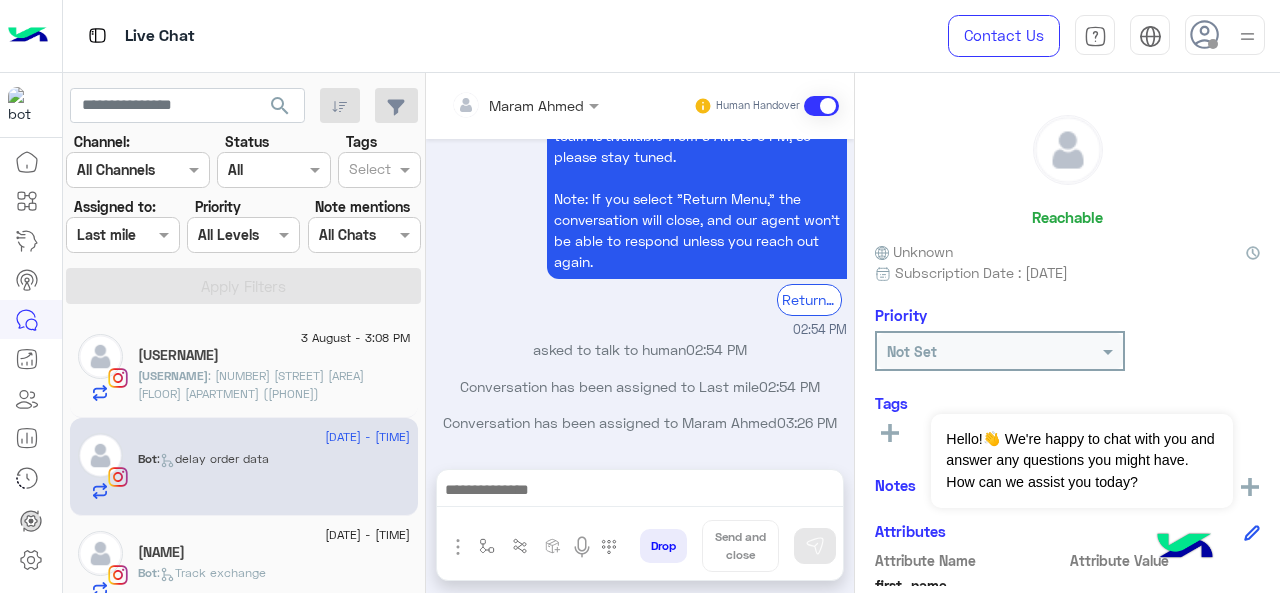 click on "[NAME]" 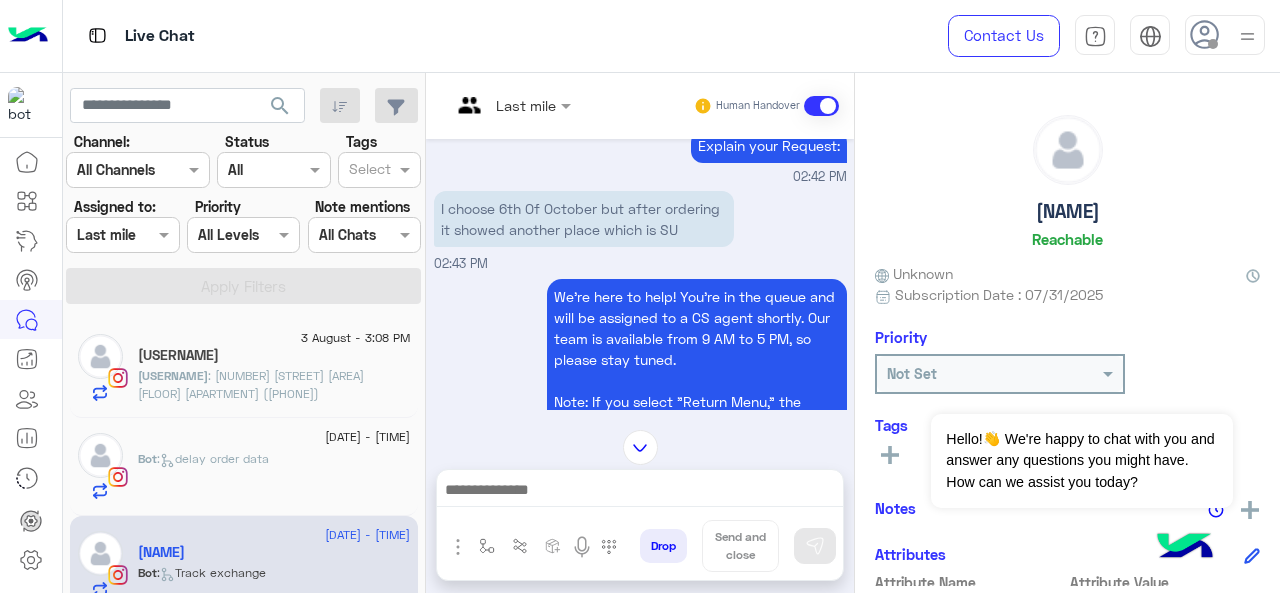 scroll, scrollTop: 606, scrollLeft: 0, axis: vertical 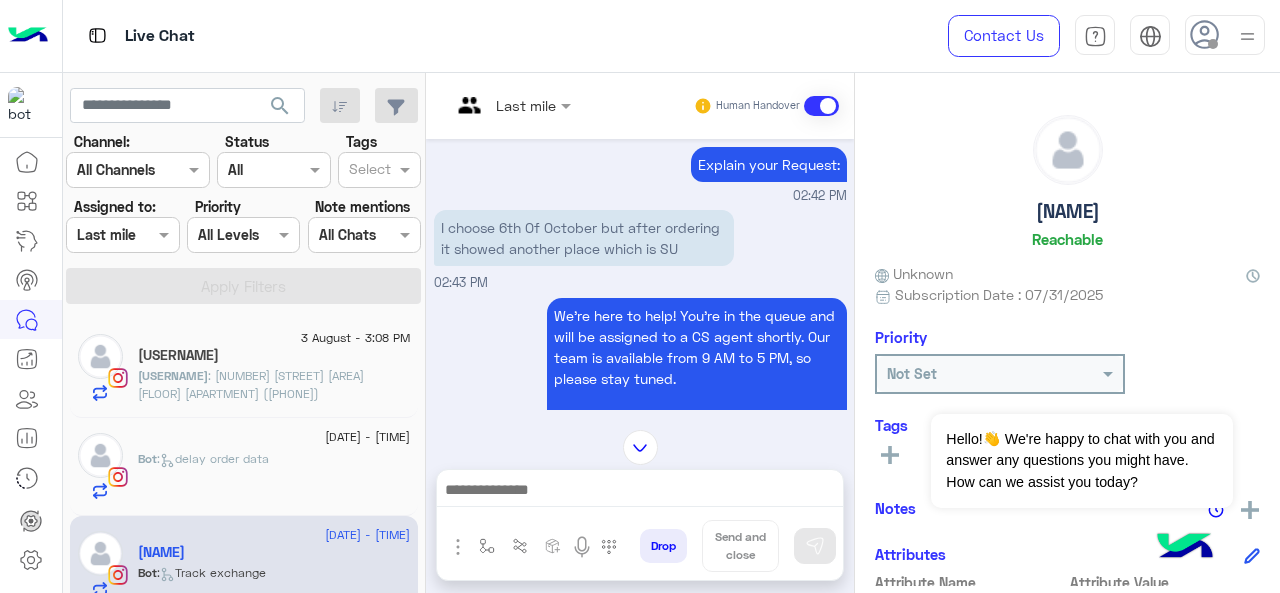 click on "Last mile" at bounding box center [526, 105] 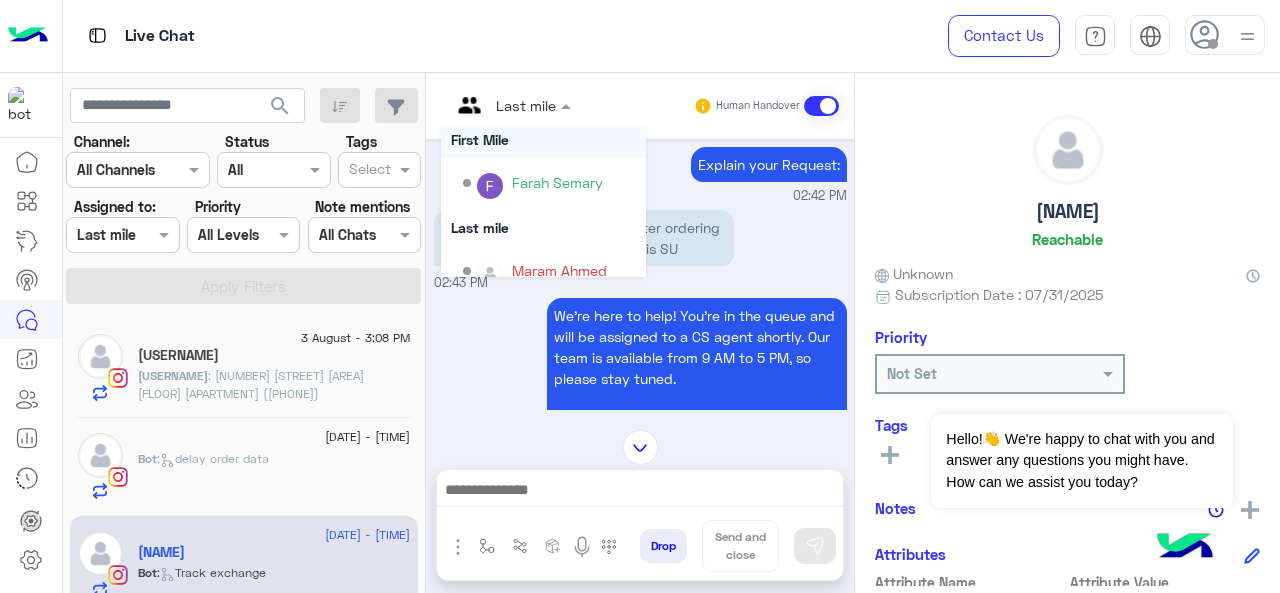 scroll, scrollTop: 304, scrollLeft: 0, axis: vertical 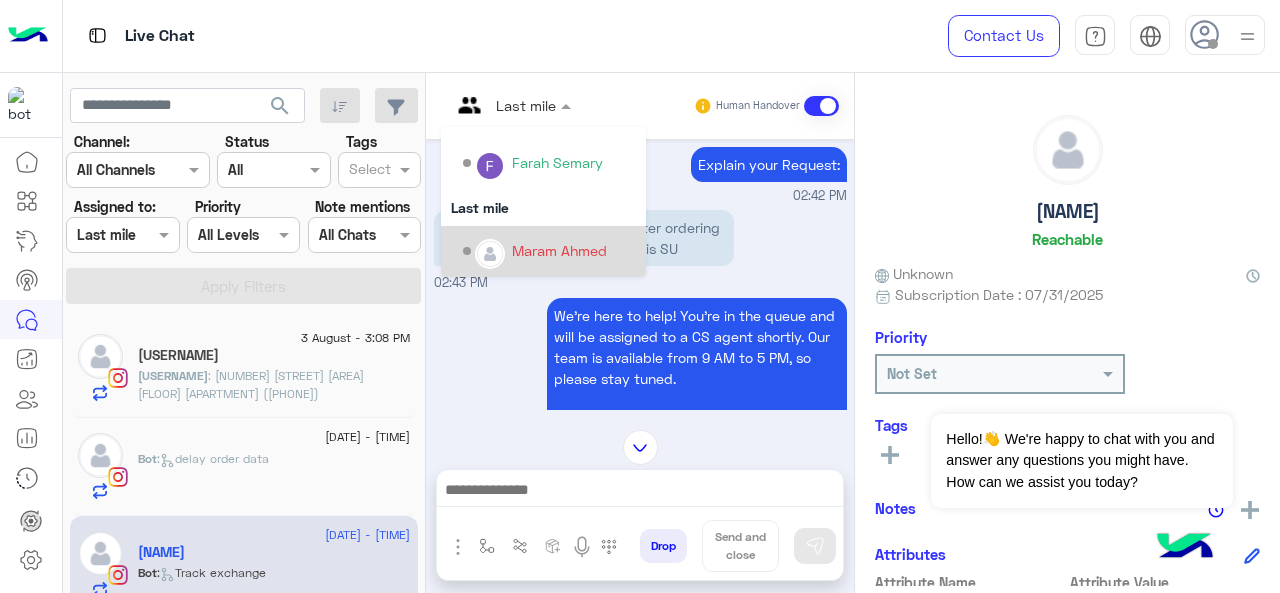 click on "Maram Ahmed" at bounding box center (549, 251) 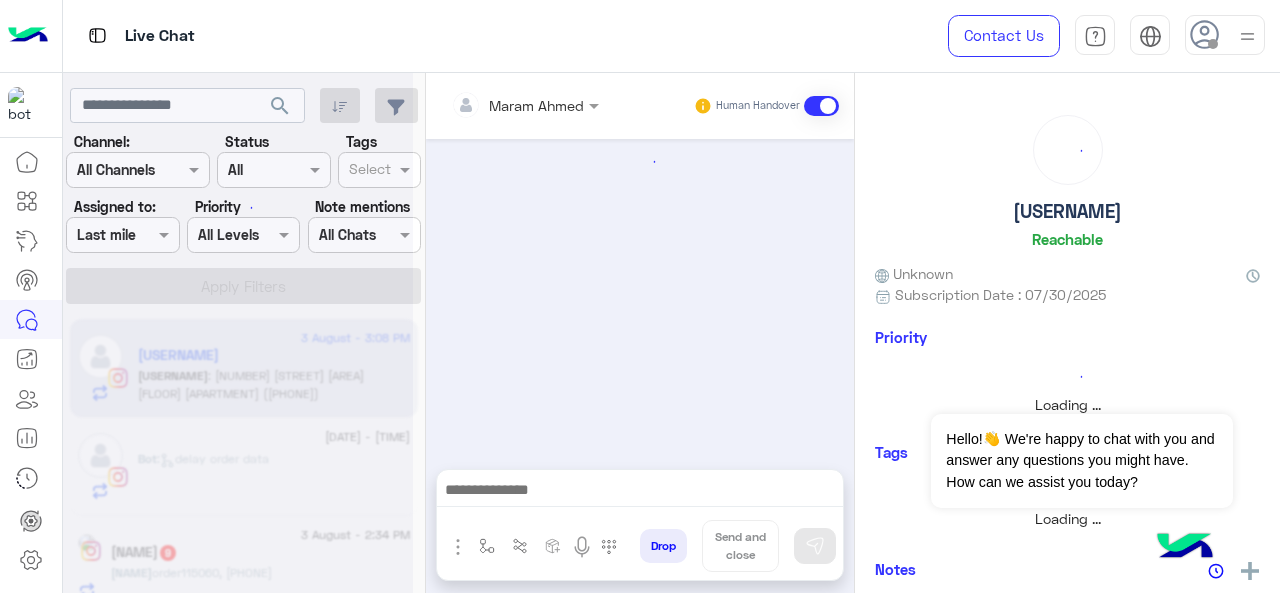scroll, scrollTop: 658, scrollLeft: 0, axis: vertical 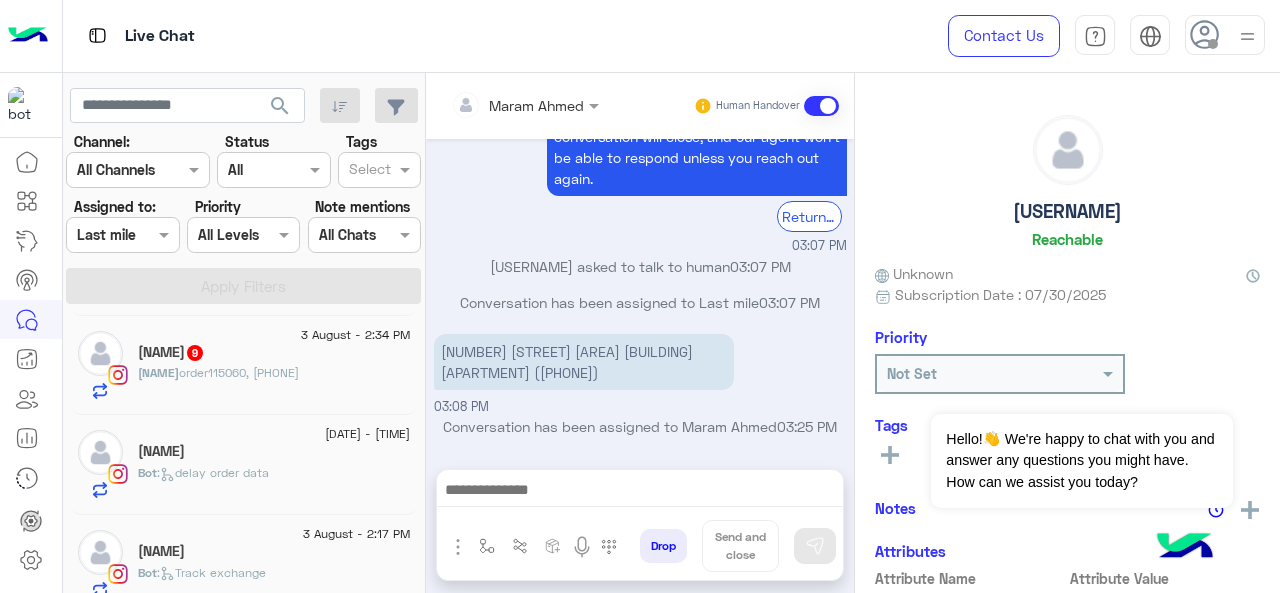 click on "order115060, [PHONE]" 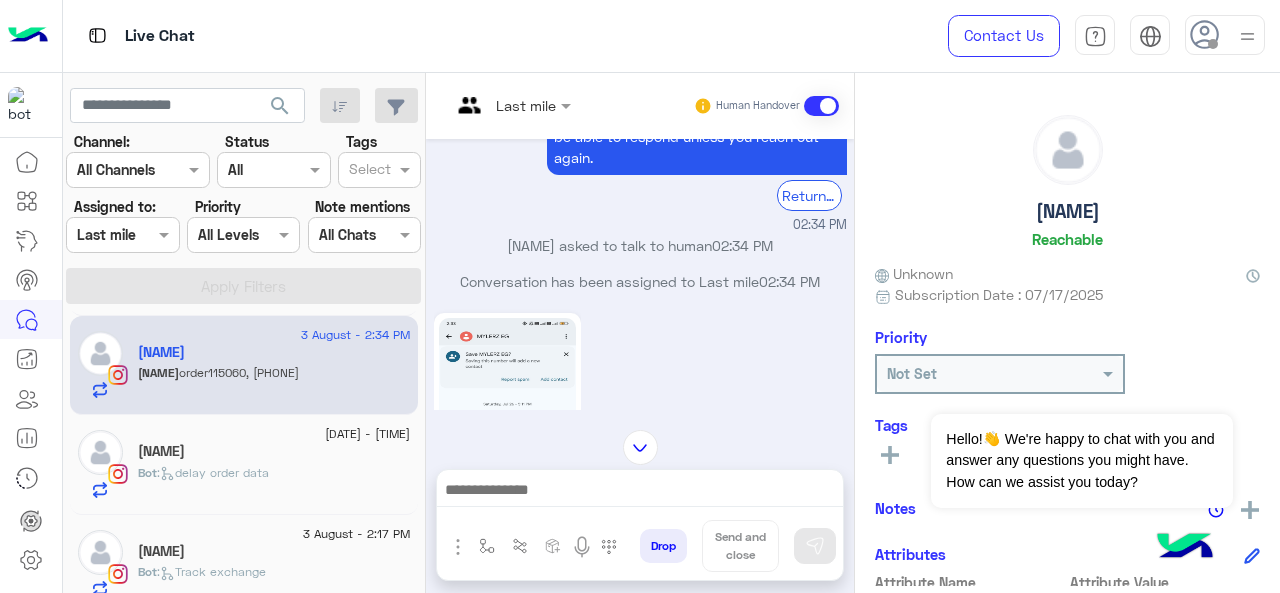scroll, scrollTop: 669, scrollLeft: 0, axis: vertical 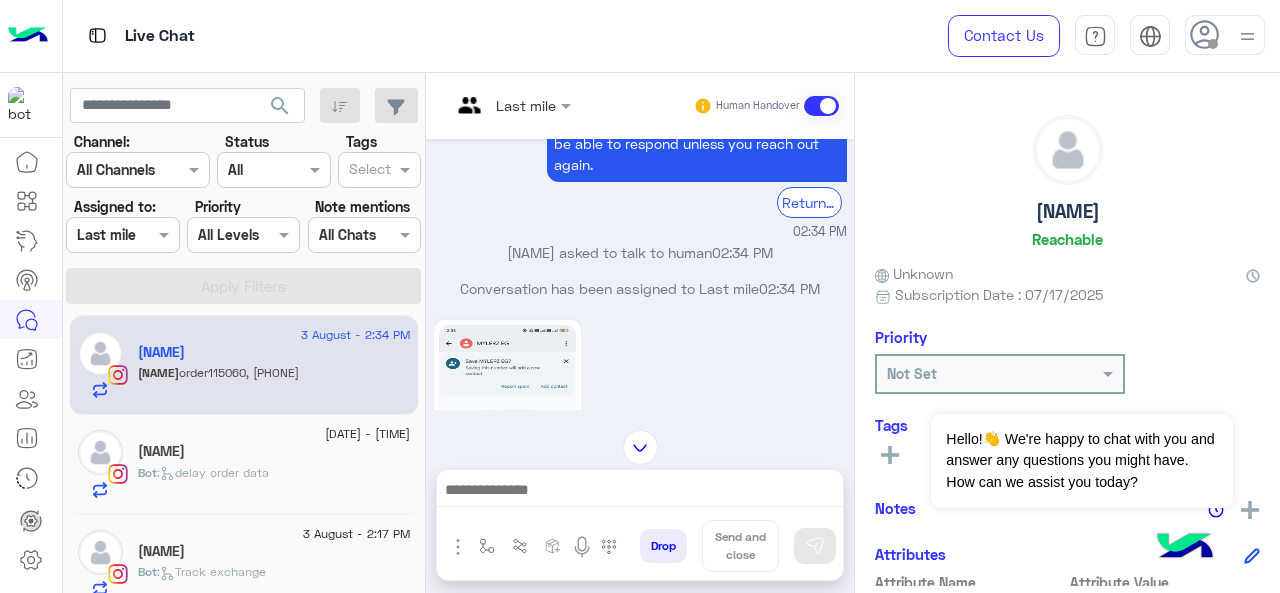 click at bounding box center (511, 104) 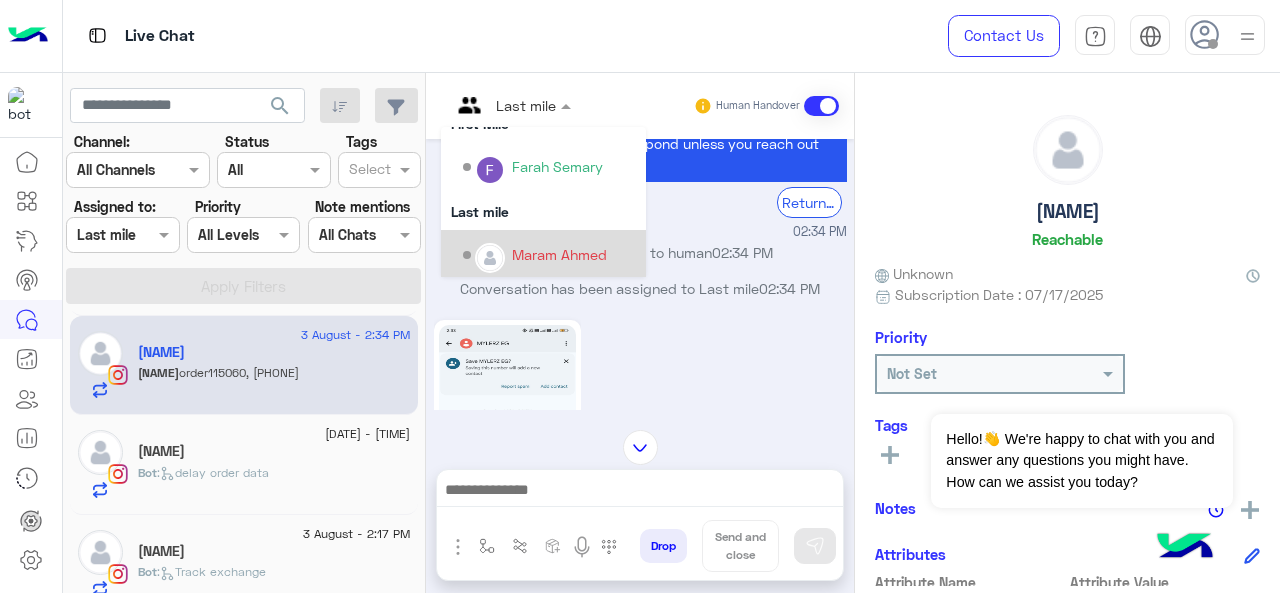 scroll, scrollTop: 304, scrollLeft: 0, axis: vertical 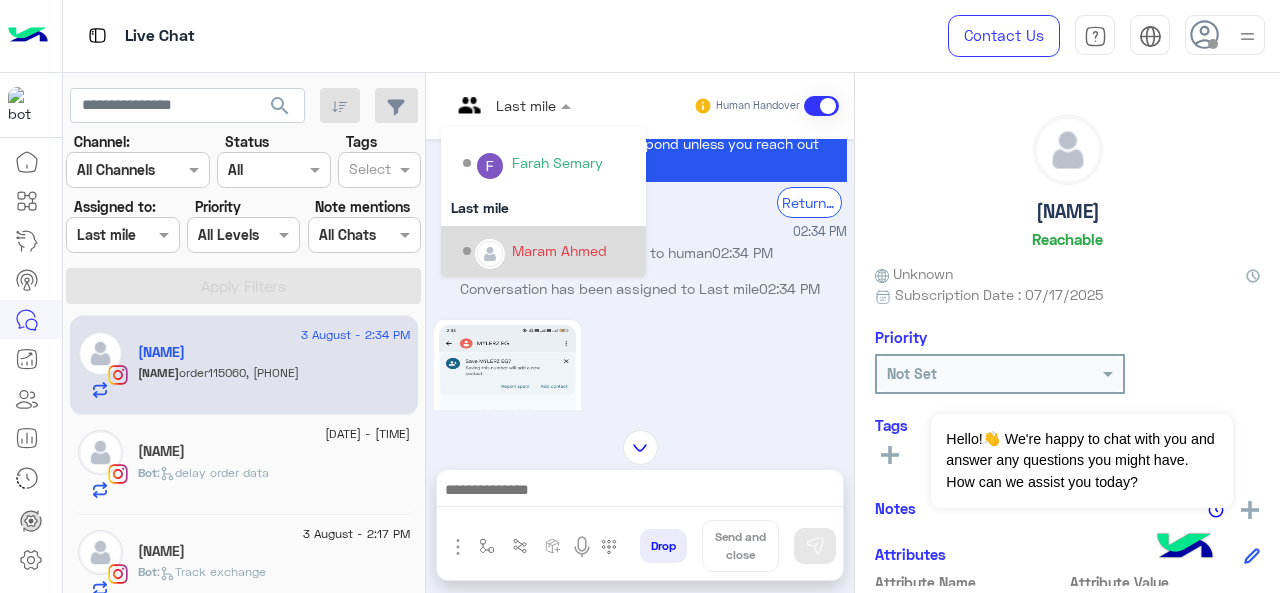 click on "Maram Ahmed" at bounding box center (559, 250) 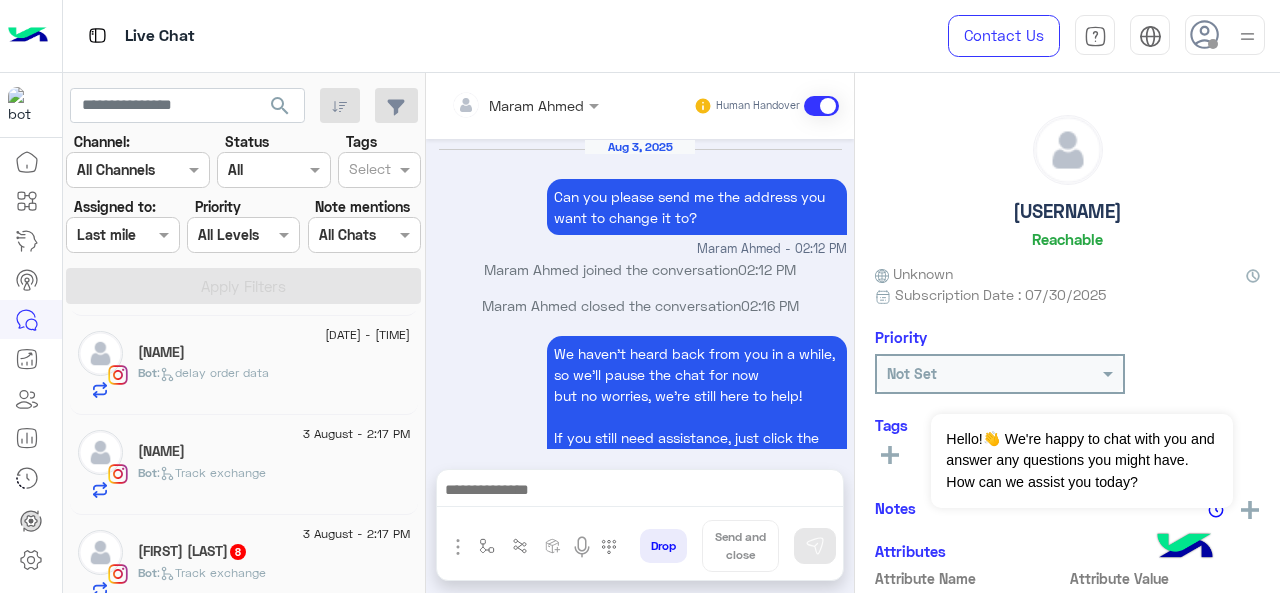 scroll, scrollTop: 658, scrollLeft: 0, axis: vertical 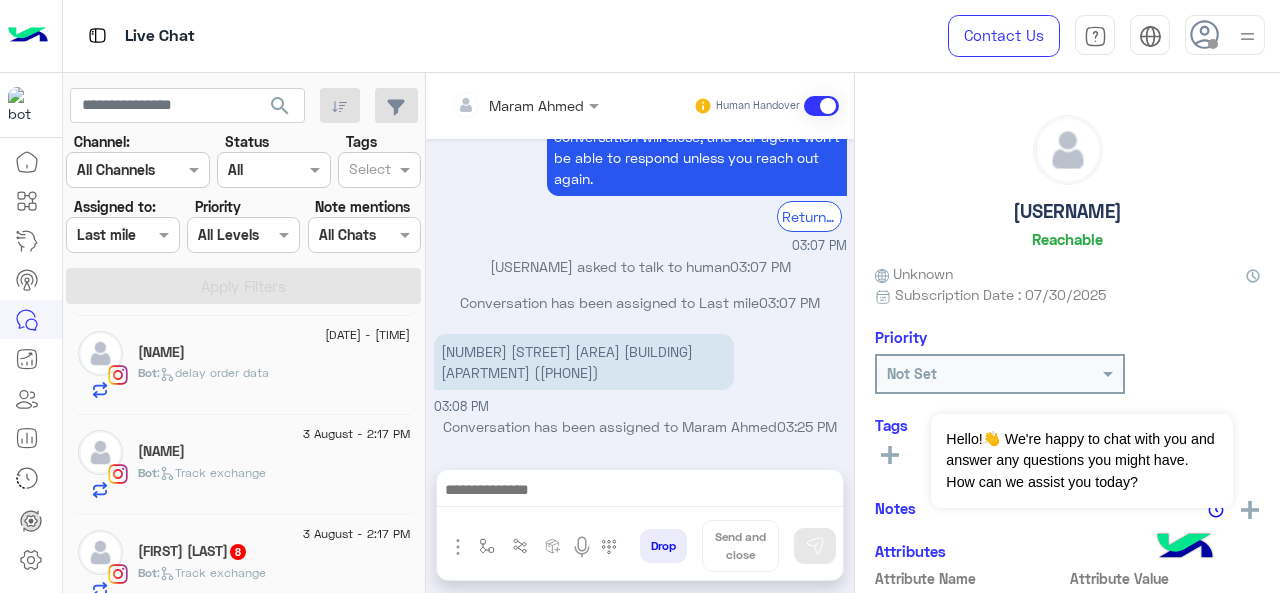 click on ":   delay order data" 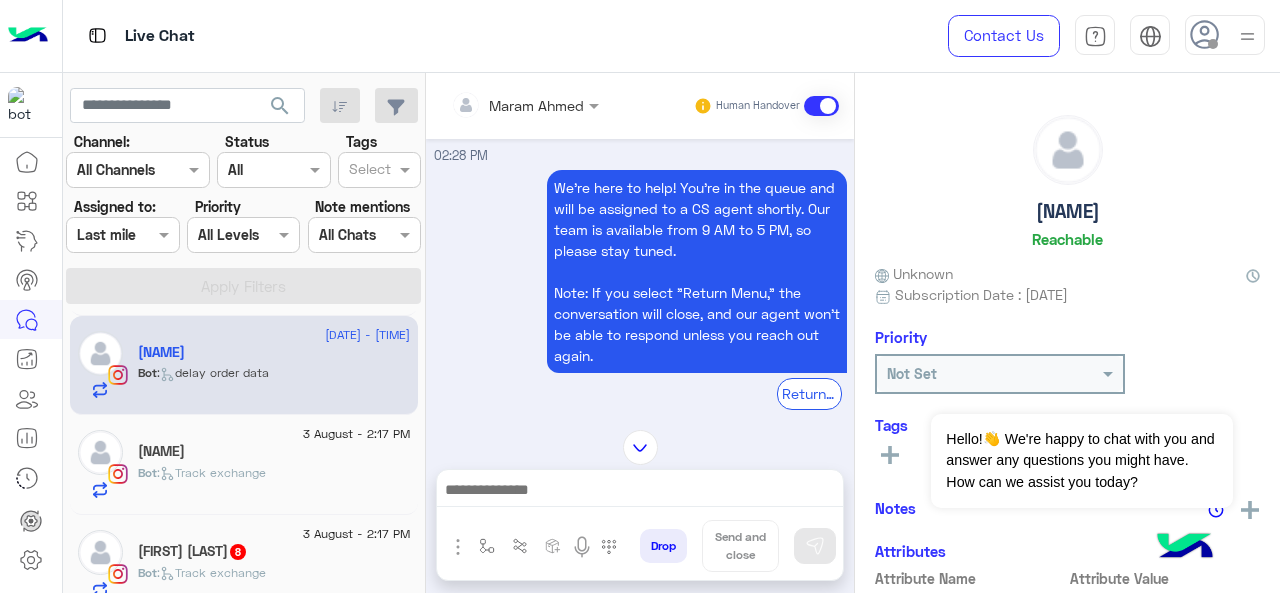 scroll, scrollTop: 638, scrollLeft: 0, axis: vertical 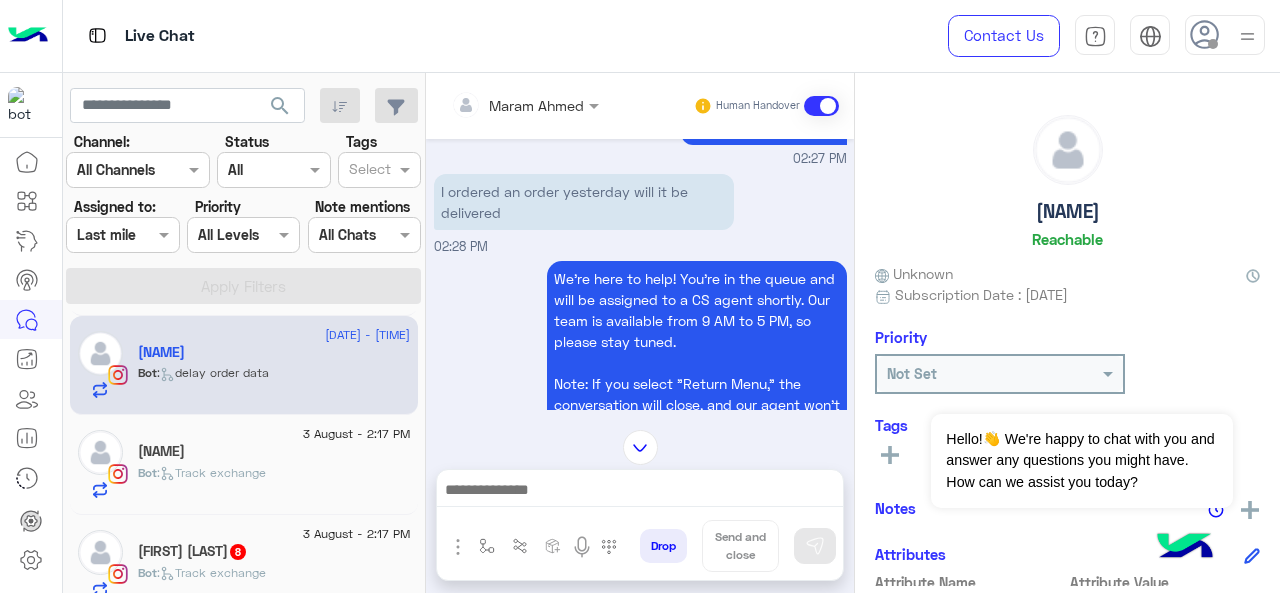 click at bounding box center (525, 104) 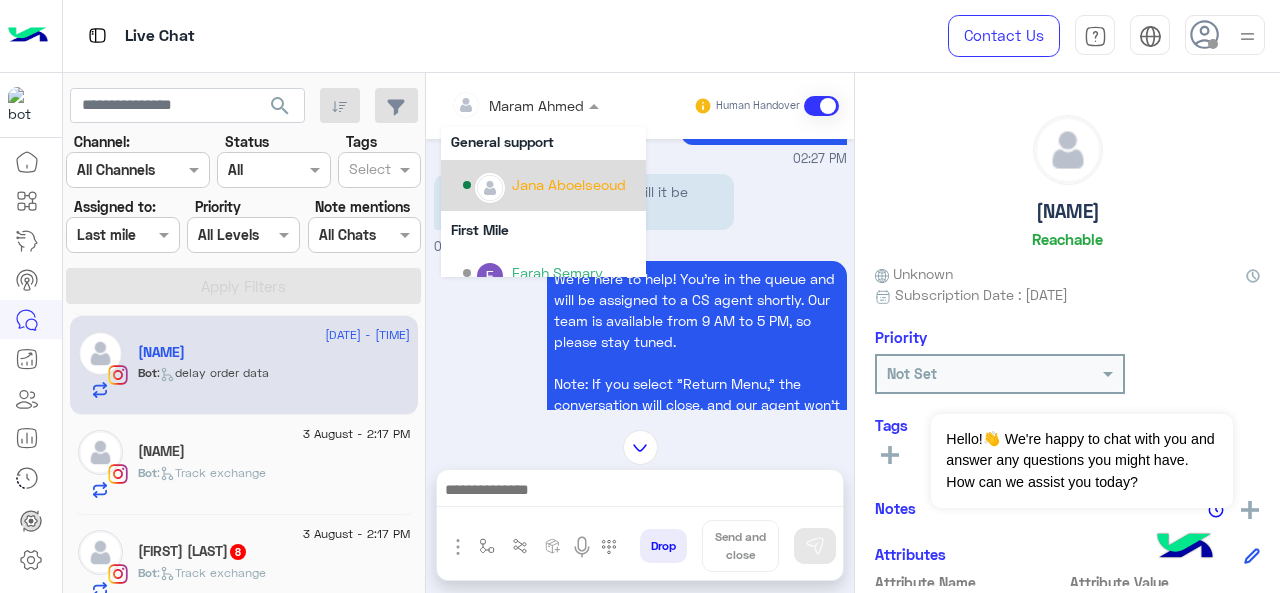 scroll, scrollTop: 200, scrollLeft: 0, axis: vertical 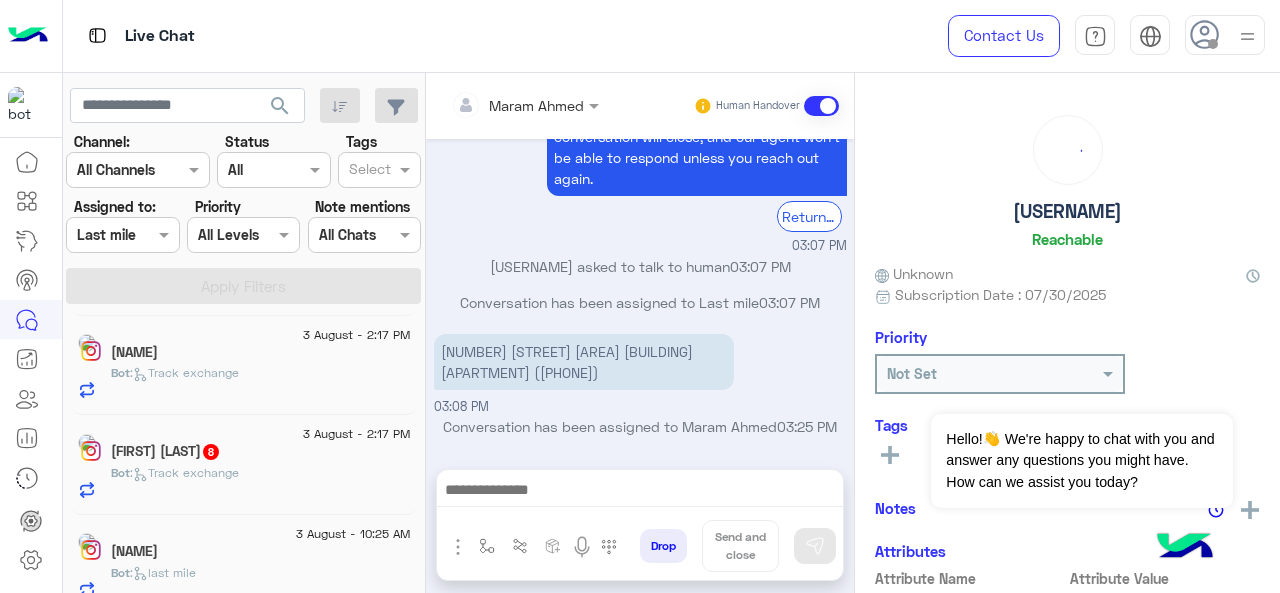 click on ":   Track exchange" 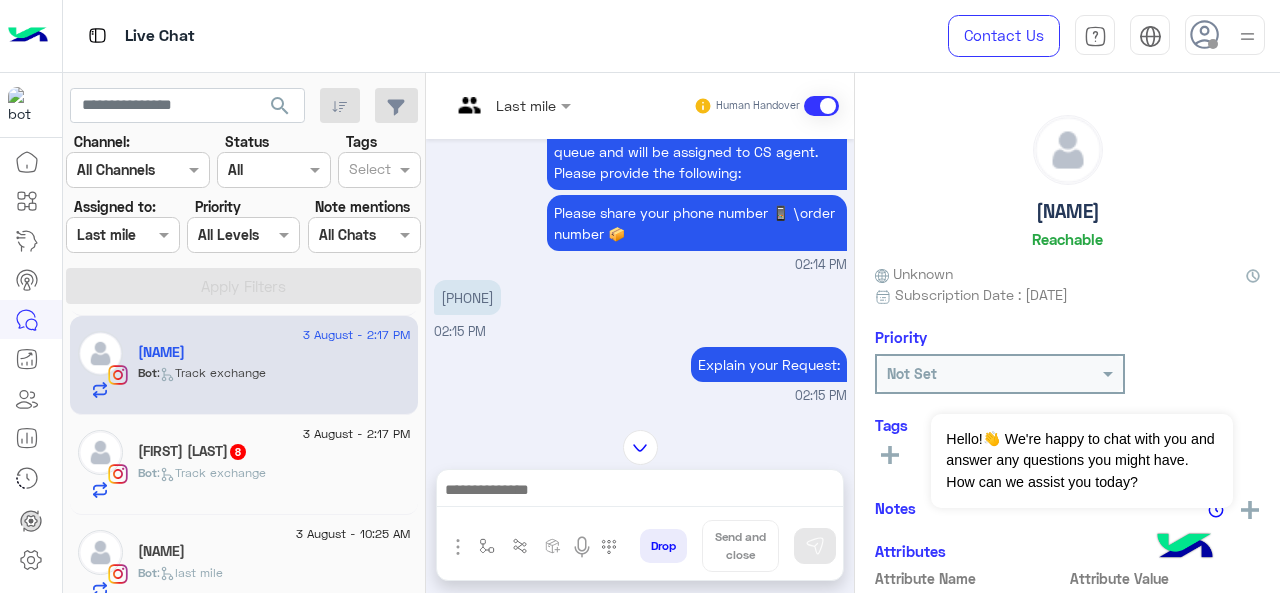 scroll, scrollTop: 585, scrollLeft: 0, axis: vertical 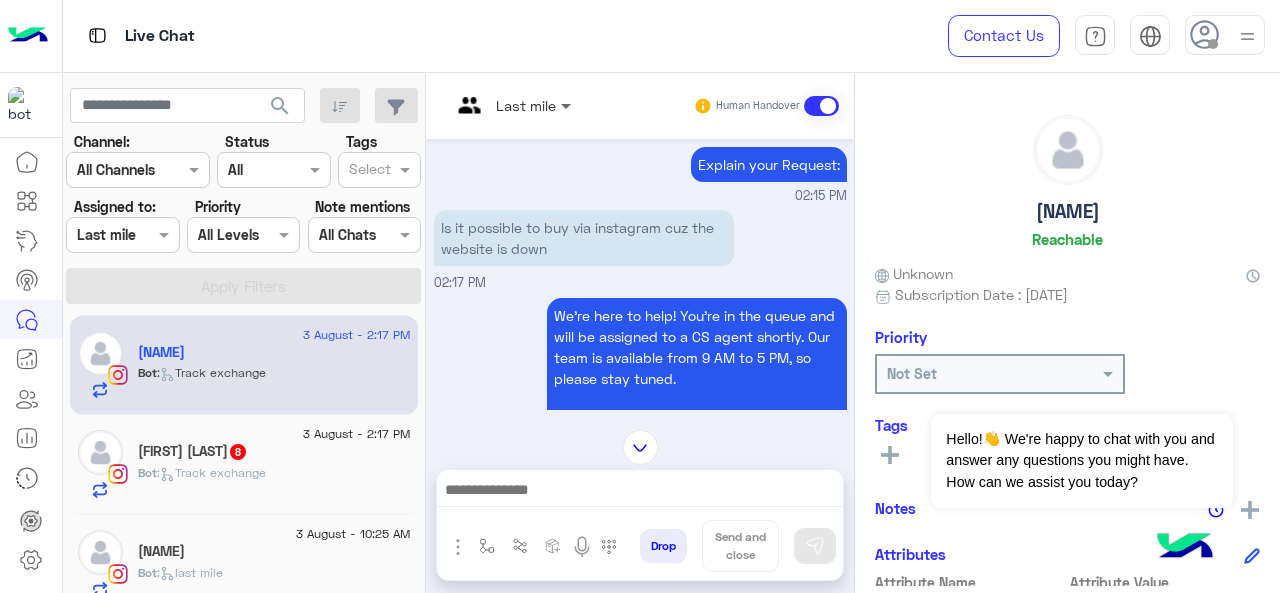 click at bounding box center [568, 105] 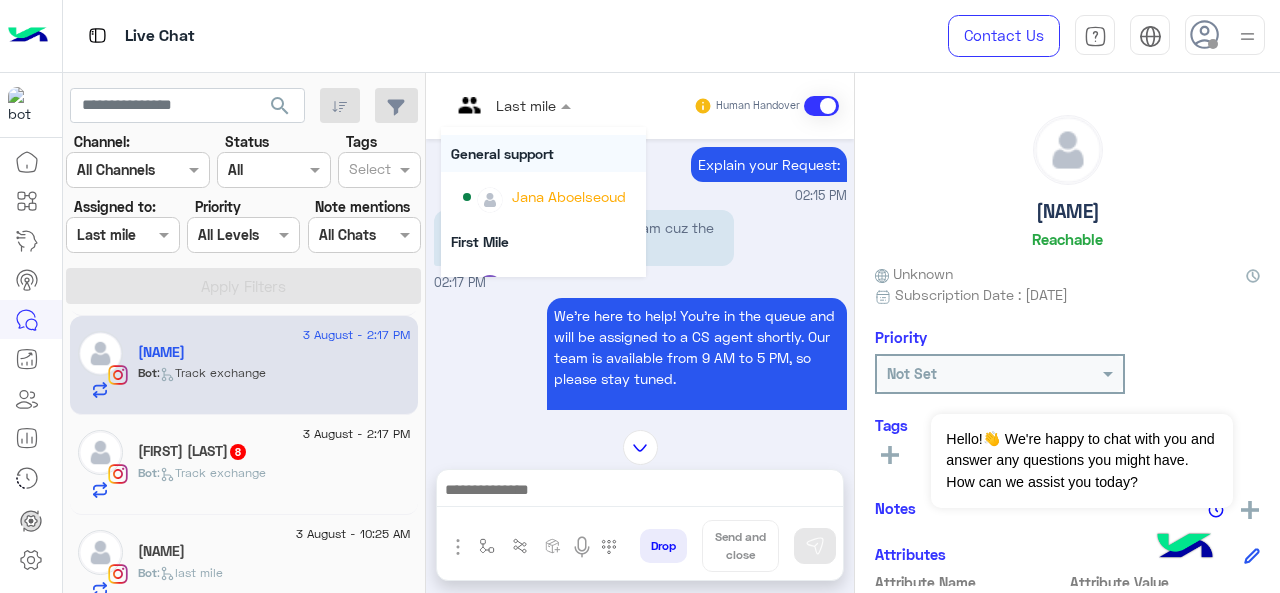 scroll 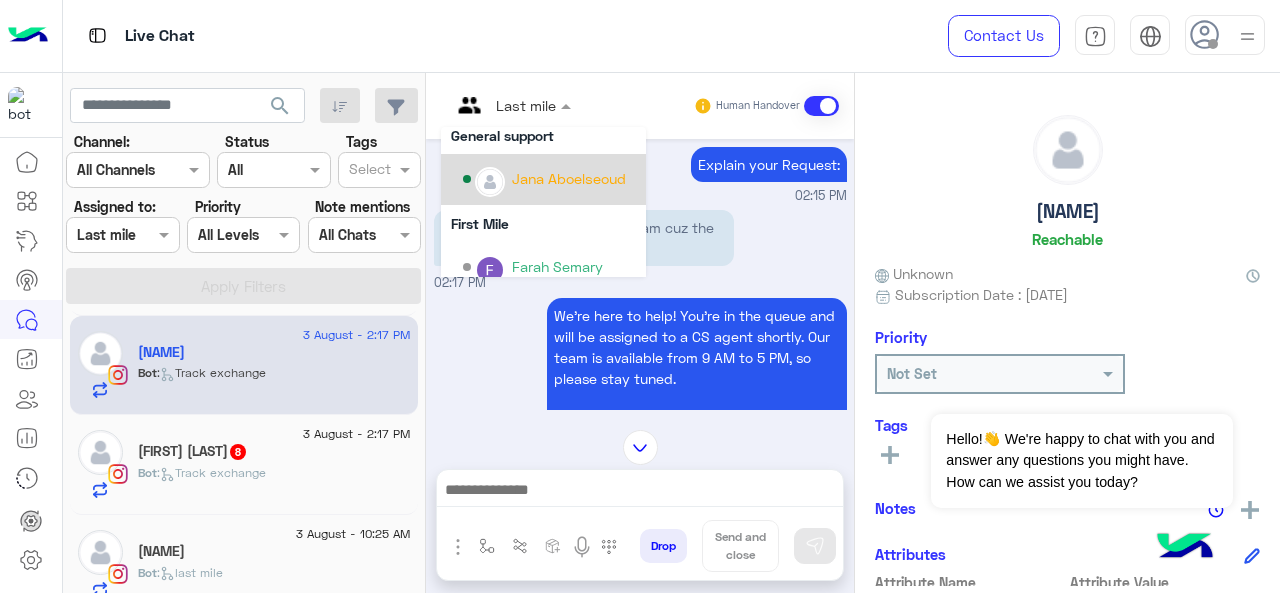 click on "Jana Aboelseoud" at bounding box center [569, 178] 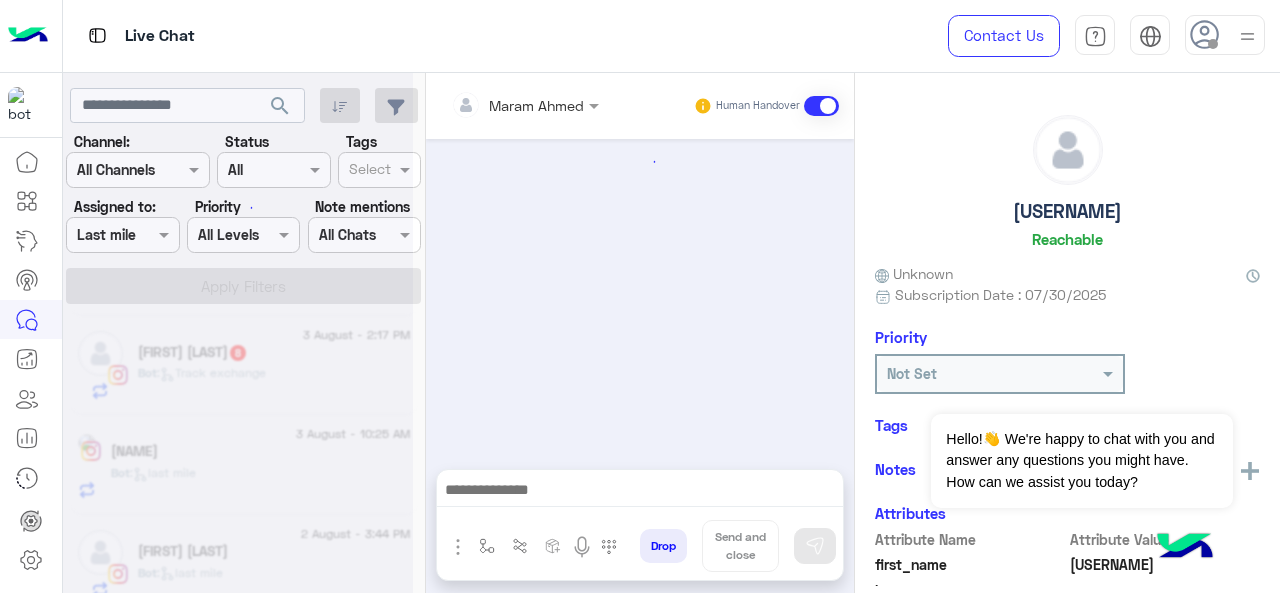 click on ":   Track exchange" 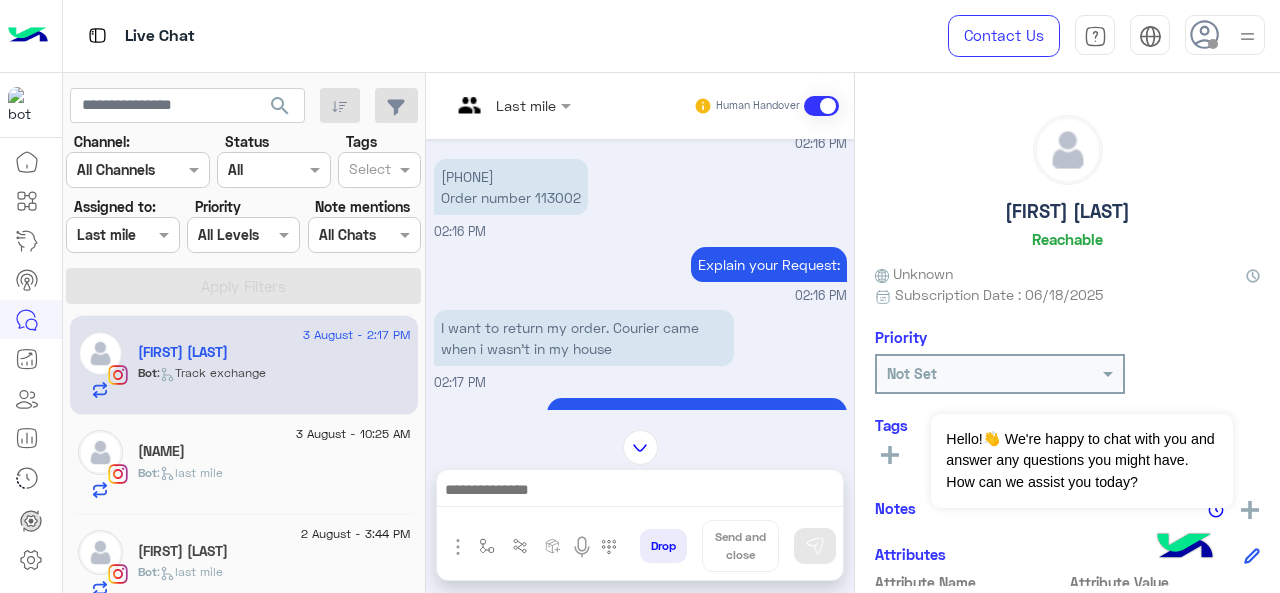 click at bounding box center [511, 104] 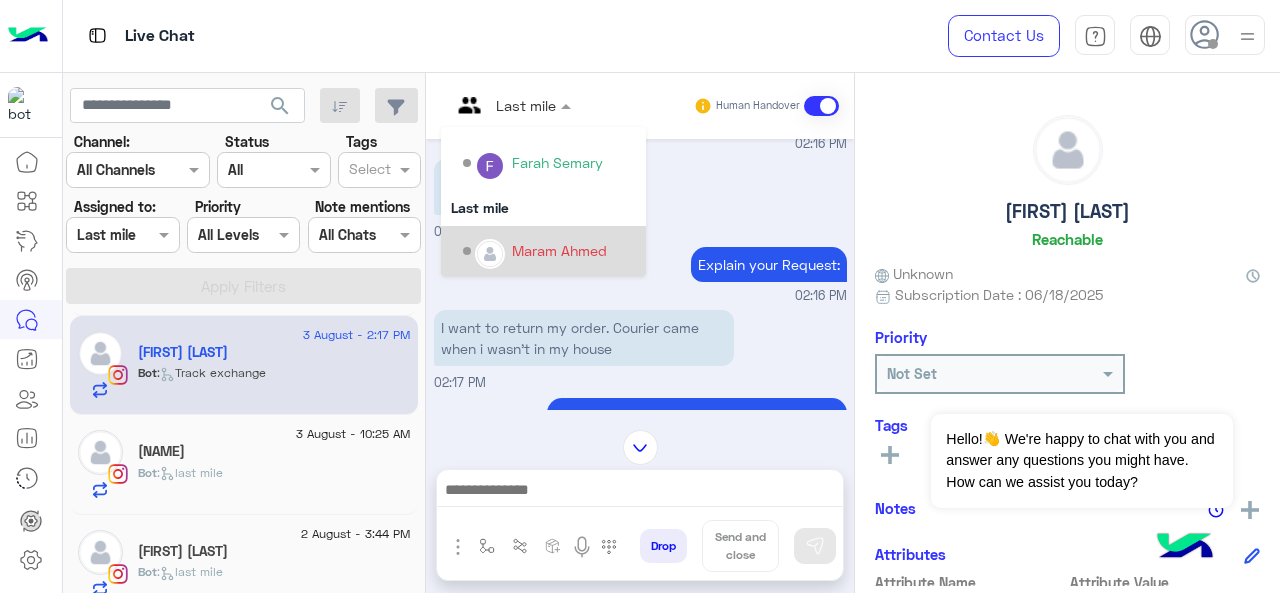 click at bounding box center (490, 254) 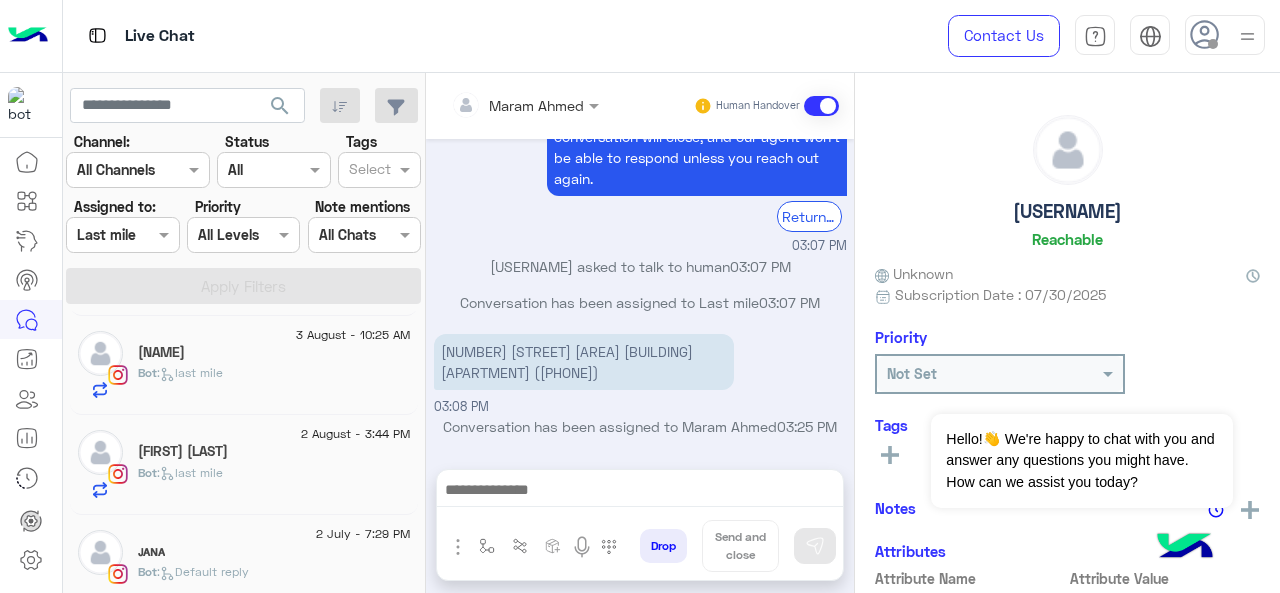click on "[NAME]" 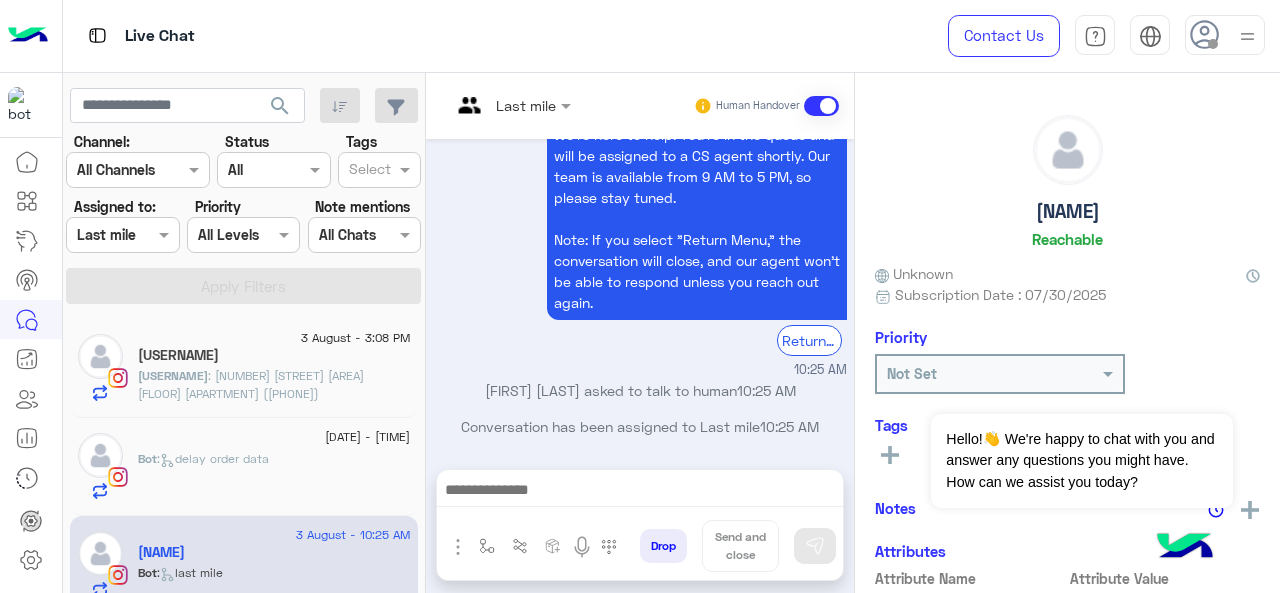 click on ":   delay order data" 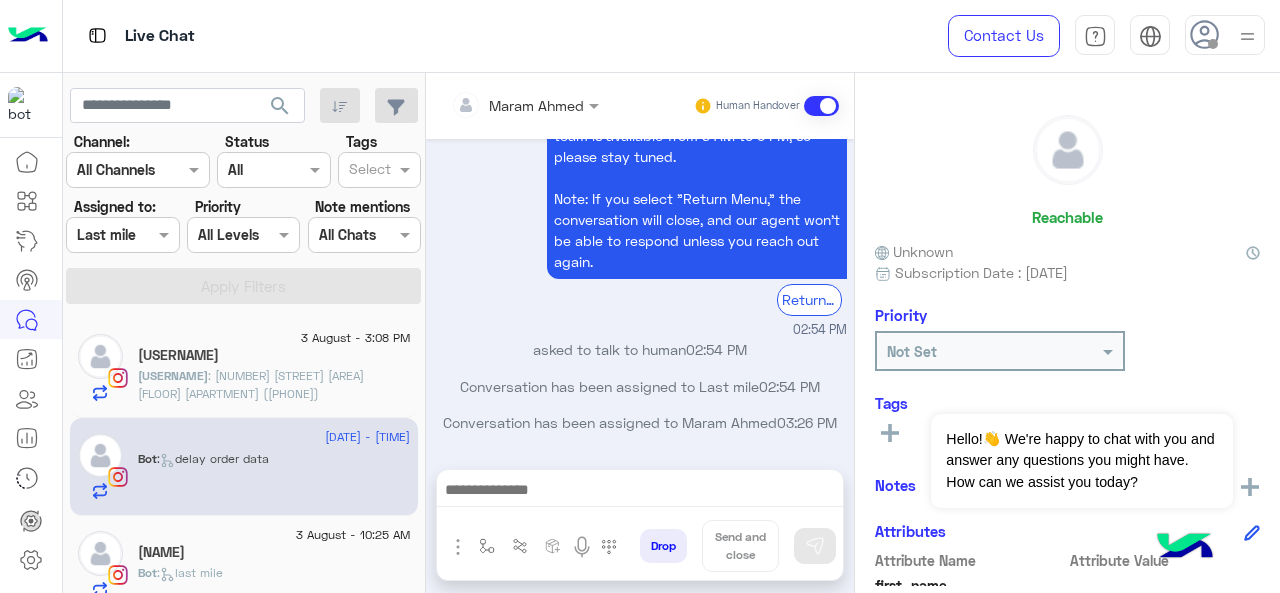click at bounding box center (122, 234) 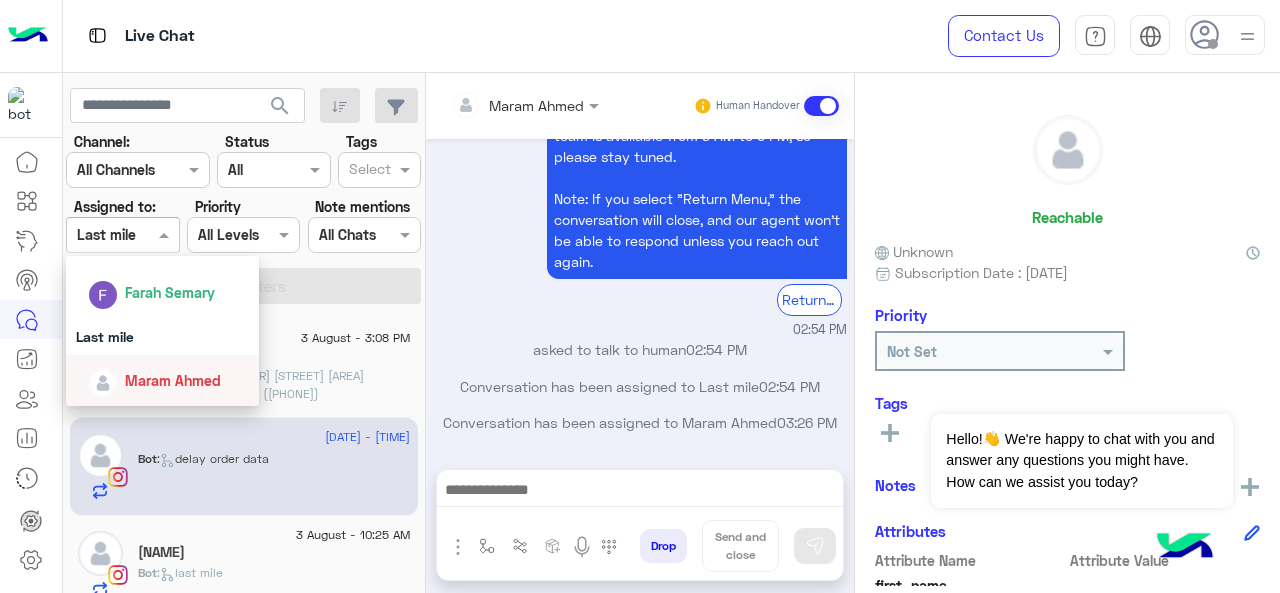 click on "Maram Ahmed" at bounding box center [173, 380] 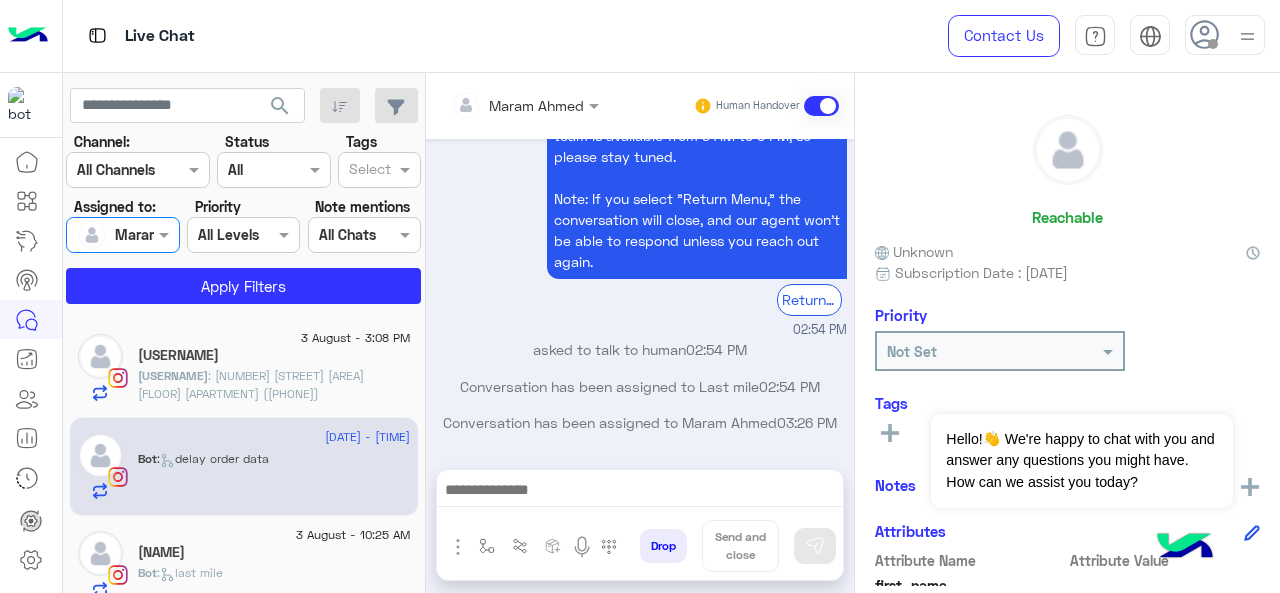 click on "search Channel: Channel All Channels Status Channel All Tags Select Assigned to: Assigned on Maram Ahmed Priority All Levels All Levels Note mentions Select All Chats Apply Filters" 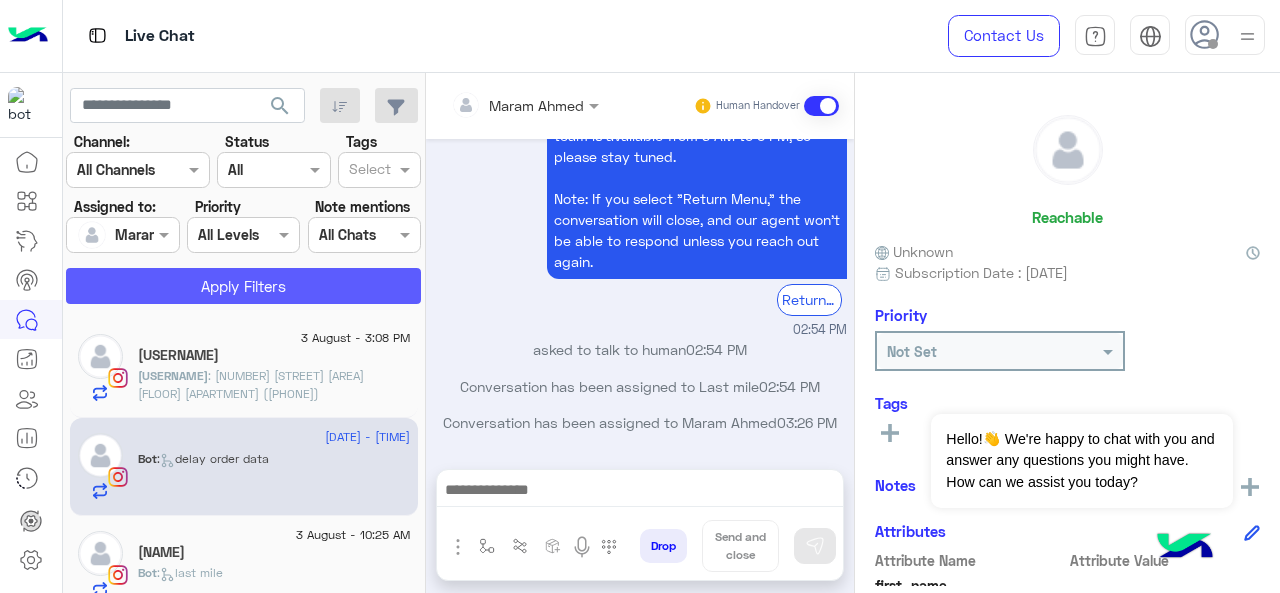 click on "Apply Filters" 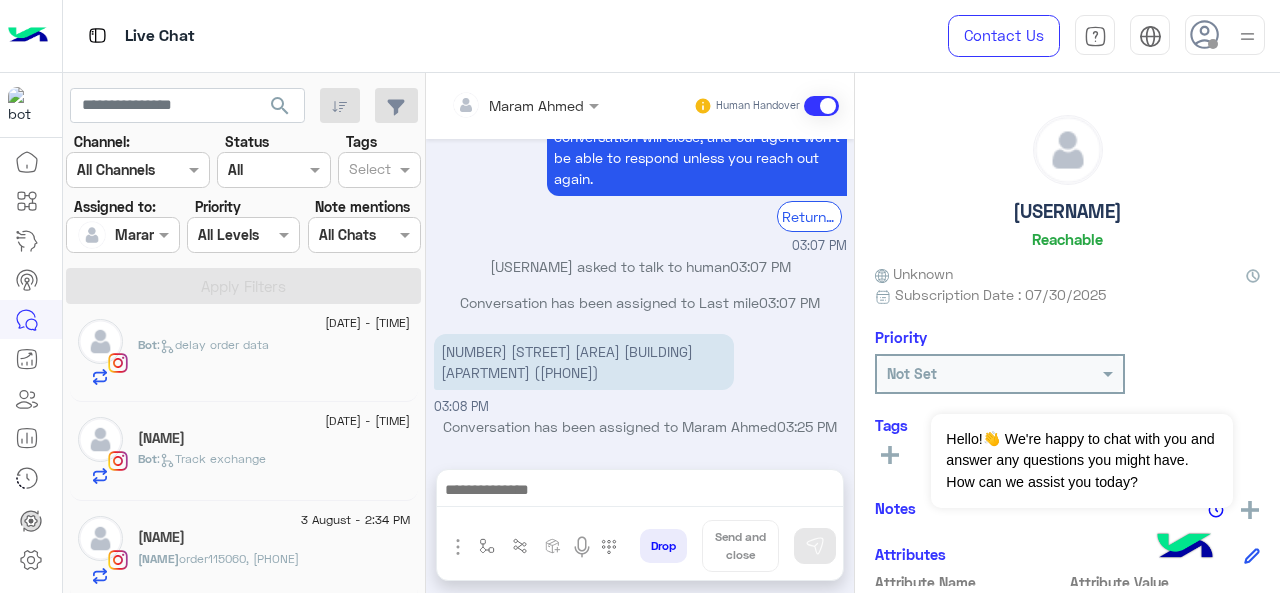 scroll, scrollTop: 218, scrollLeft: 0, axis: vertical 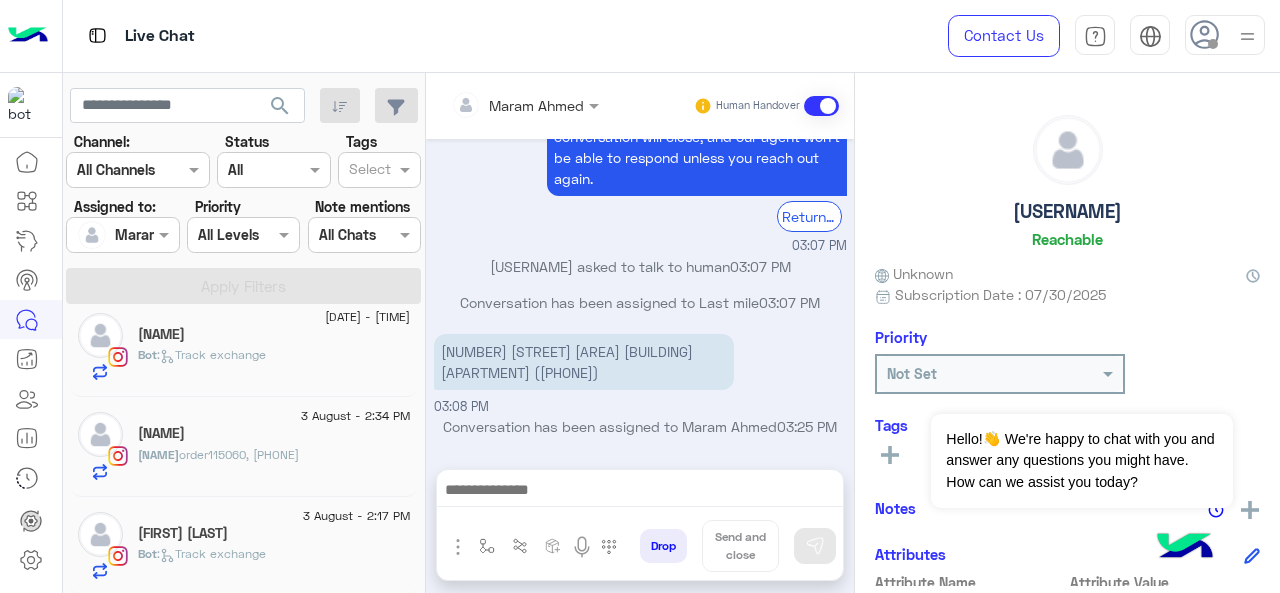 click on "Bot :   Track exchange" 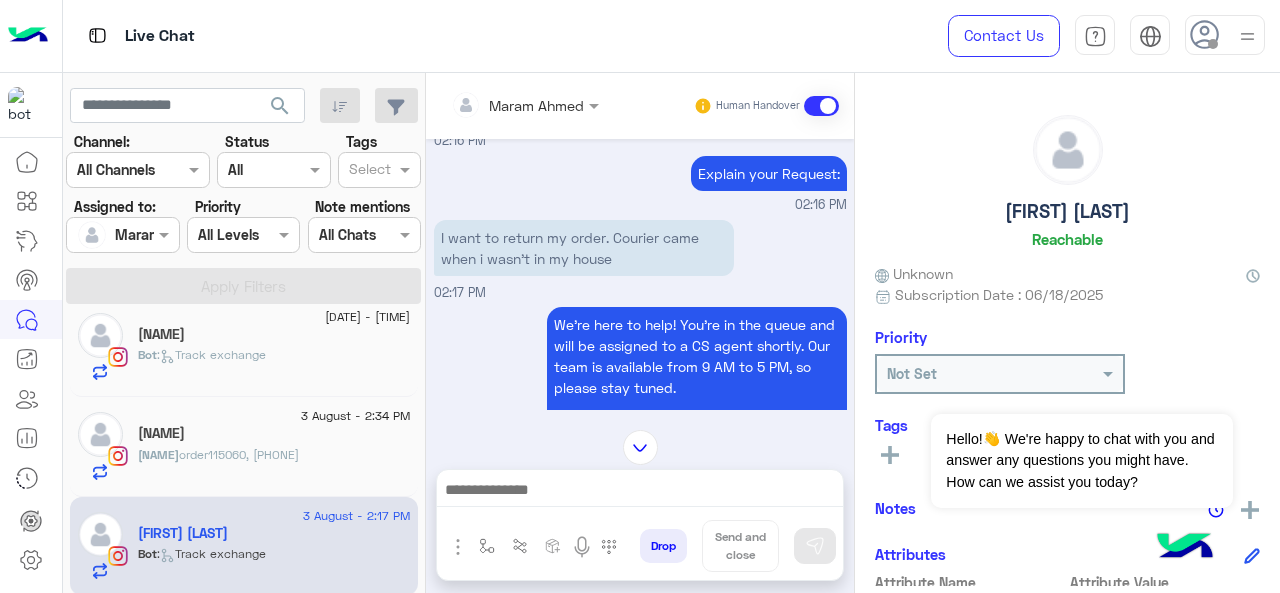 scroll, scrollTop: 475, scrollLeft: 0, axis: vertical 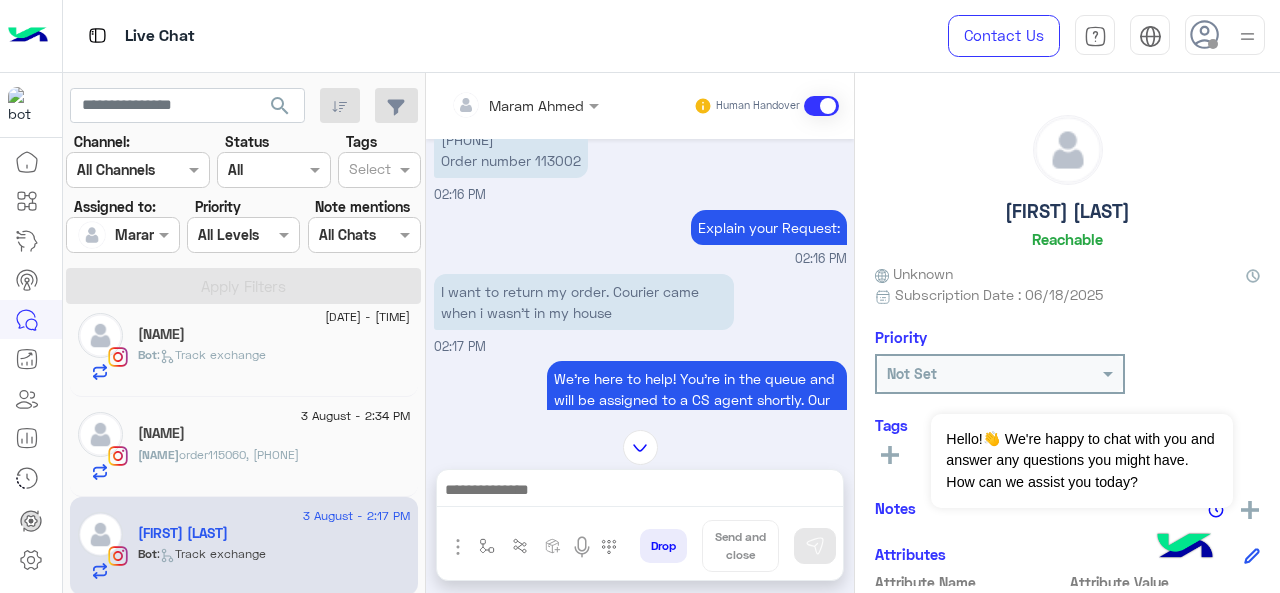click on "[PHONE]  Order number [NUMBER]" at bounding box center (511, 150) 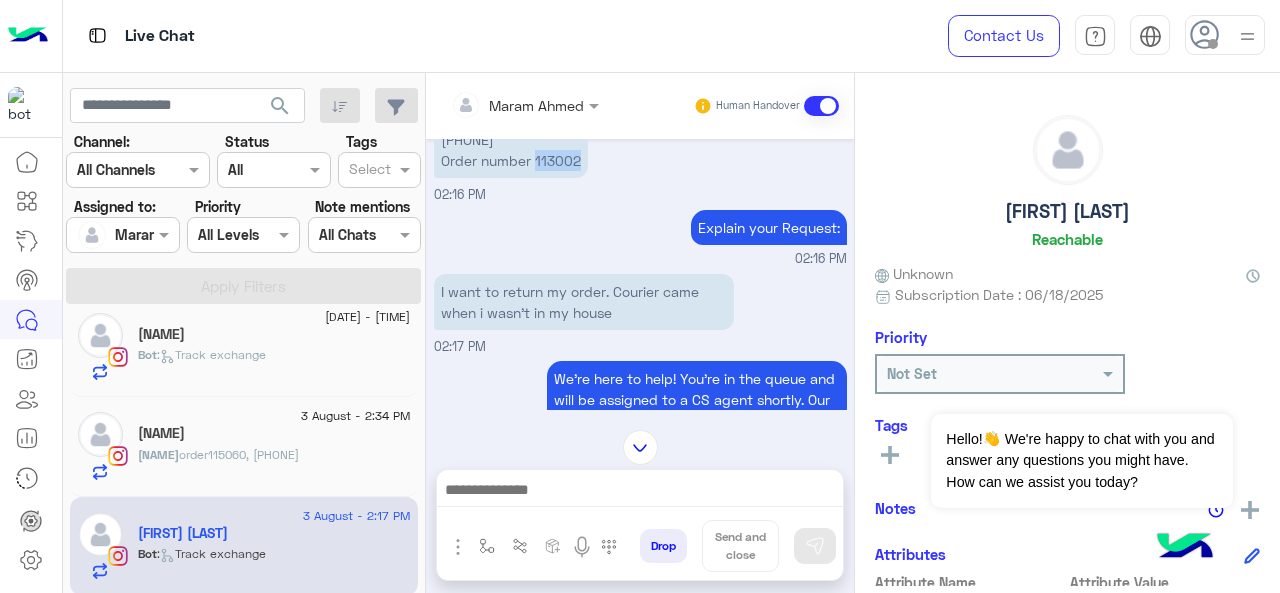 click on "[PHONE]  Order number [NUMBER]" at bounding box center [511, 150] 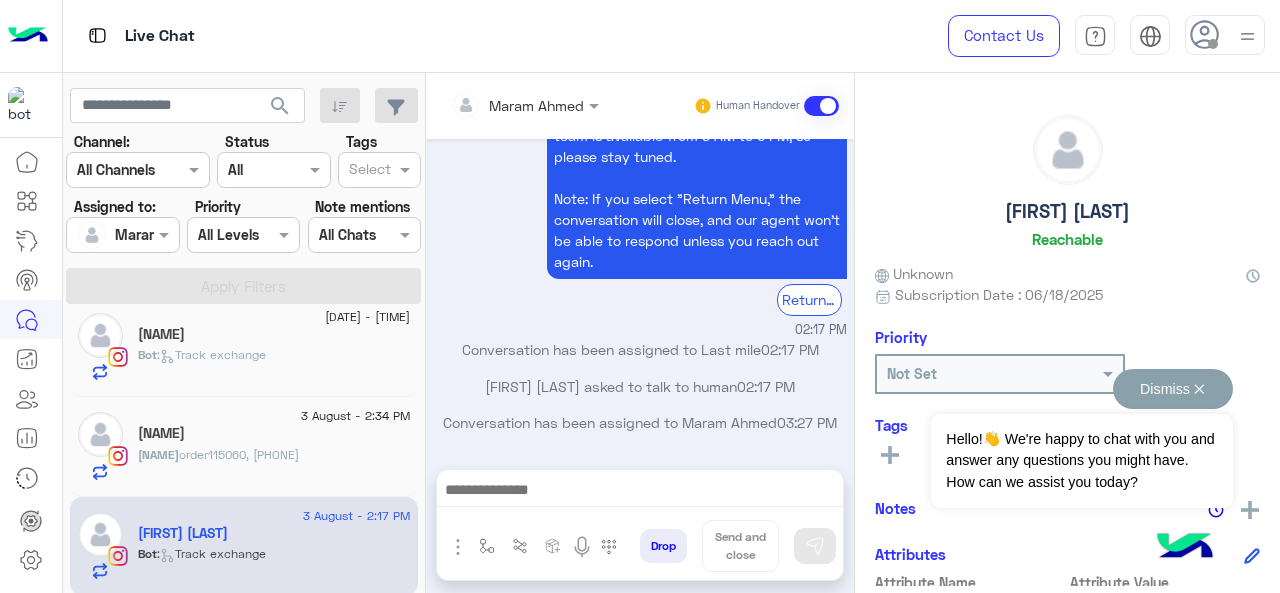 click on "Dismiss ✕" at bounding box center [1173, 389] 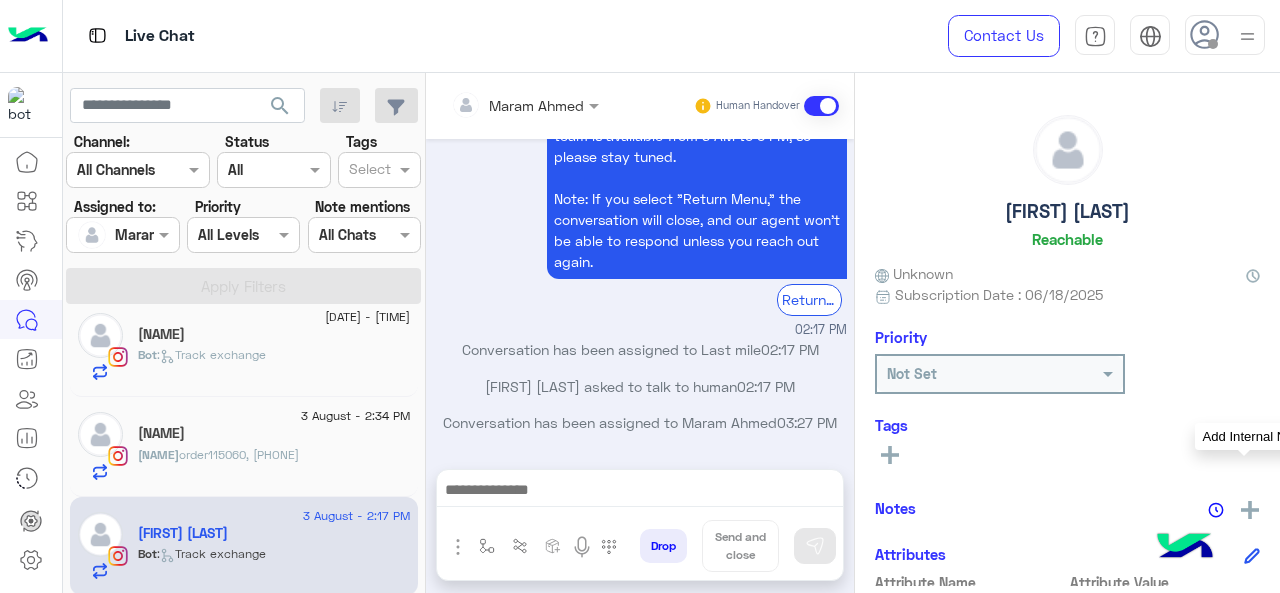 click 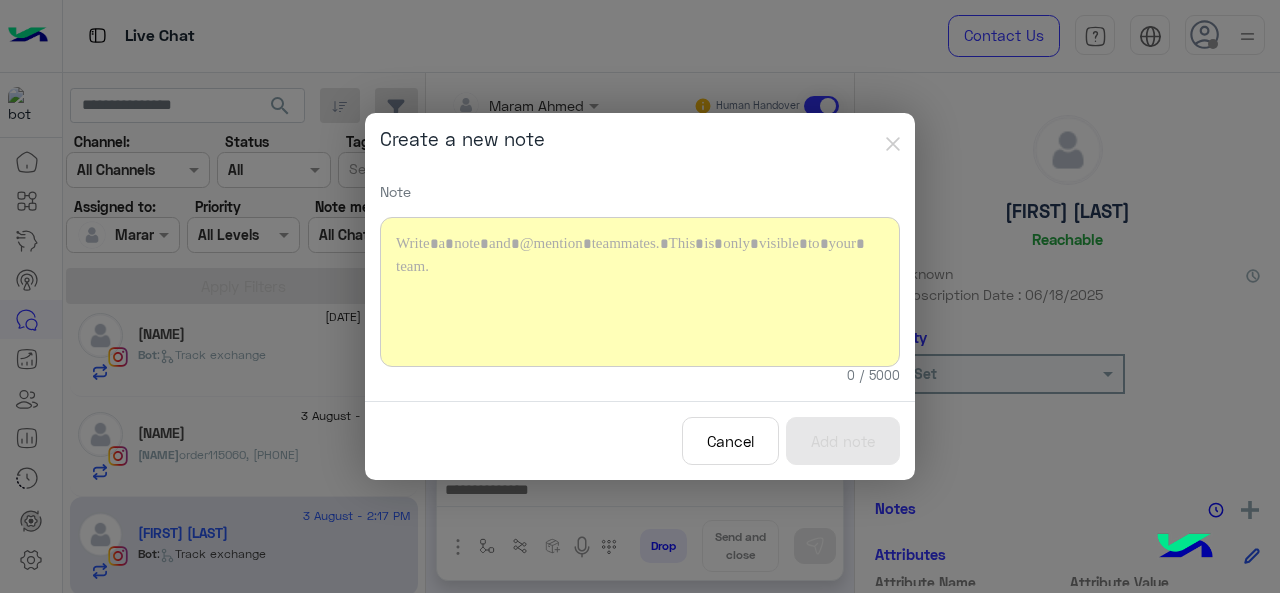 type 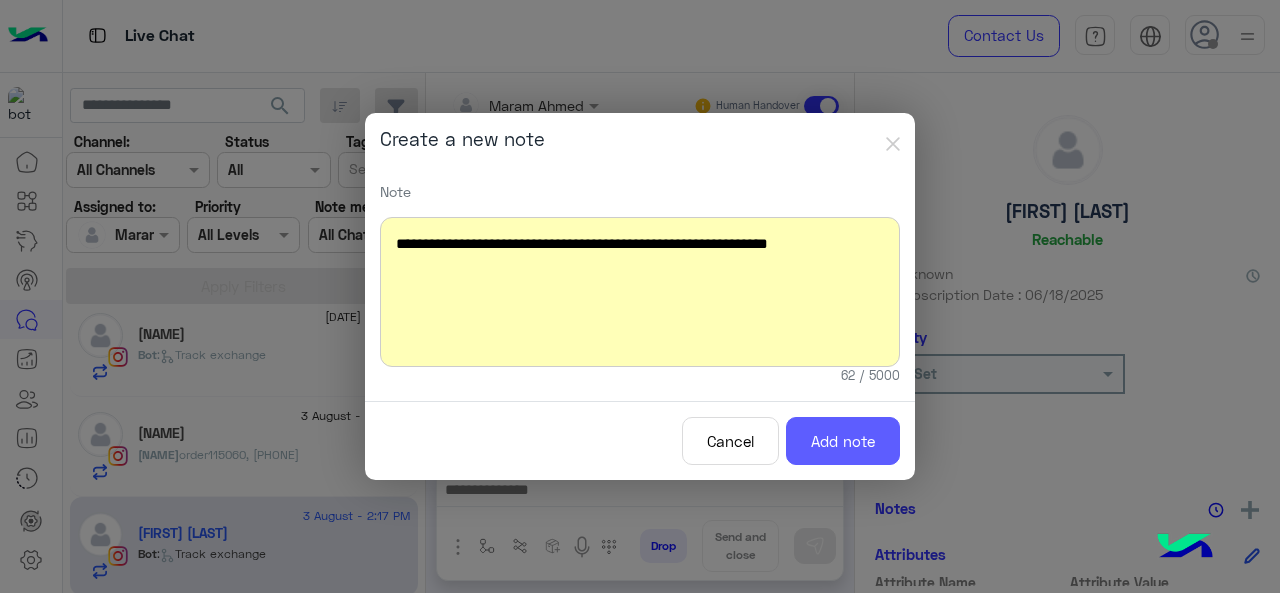 click on "Add note" 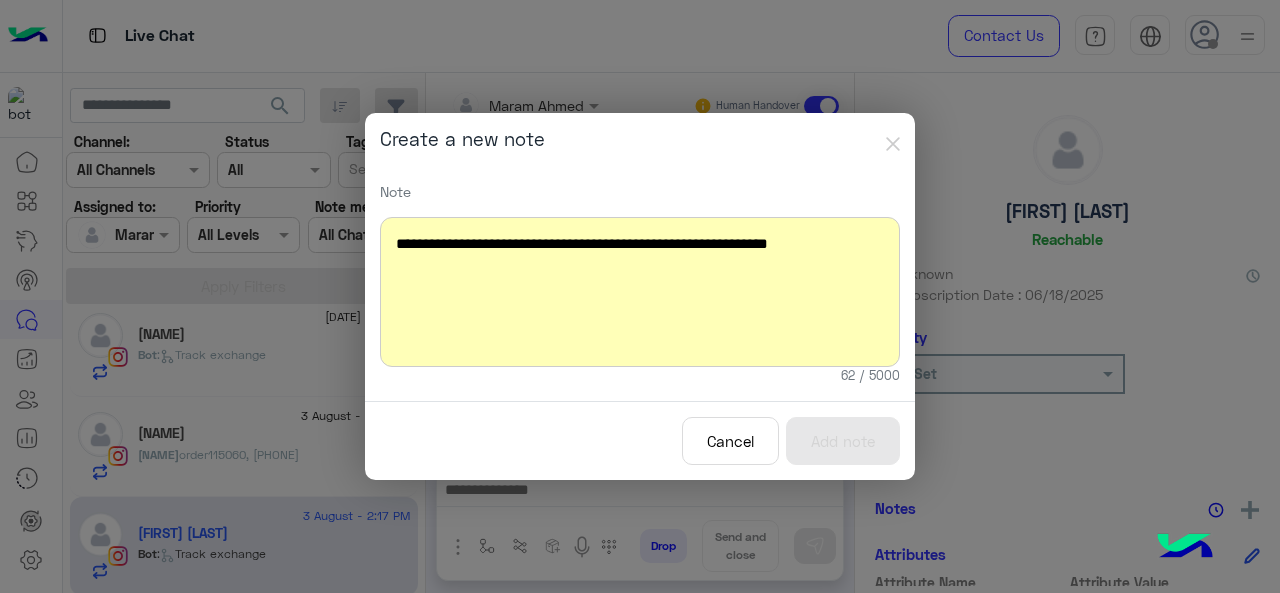 scroll, scrollTop: 920, scrollLeft: 0, axis: vertical 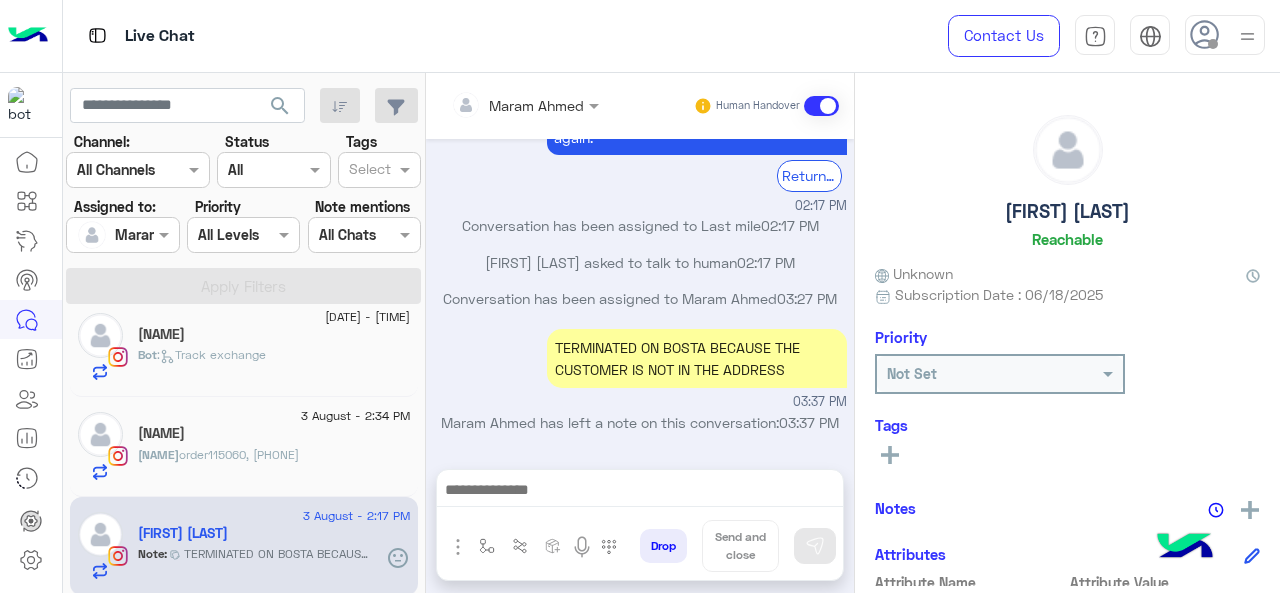 click at bounding box center [525, 104] 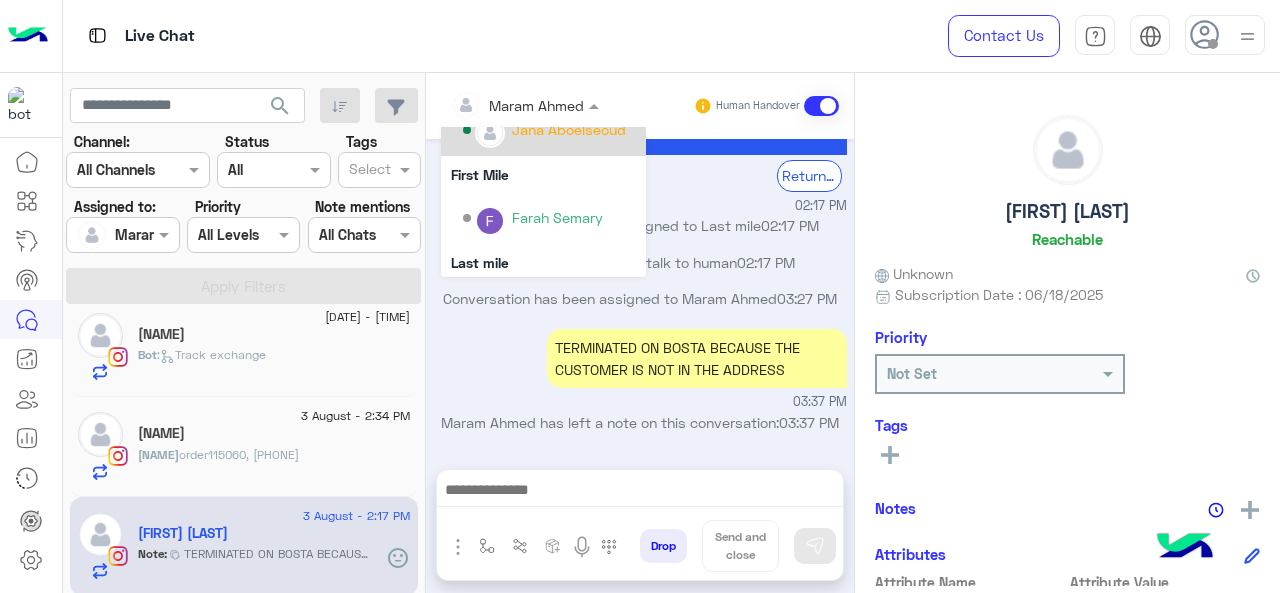 scroll, scrollTop: 204, scrollLeft: 0, axis: vertical 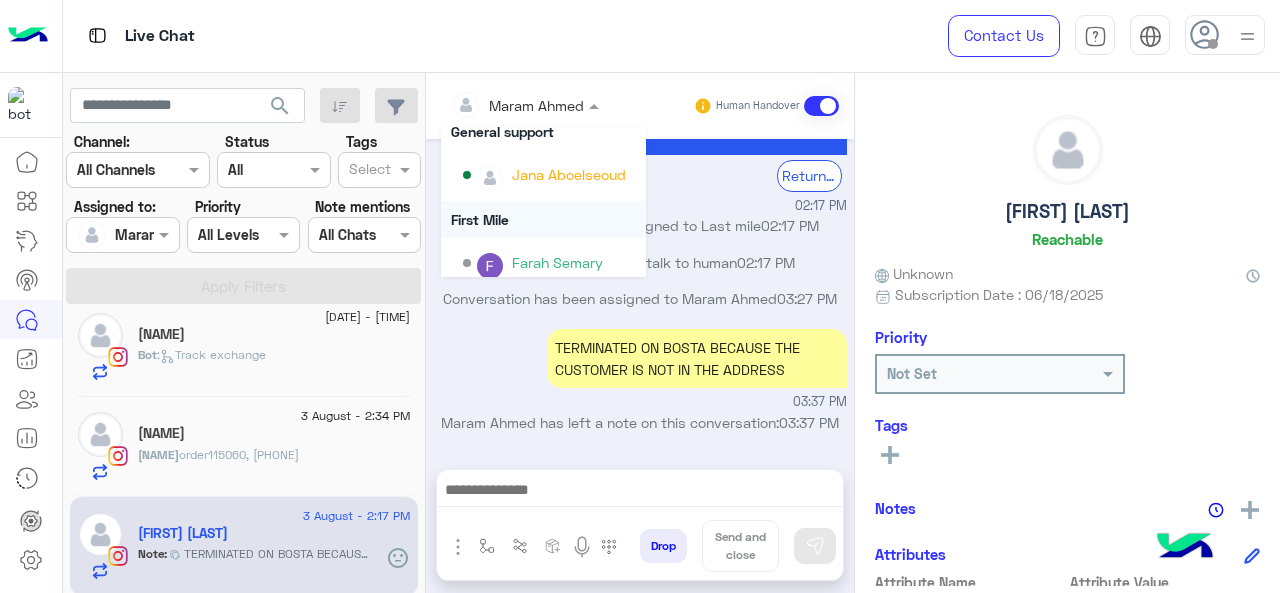 click on "First Mile" at bounding box center (543, 219) 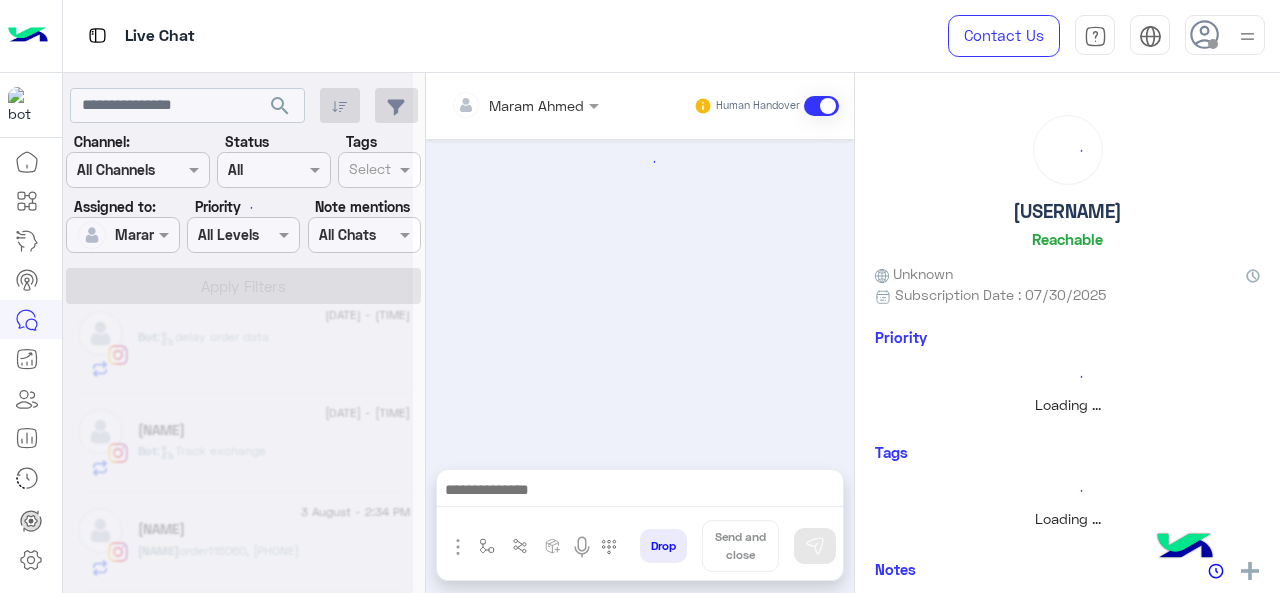 scroll, scrollTop: 120, scrollLeft: 0, axis: vertical 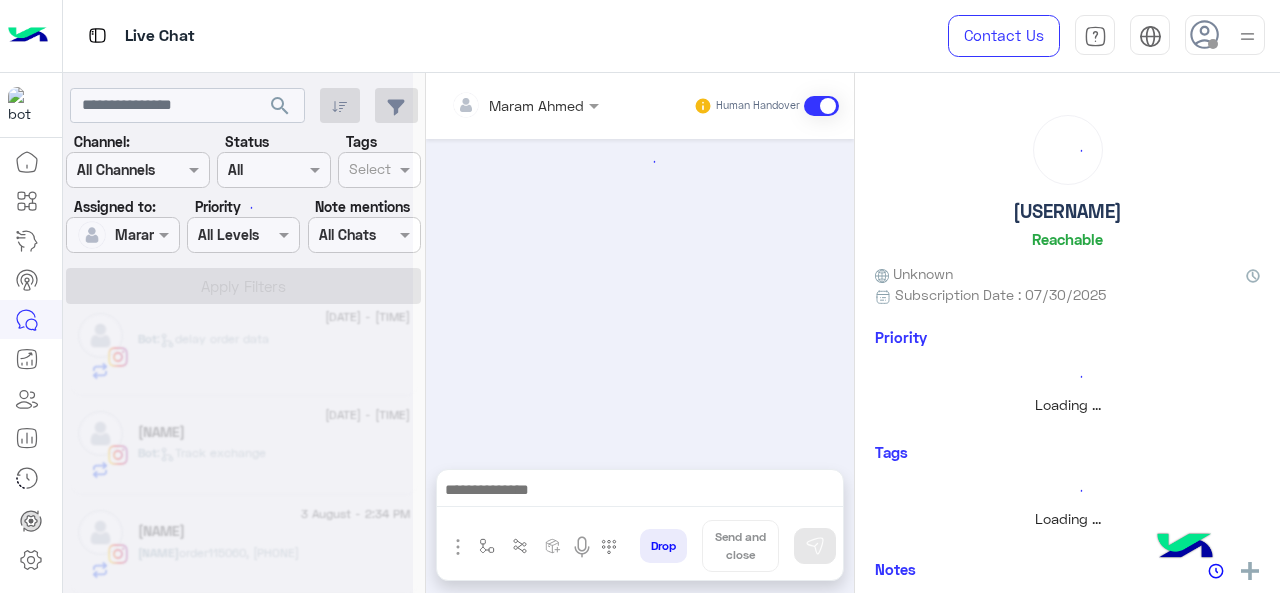 click on "order115060, [PHONE]" 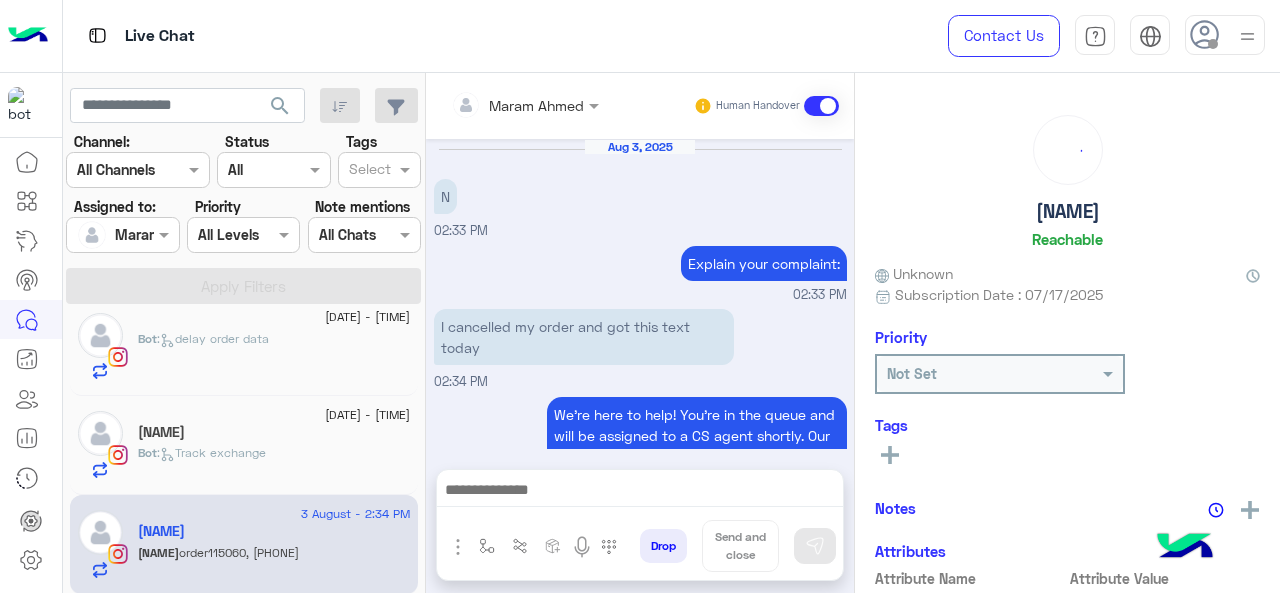 scroll, scrollTop: 755, scrollLeft: 0, axis: vertical 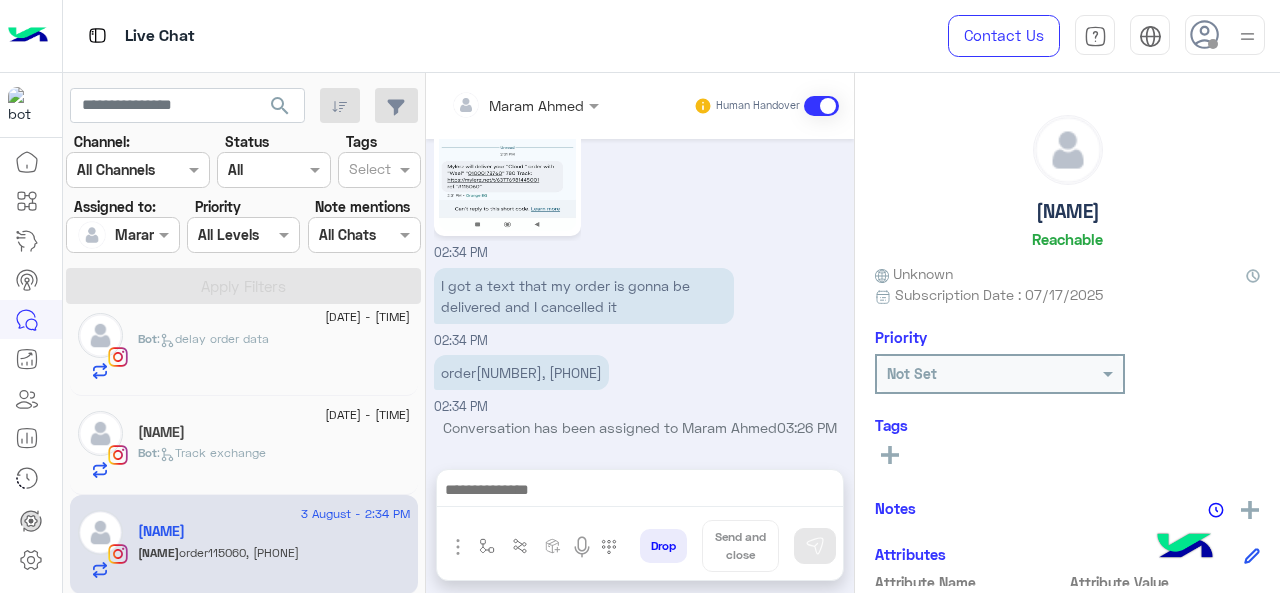 click on "order[NUMBER], [PHONE]" at bounding box center (521, 372) 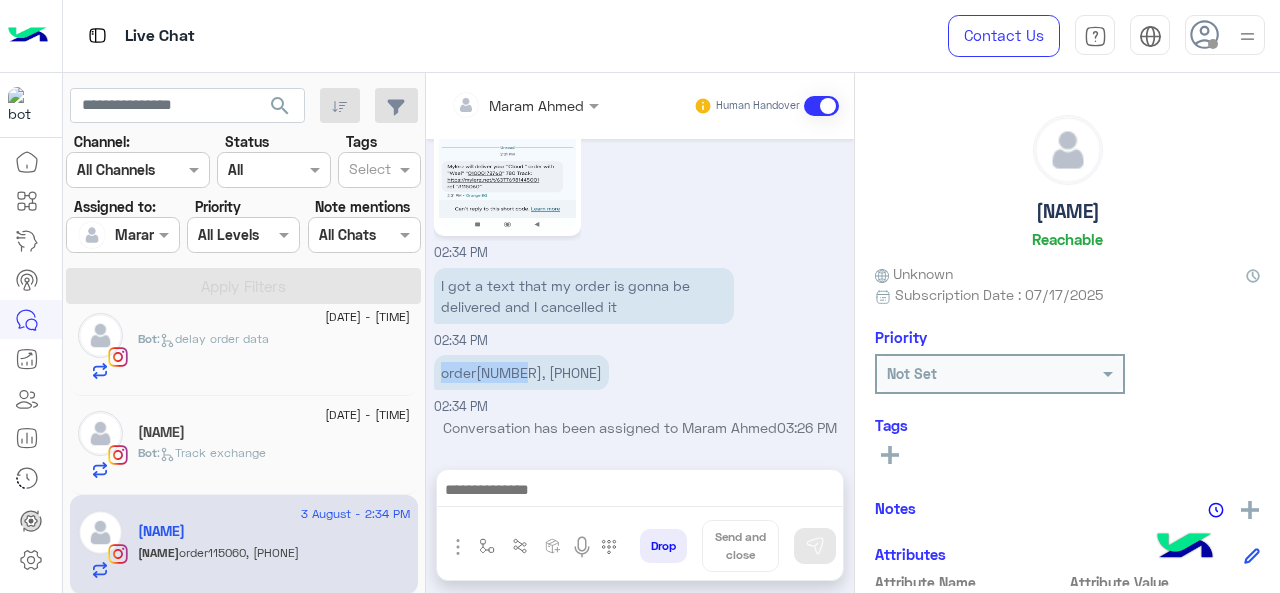 click on "order[NUMBER], [PHONE]" at bounding box center [521, 372] 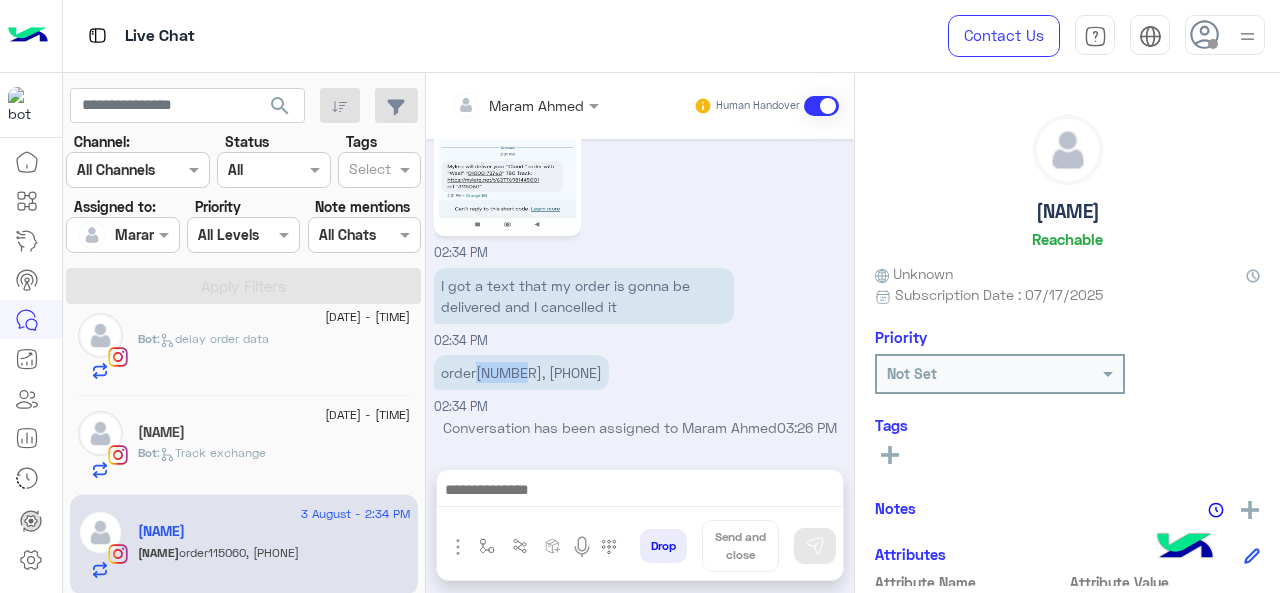 drag, startPoint x: 474, startPoint y: 367, endPoint x: 520, endPoint y: 363, distance: 46.173584 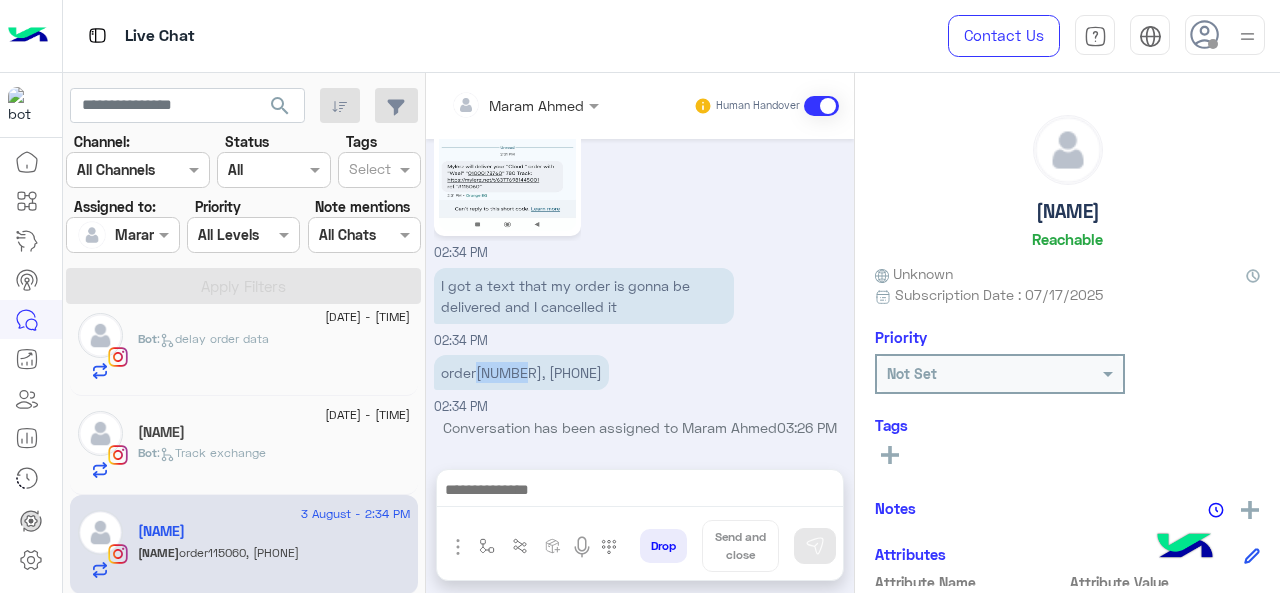 copy on "[NUMBER]" 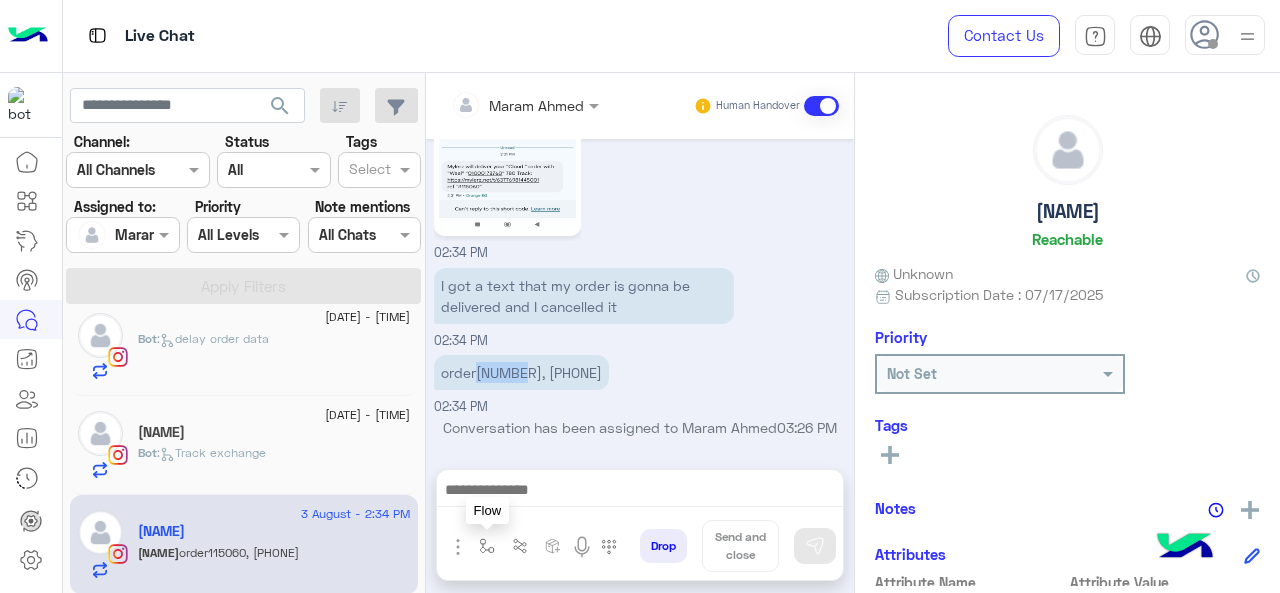 click at bounding box center [487, 546] 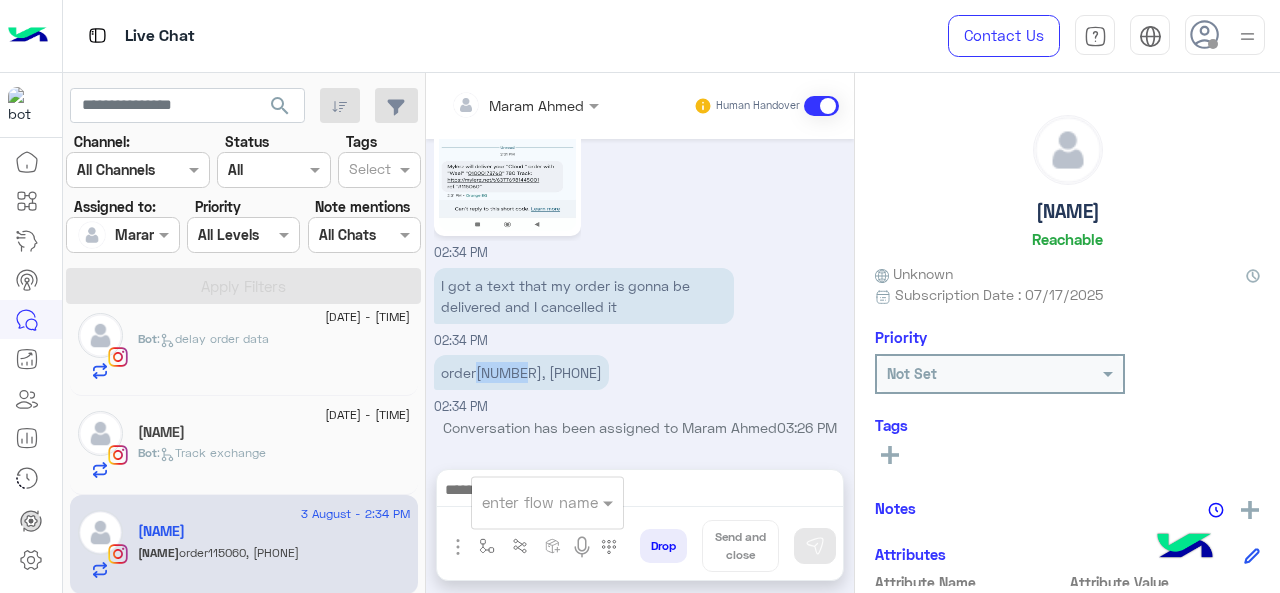 click at bounding box center (523, 502) 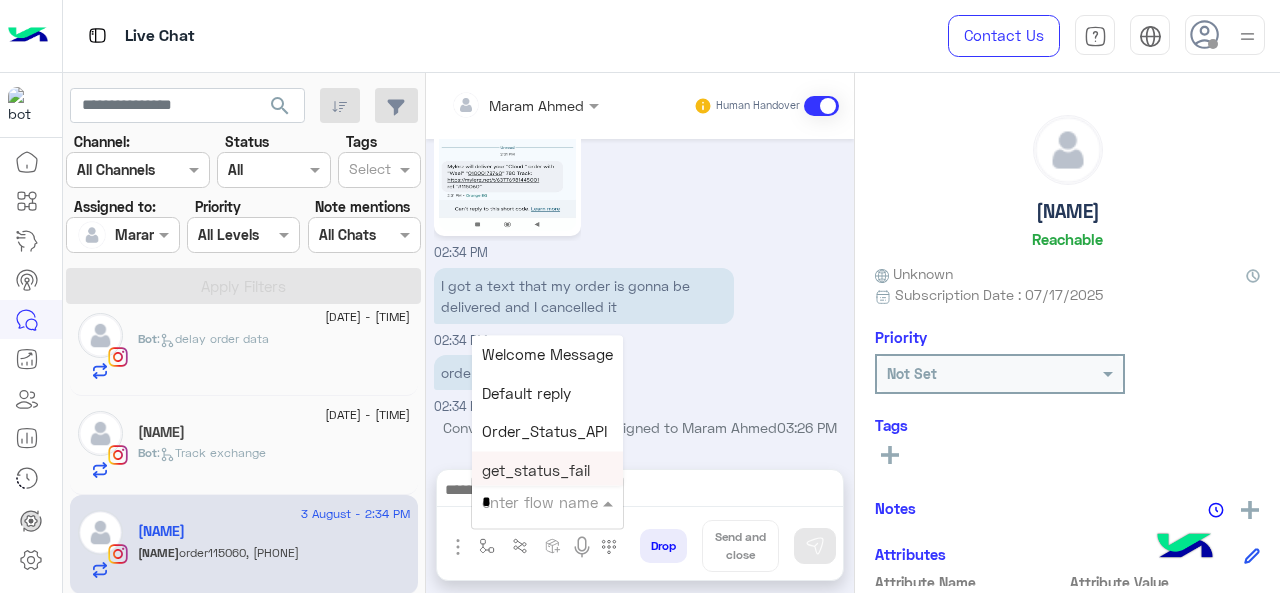 type on "*" 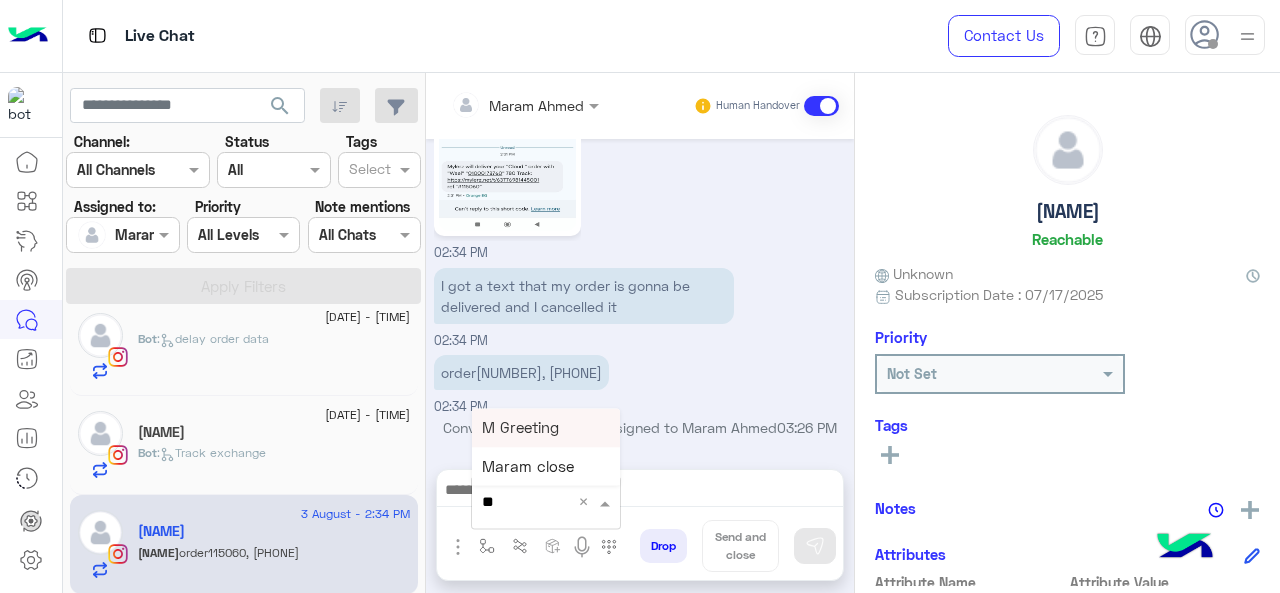 click on "M Greeting" at bounding box center [520, 427] 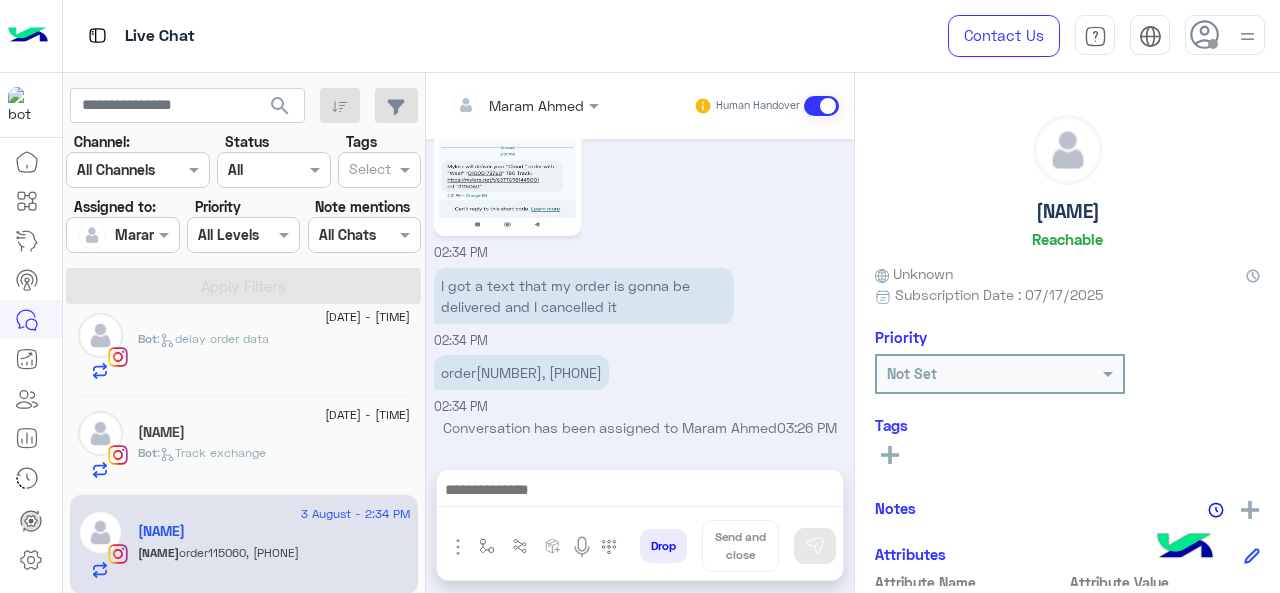 type on "**********" 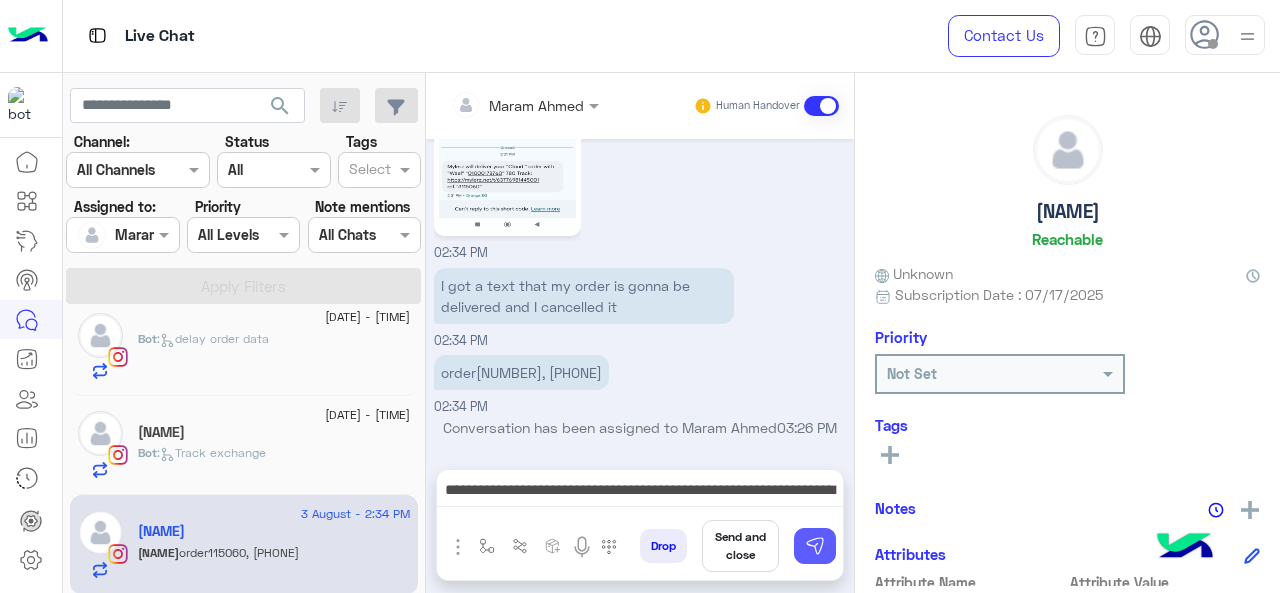 click at bounding box center [815, 546] 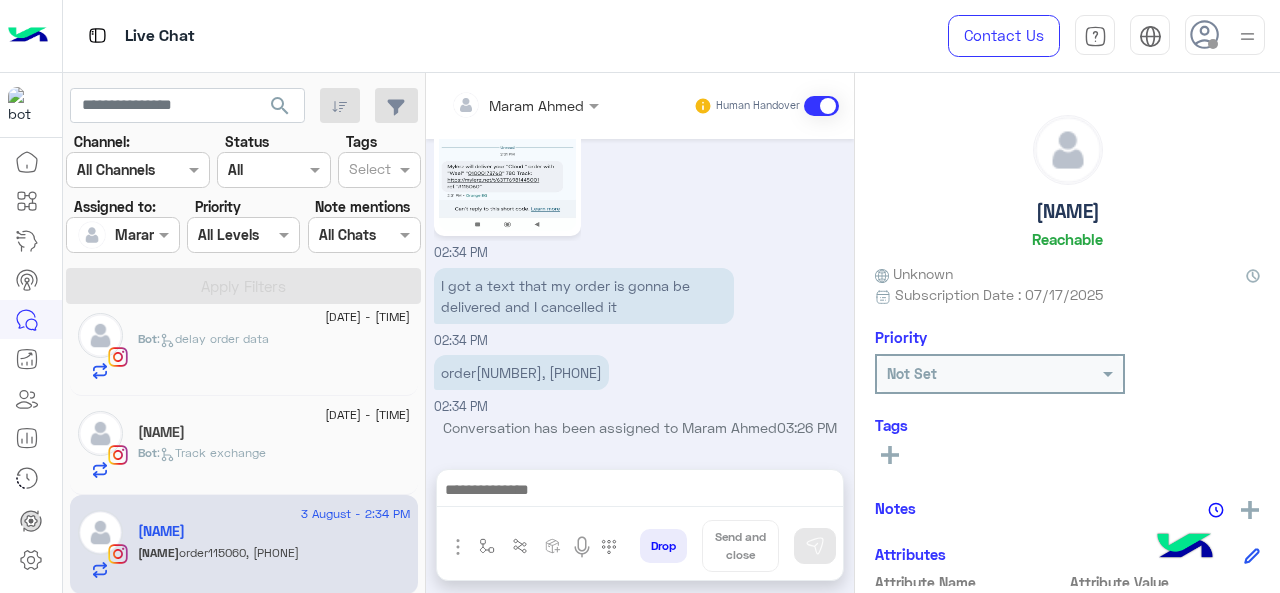 scroll, scrollTop: 876, scrollLeft: 0, axis: vertical 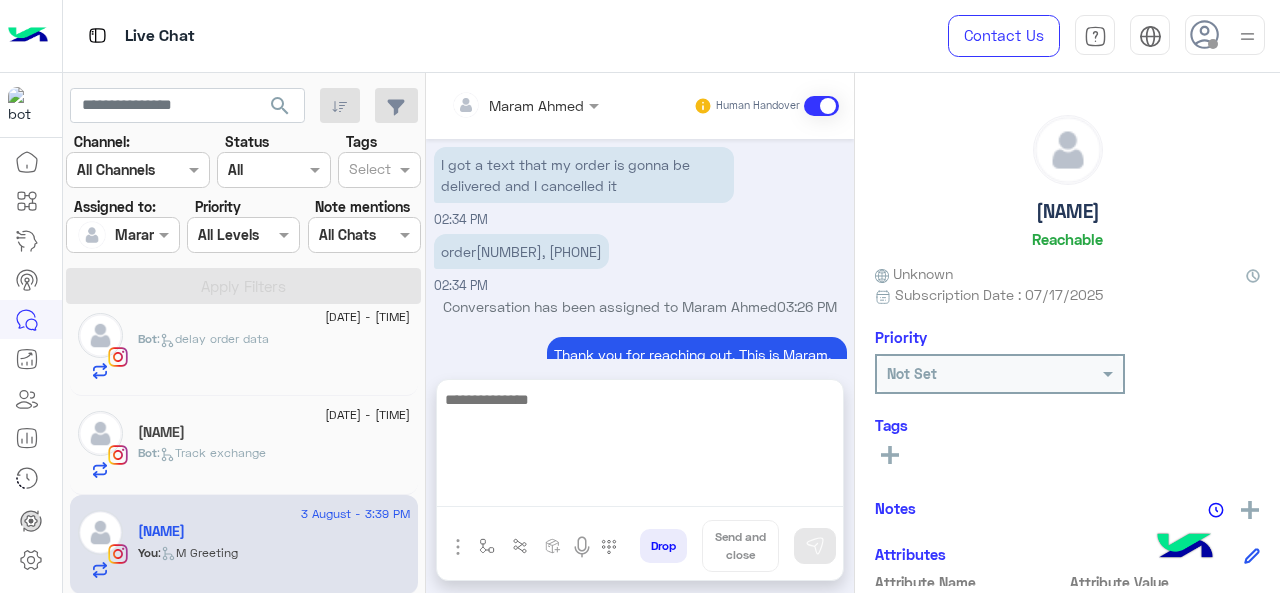 click at bounding box center [640, 447] 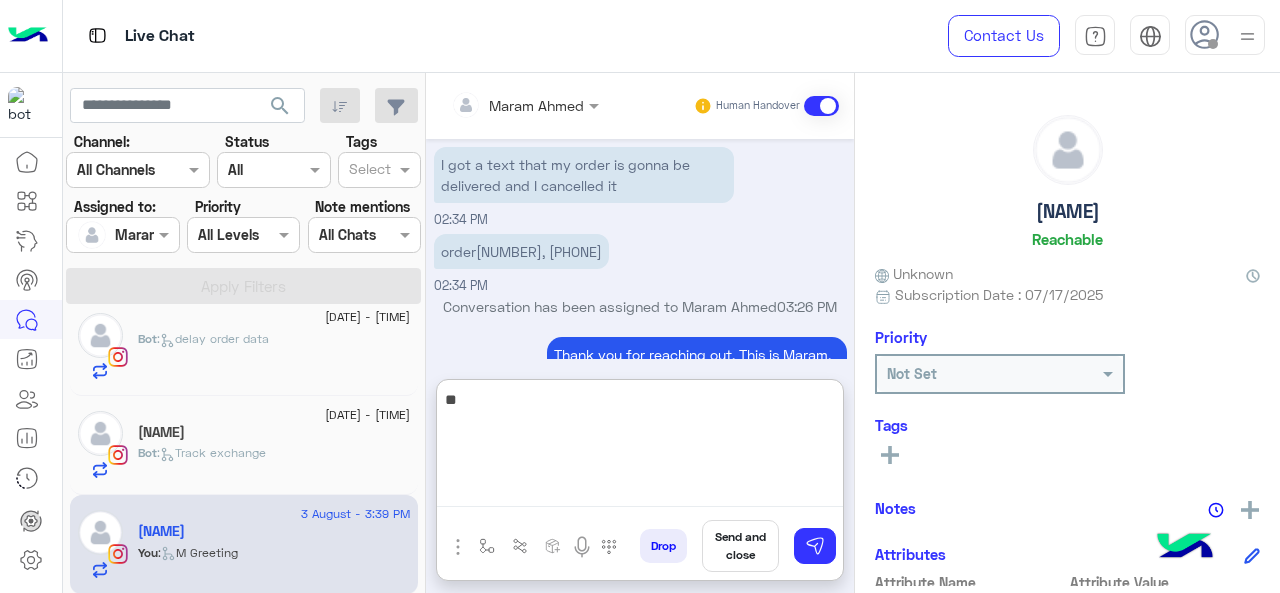 type on "*" 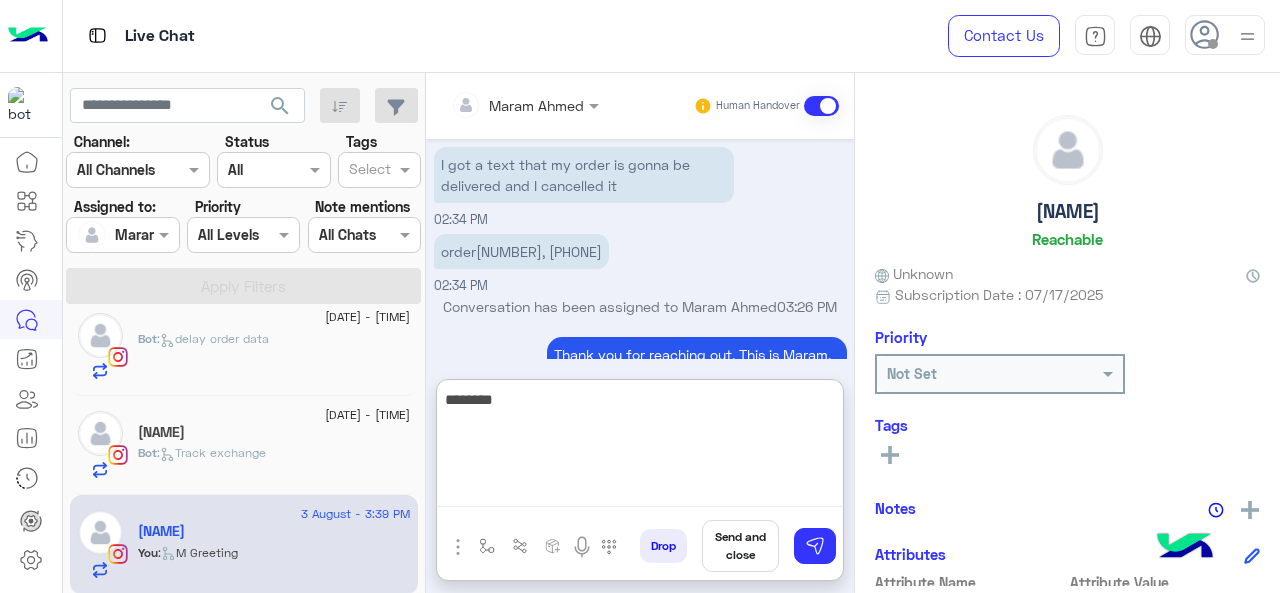 paste on "**********" 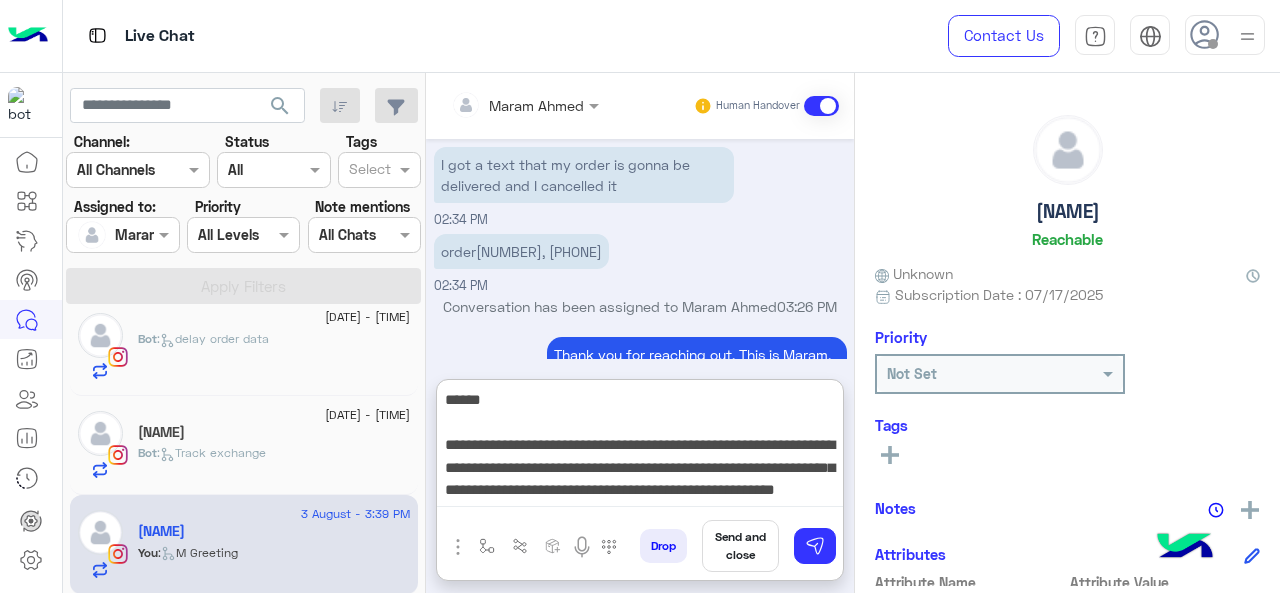 scroll, scrollTop: 15, scrollLeft: 0, axis: vertical 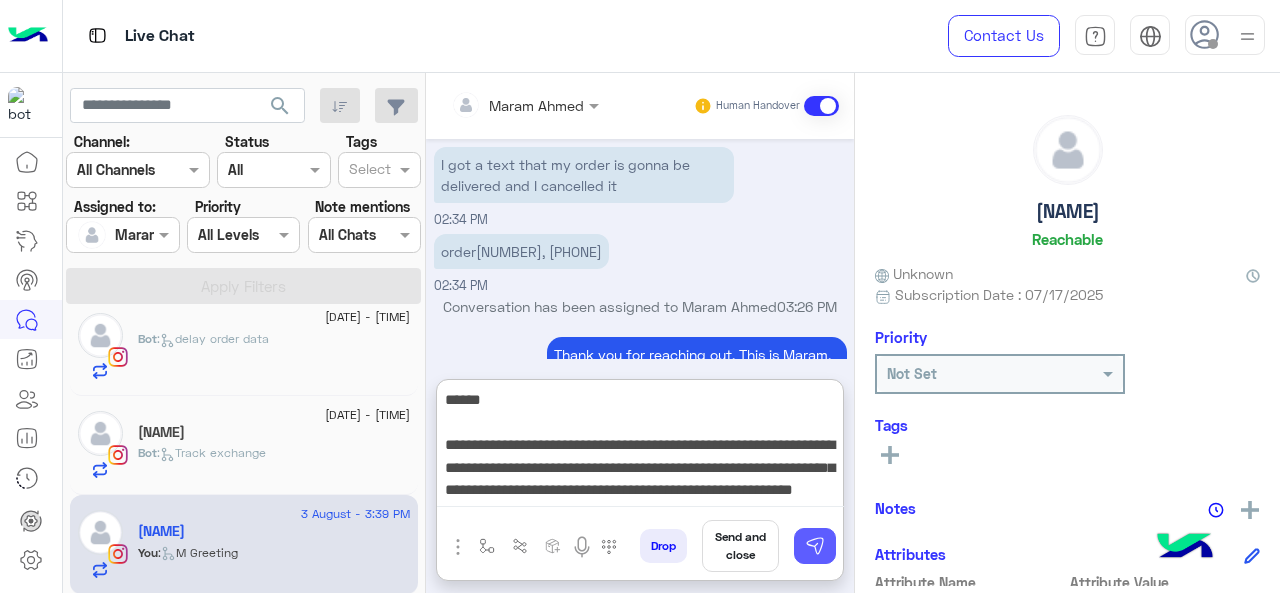 type on "**********" 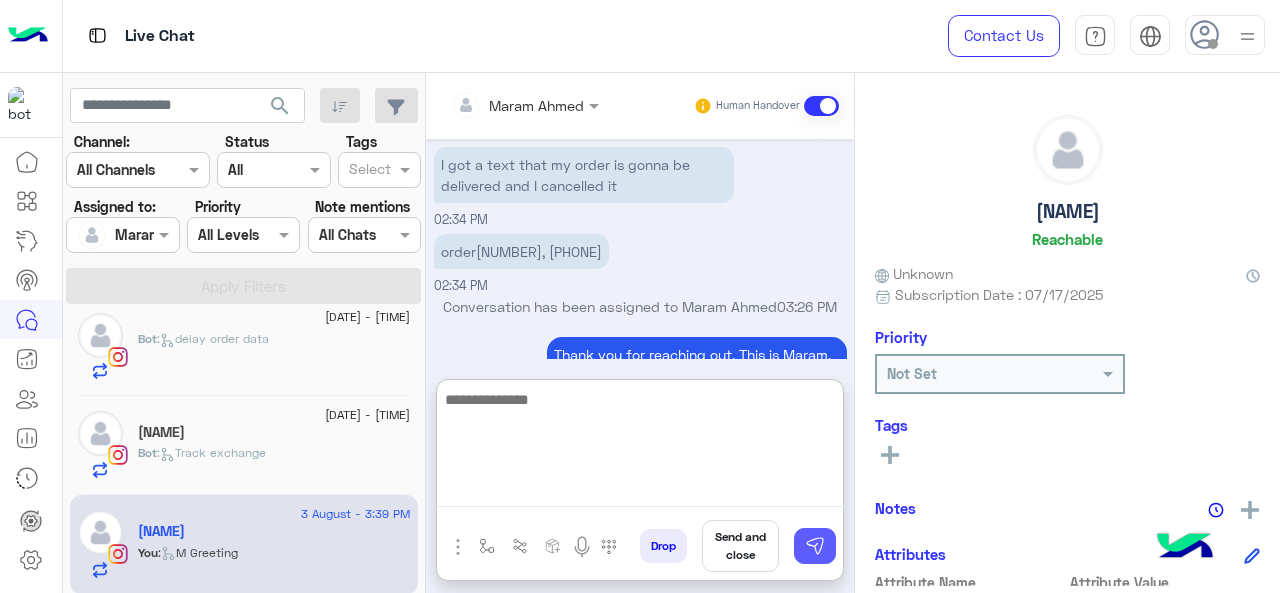 scroll, scrollTop: 0, scrollLeft: 0, axis: both 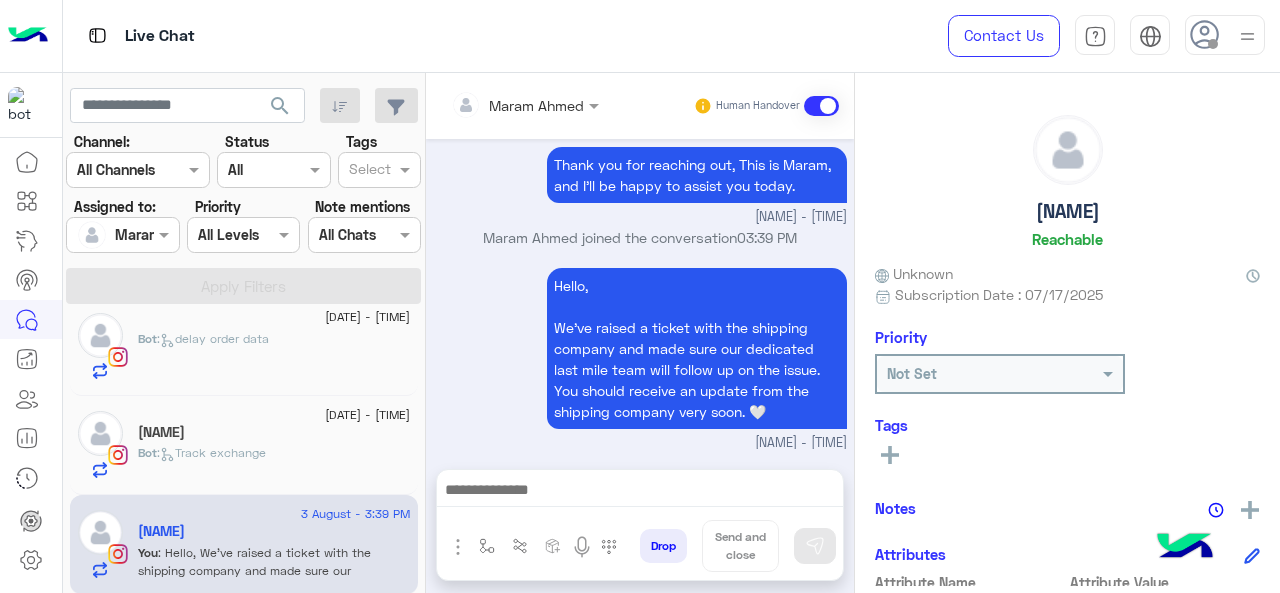 click on "[NAME]" 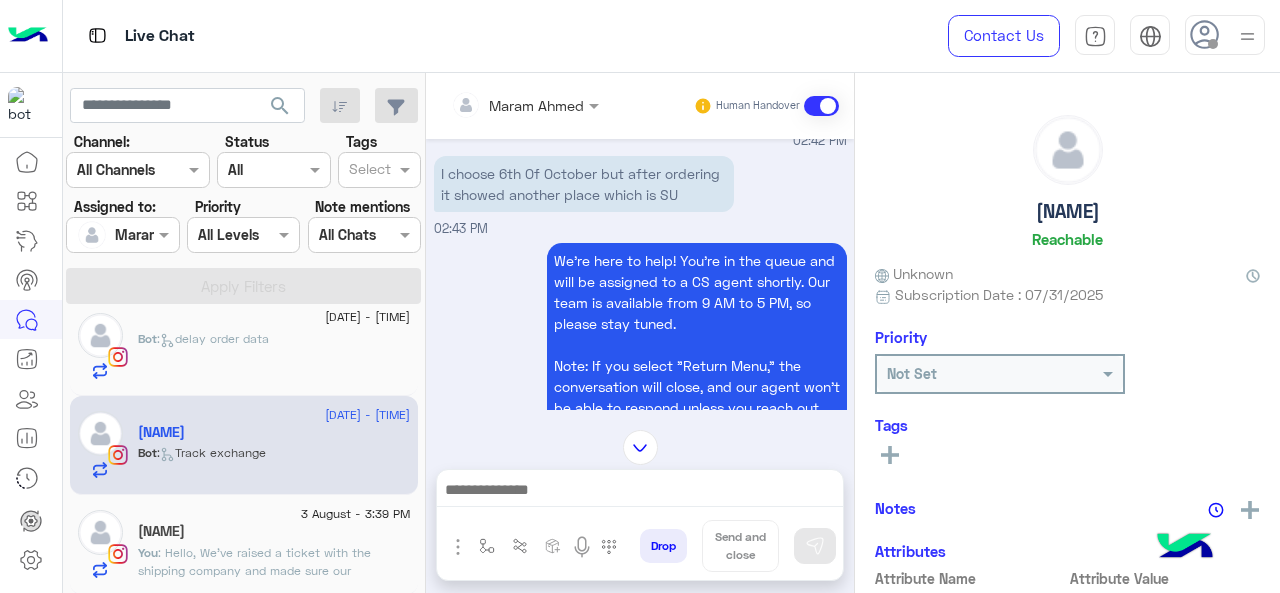 scroll, scrollTop: 475, scrollLeft: 0, axis: vertical 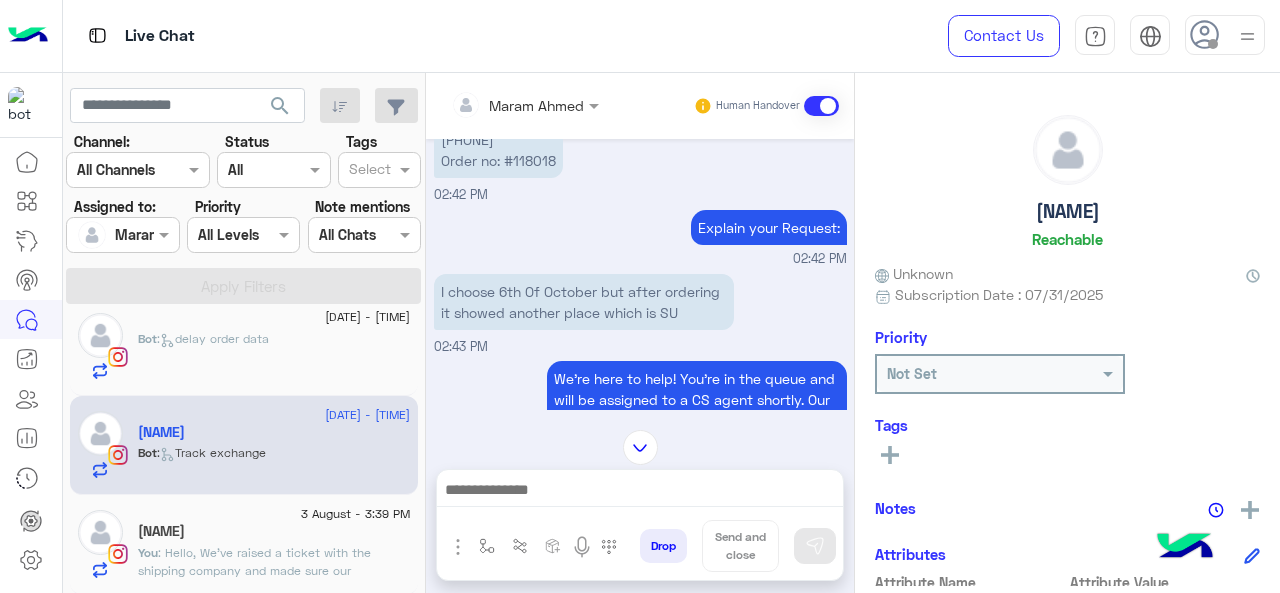 click on "[PHONE] Order no: #[ORDER_NUMBER]" at bounding box center (498, 150) 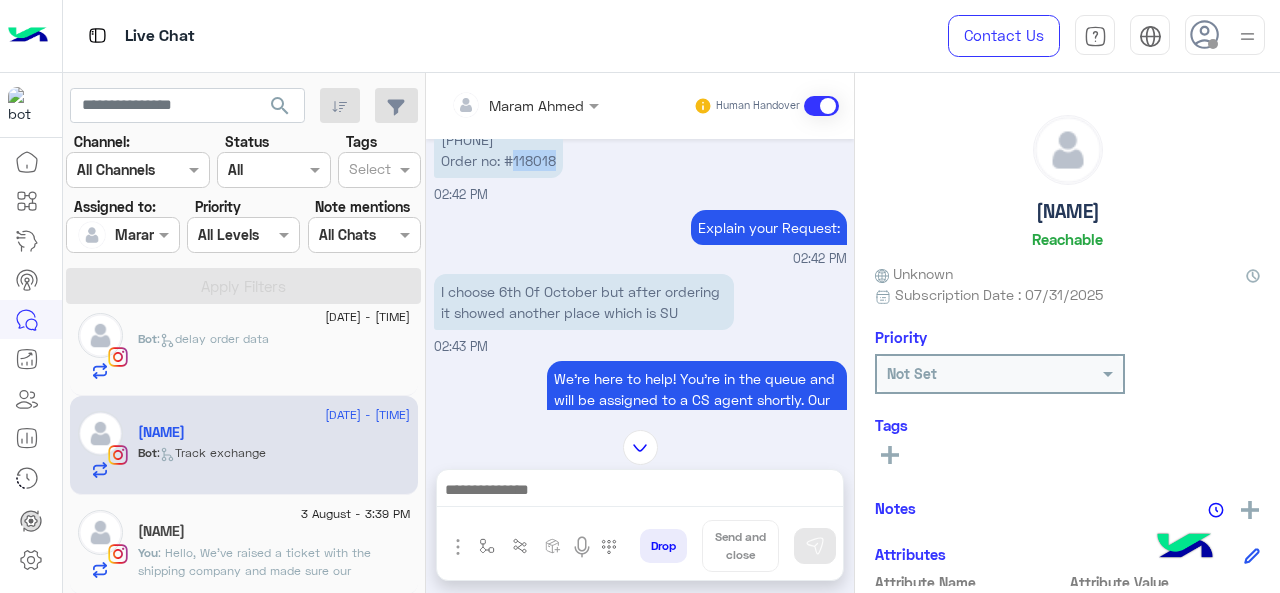 click on "[PHONE] Order no: #[ORDER_NUMBER]" at bounding box center (498, 150) 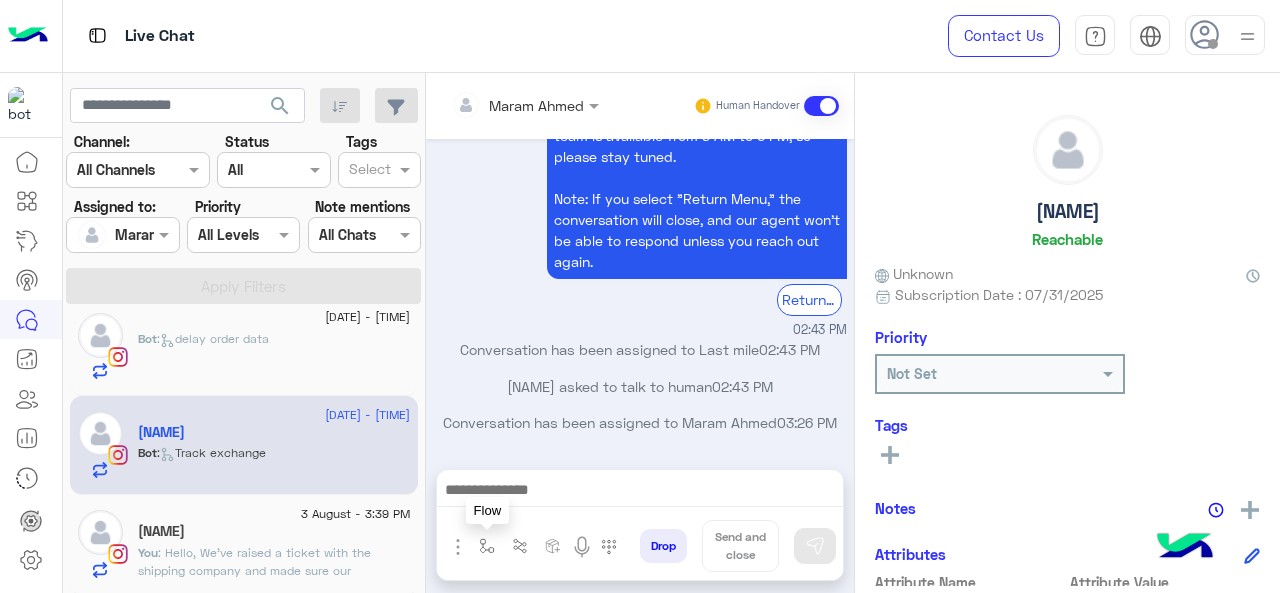click at bounding box center (487, 546) 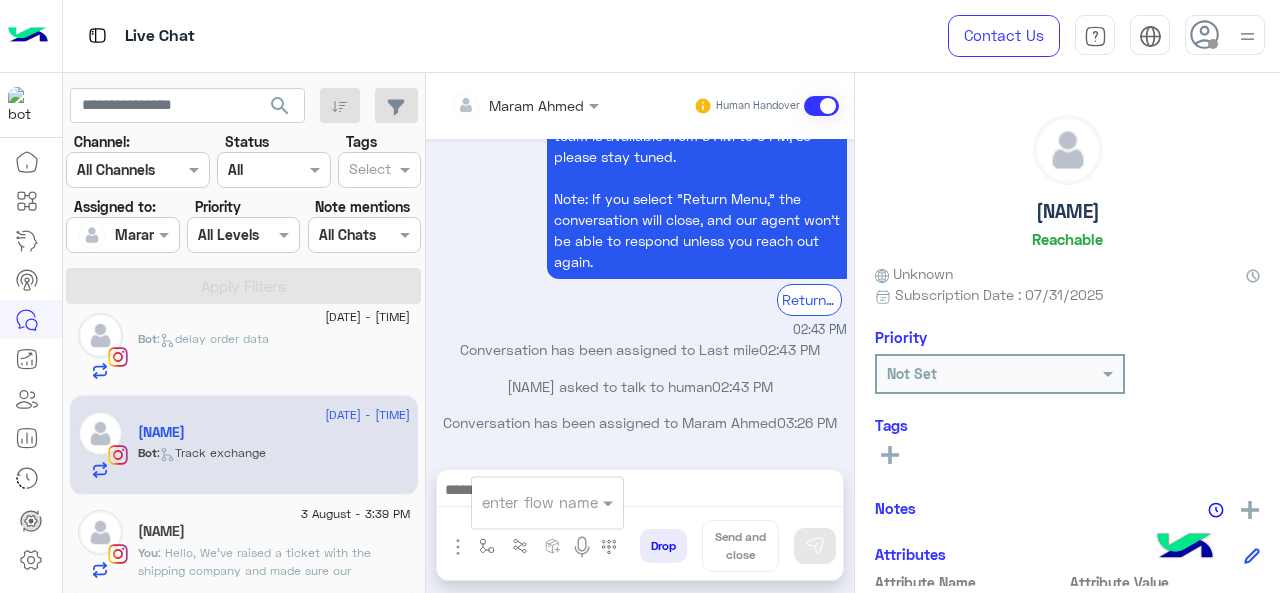 drag, startPoint x: 530, startPoint y: 524, endPoint x: 538, endPoint y: 512, distance: 14.422205 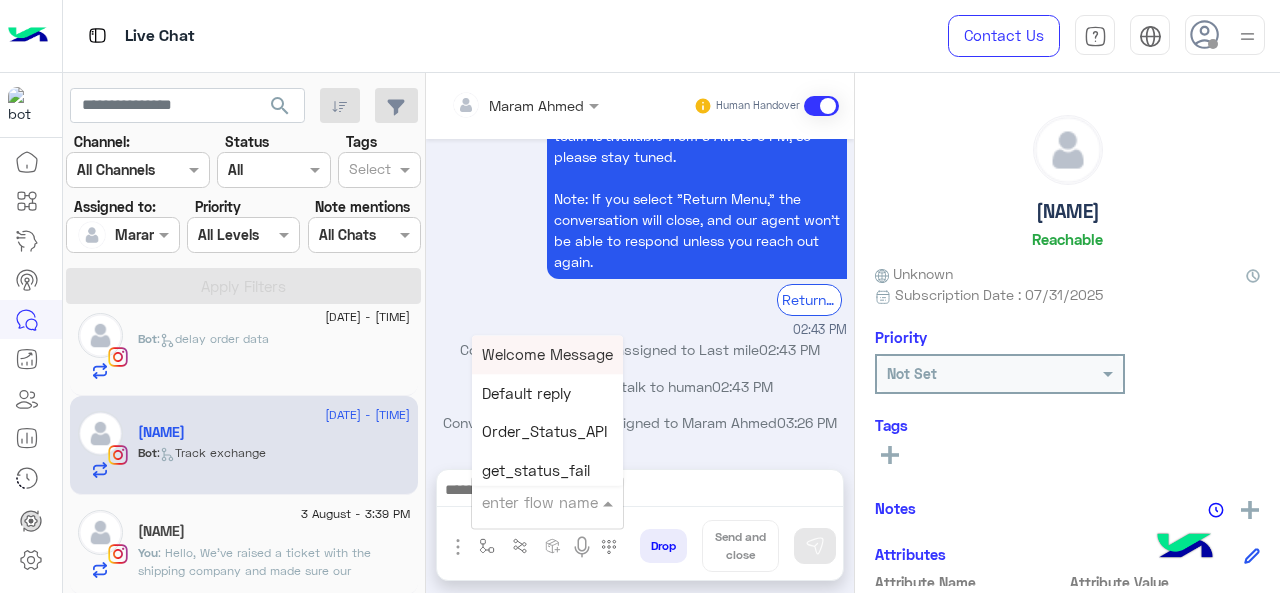 type on "*" 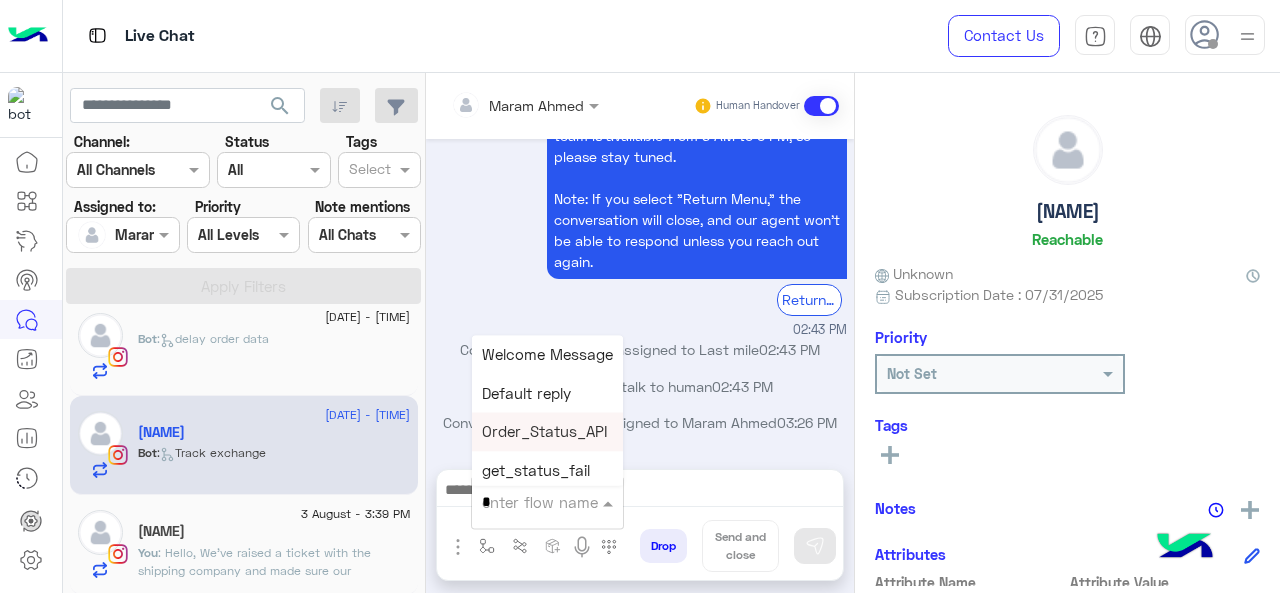 type on "*" 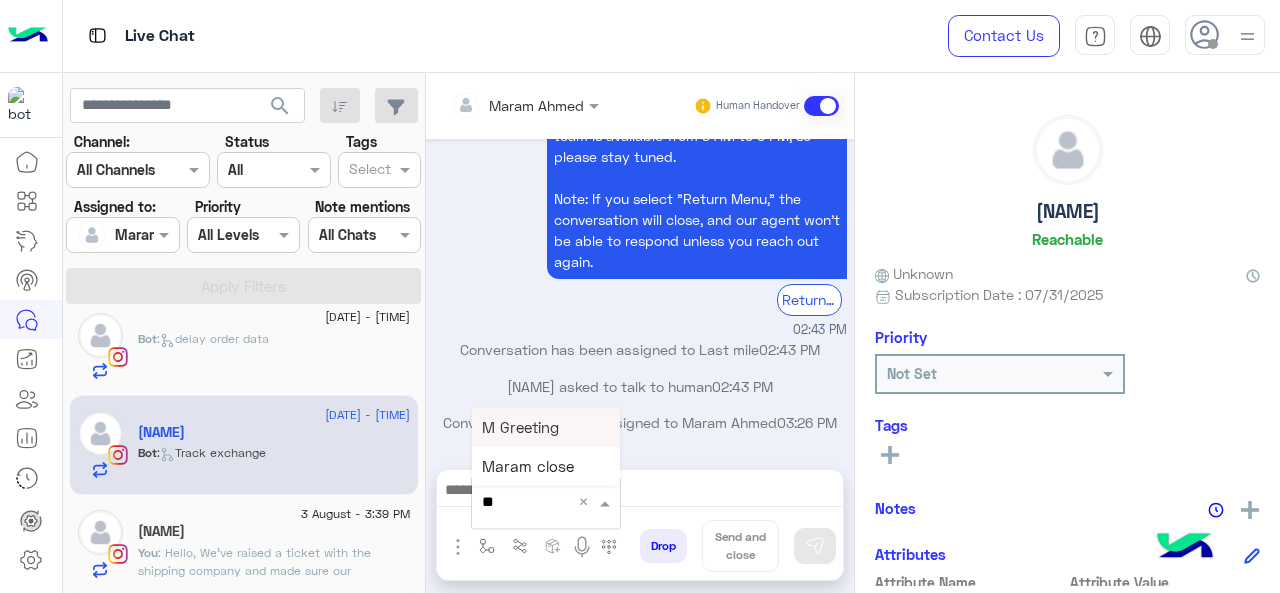 click on "M Greeting" at bounding box center [546, 427] 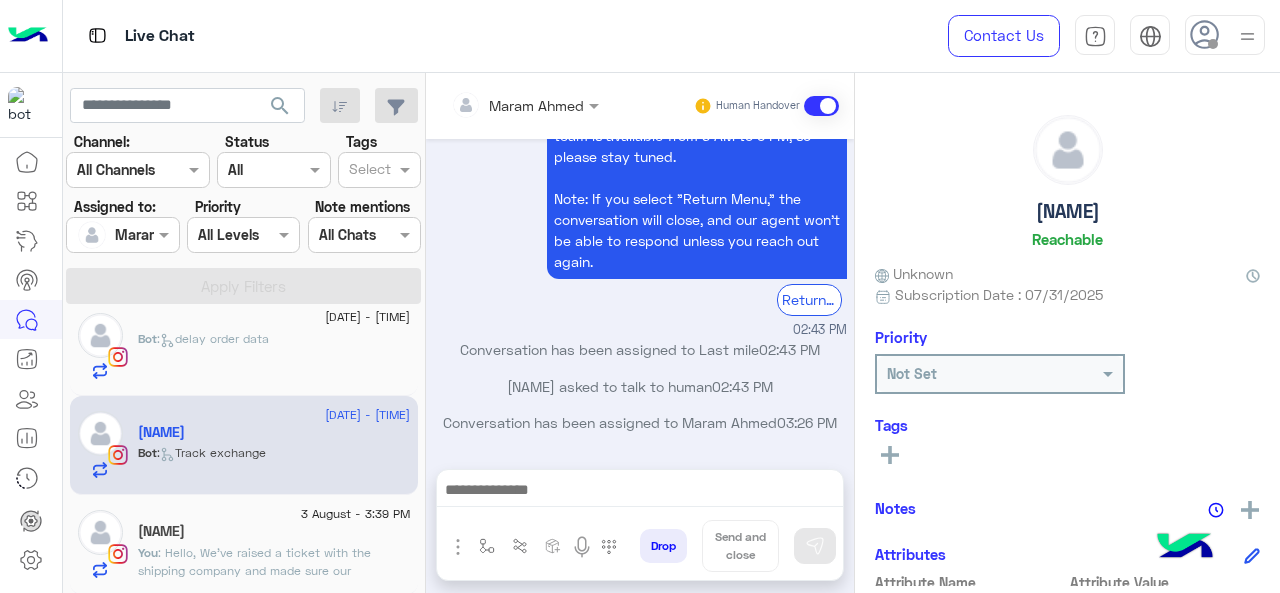 type on "**********" 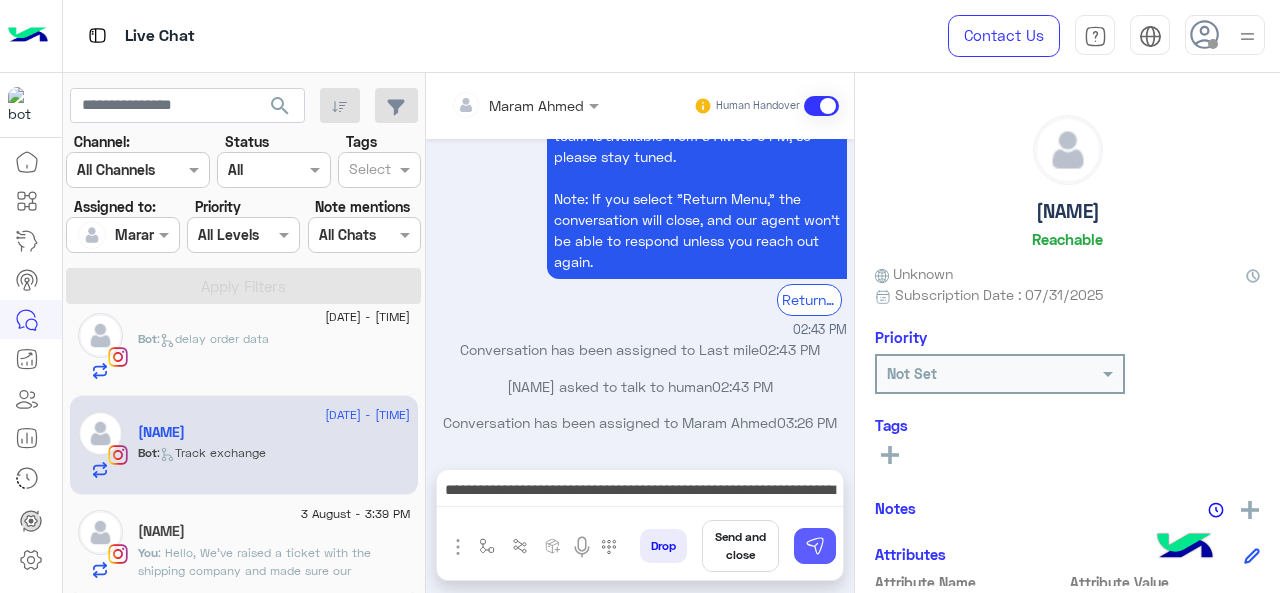 click at bounding box center [815, 546] 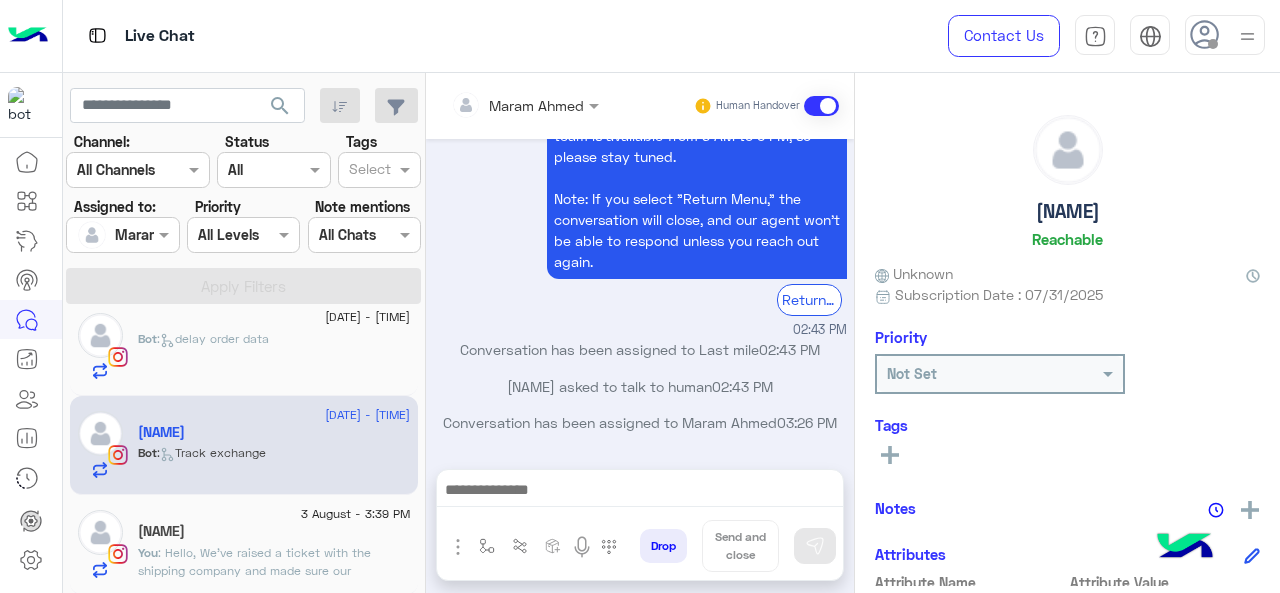 click at bounding box center (640, 492) 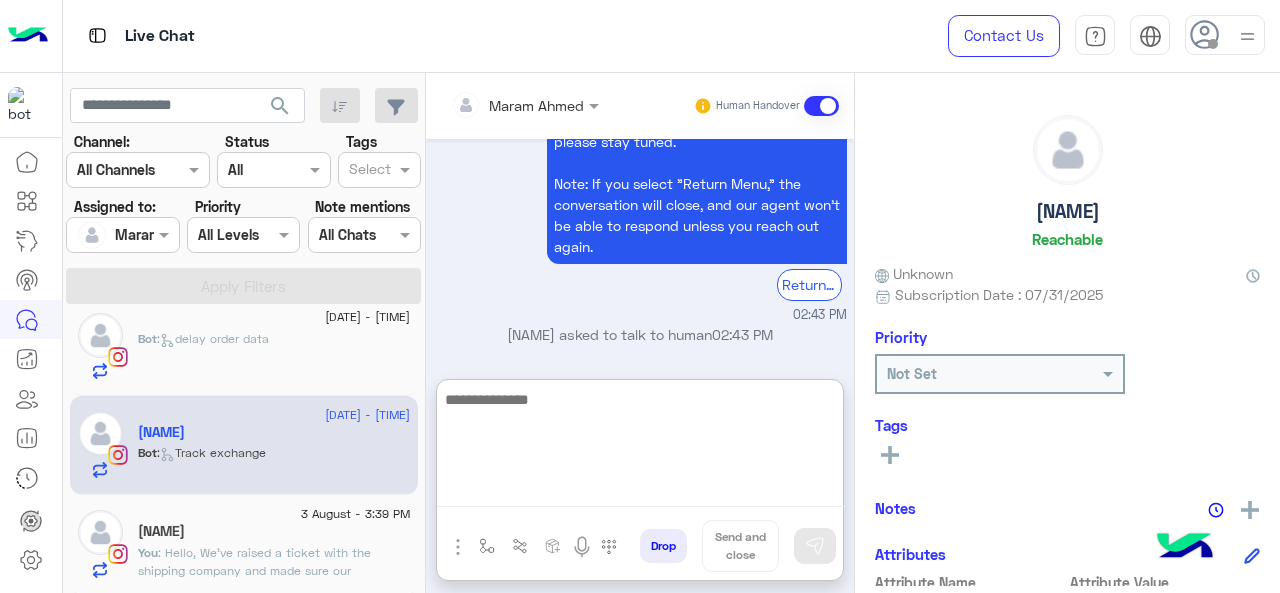 scroll, scrollTop: 986, scrollLeft: 0, axis: vertical 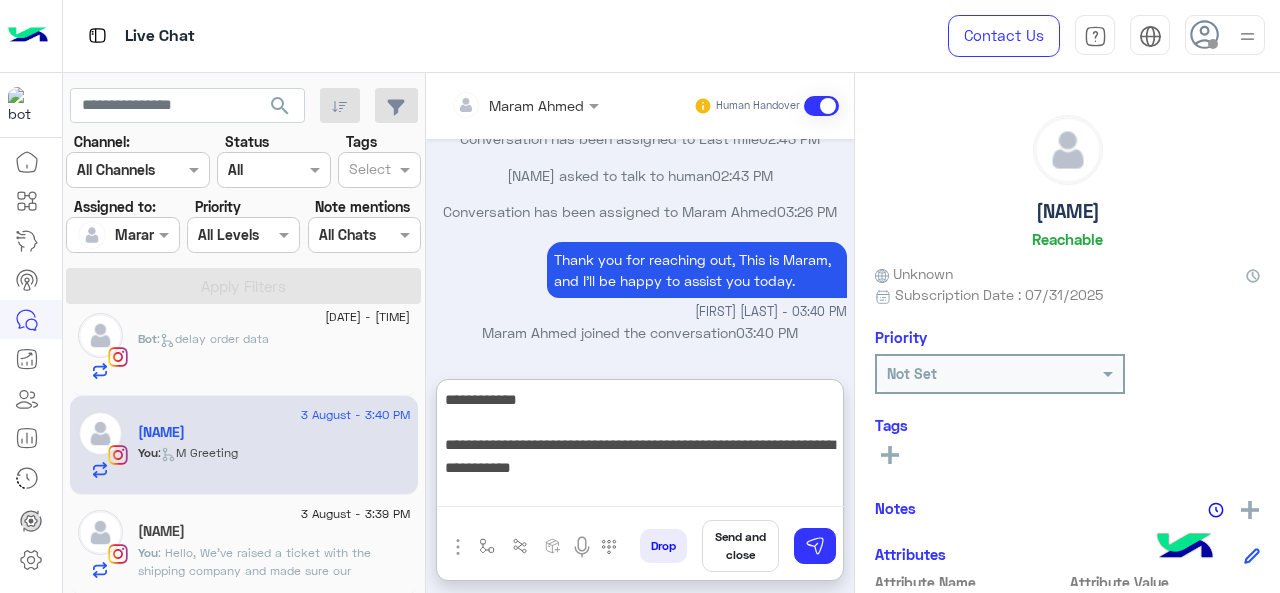 type on "**********" 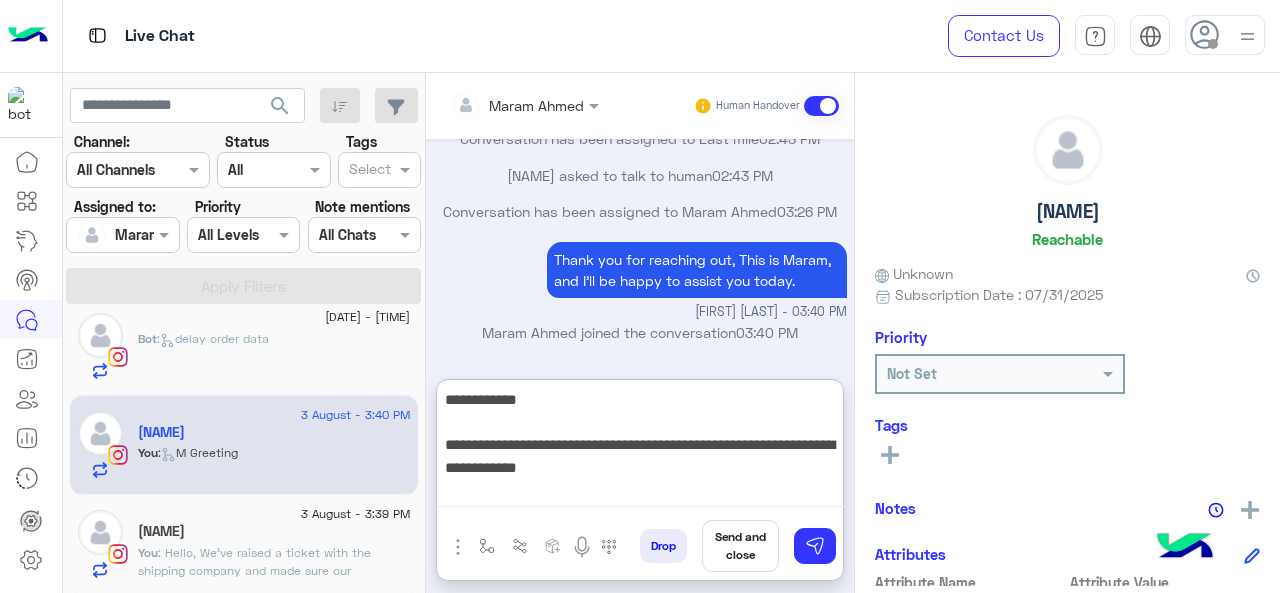 type 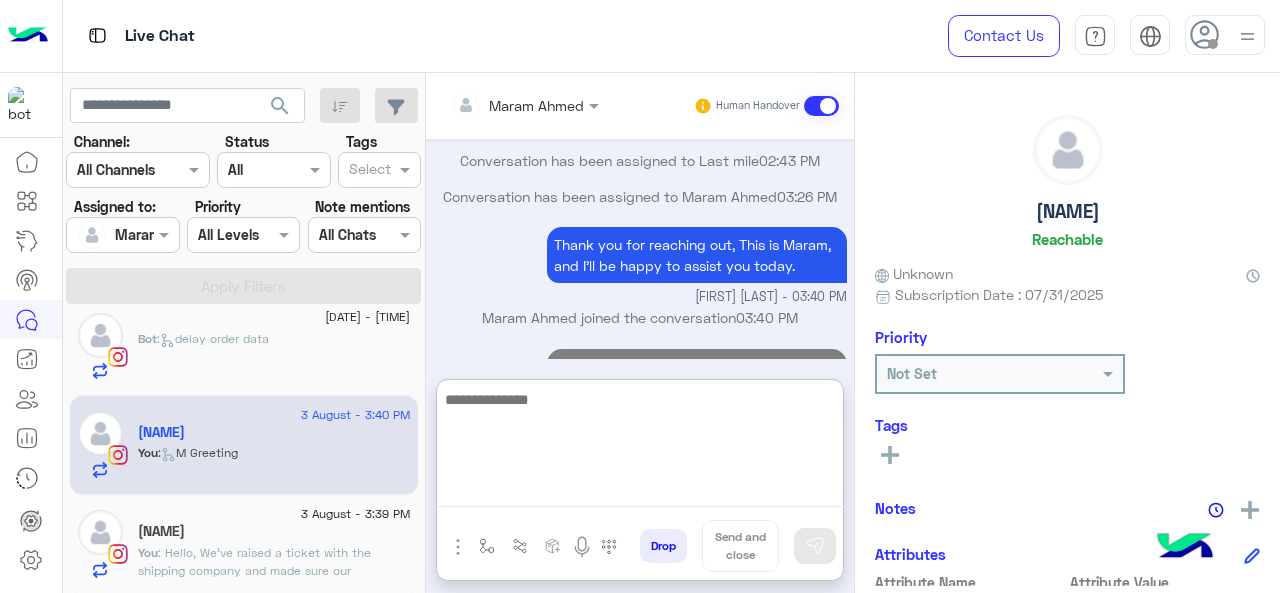 scroll, scrollTop: 1113, scrollLeft: 0, axis: vertical 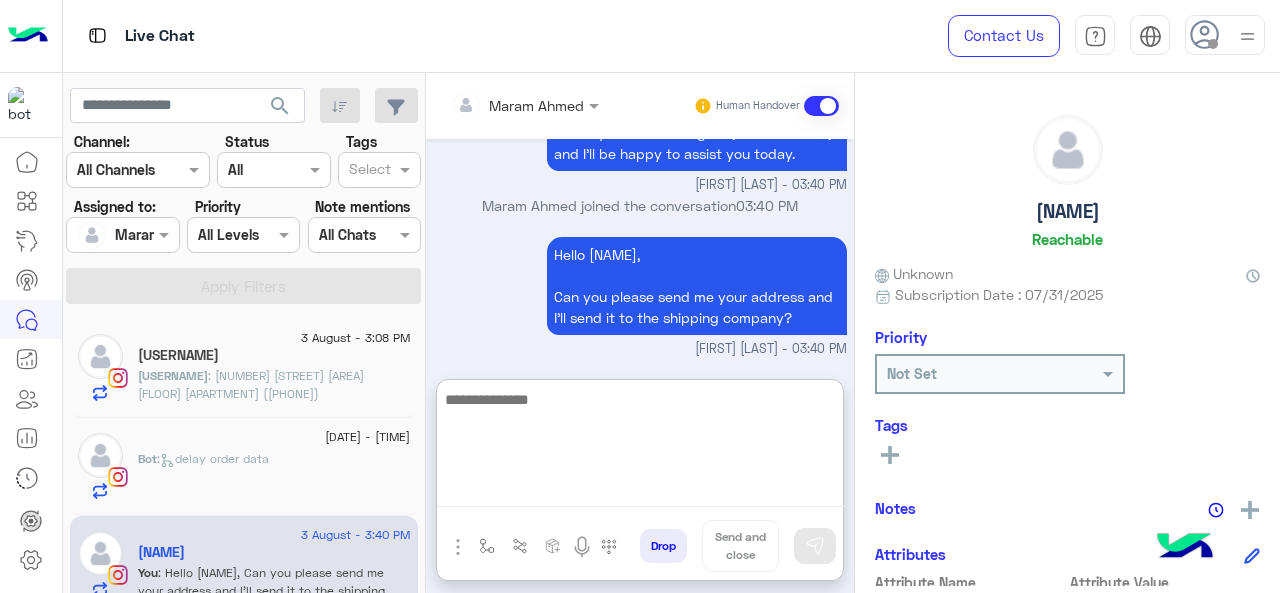 click on "Bot :   delay order data" 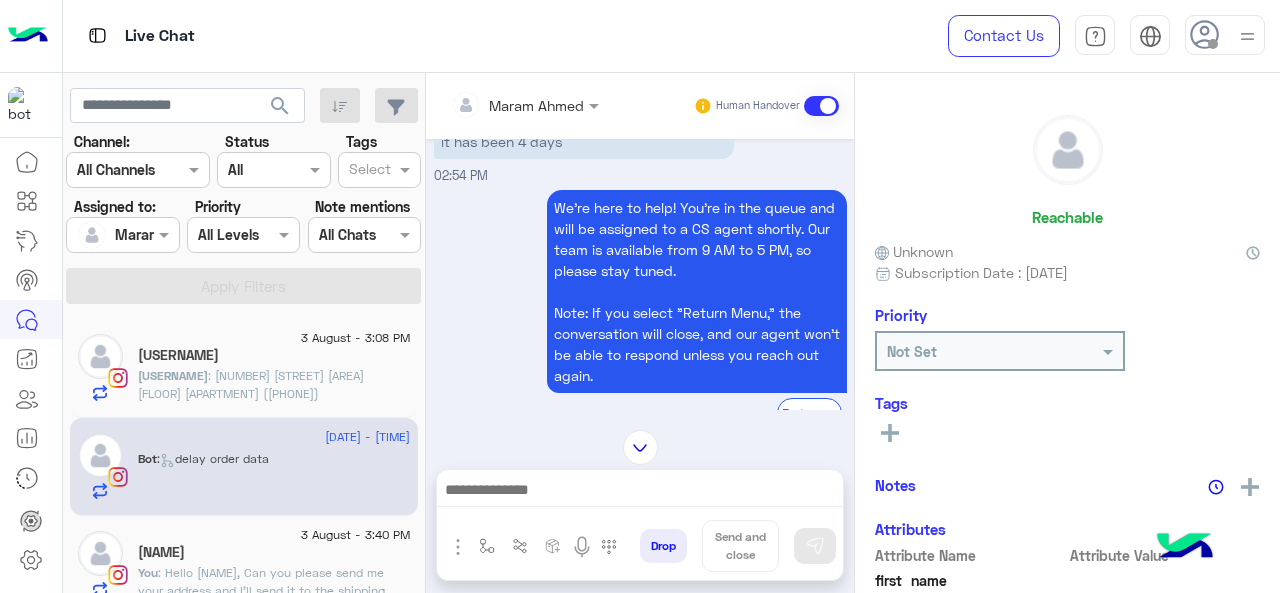 scroll, scrollTop: 680, scrollLeft: 0, axis: vertical 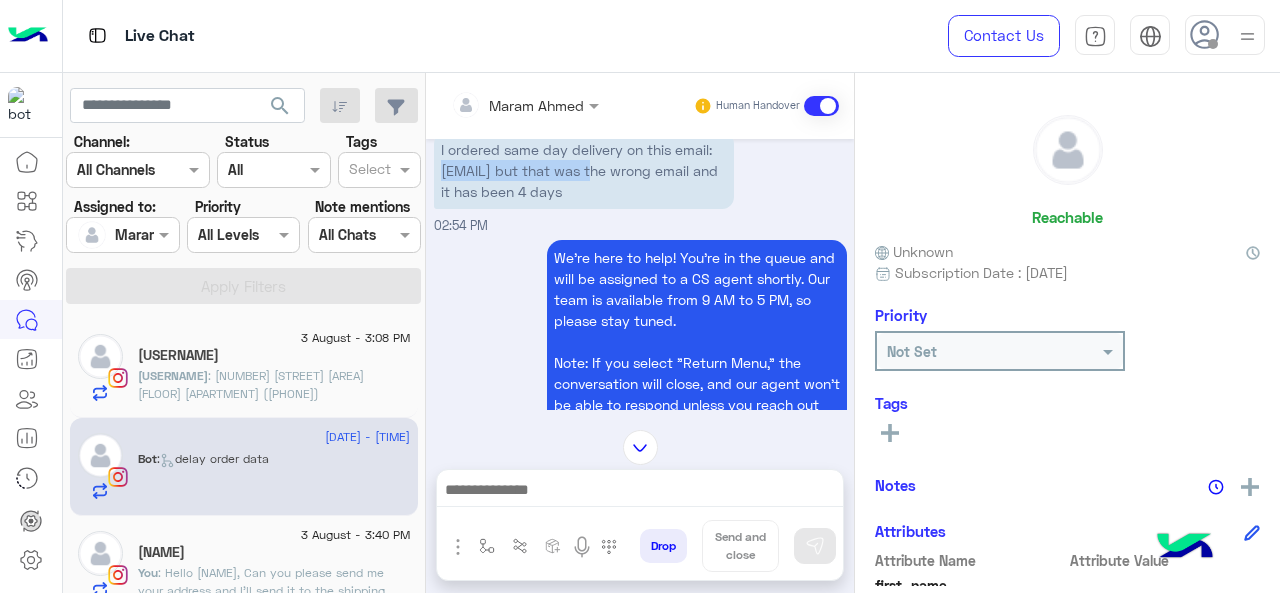 drag, startPoint x: 480, startPoint y: 192, endPoint x: 640, endPoint y: 197, distance: 160.07811 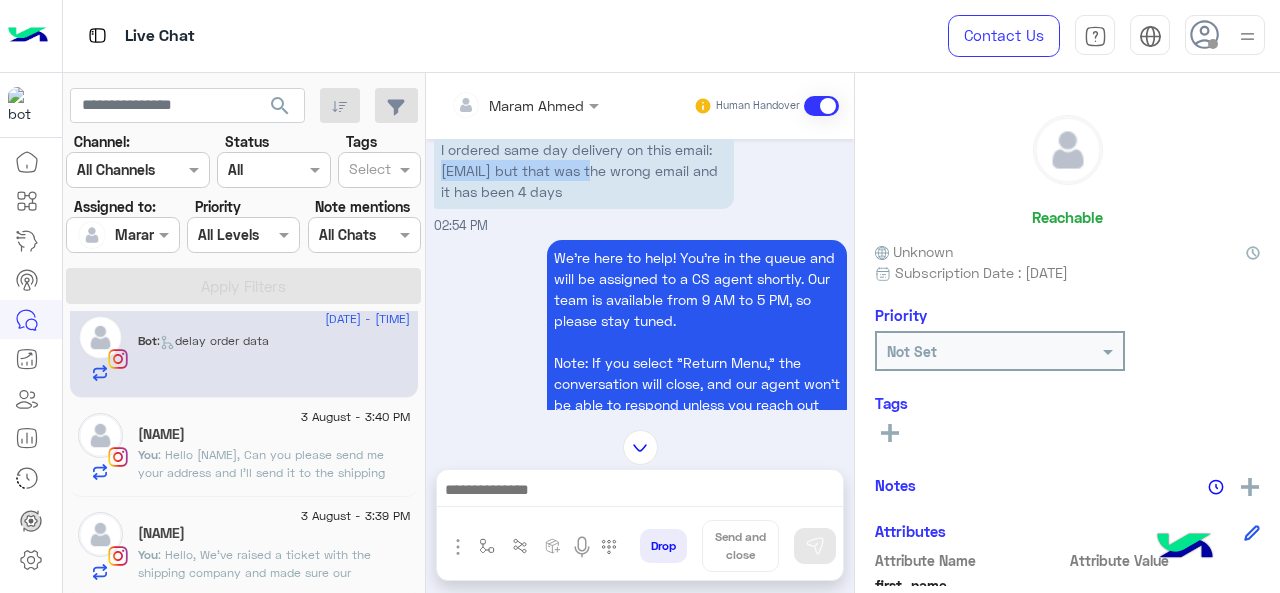 scroll, scrollTop: 119, scrollLeft: 0, axis: vertical 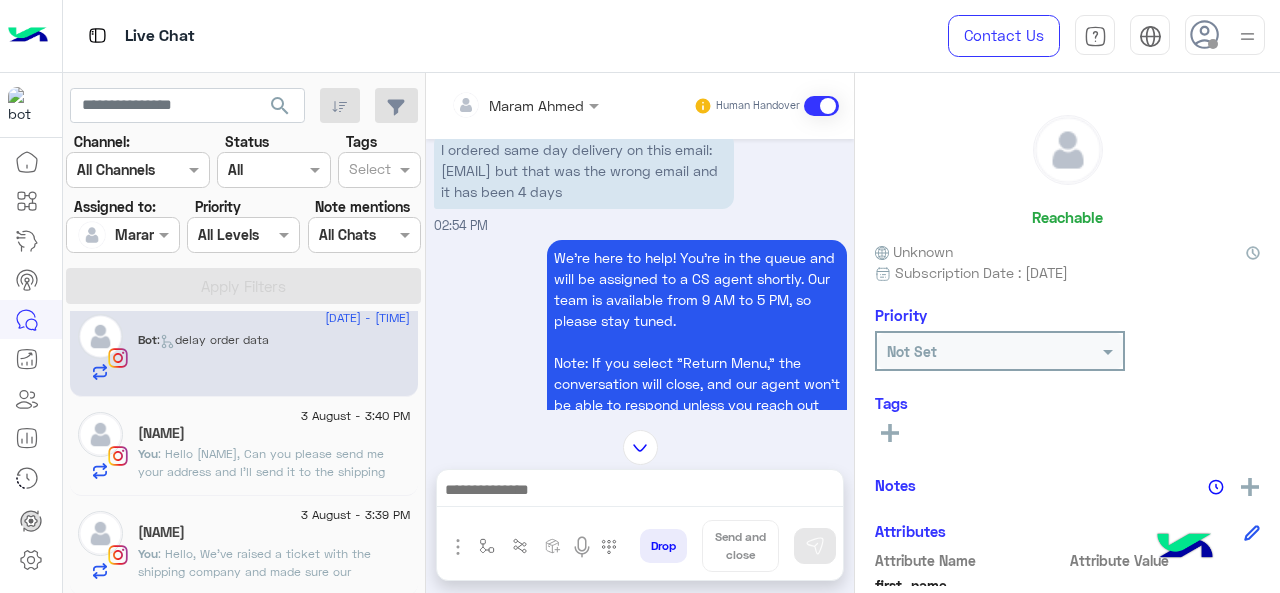 click on "[NAME]" 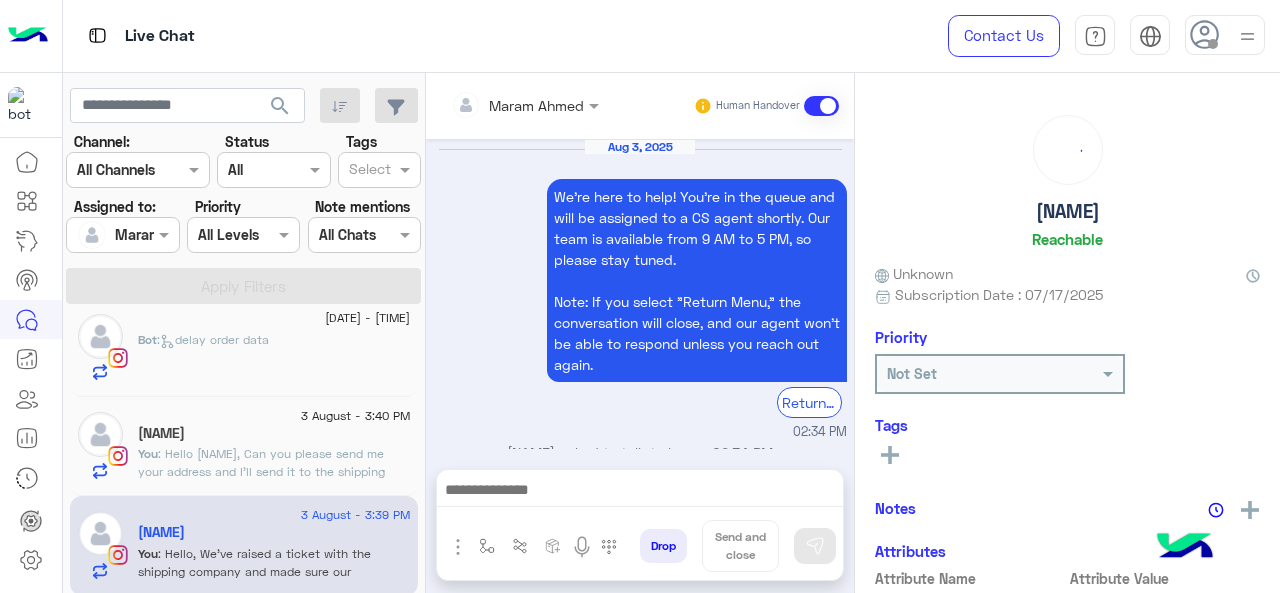scroll, scrollTop: 848, scrollLeft: 0, axis: vertical 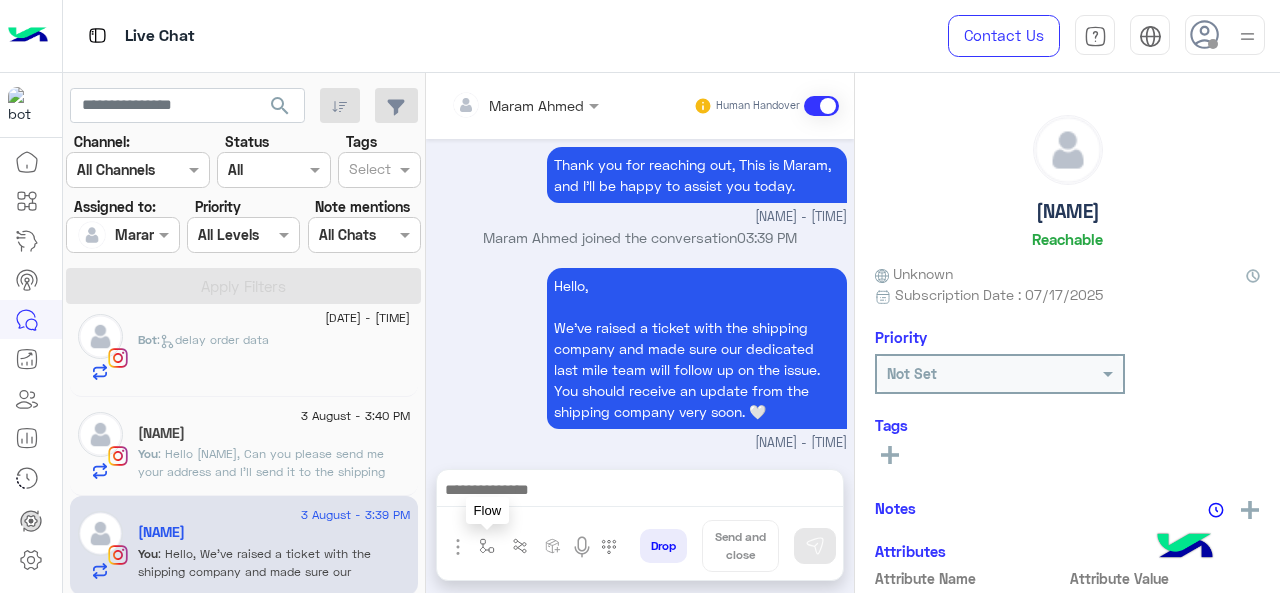 click at bounding box center (487, 546) 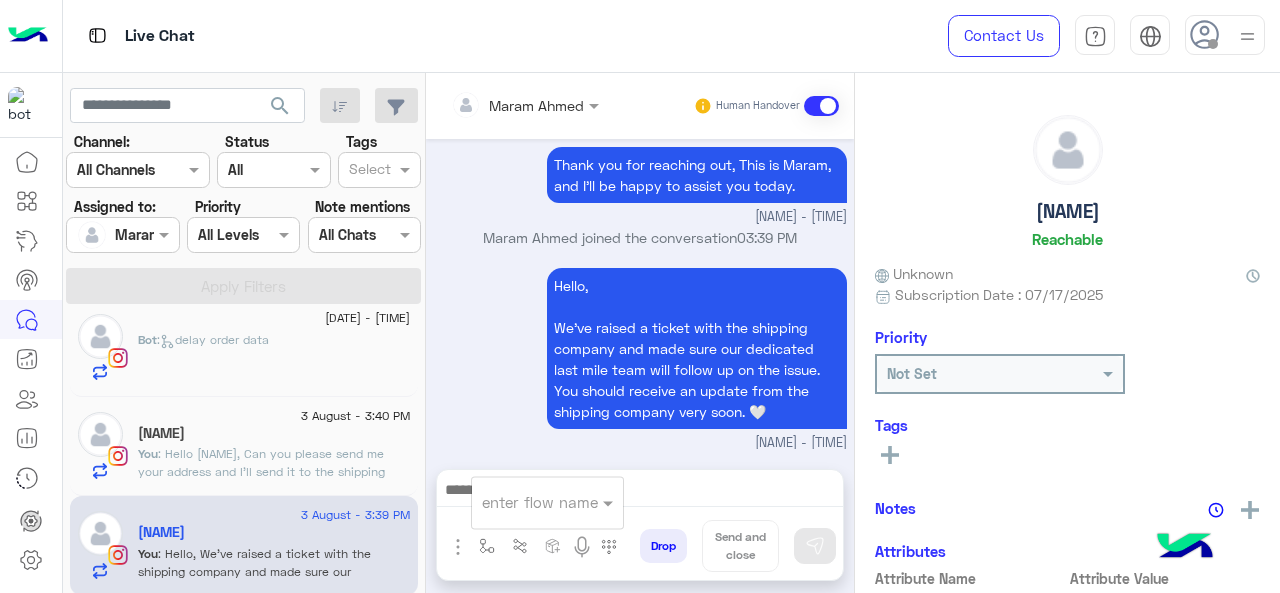 click at bounding box center (523, 502) 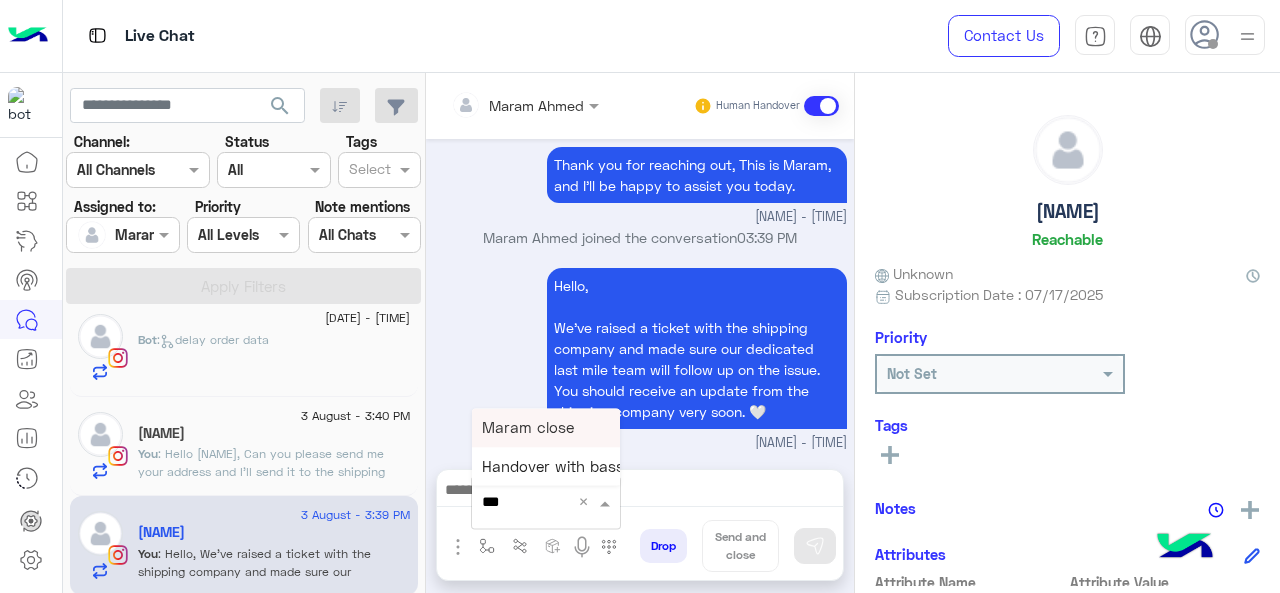 type on "****" 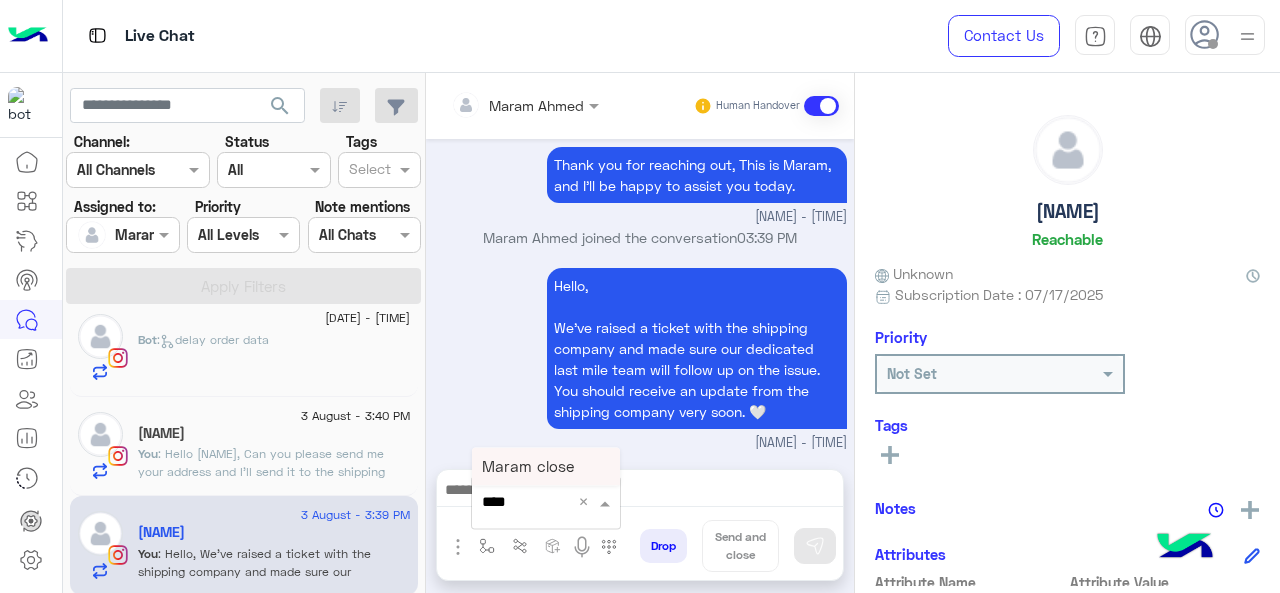 click on "Maram close" at bounding box center [528, 466] 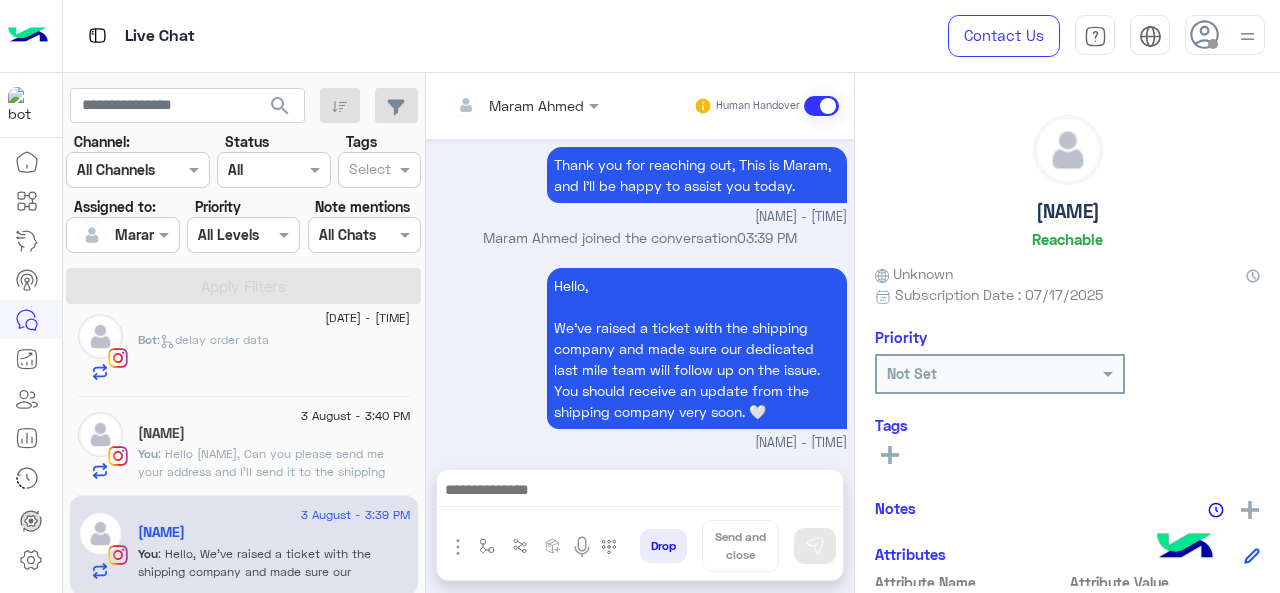 type on "**********" 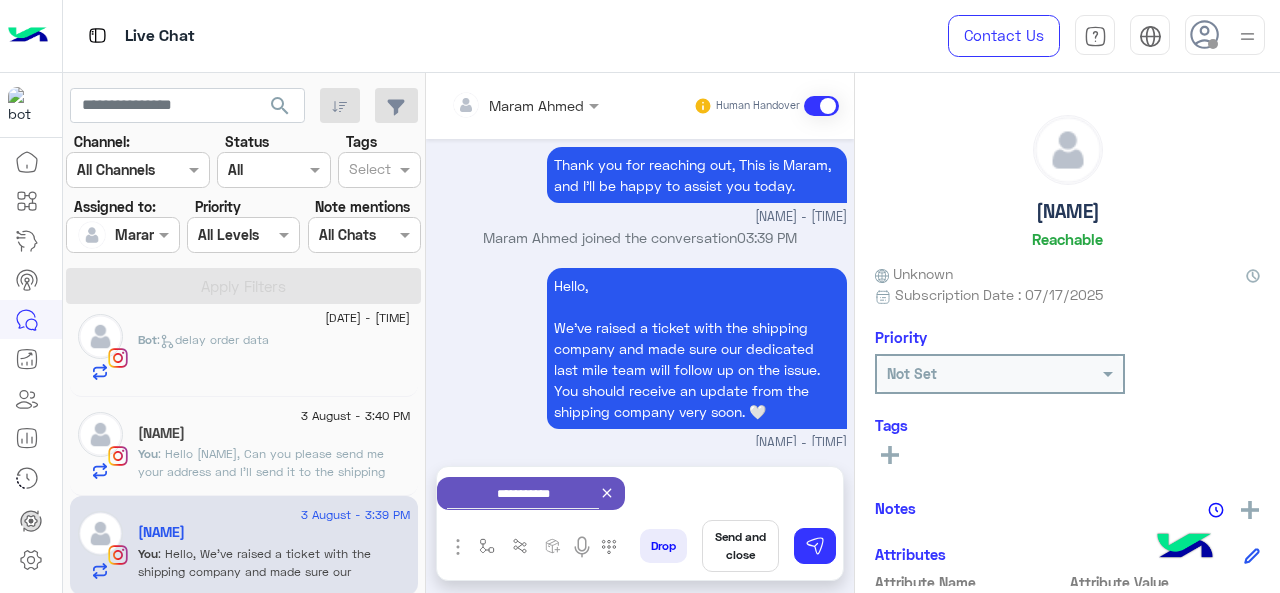click on "Send and close" at bounding box center (740, 546) 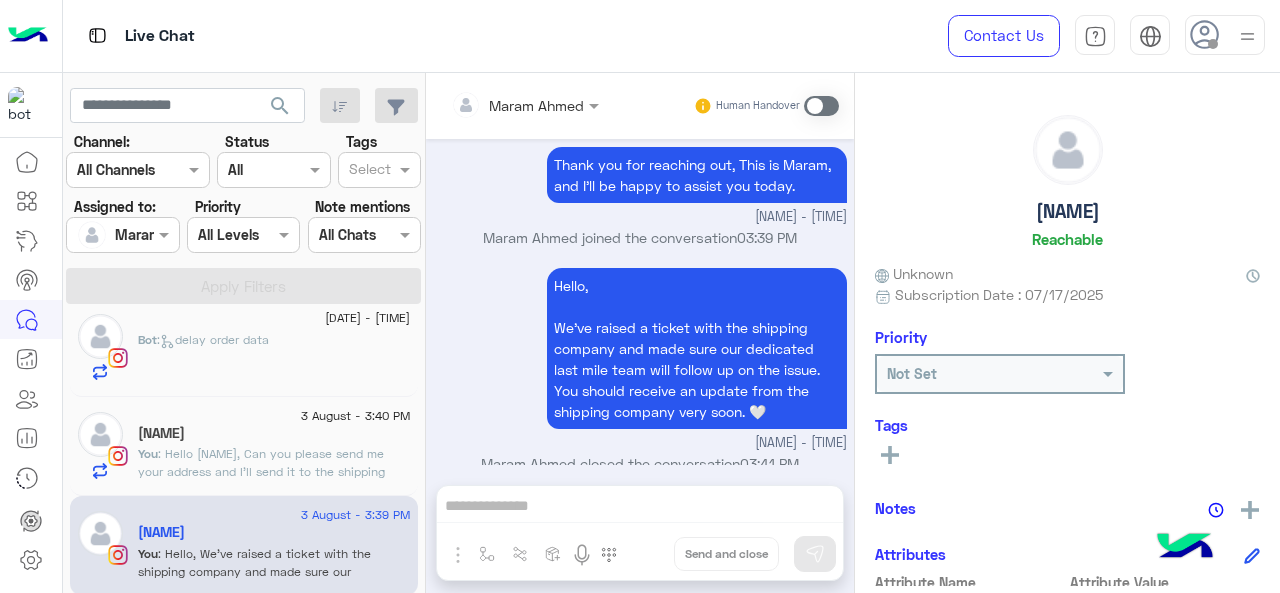 scroll, scrollTop: 869, scrollLeft: 0, axis: vertical 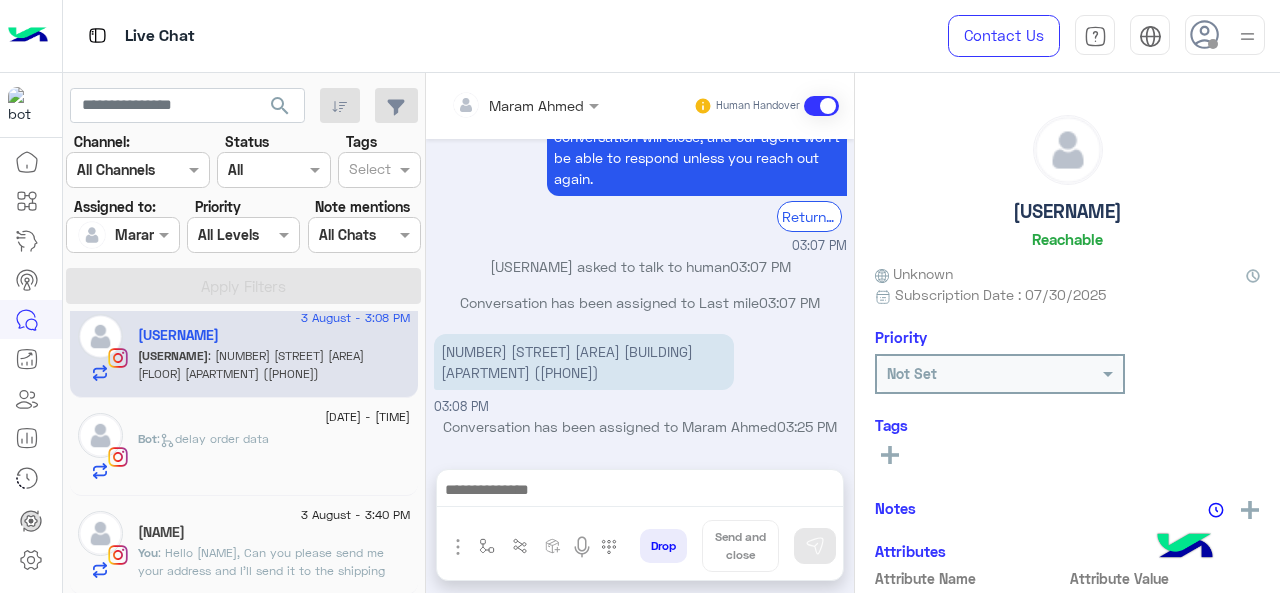 click on "Bot :   delay order data" 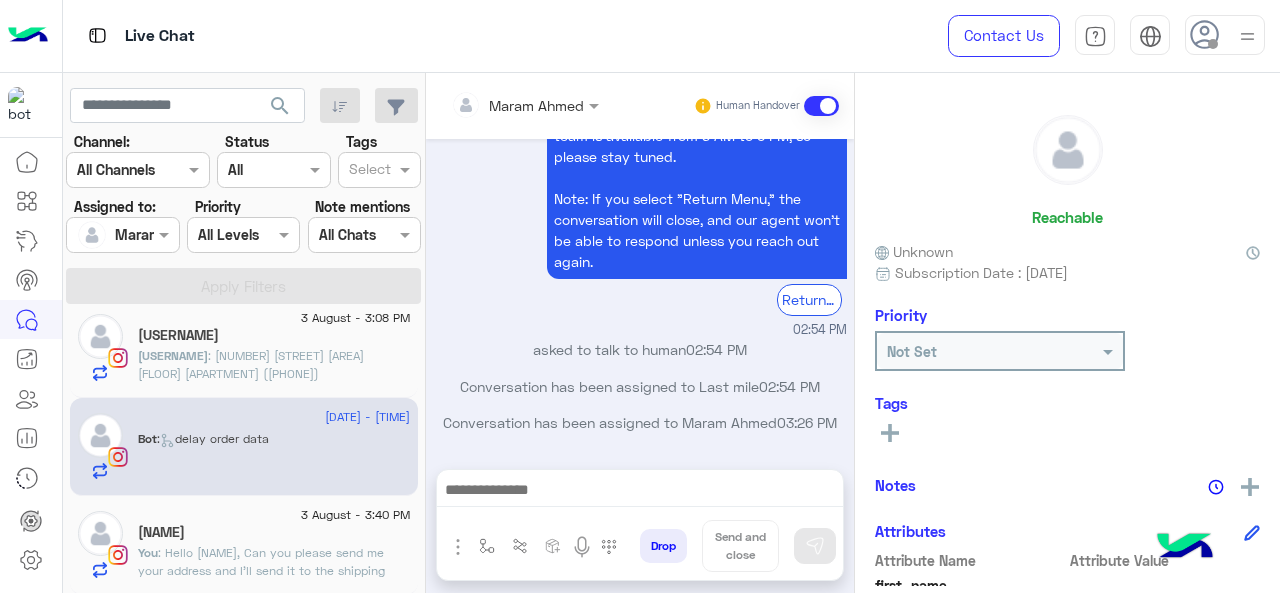 scroll, scrollTop: 880, scrollLeft: 0, axis: vertical 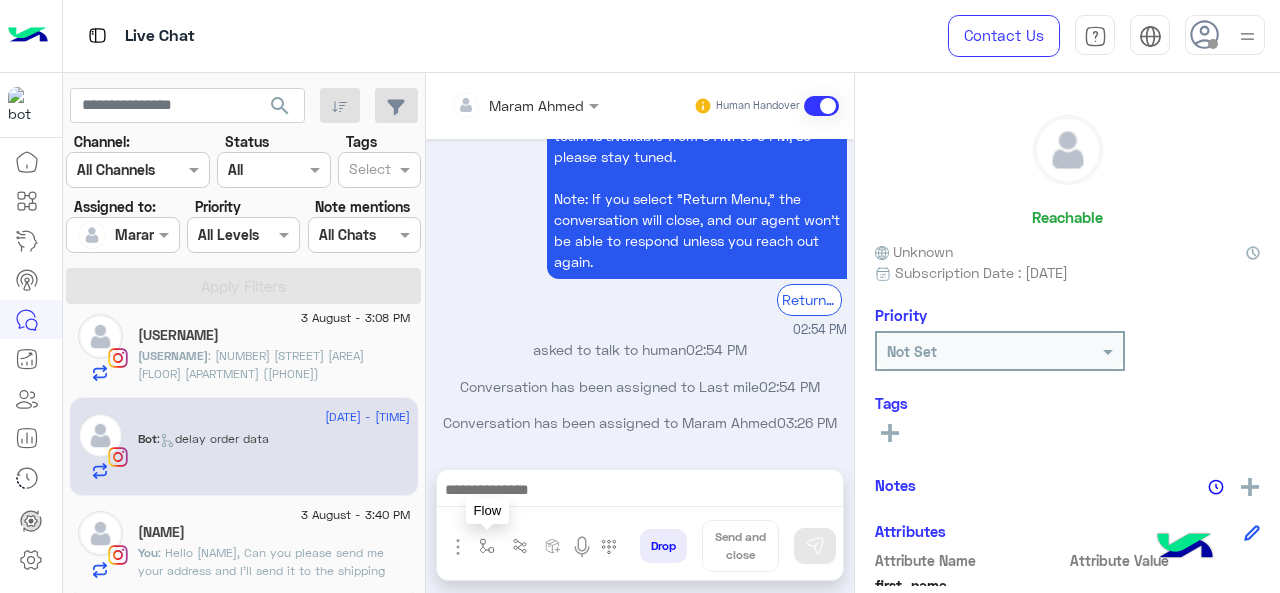 click at bounding box center (487, 546) 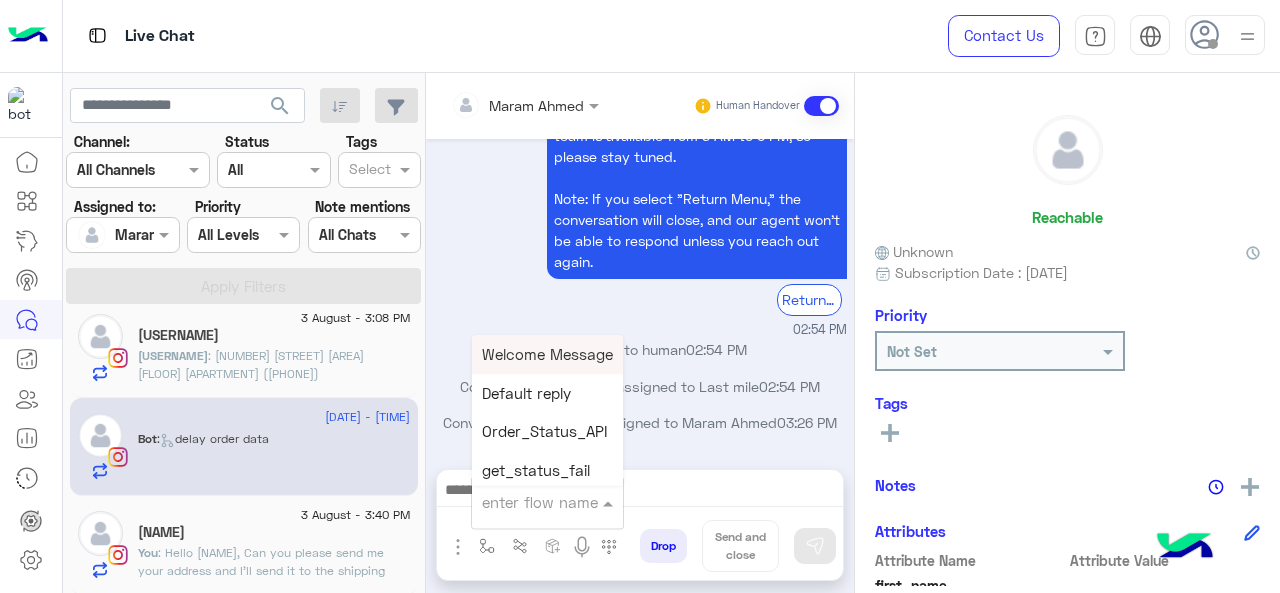 click on "enter flow name" at bounding box center [547, 502] 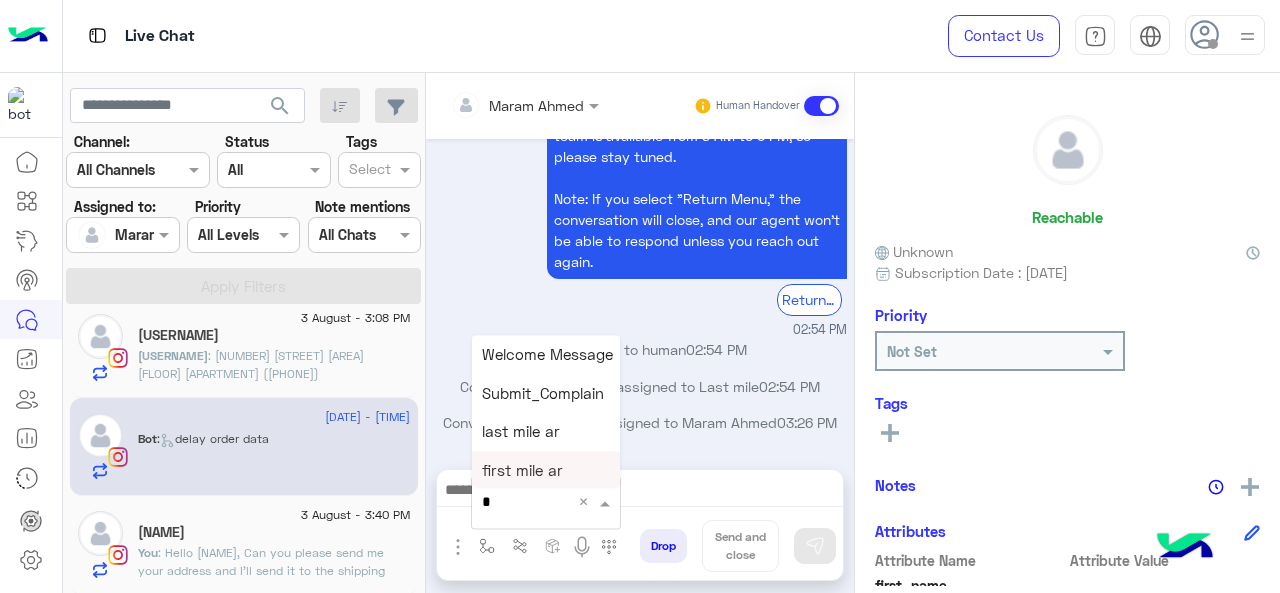 type on "*" 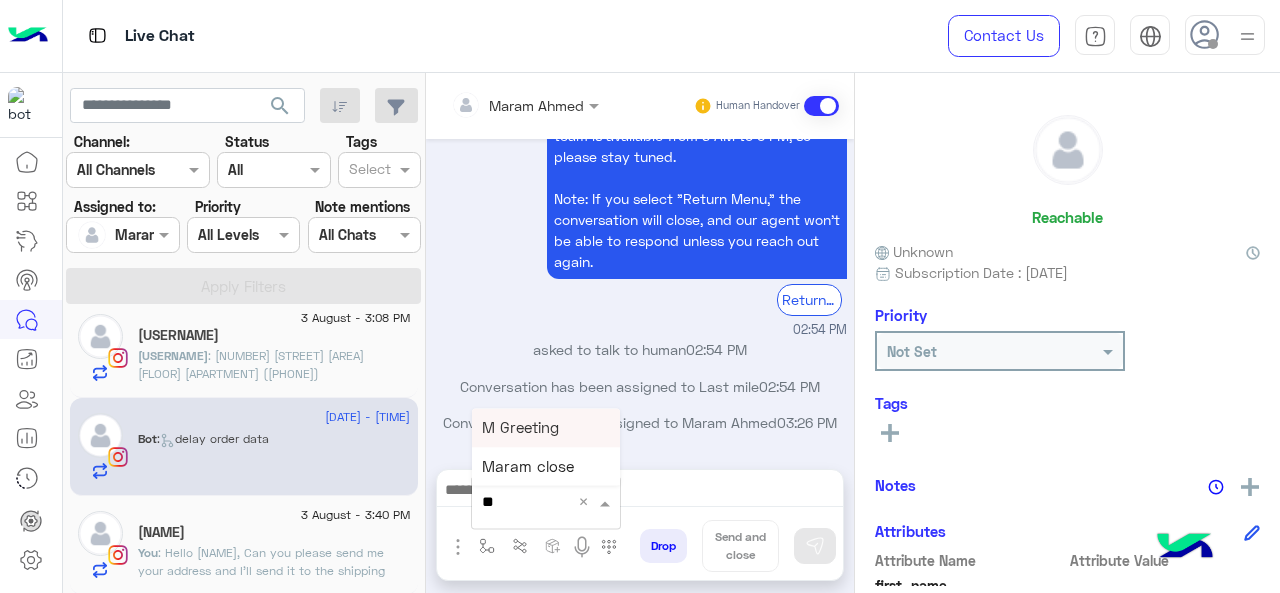 click on "M Greeting" at bounding box center [546, 427] 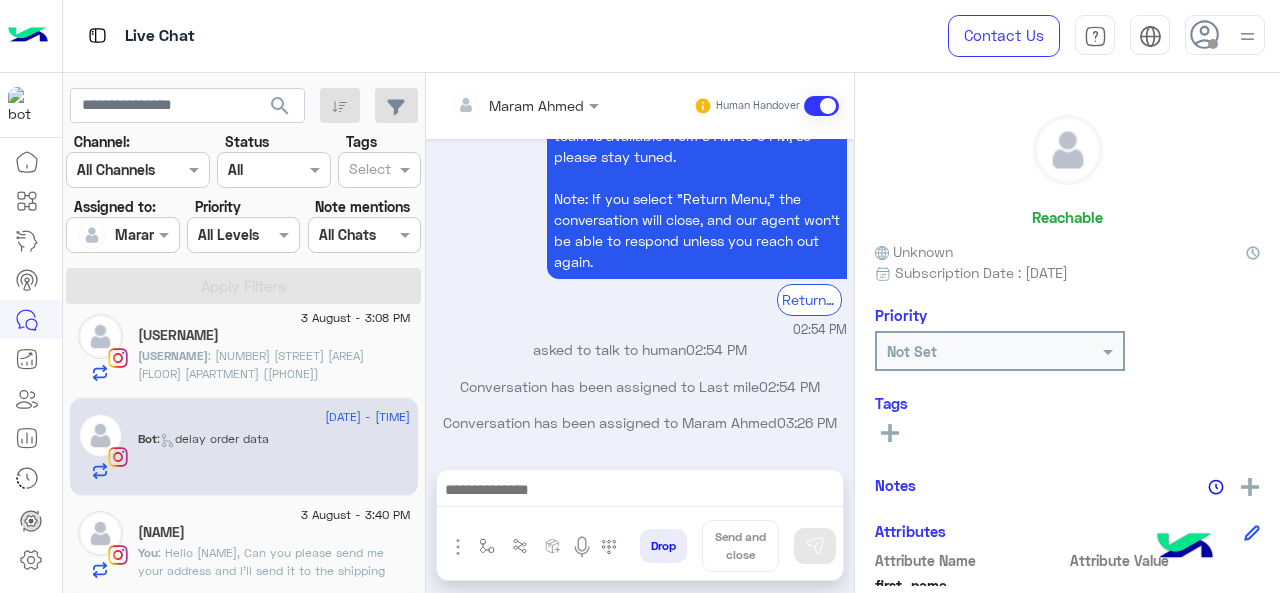 type on "**********" 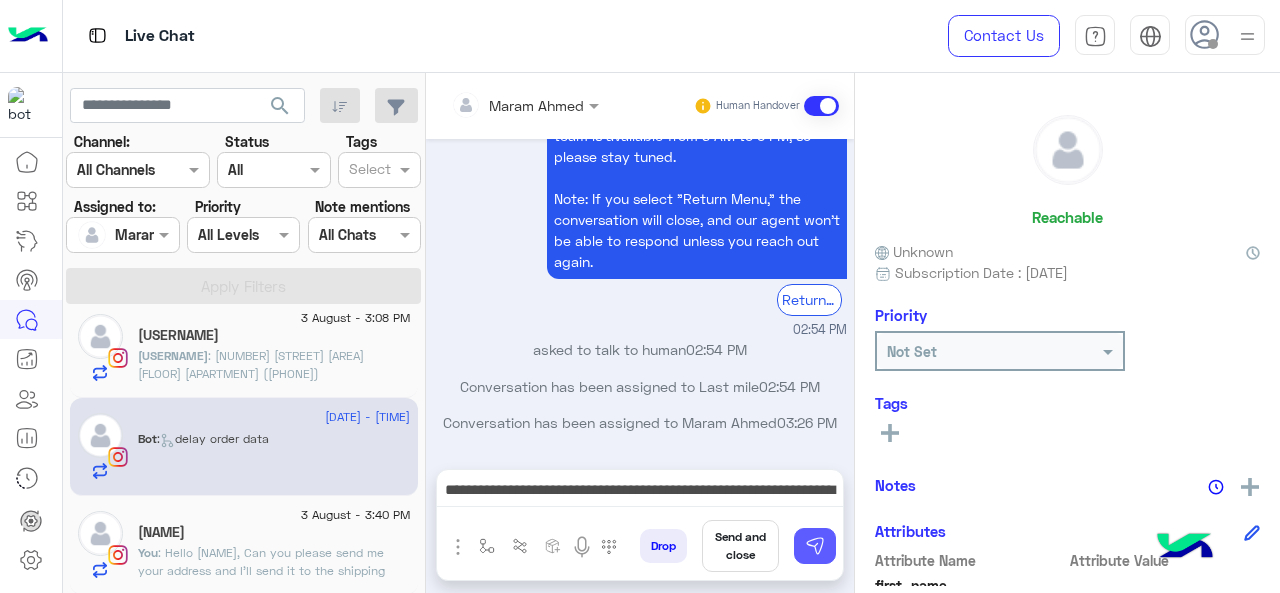 click at bounding box center (815, 546) 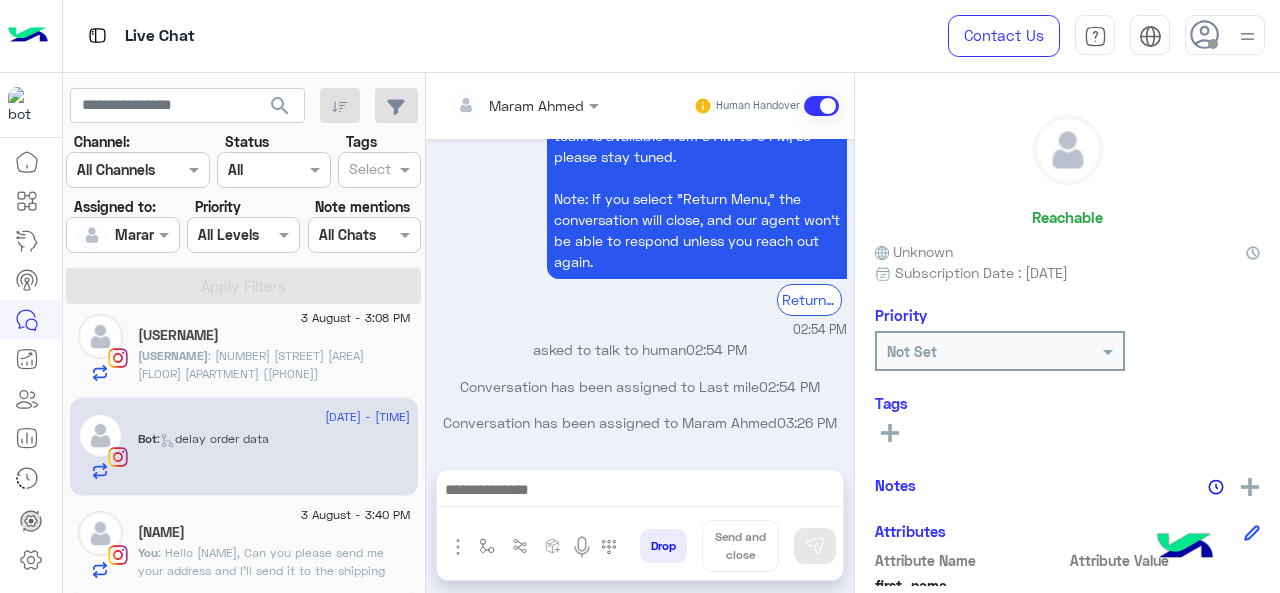 click at bounding box center [640, 492] 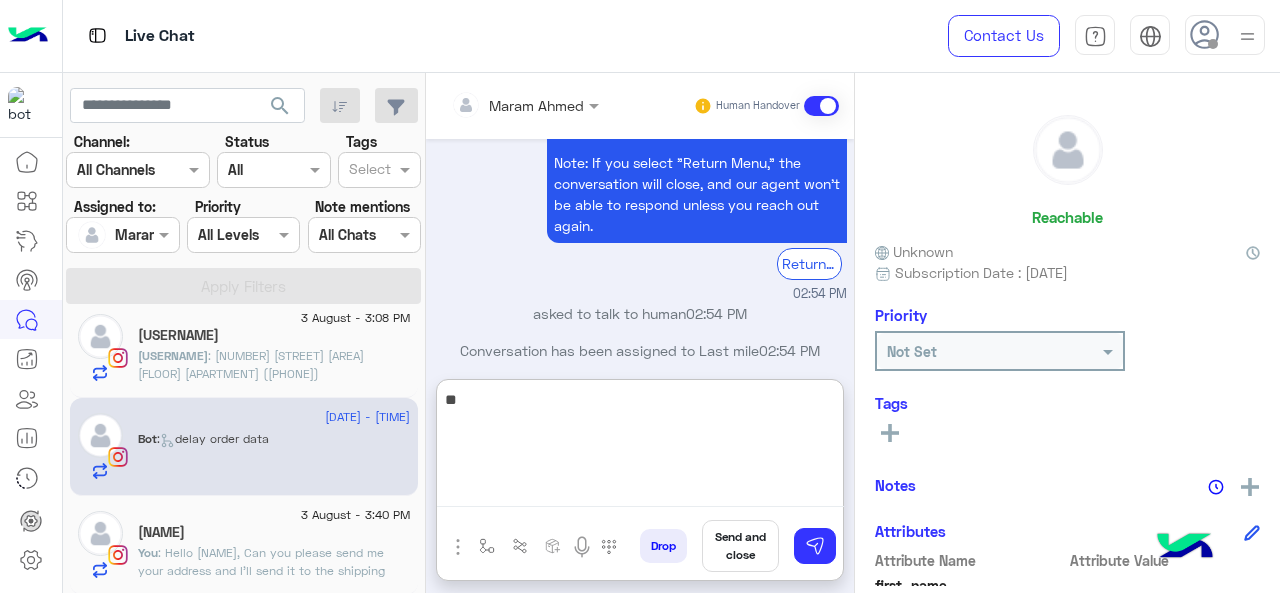 scroll, scrollTop: 1092, scrollLeft: 0, axis: vertical 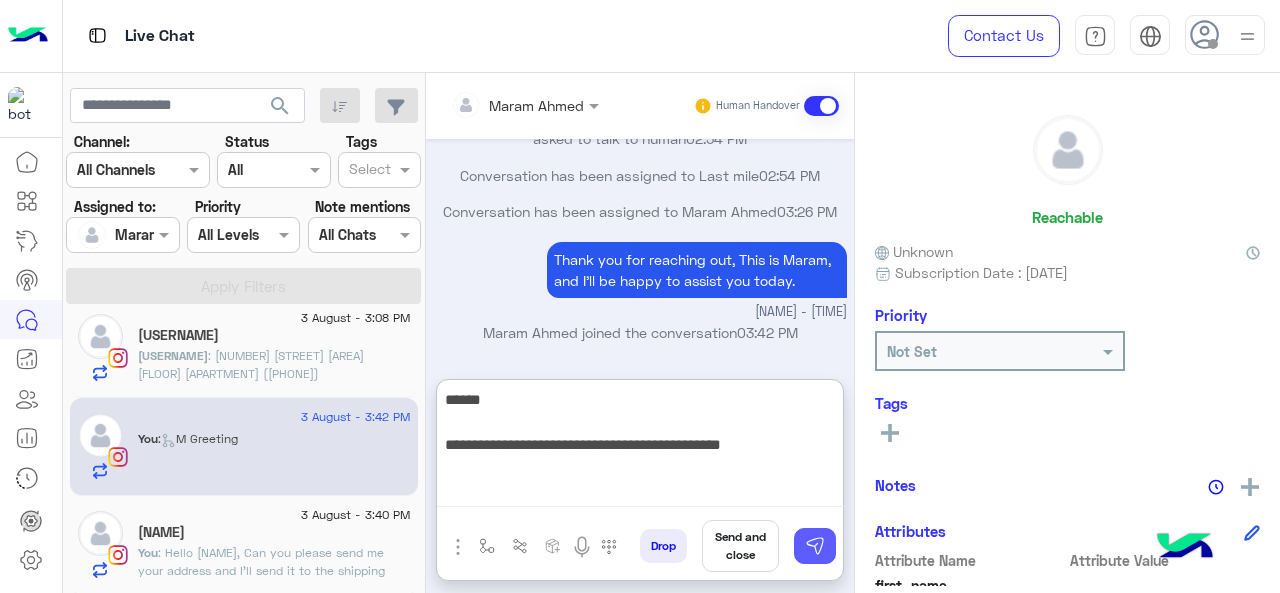 type on "**********" 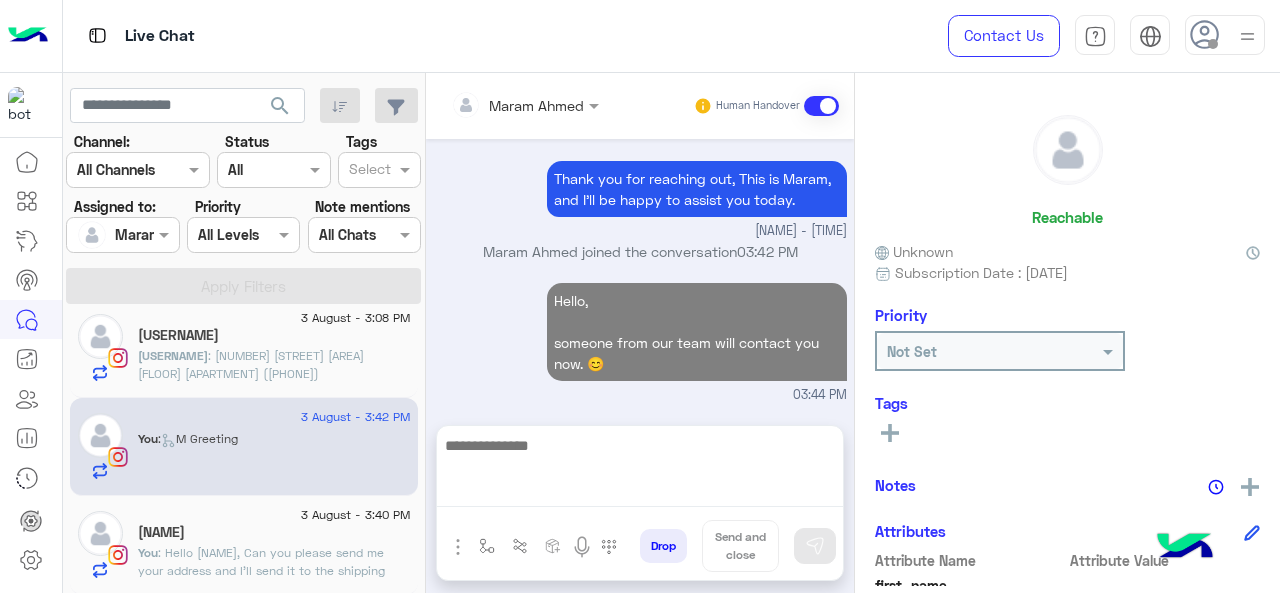scroll, scrollTop: 1128, scrollLeft: 0, axis: vertical 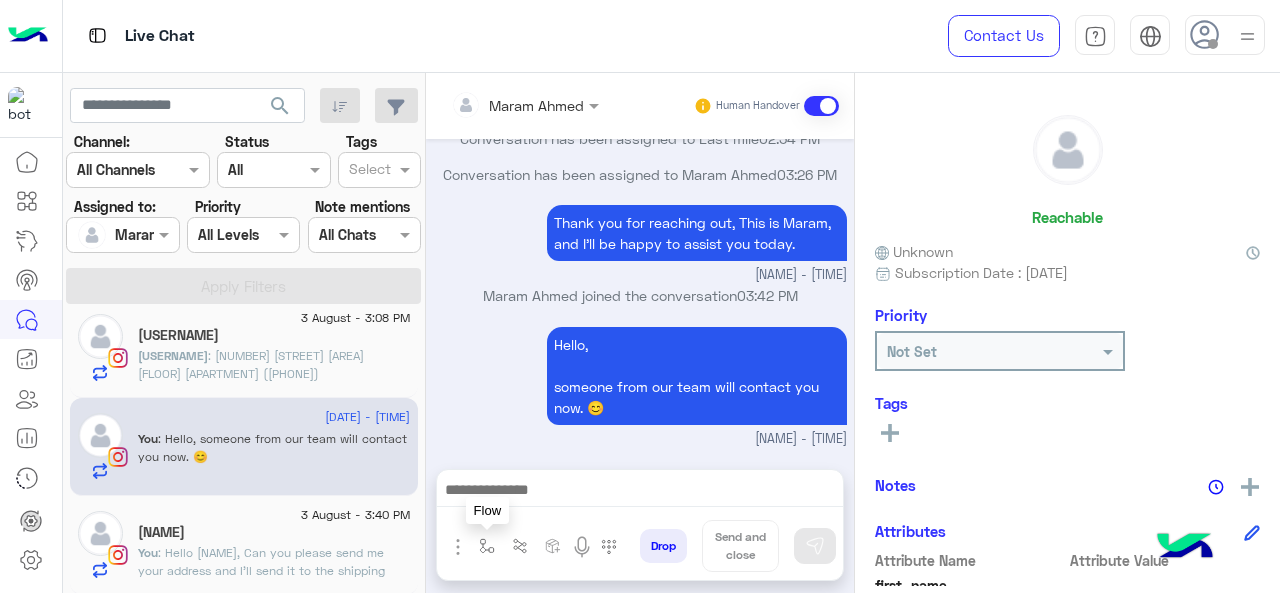 click at bounding box center [487, 546] 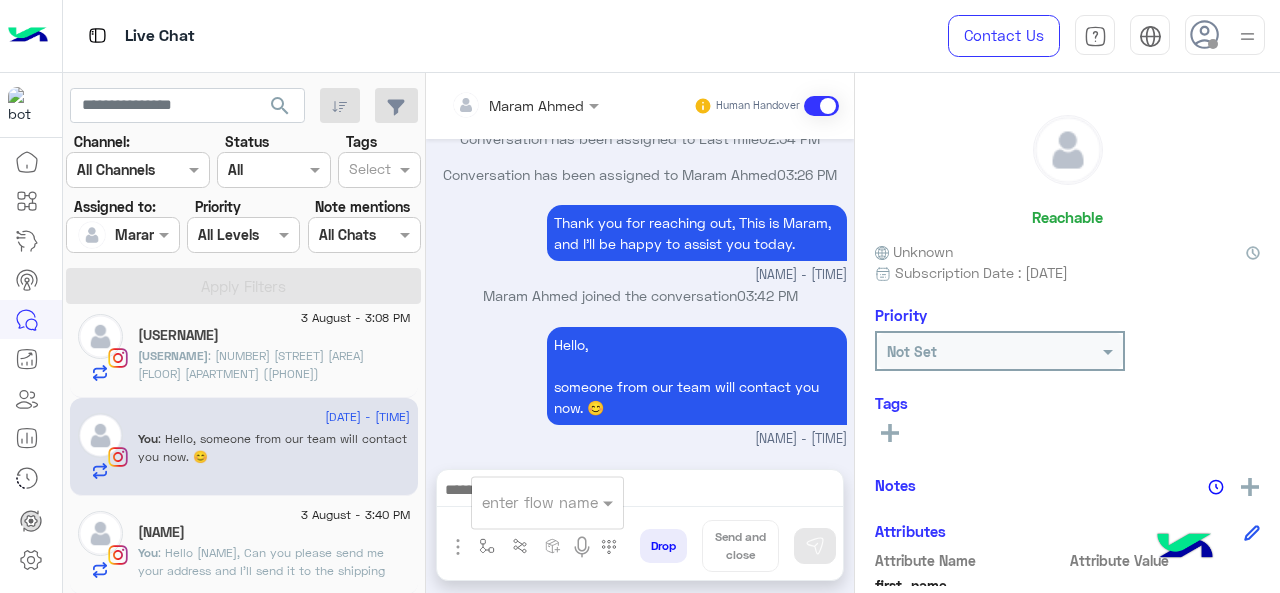 click at bounding box center (640, 492) 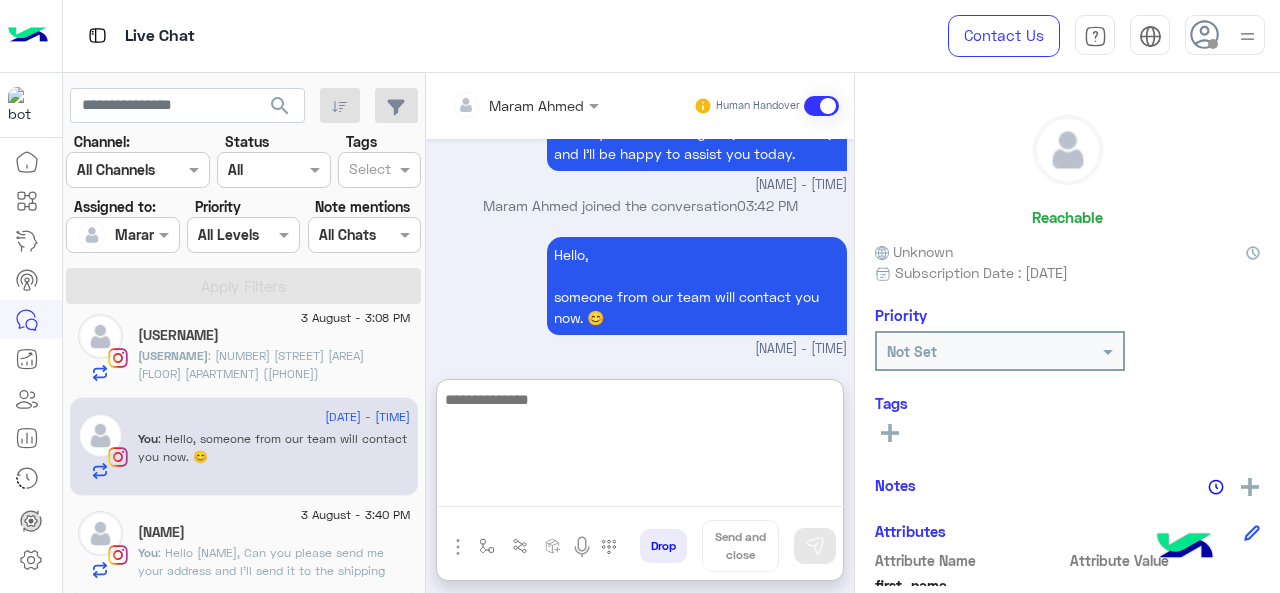 scroll, scrollTop: 1218, scrollLeft: 0, axis: vertical 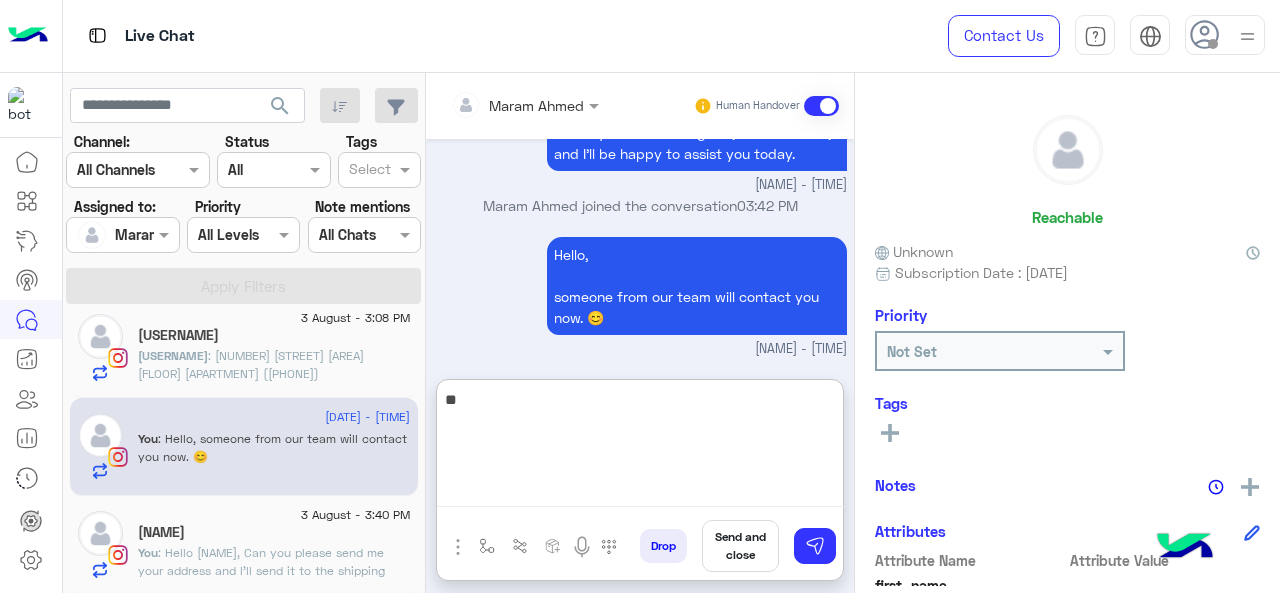type on "*" 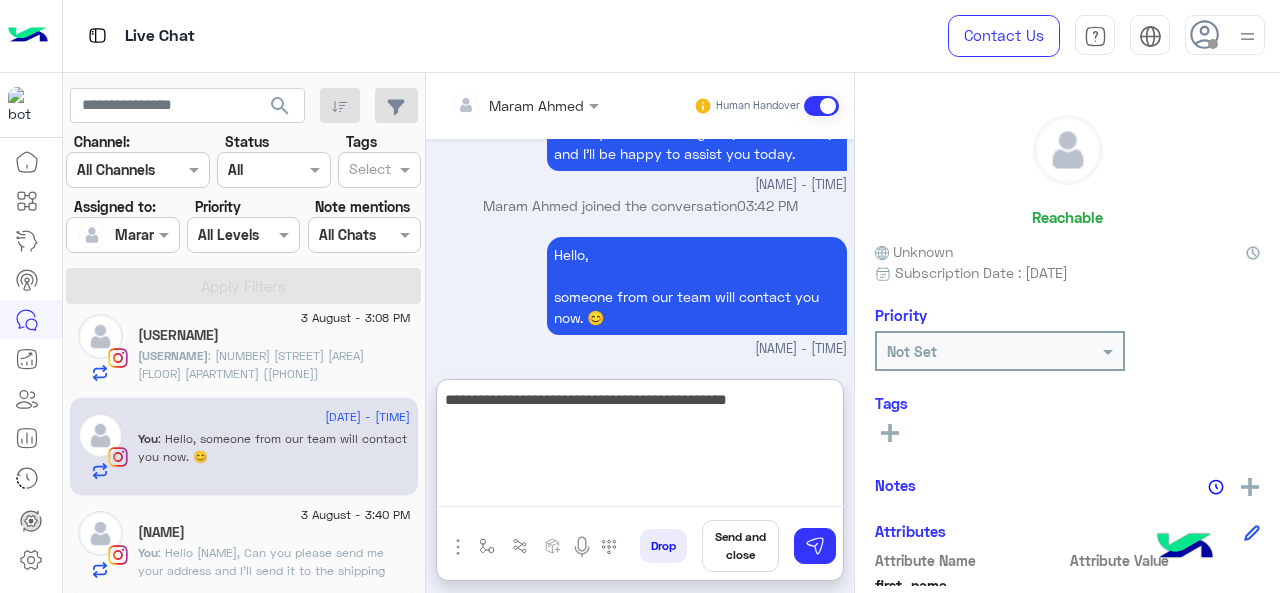 type on "**********" 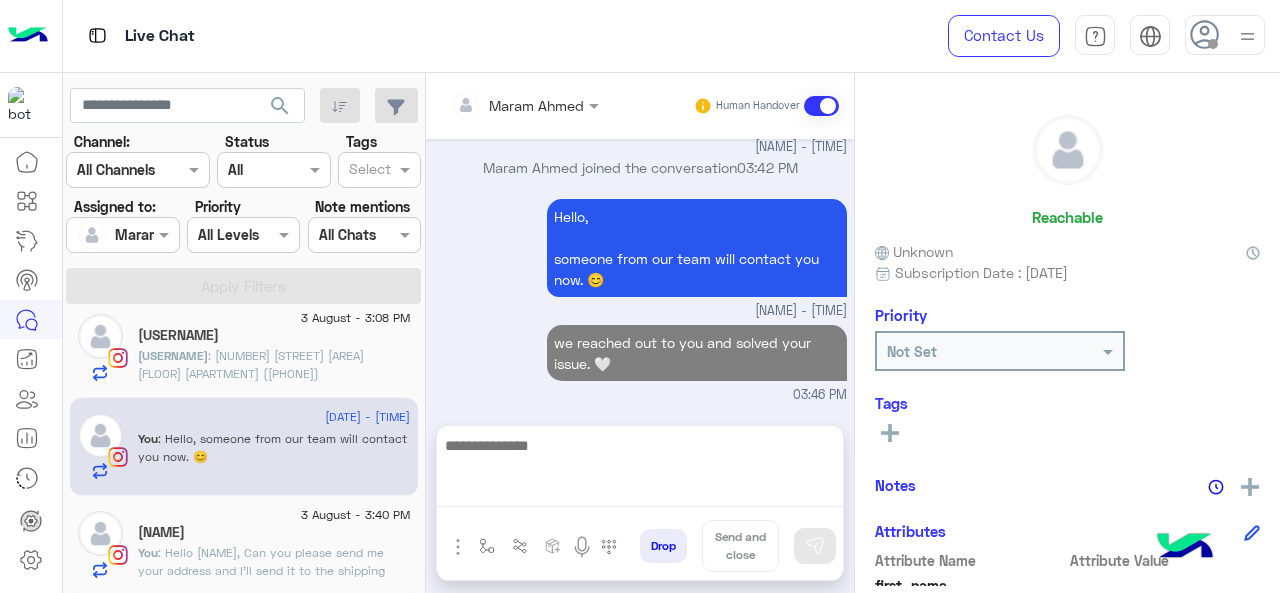 scroll, scrollTop: 1213, scrollLeft: 0, axis: vertical 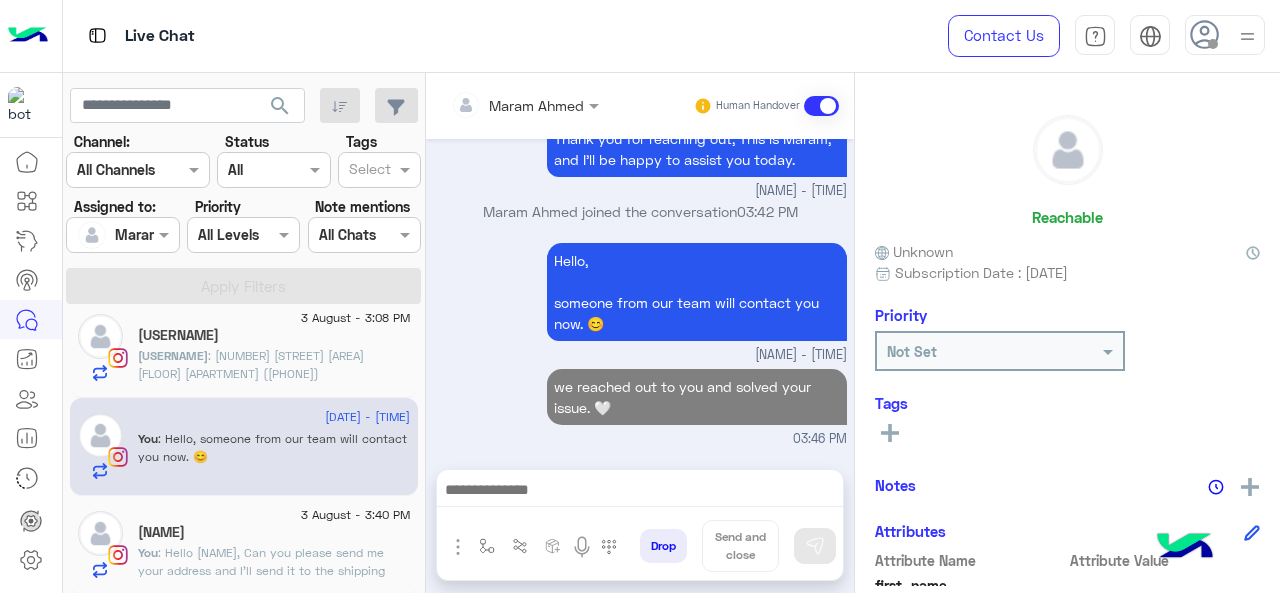 click on ": Hello [NAME],
Can you please send me your address and I'll send it to the shipping company?" 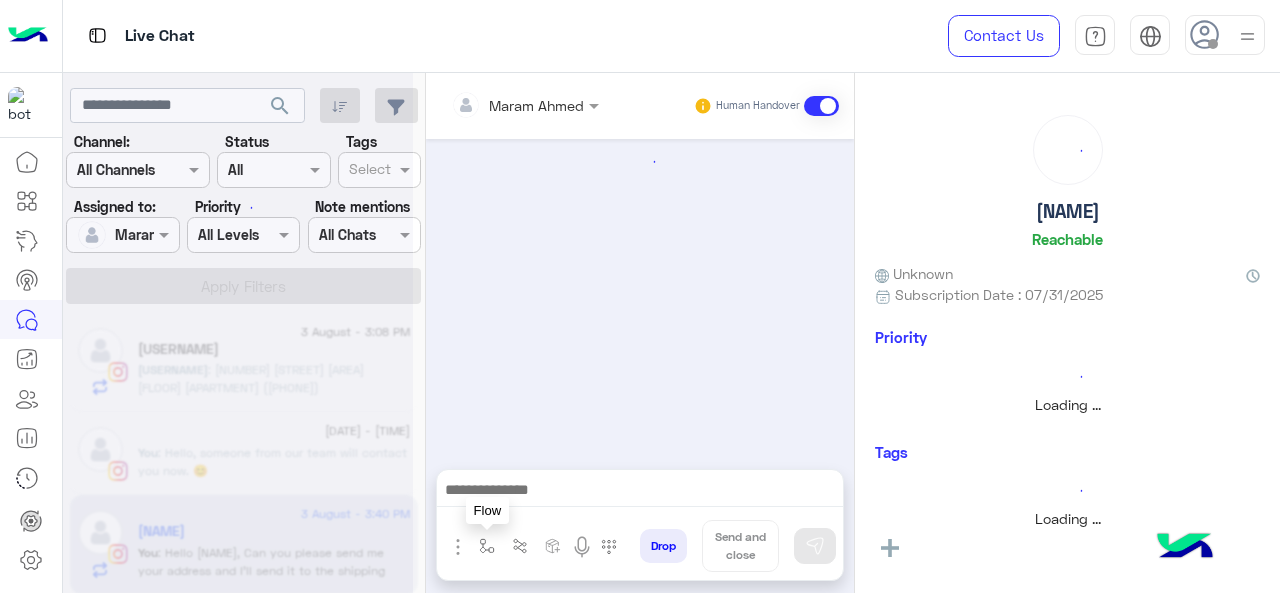 click at bounding box center [487, 546] 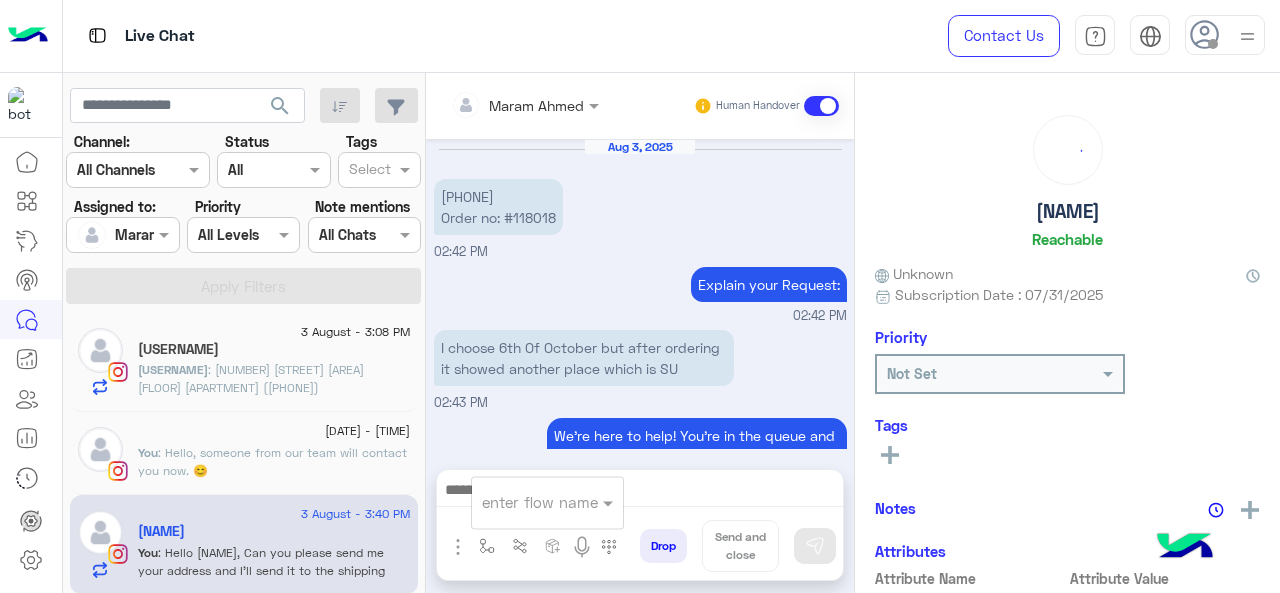 click at bounding box center [523, 502] 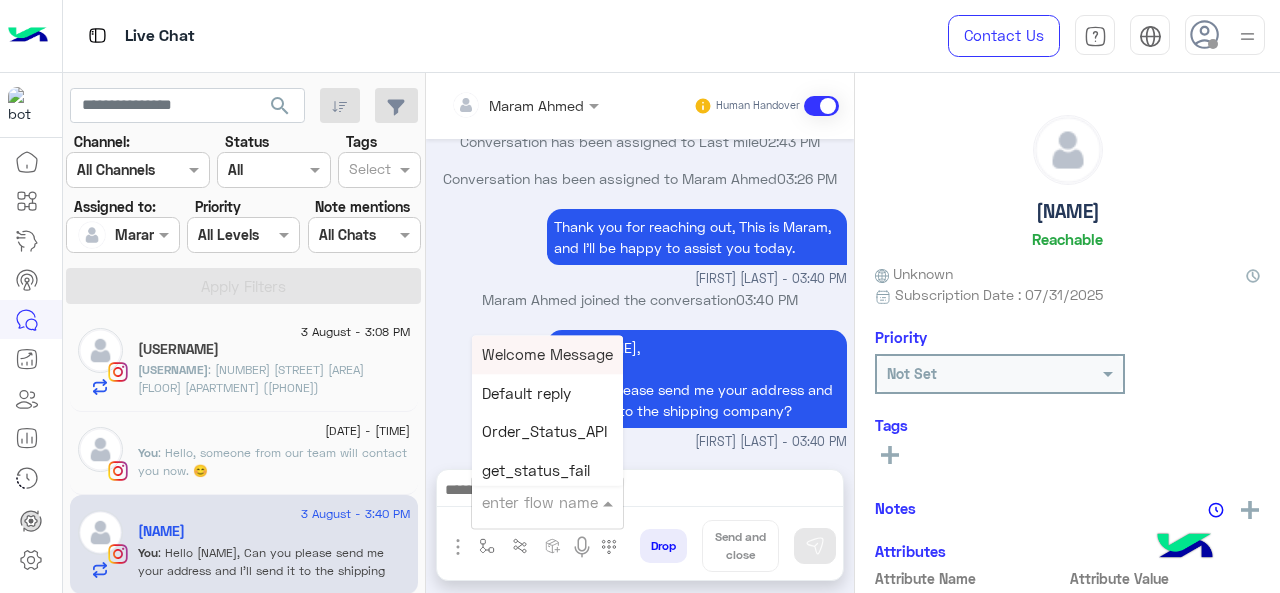 scroll, scrollTop: 0, scrollLeft: 0, axis: both 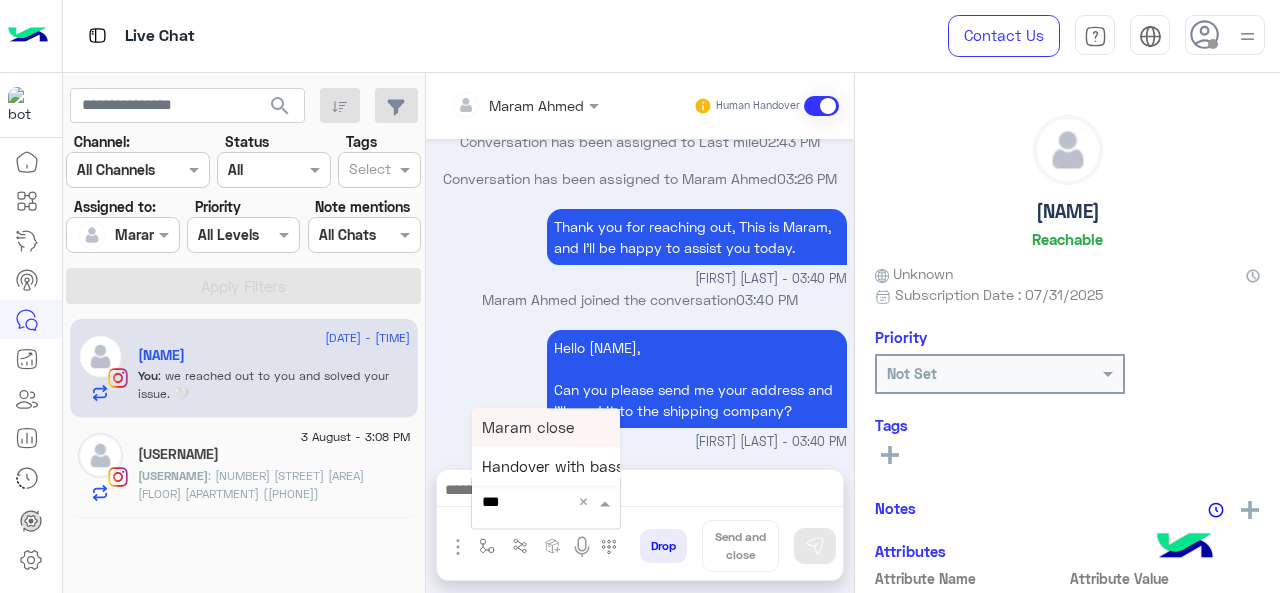 type on "****" 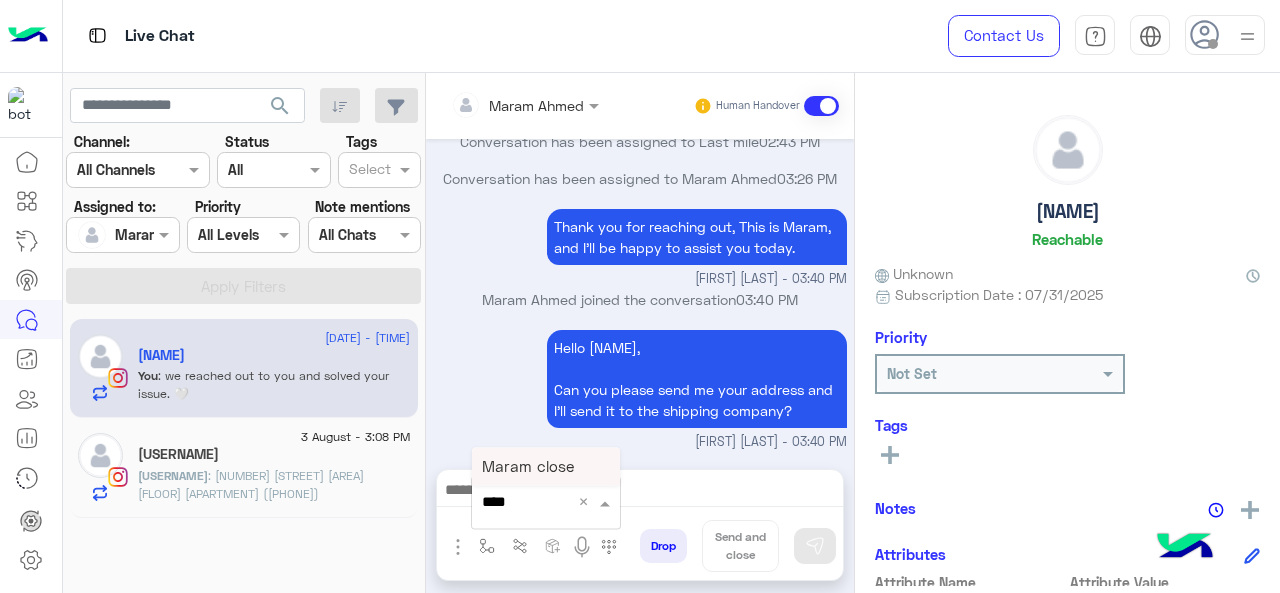 click on "Maram close" at bounding box center [546, 466] 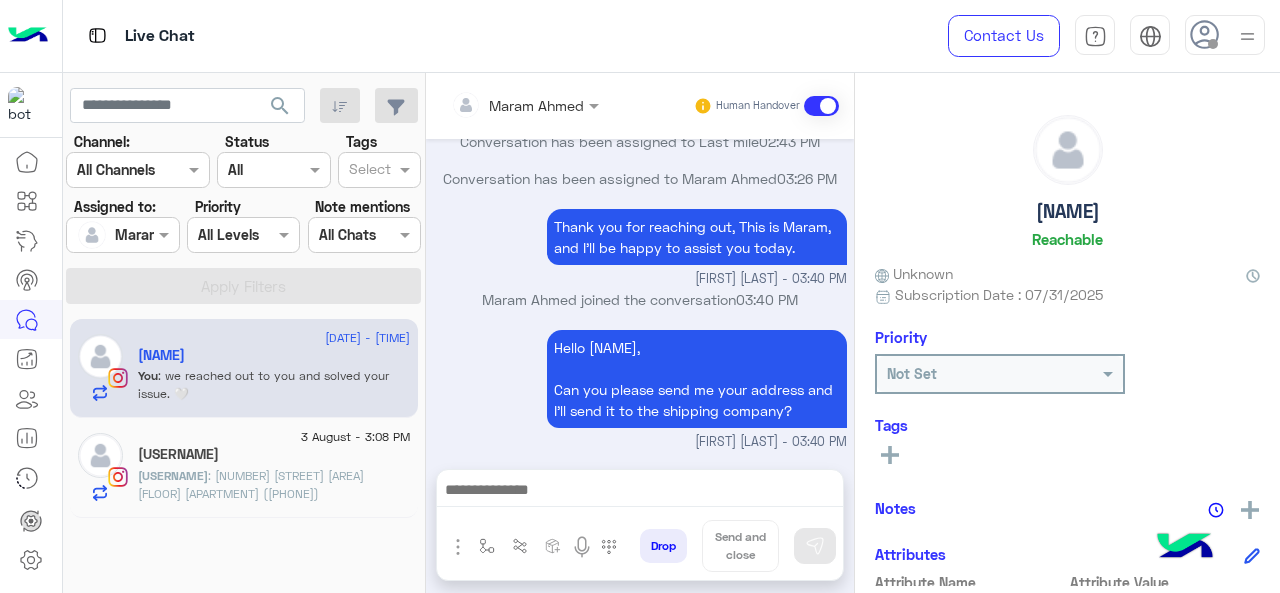 type on "**********" 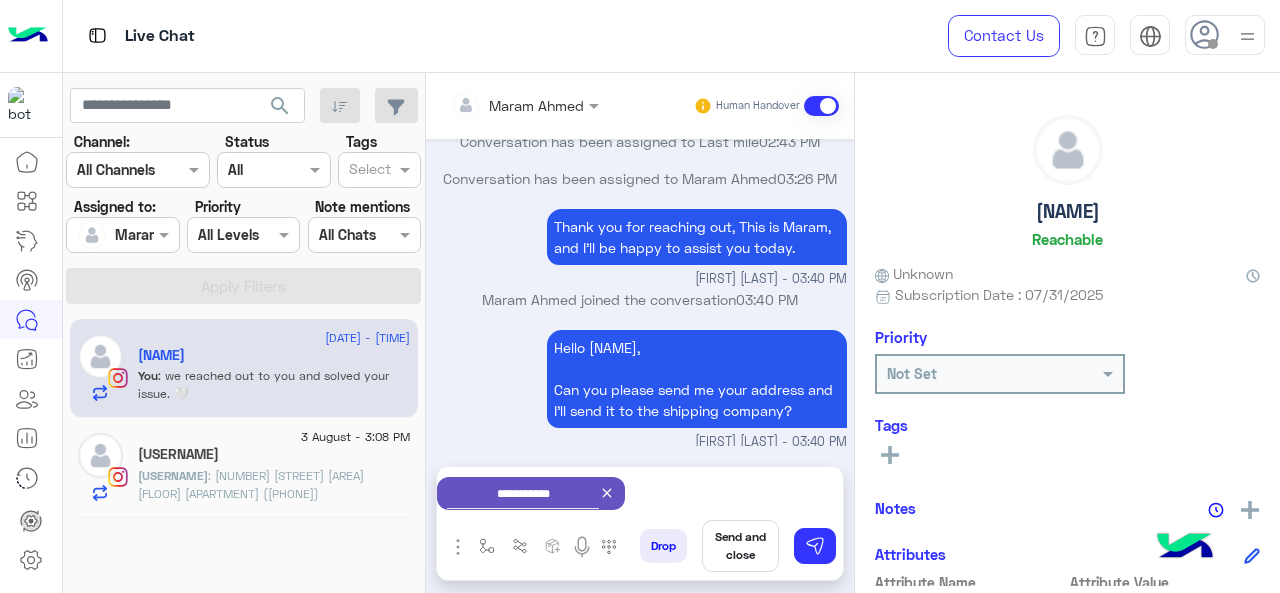 click on "Send and close" at bounding box center (740, 546) 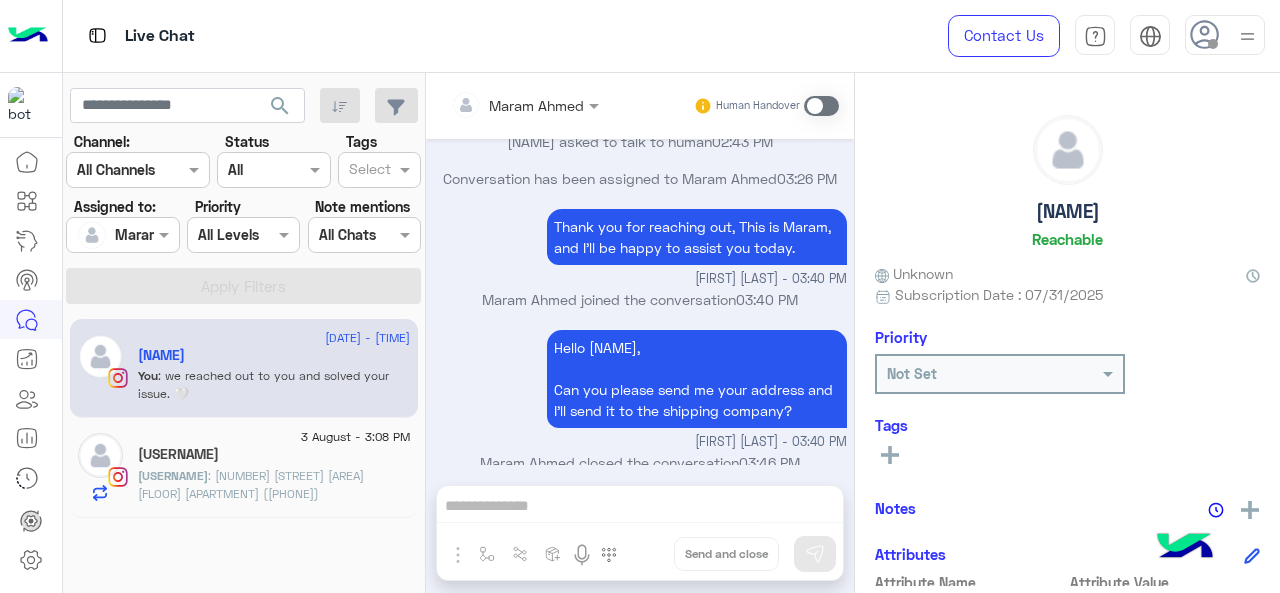 scroll, scrollTop: 606, scrollLeft: 0, axis: vertical 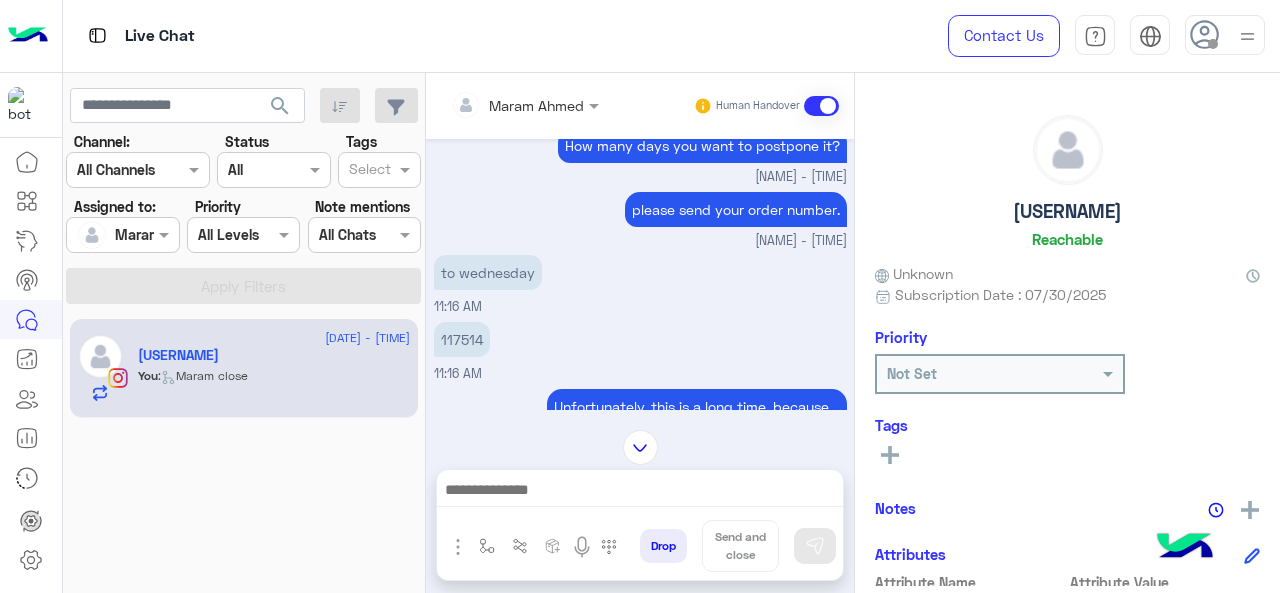 click on "117514" at bounding box center [462, 339] 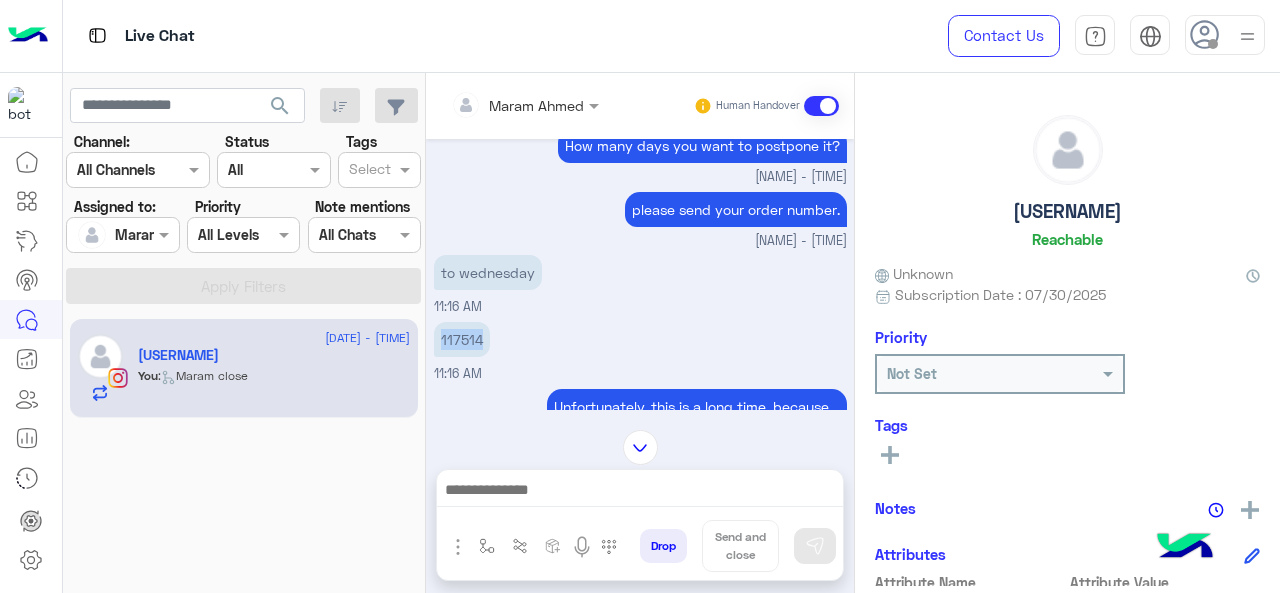 click on "117514" at bounding box center [462, 339] 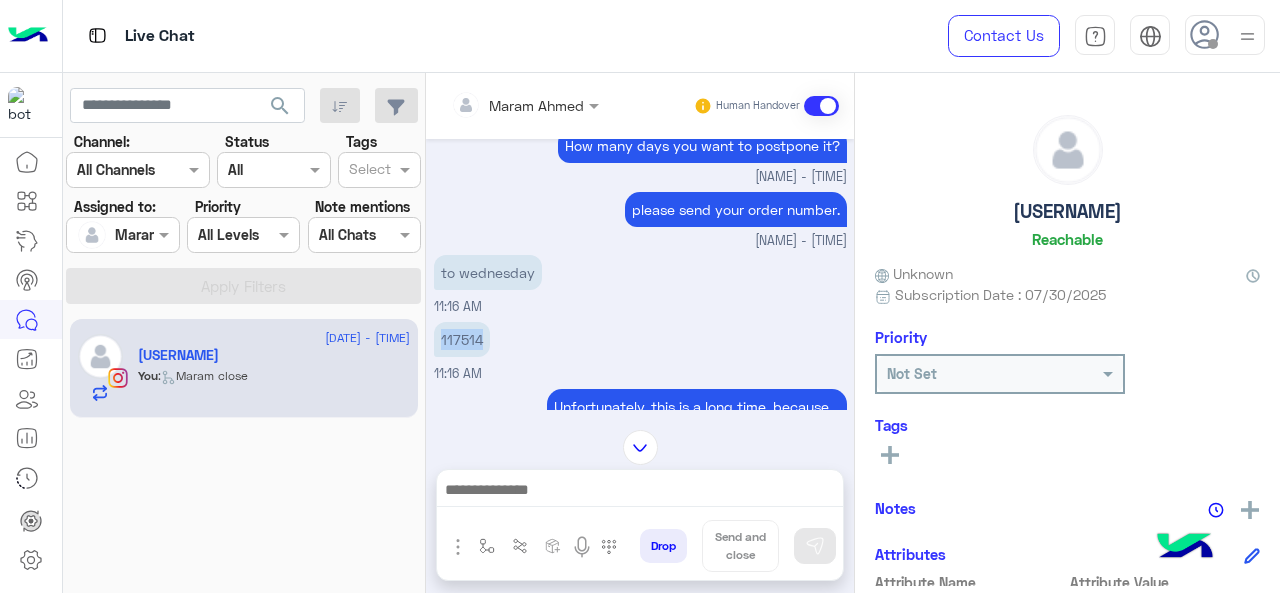 click at bounding box center [640, 492] 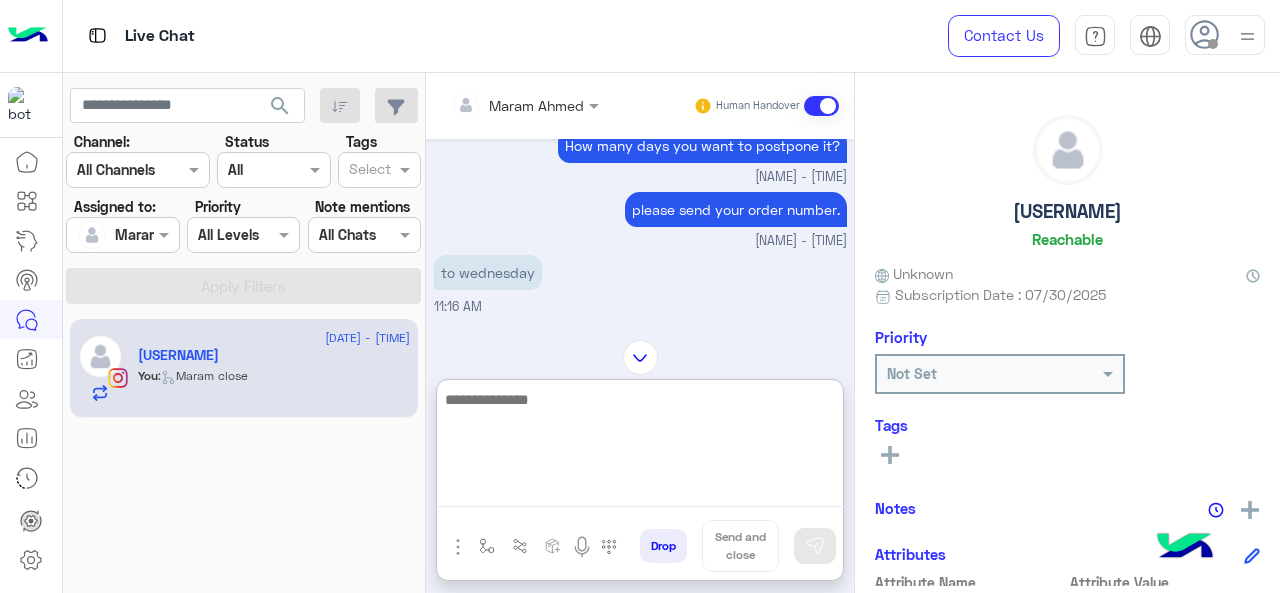 paste on "**********" 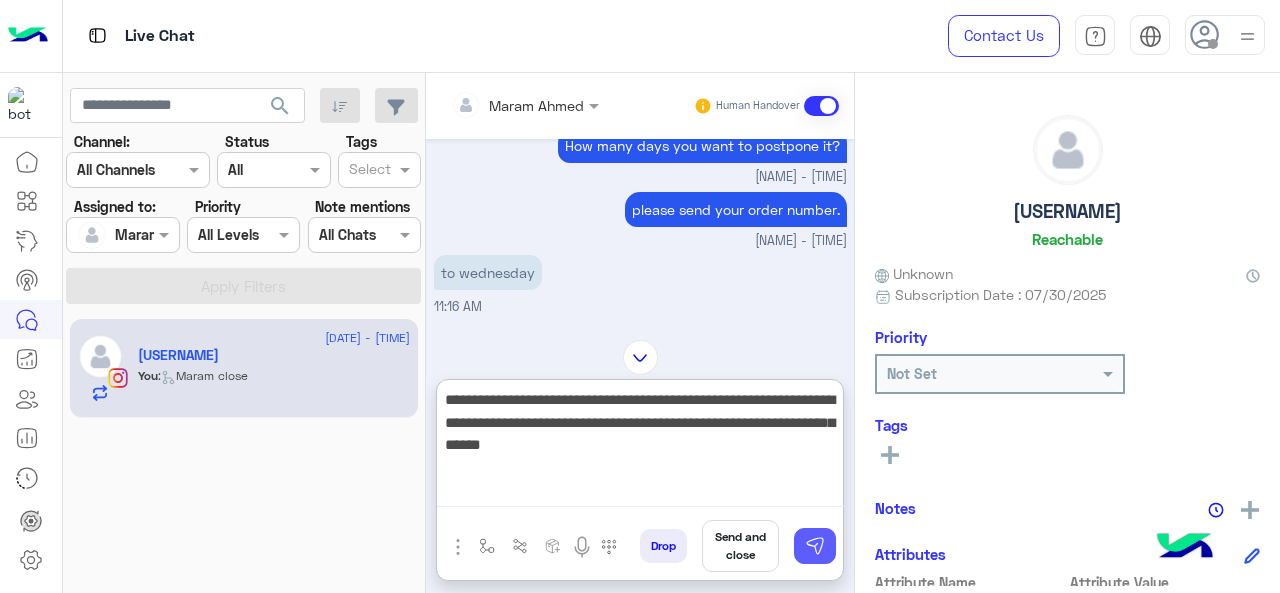 type on "**********" 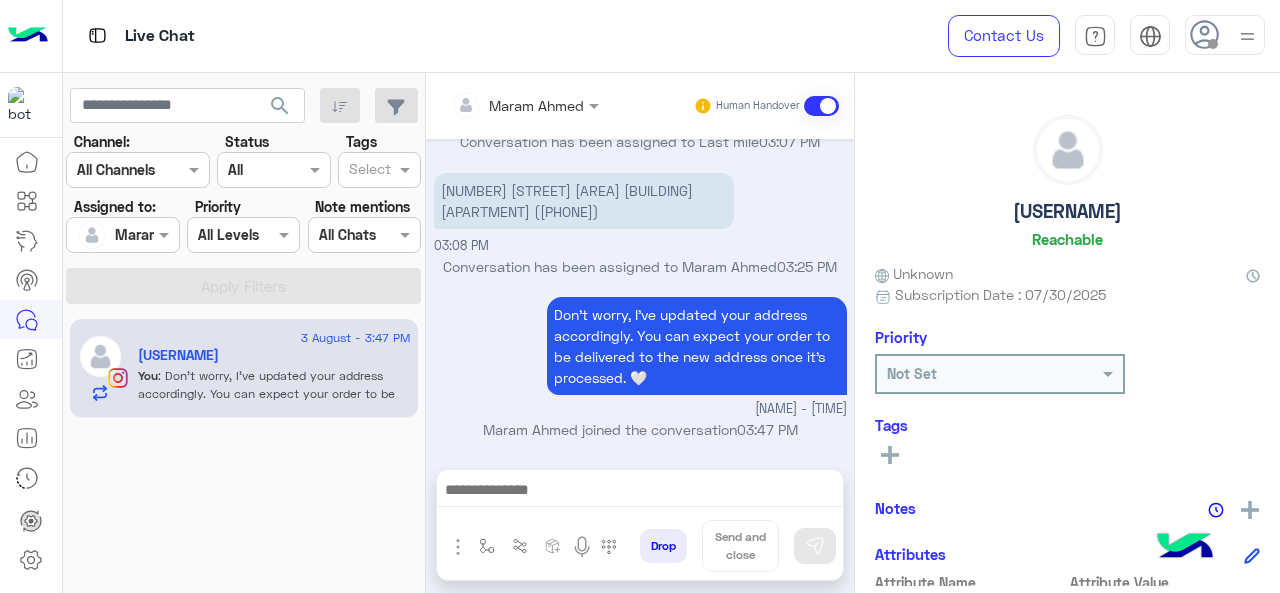 scroll, scrollTop: 5327, scrollLeft: 0, axis: vertical 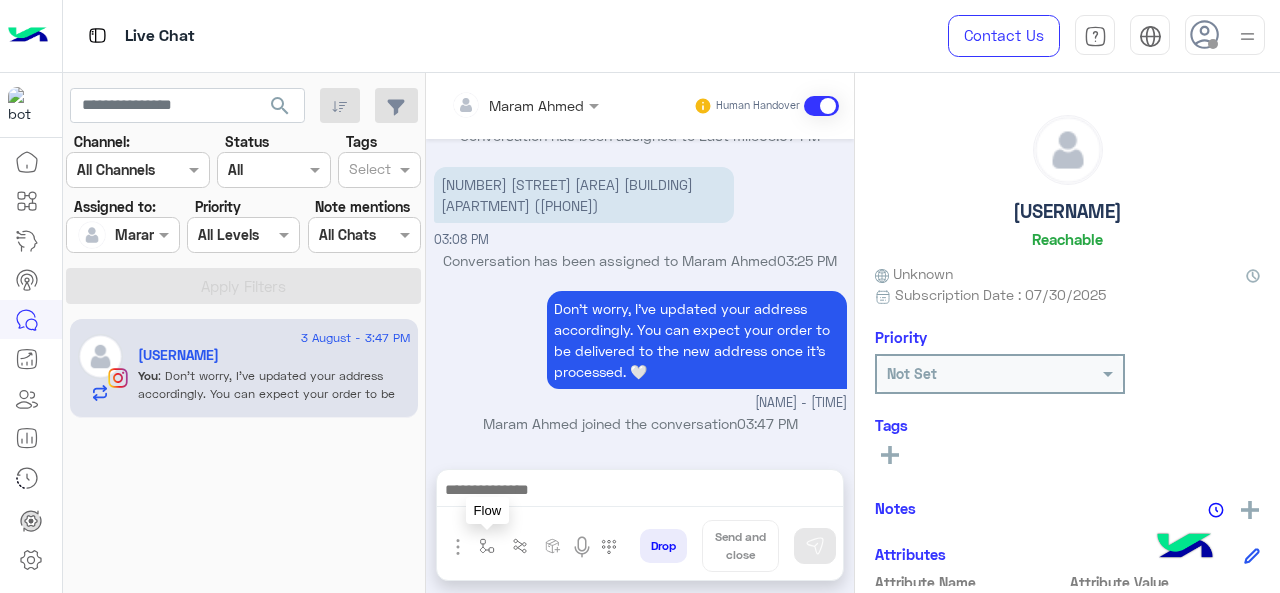click at bounding box center (487, 546) 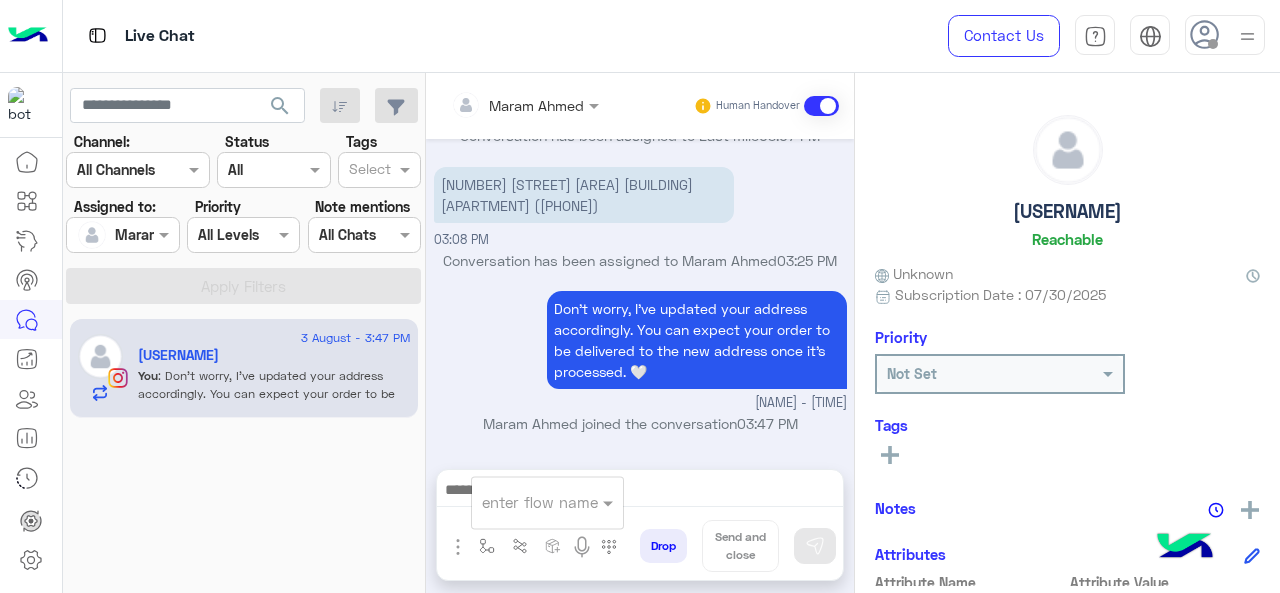 click at bounding box center [523, 502] 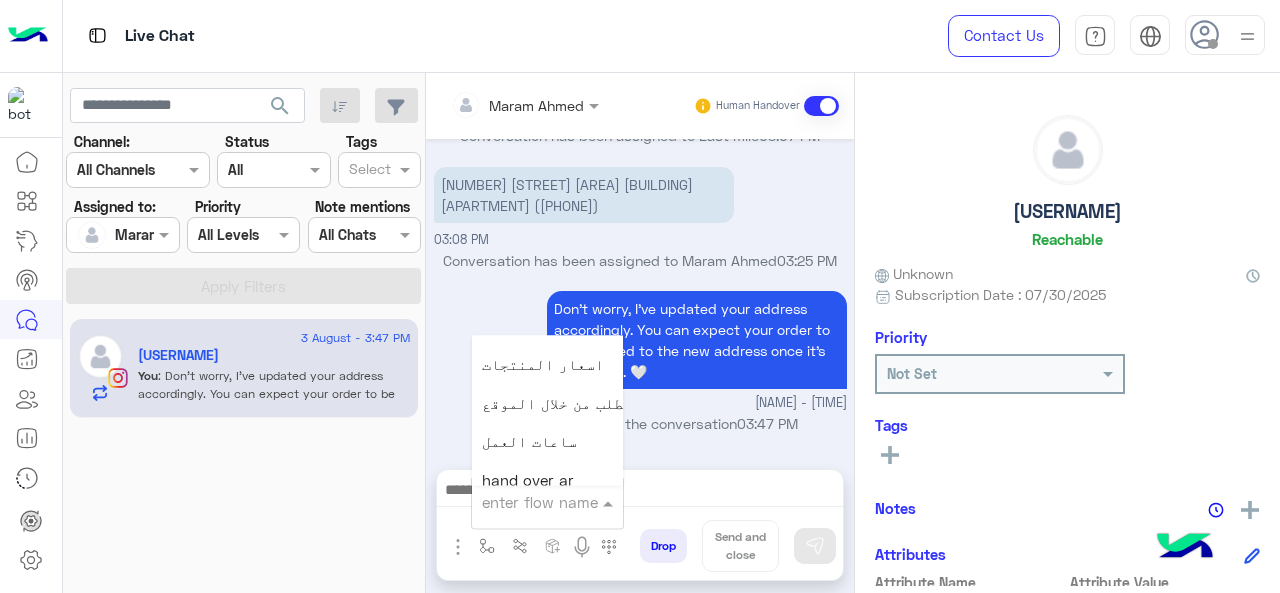 scroll, scrollTop: 2814, scrollLeft: 0, axis: vertical 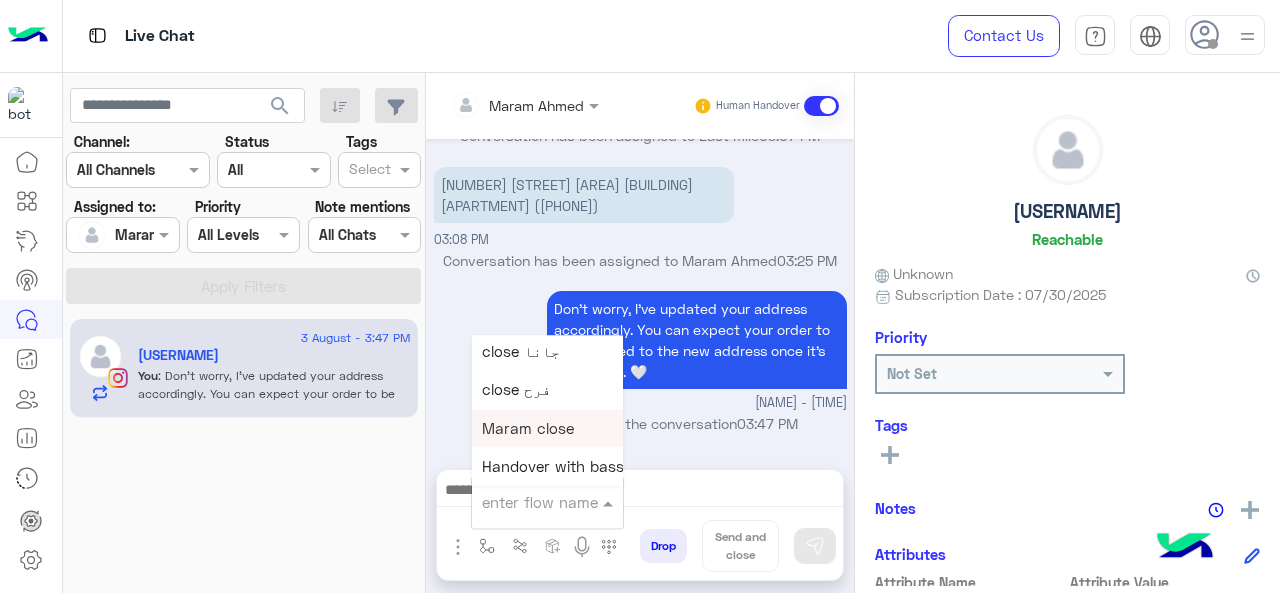 click on "Maram close" at bounding box center (528, 428) 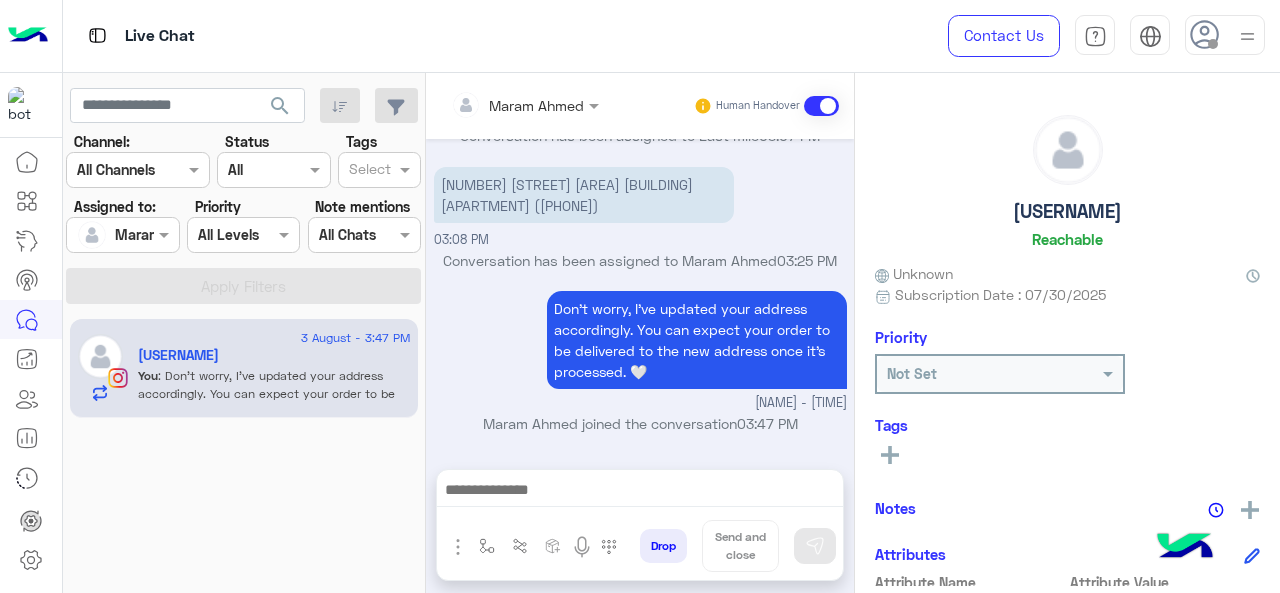type on "**********" 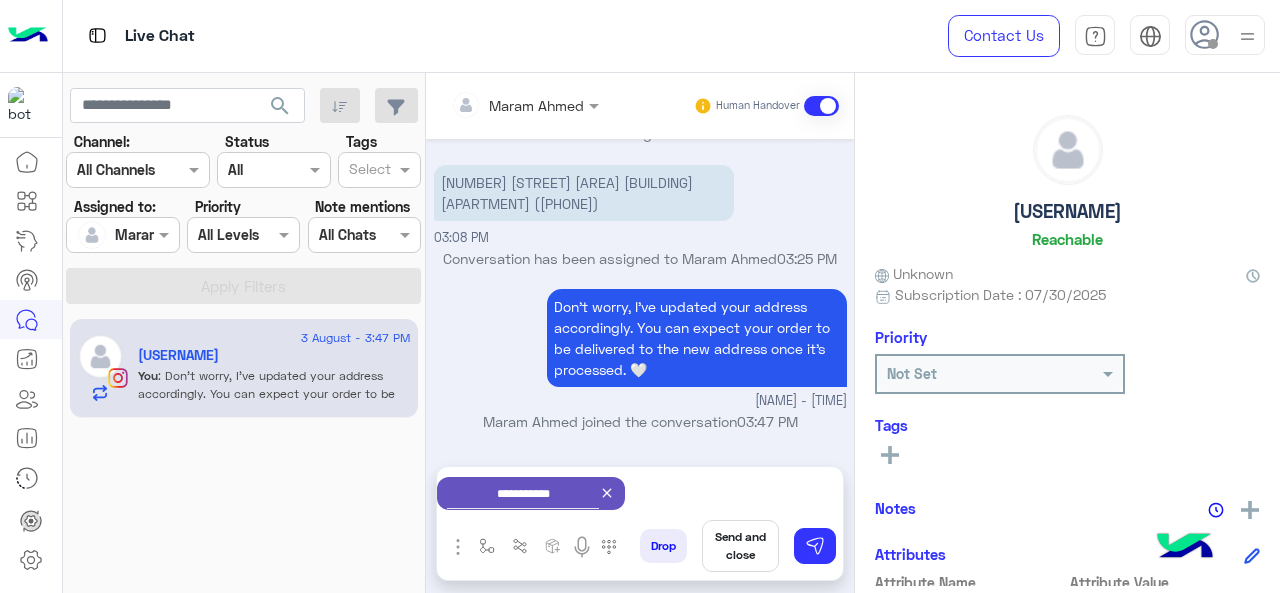 click on "Send and close" at bounding box center [740, 546] 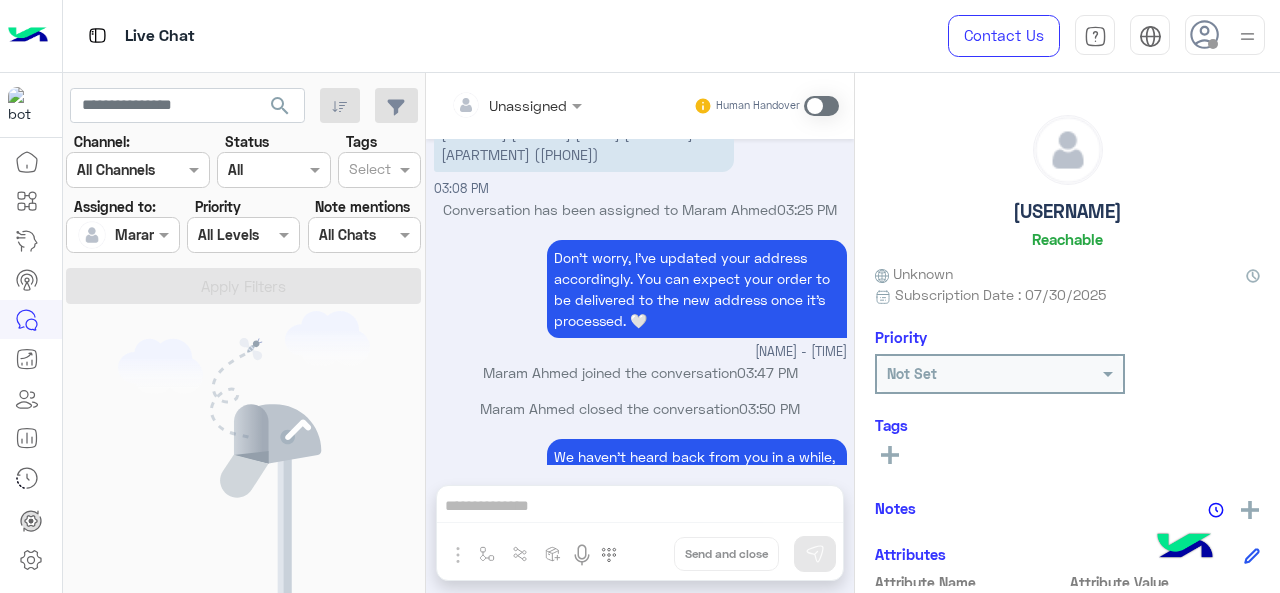 scroll, scrollTop: 5595, scrollLeft: 0, axis: vertical 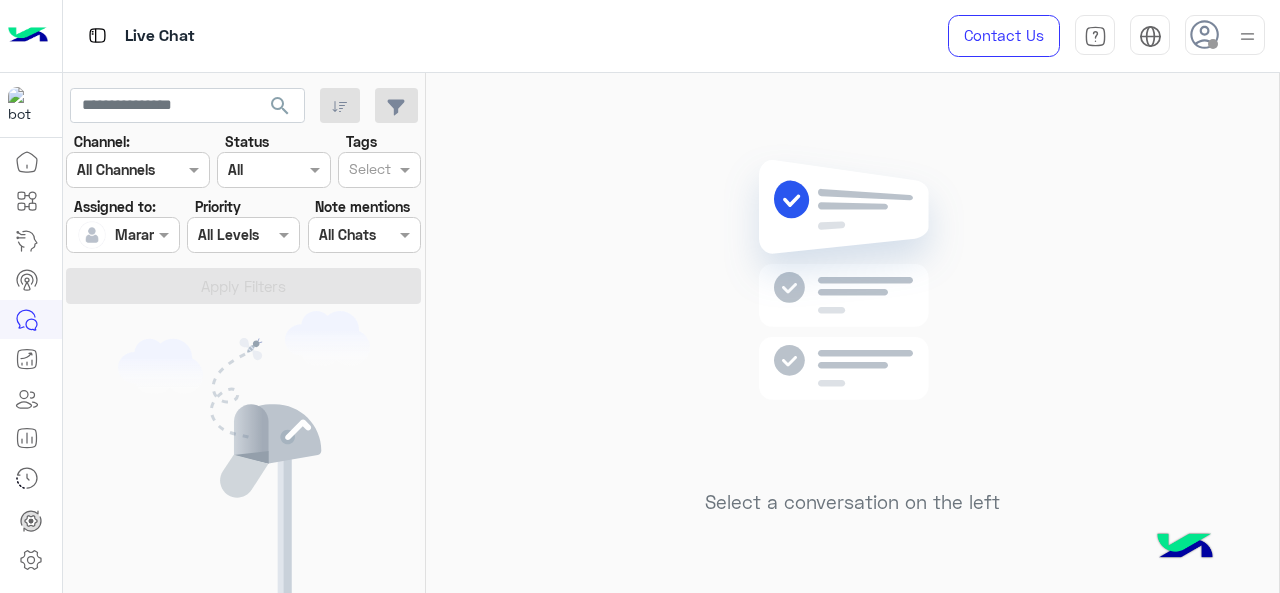 click on "Maram Ahmed" at bounding box center (115, 235) 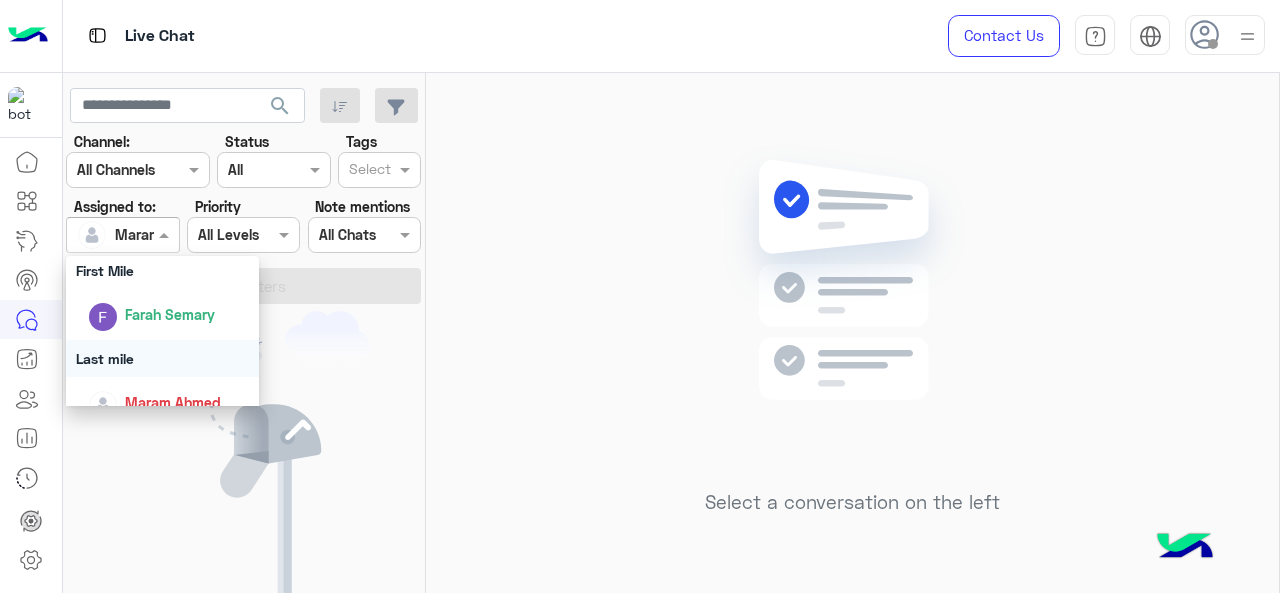 scroll, scrollTop: 341, scrollLeft: 0, axis: vertical 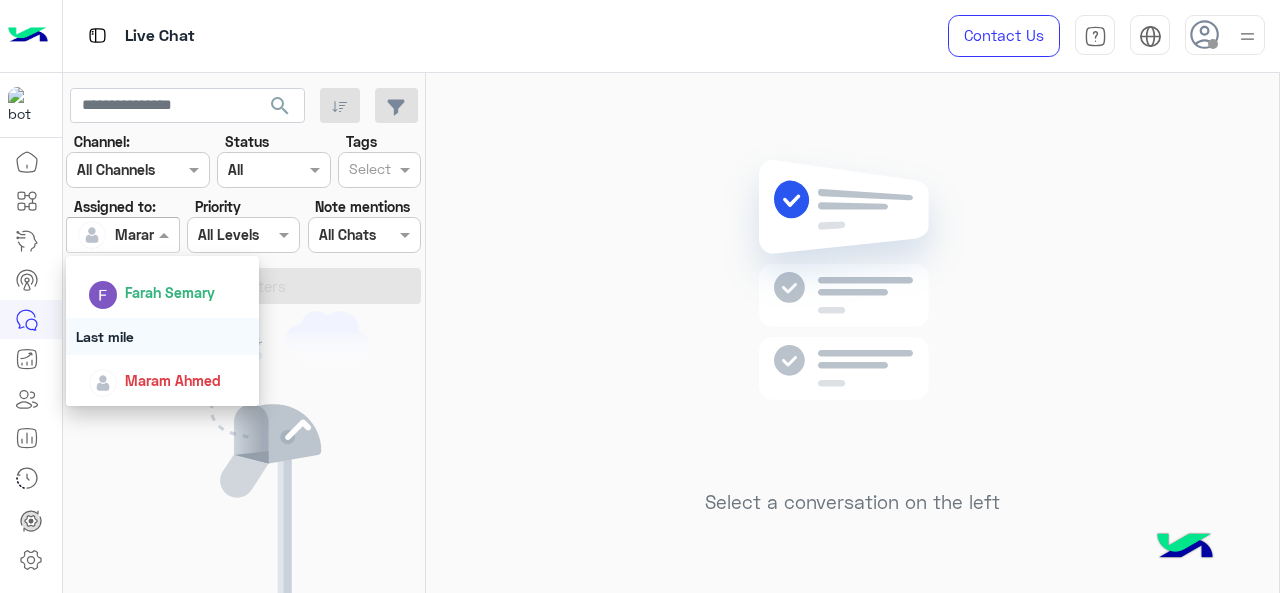 click on "Last mile" at bounding box center [163, 336] 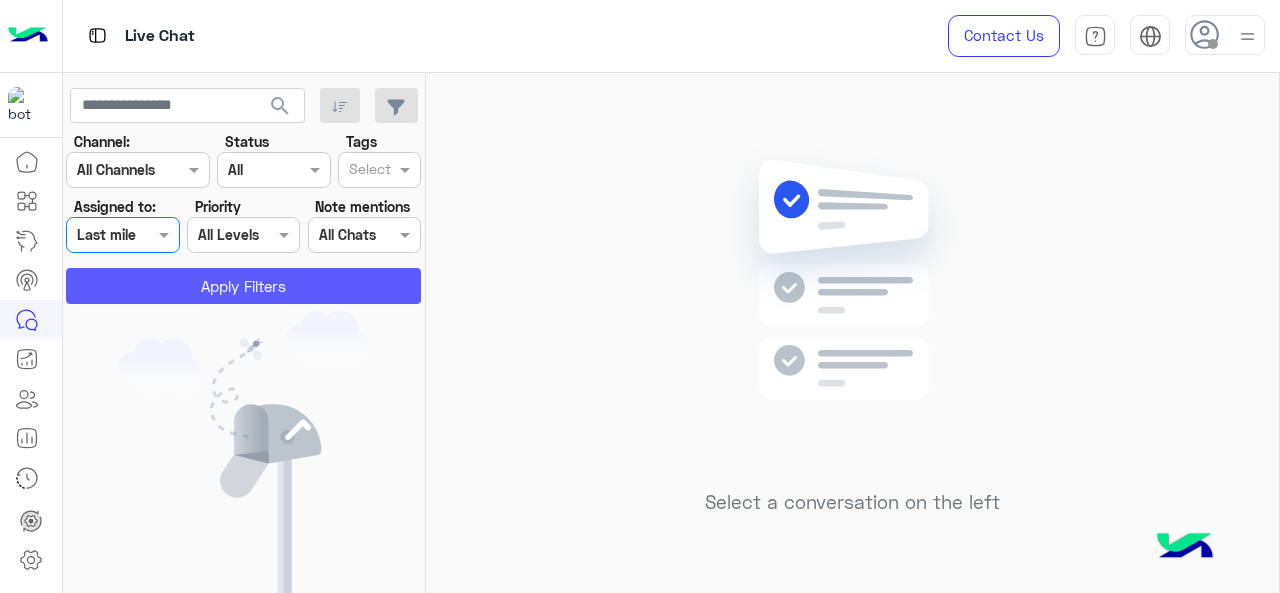 click on "Apply Filters" 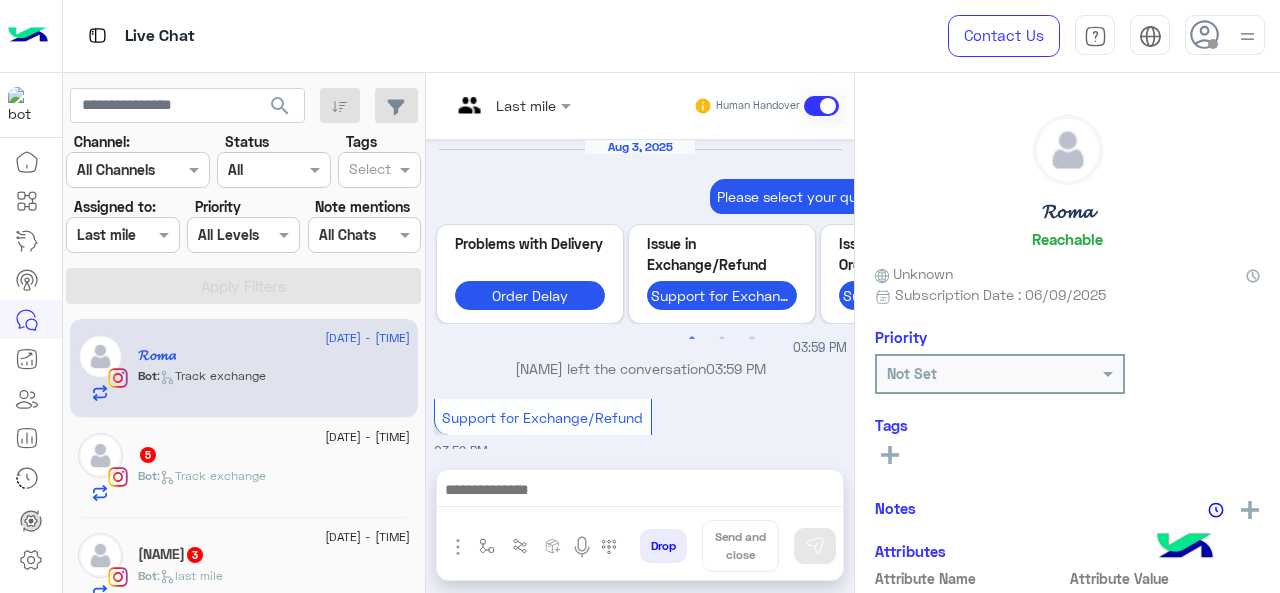 scroll, scrollTop: 733, scrollLeft: 0, axis: vertical 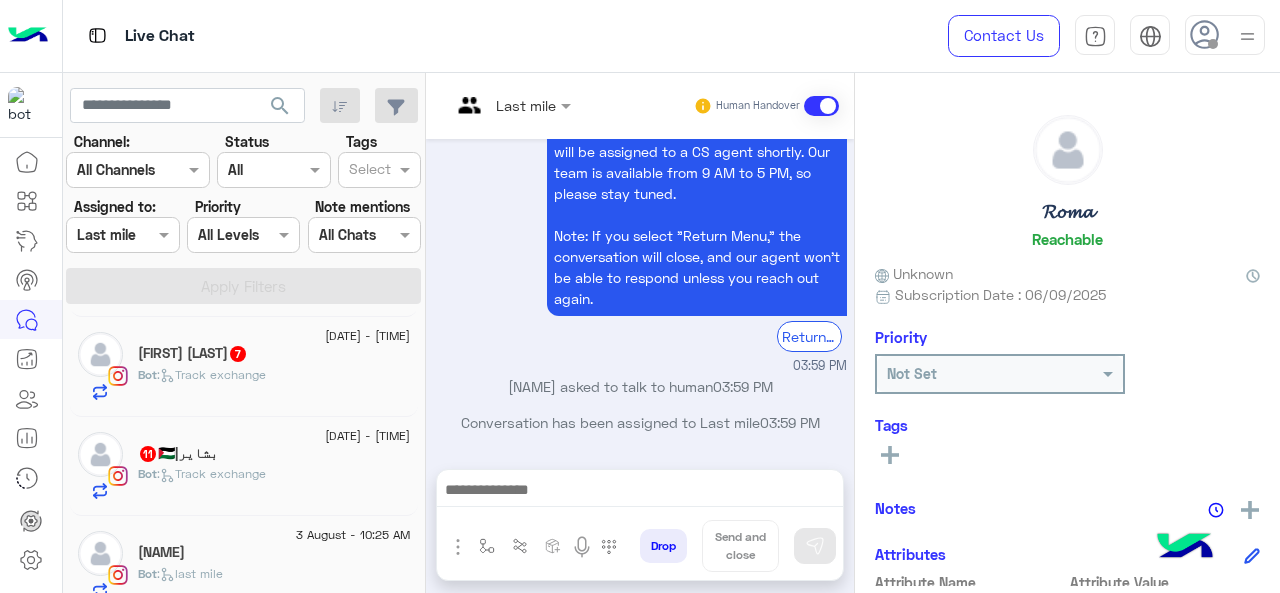 click on "بشاير|🇵🇸   11" 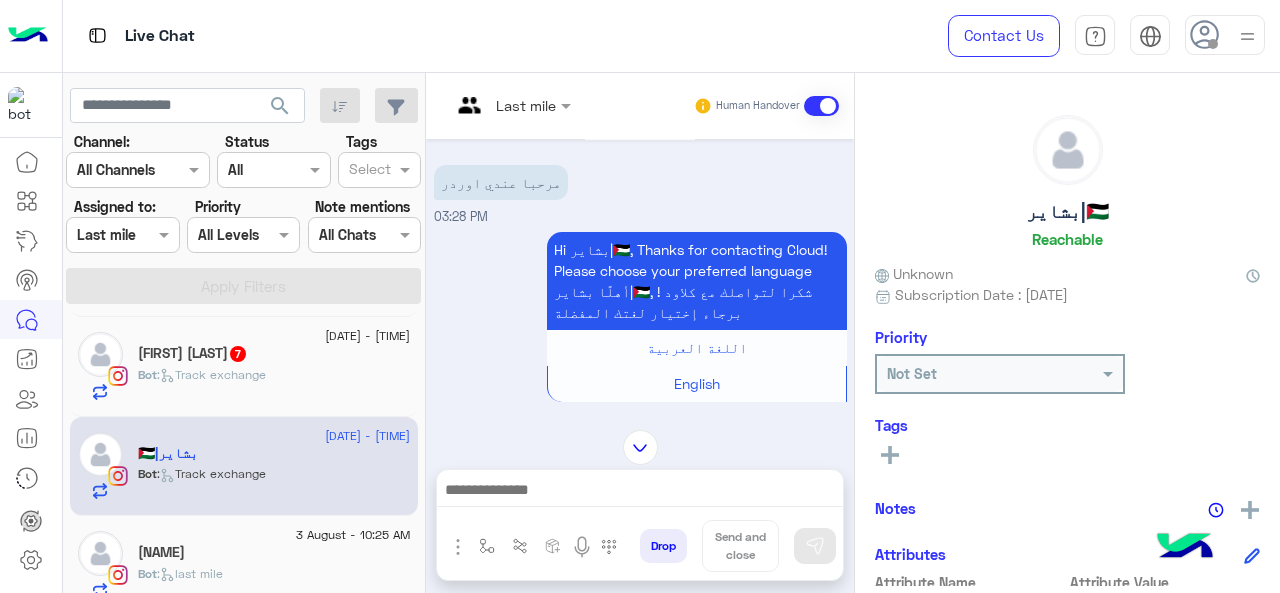 scroll, scrollTop: 0, scrollLeft: 0, axis: both 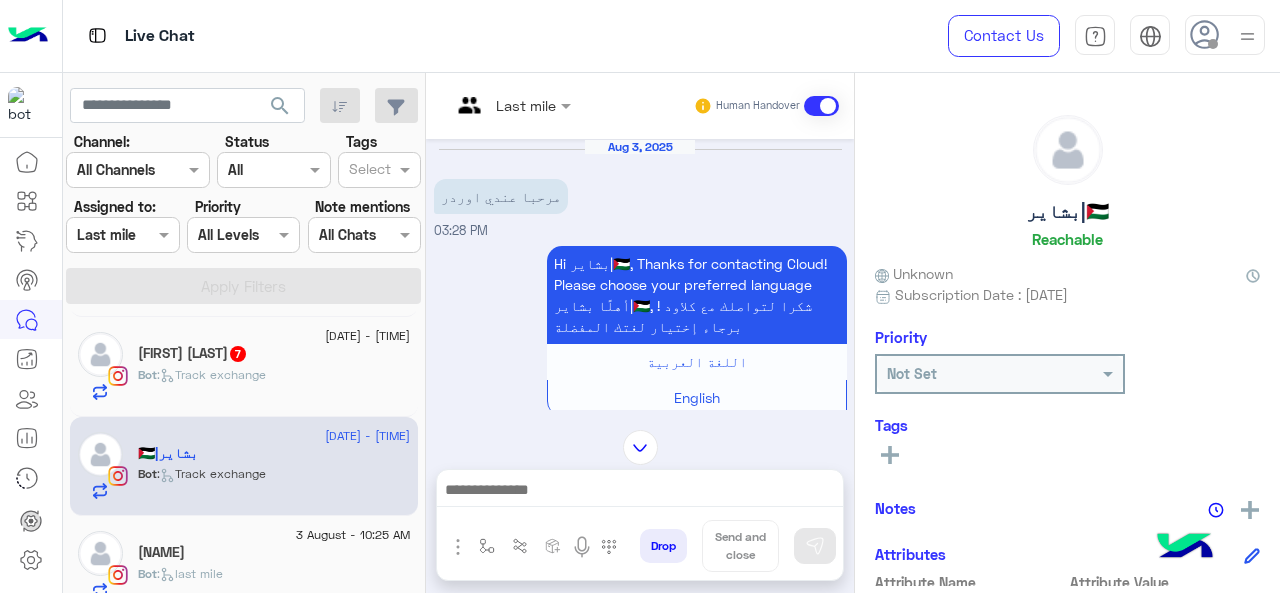 click at bounding box center [511, 104] 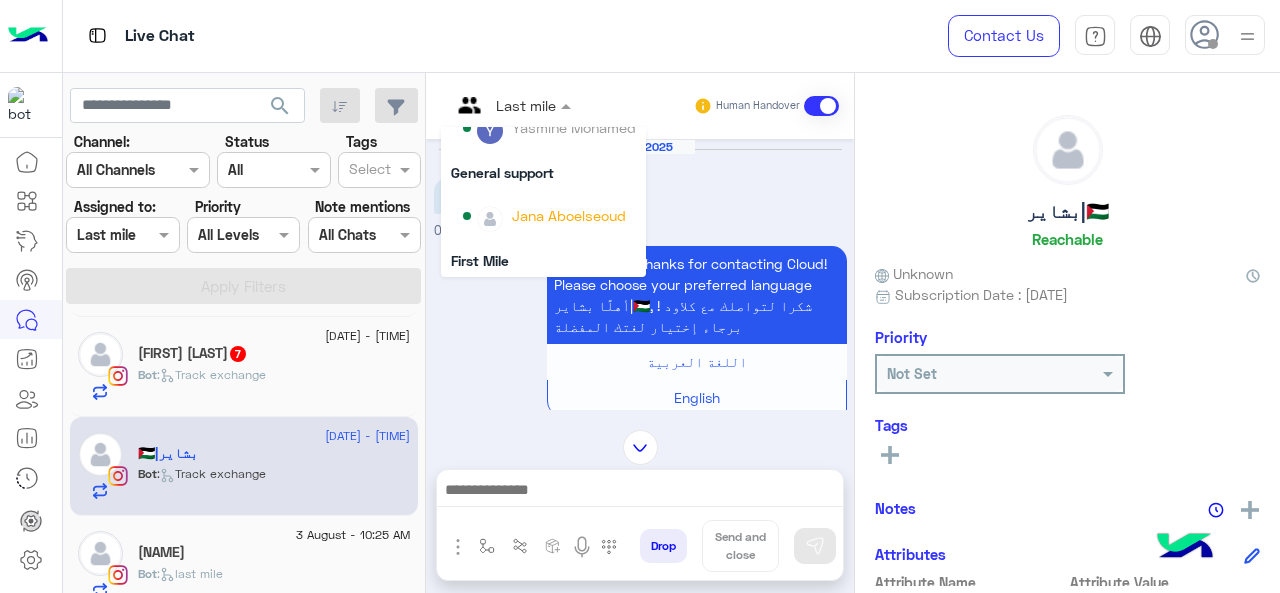 scroll, scrollTop: 200, scrollLeft: 0, axis: vertical 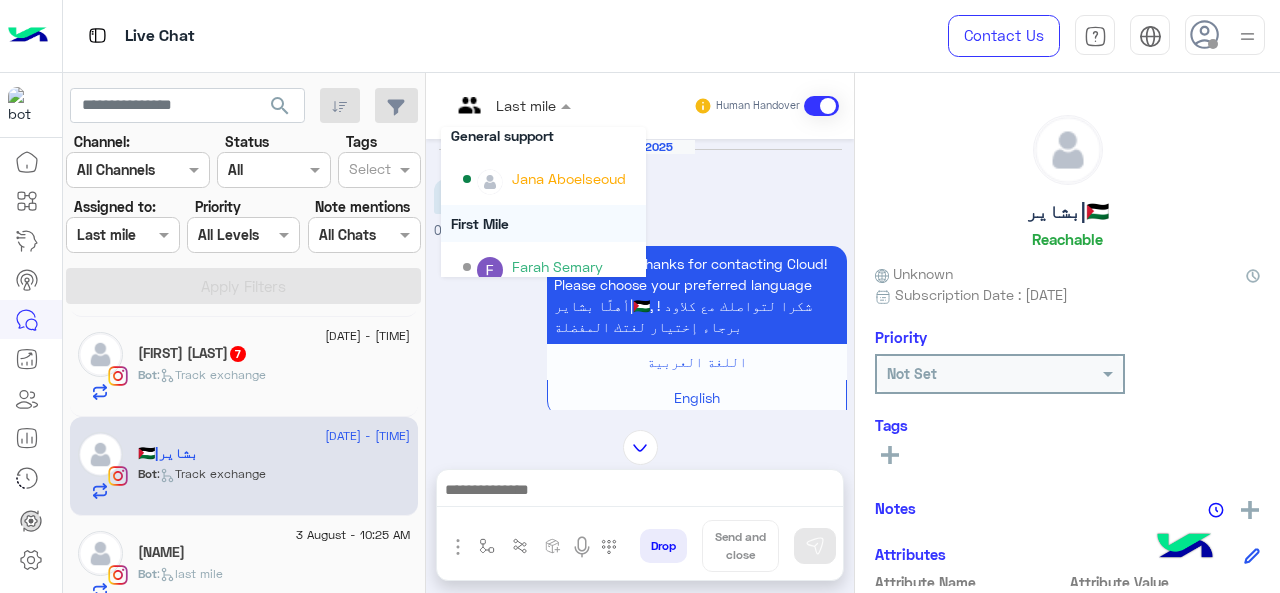 click on "First Mile" at bounding box center (543, 223) 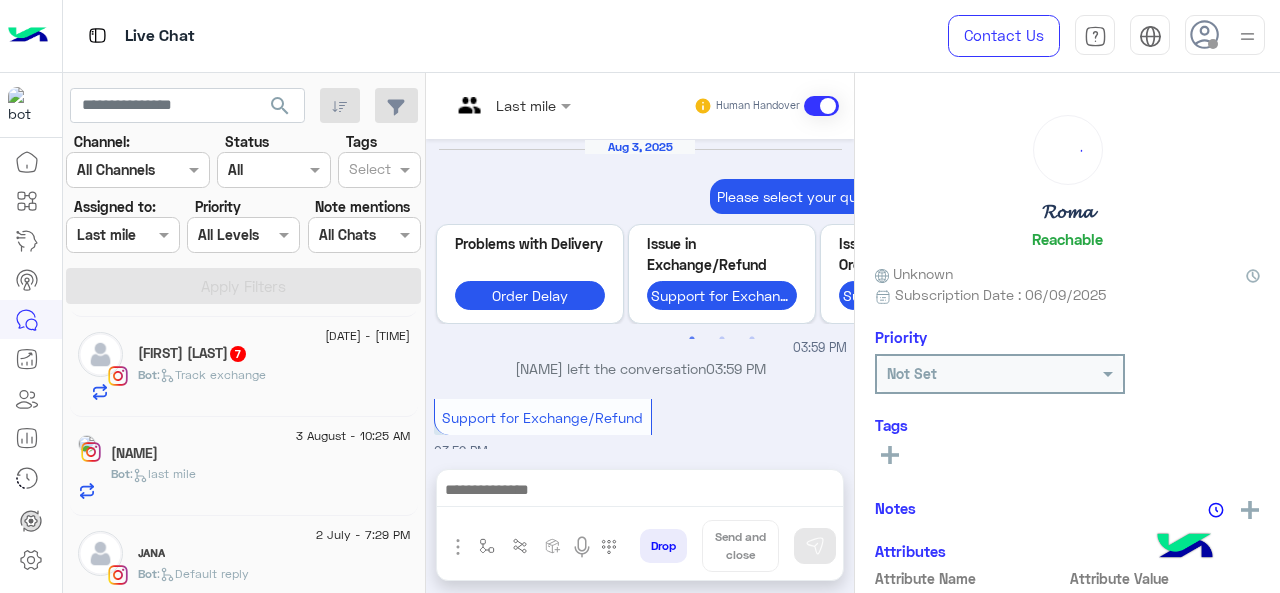 scroll, scrollTop: 733, scrollLeft: 0, axis: vertical 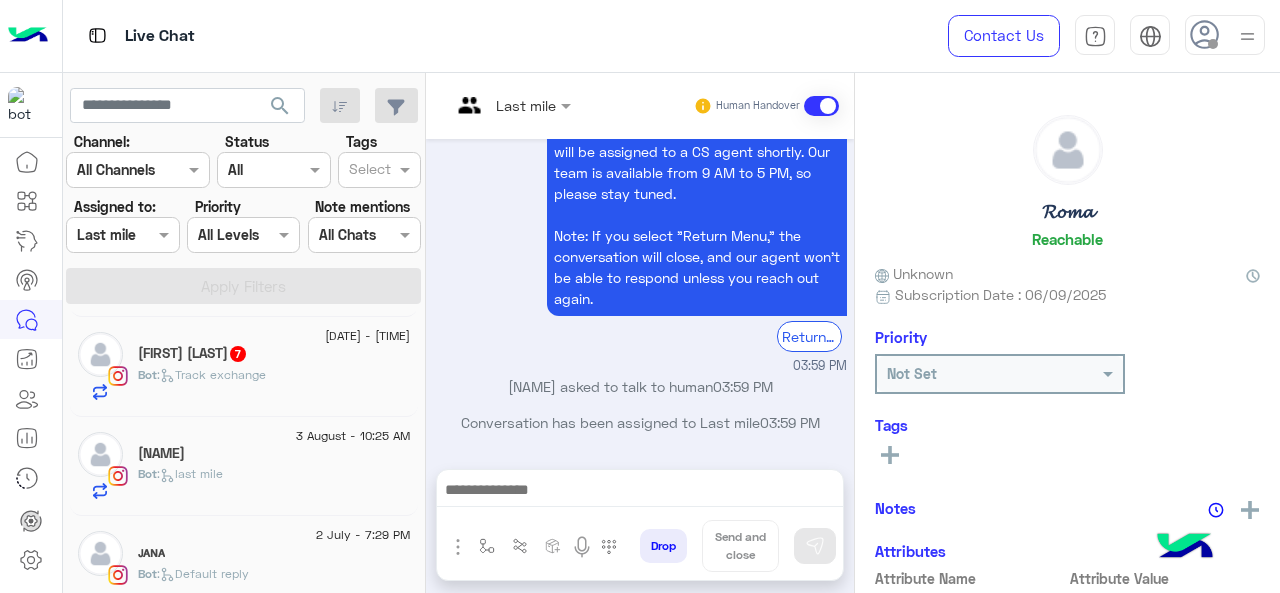 click on ":   Track exchange" 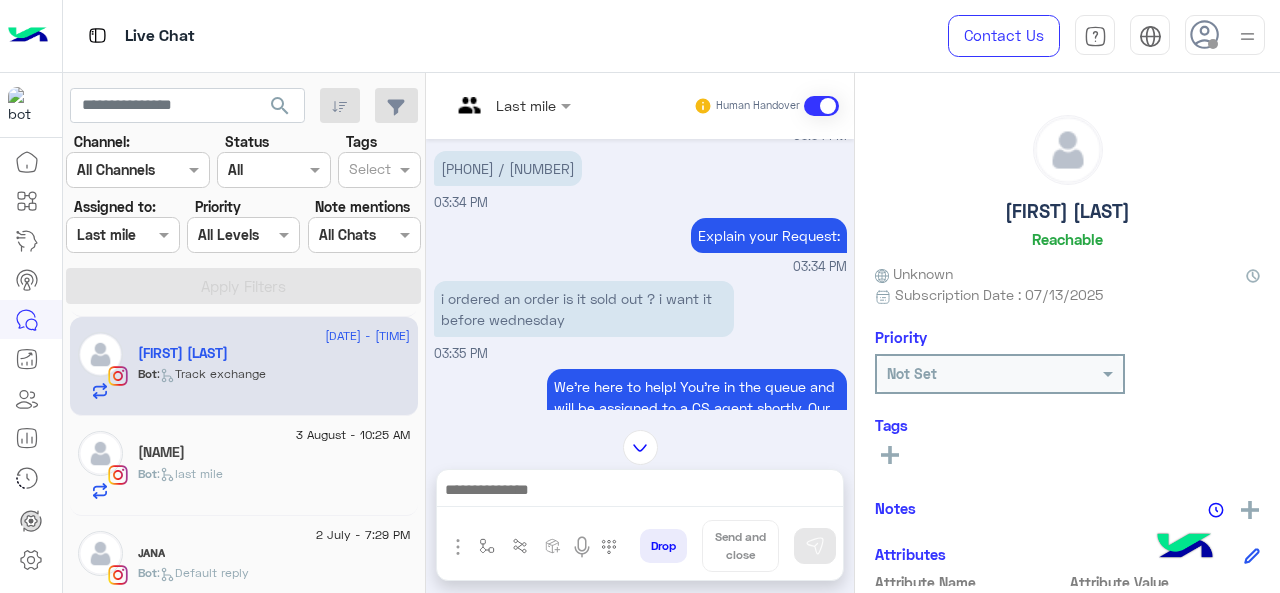 scroll, scrollTop: 485, scrollLeft: 0, axis: vertical 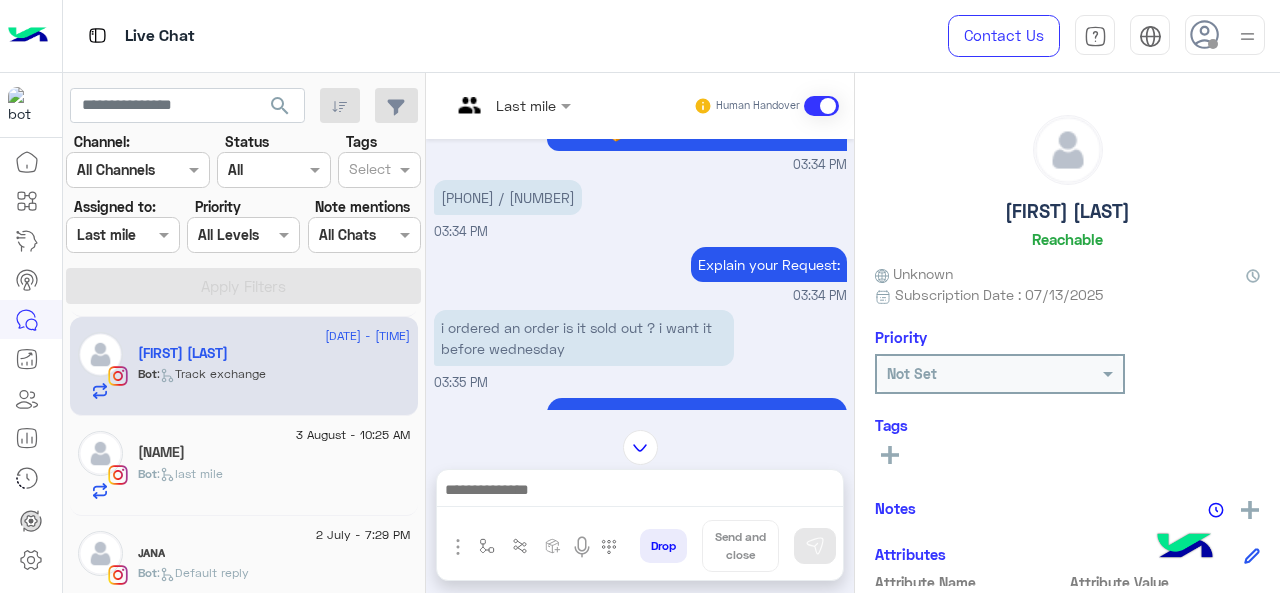 click on "[PHONE] / [NUMBER]" at bounding box center (508, 197) 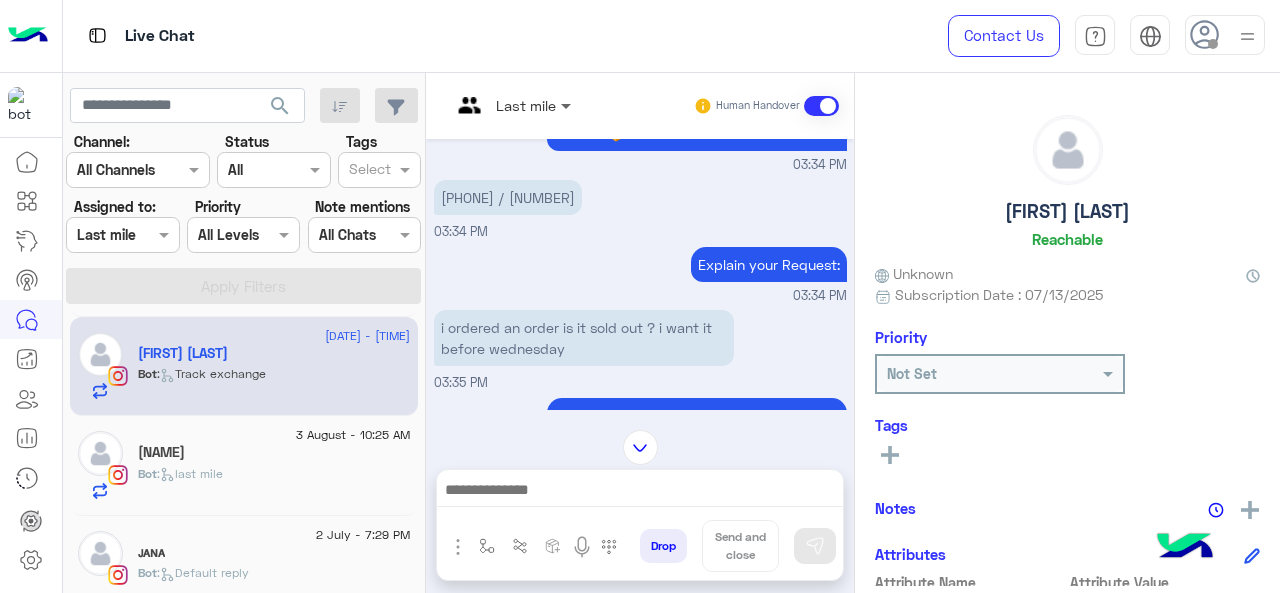click at bounding box center (568, 105) 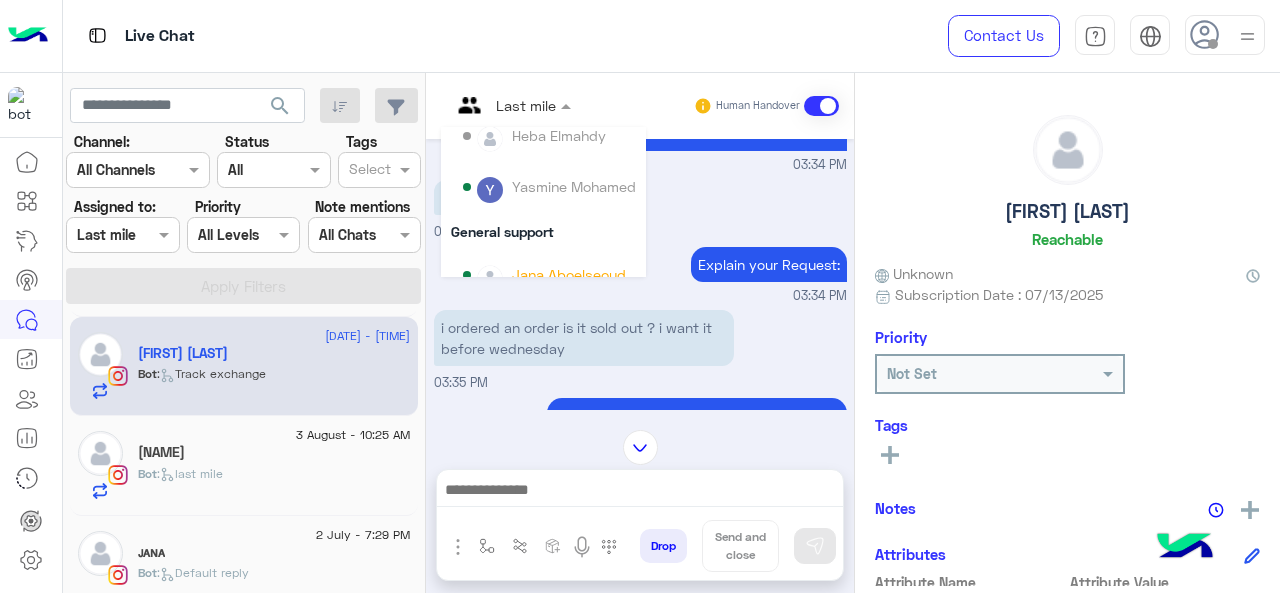 scroll, scrollTop: 200, scrollLeft: 0, axis: vertical 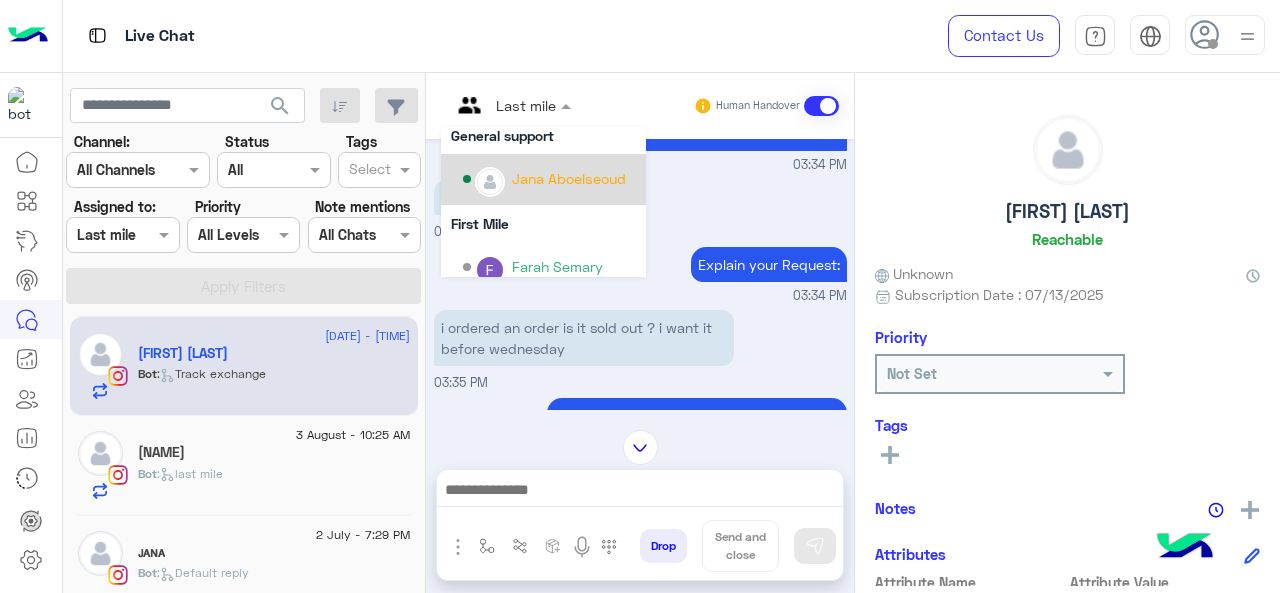 click at bounding box center (490, 182) 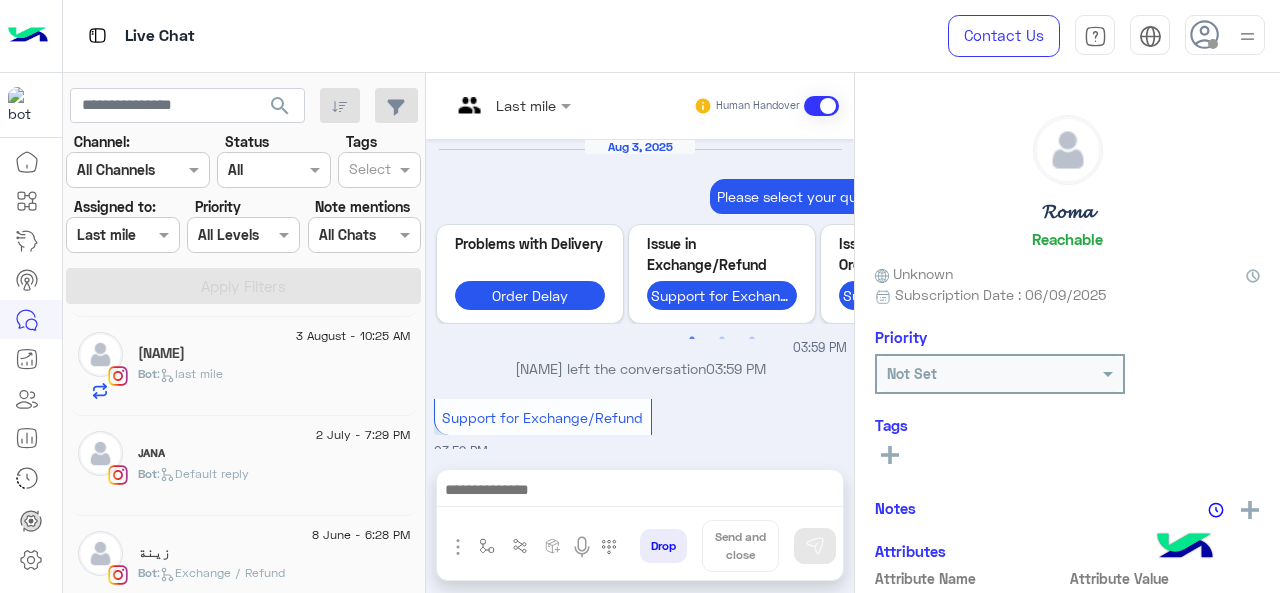 scroll, scrollTop: 733, scrollLeft: 0, axis: vertical 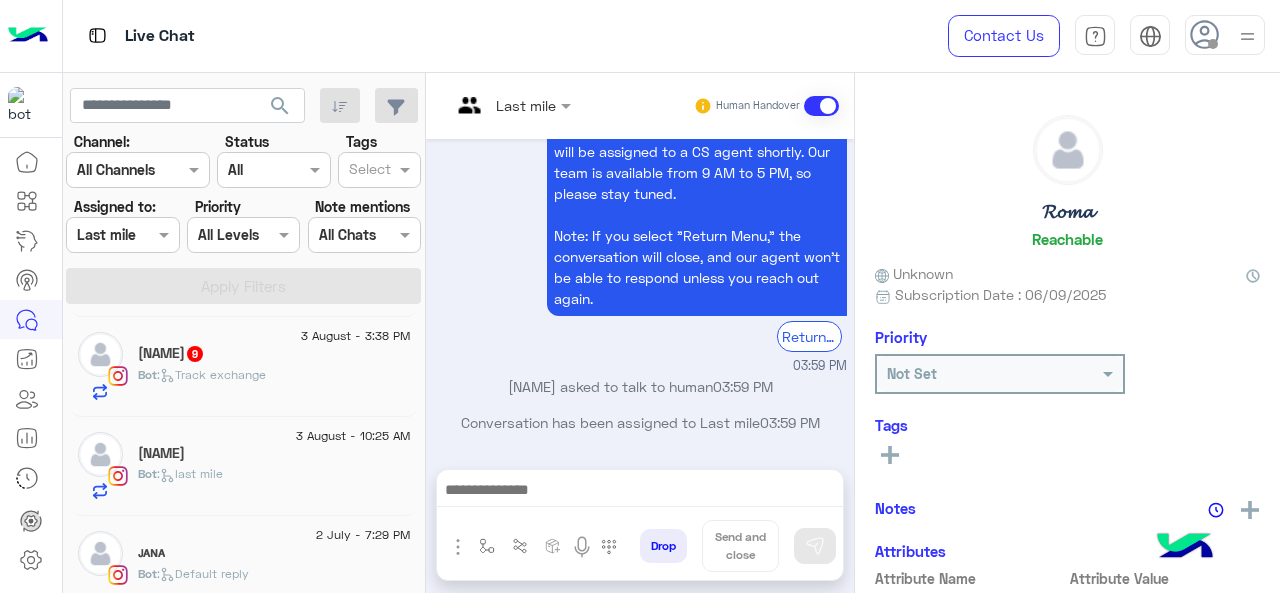 click on "Bot :   Track exchange" 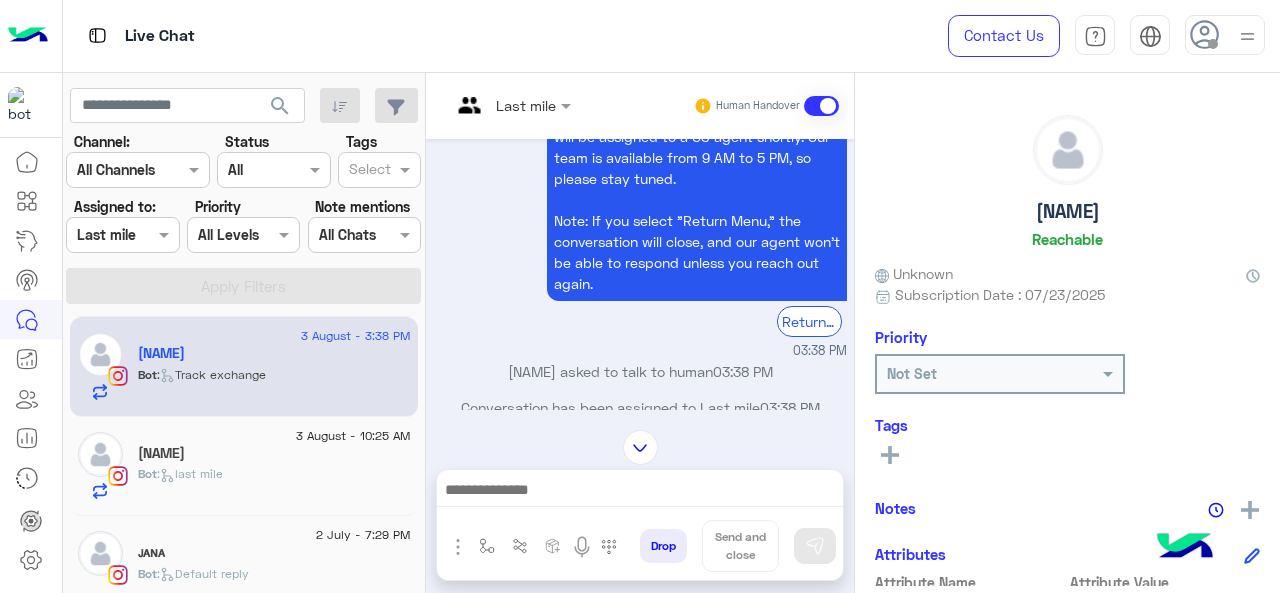 scroll, scrollTop: 540, scrollLeft: 0, axis: vertical 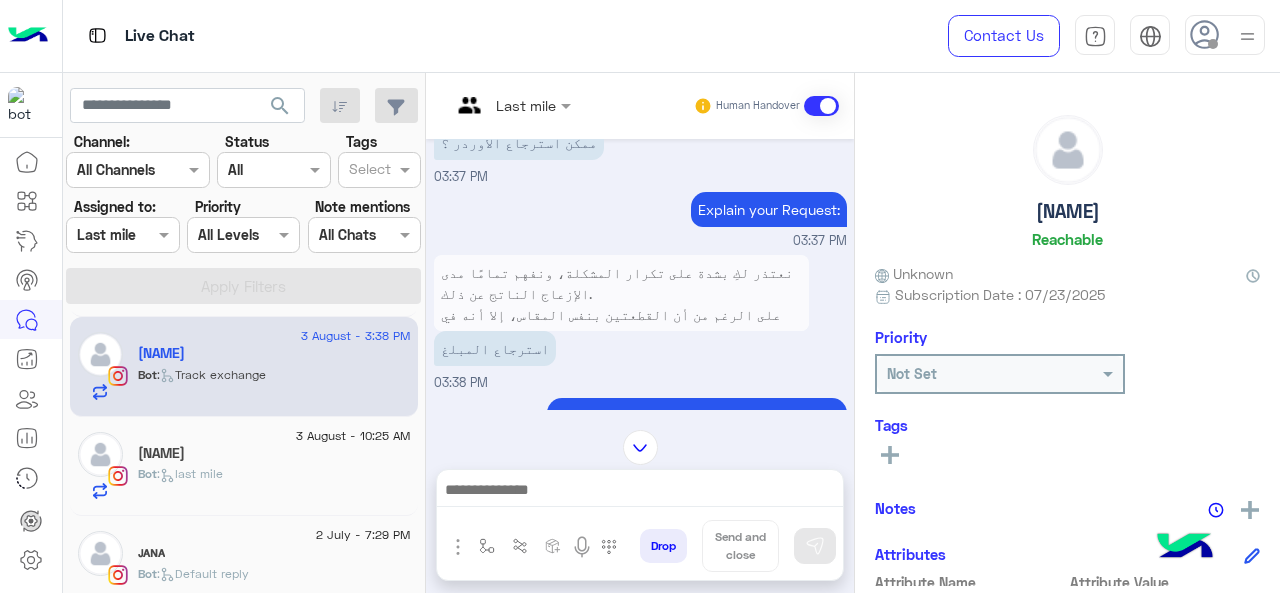 click at bounding box center [511, 104] 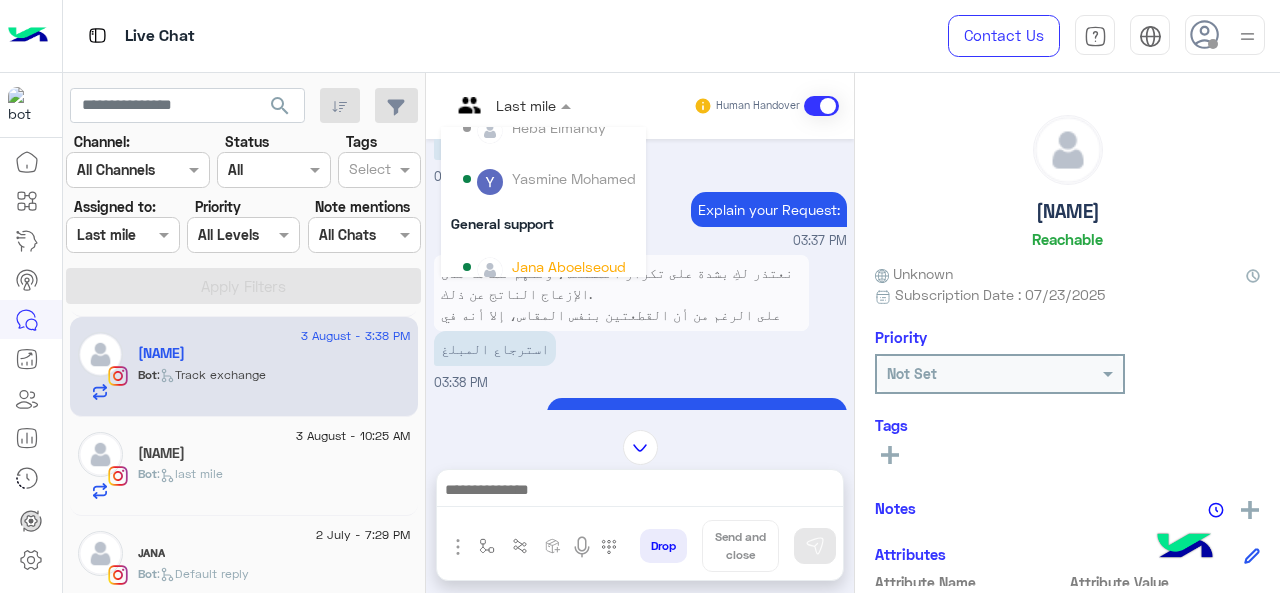 scroll, scrollTop: 200, scrollLeft: 0, axis: vertical 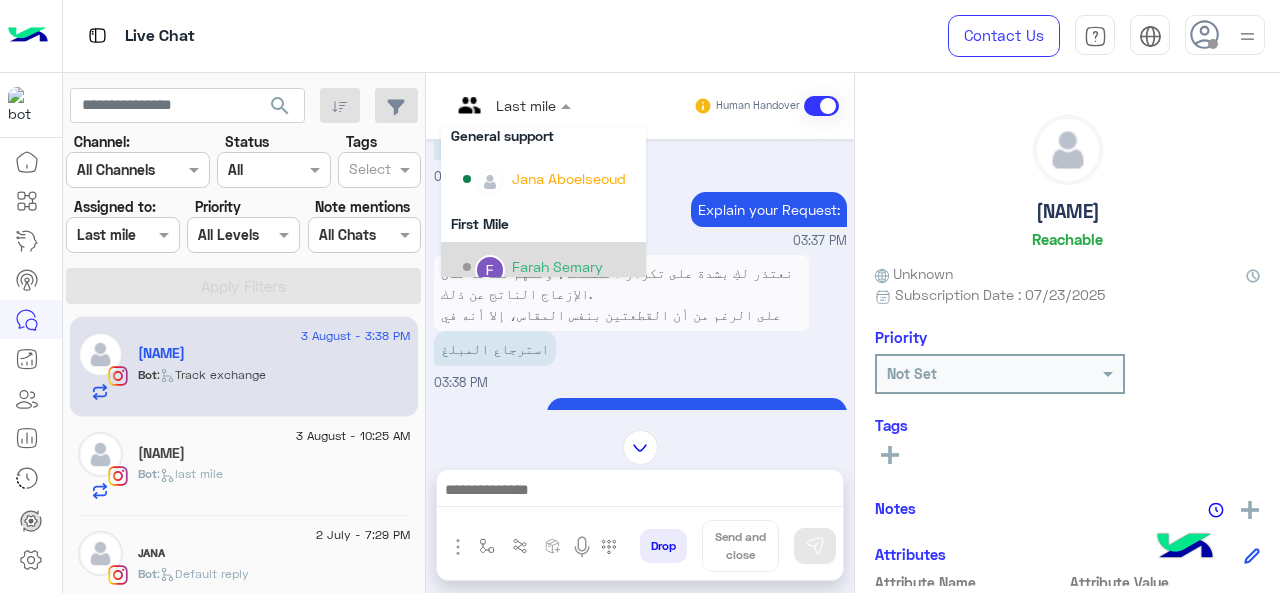 click on "Farah Semary" at bounding box center [557, 266] 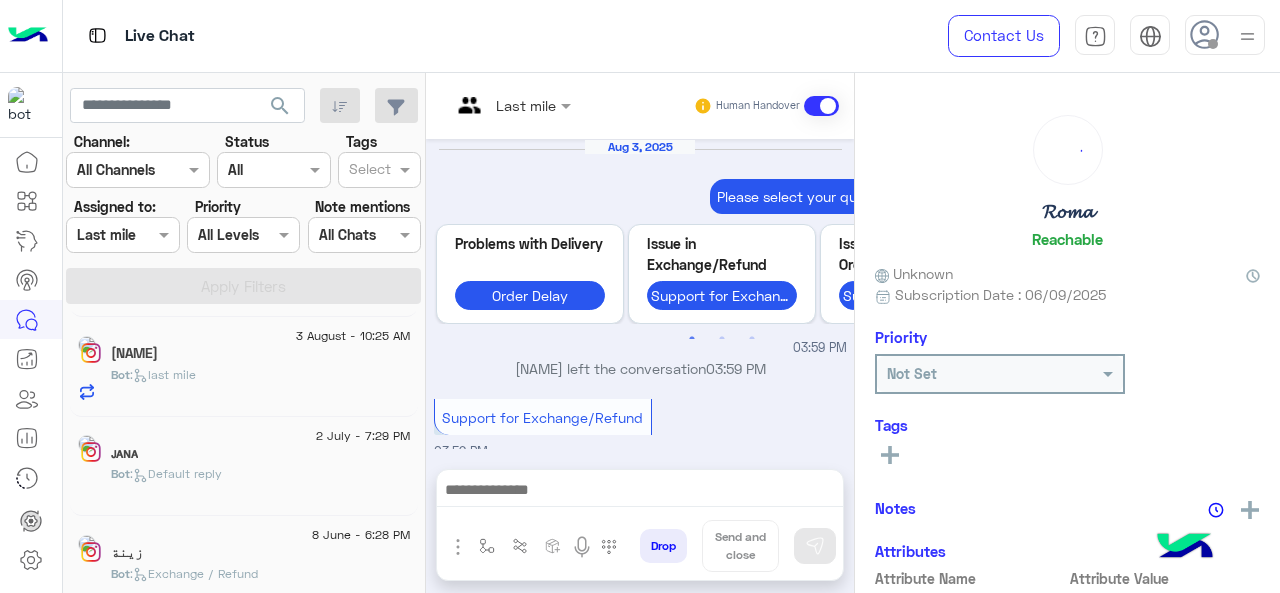 scroll, scrollTop: 733, scrollLeft: 0, axis: vertical 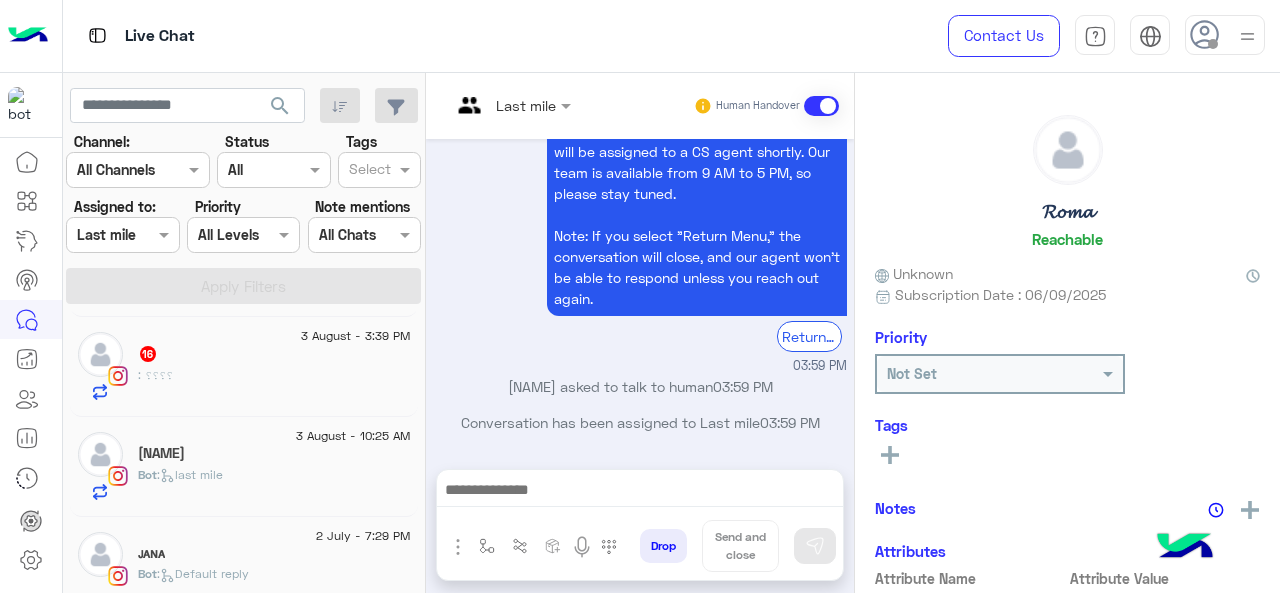click on "16" 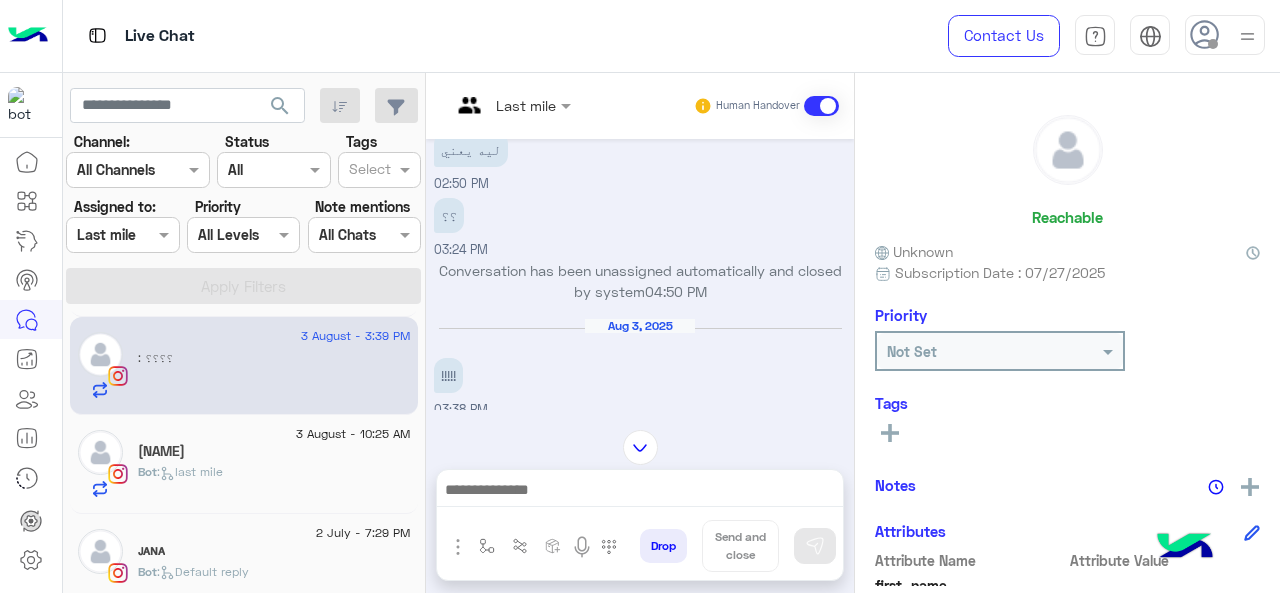 scroll, scrollTop: 56, scrollLeft: 0, axis: vertical 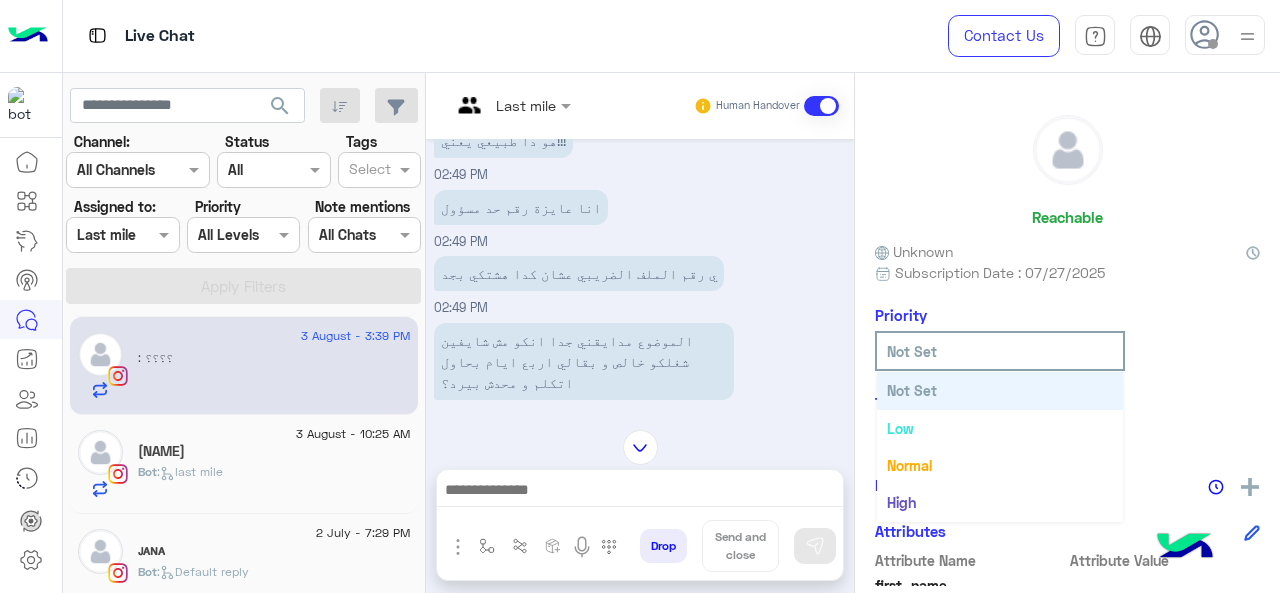 click 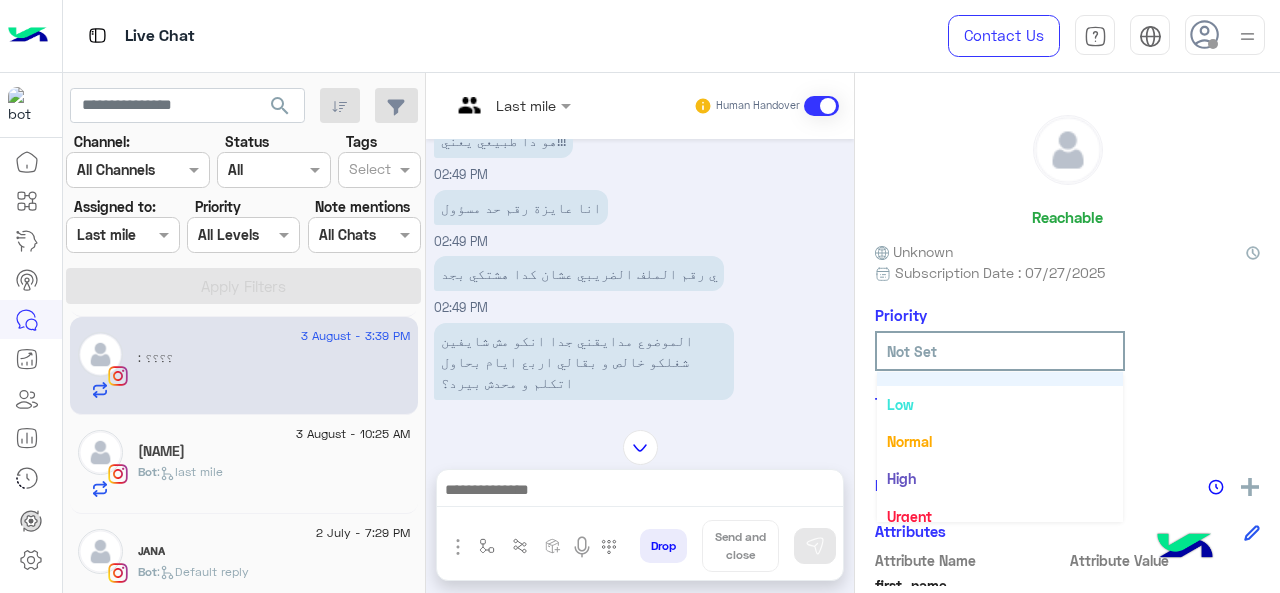 scroll, scrollTop: 36, scrollLeft: 0, axis: vertical 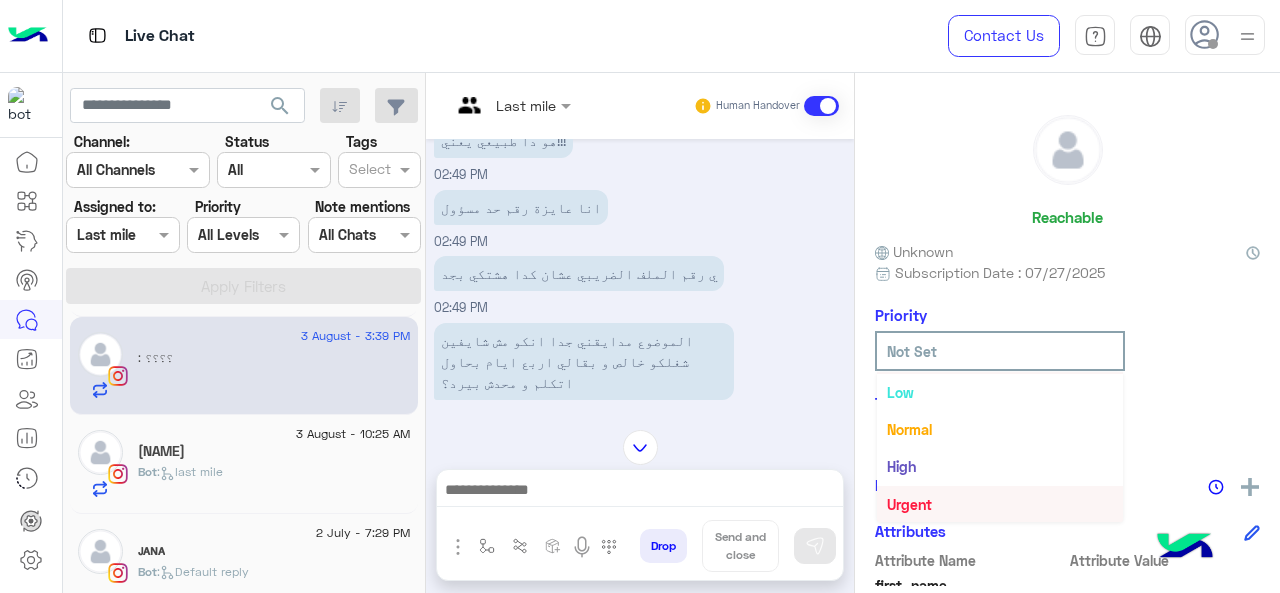 click on "Urgent" at bounding box center [909, 504] 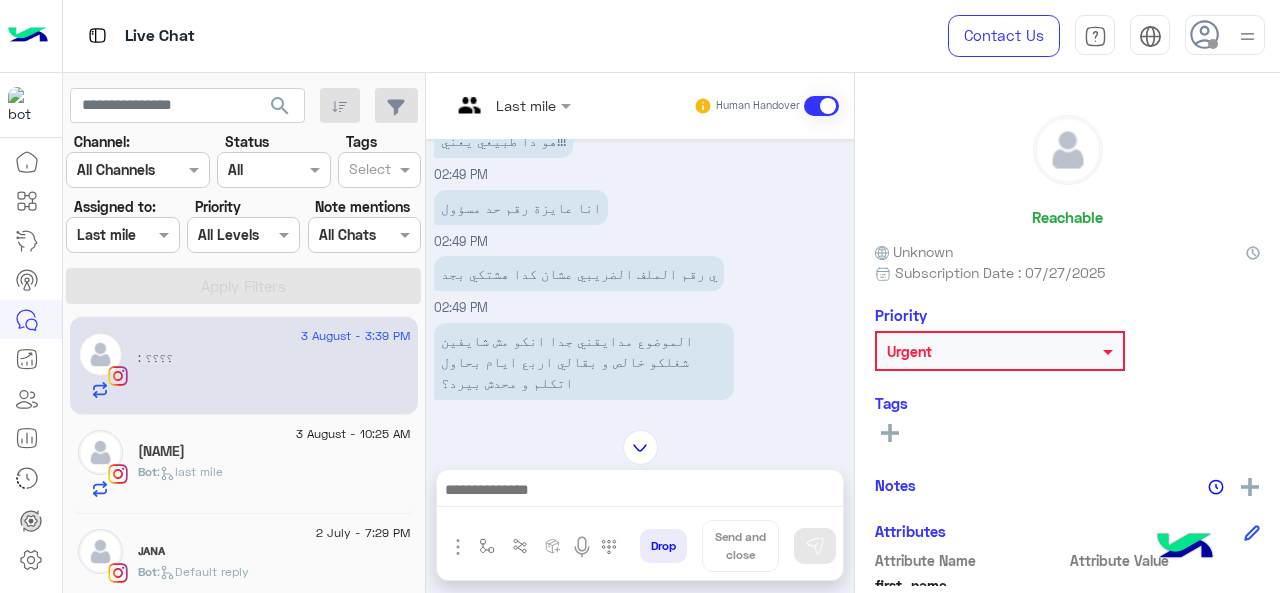 click at bounding box center [511, 104] 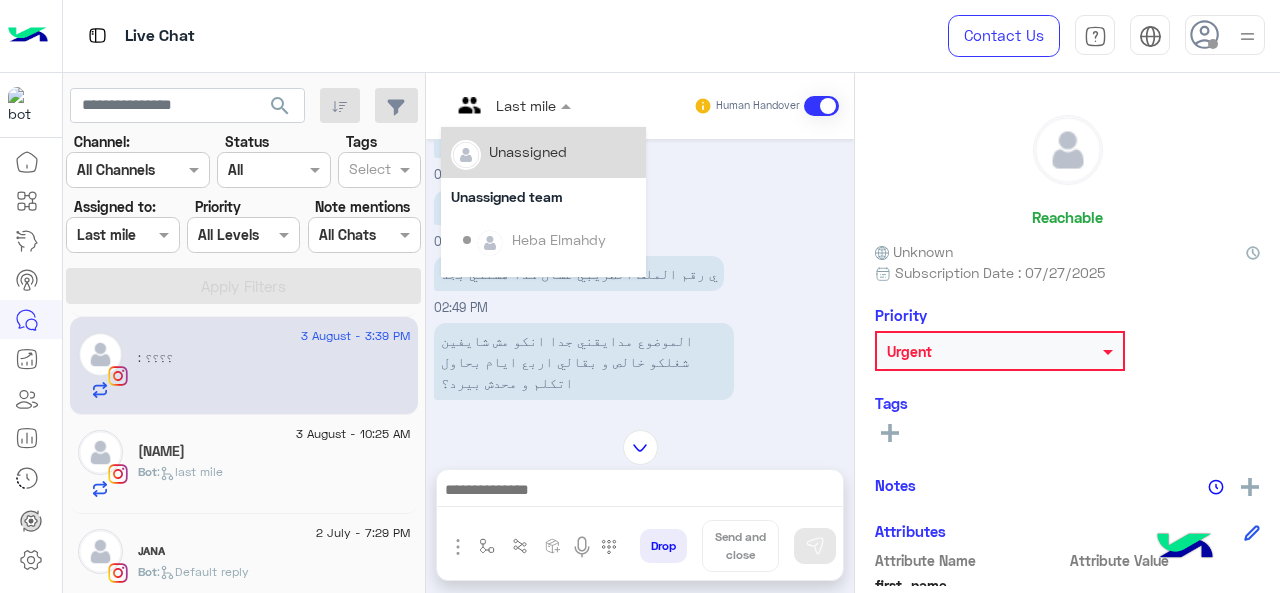 scroll, scrollTop: 200, scrollLeft: 0, axis: vertical 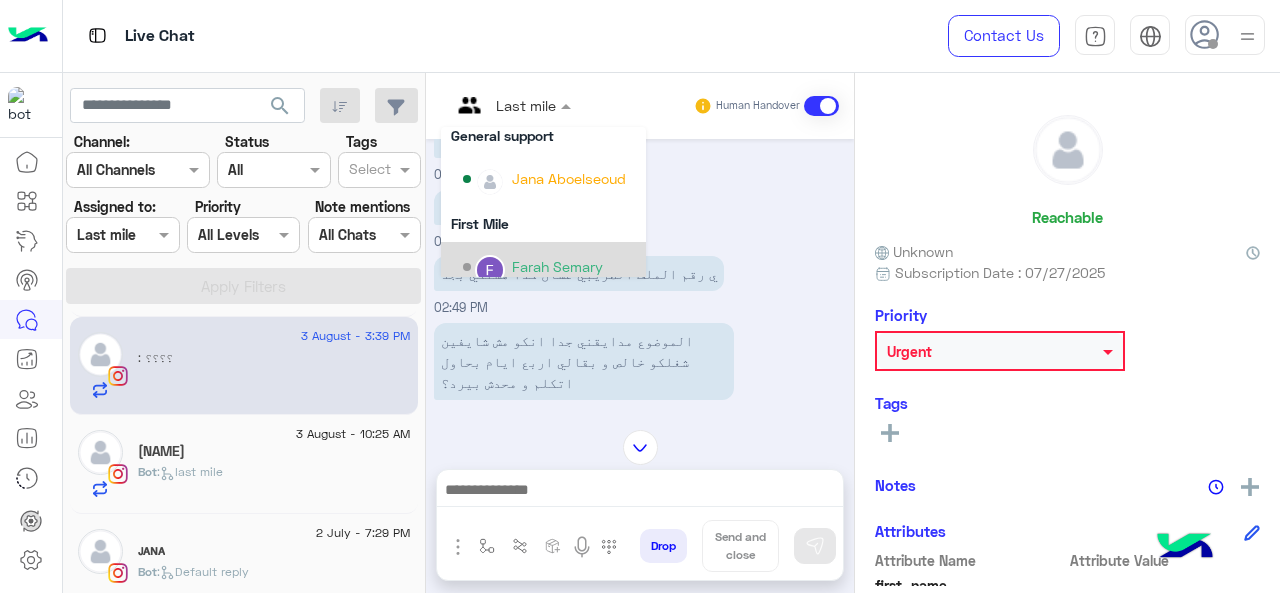 click on "Farah Semary" at bounding box center [549, 267] 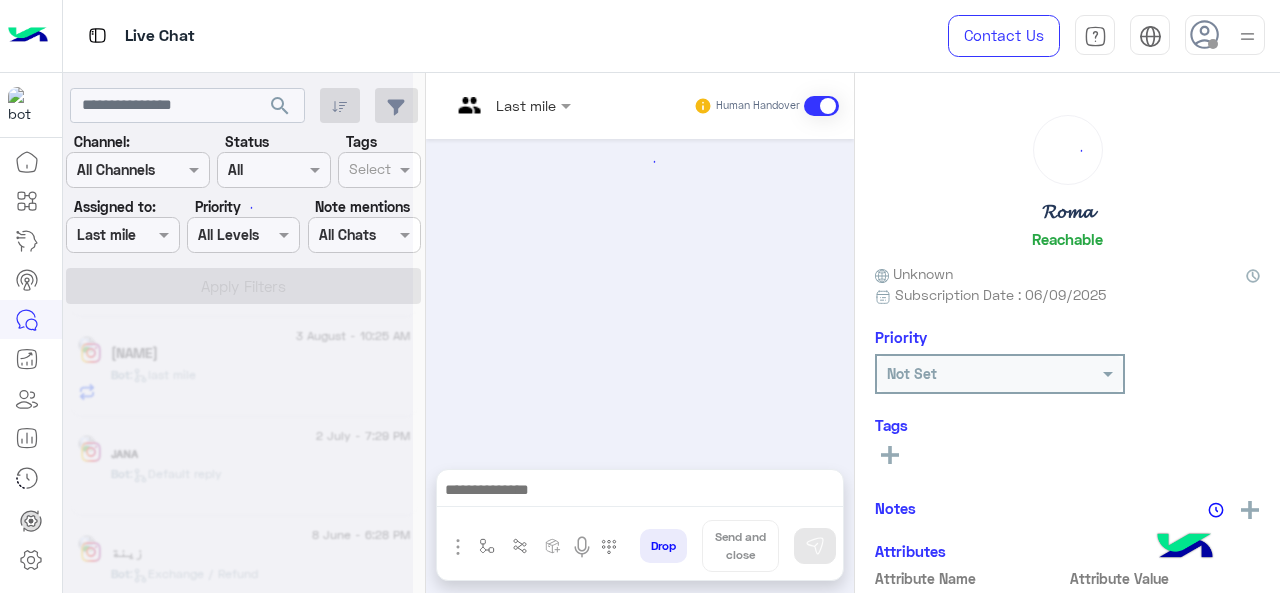 scroll, scrollTop: 733, scrollLeft: 0, axis: vertical 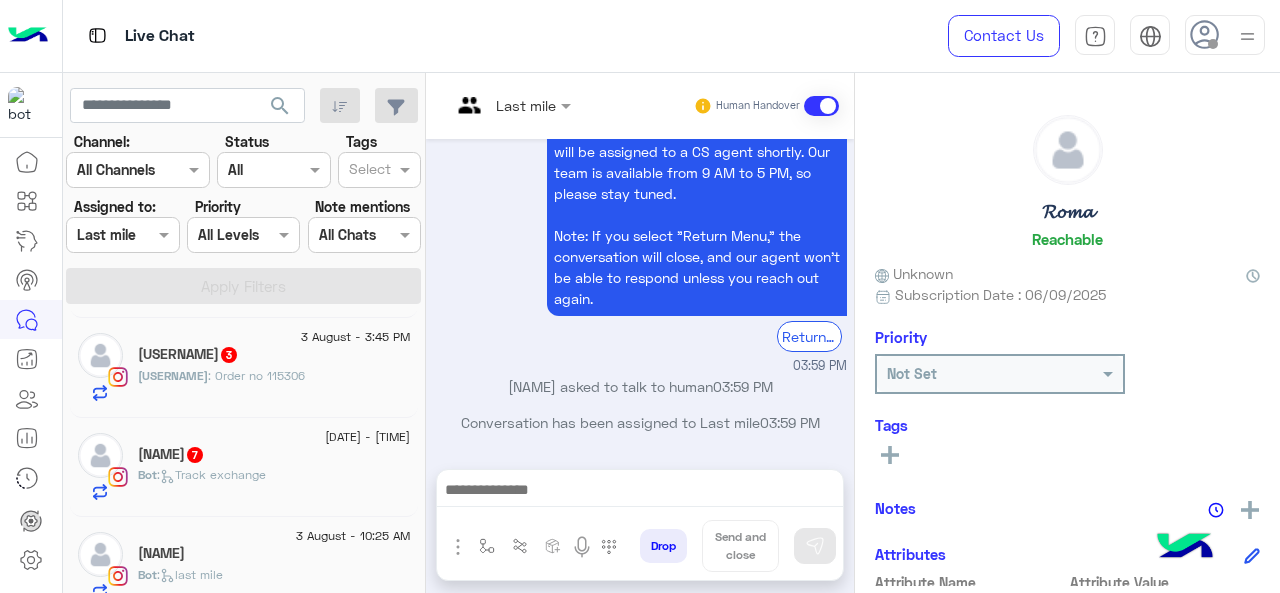 click on "[NAME]   7" 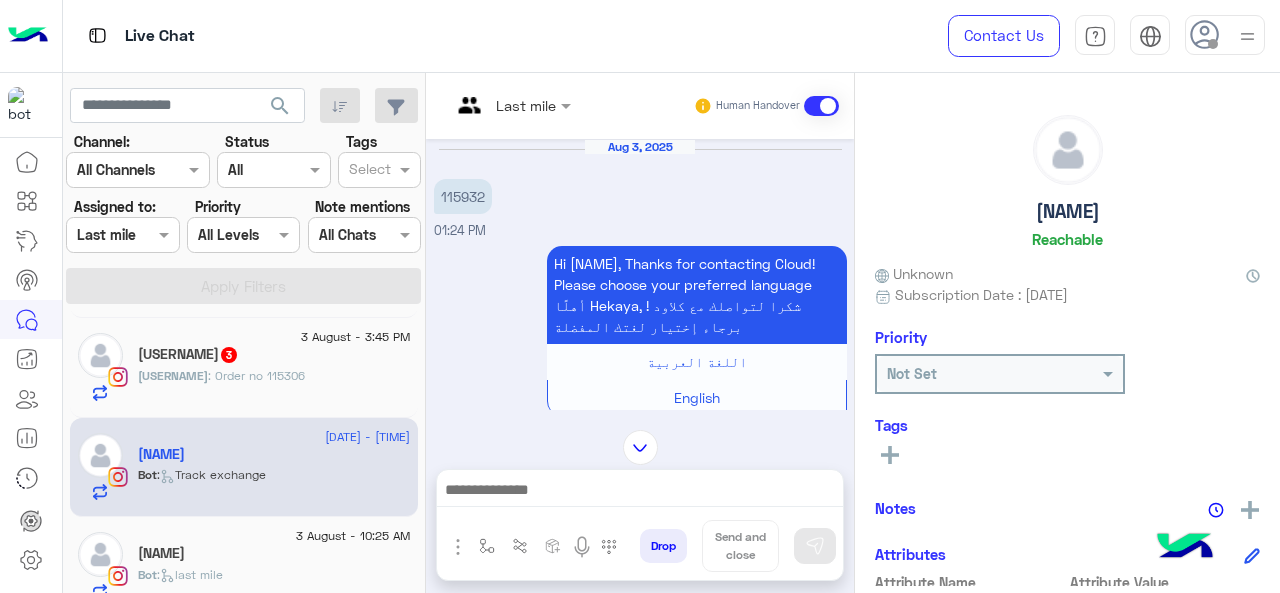 scroll, scrollTop: 0, scrollLeft: 0, axis: both 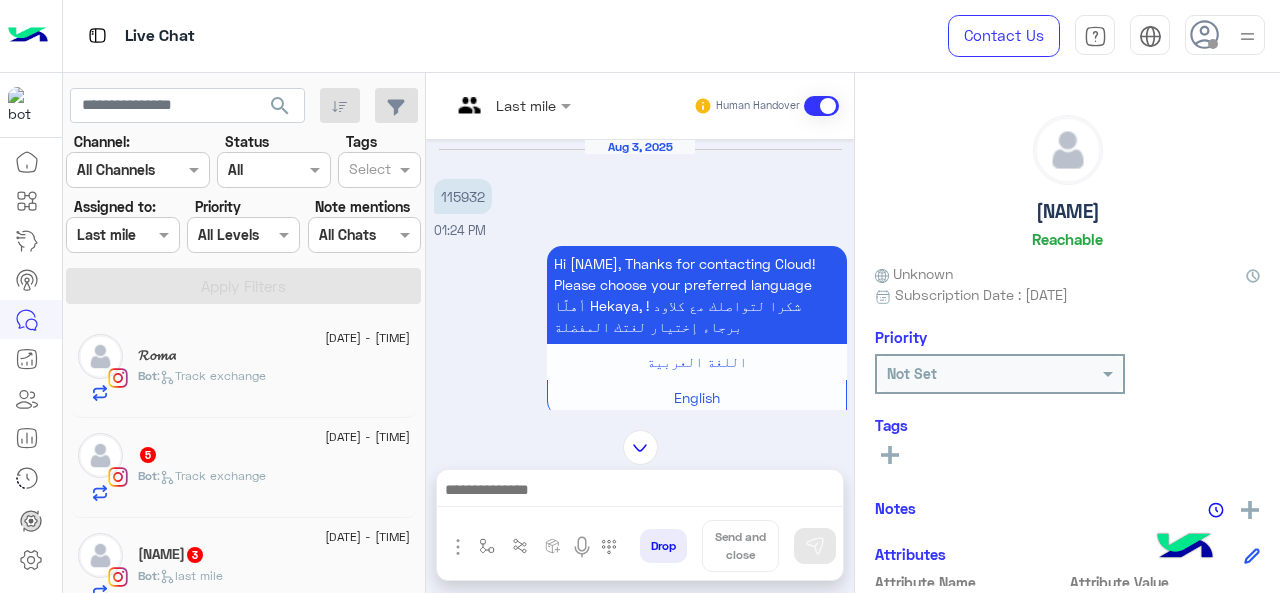 click on "Bot :   Track exchange" 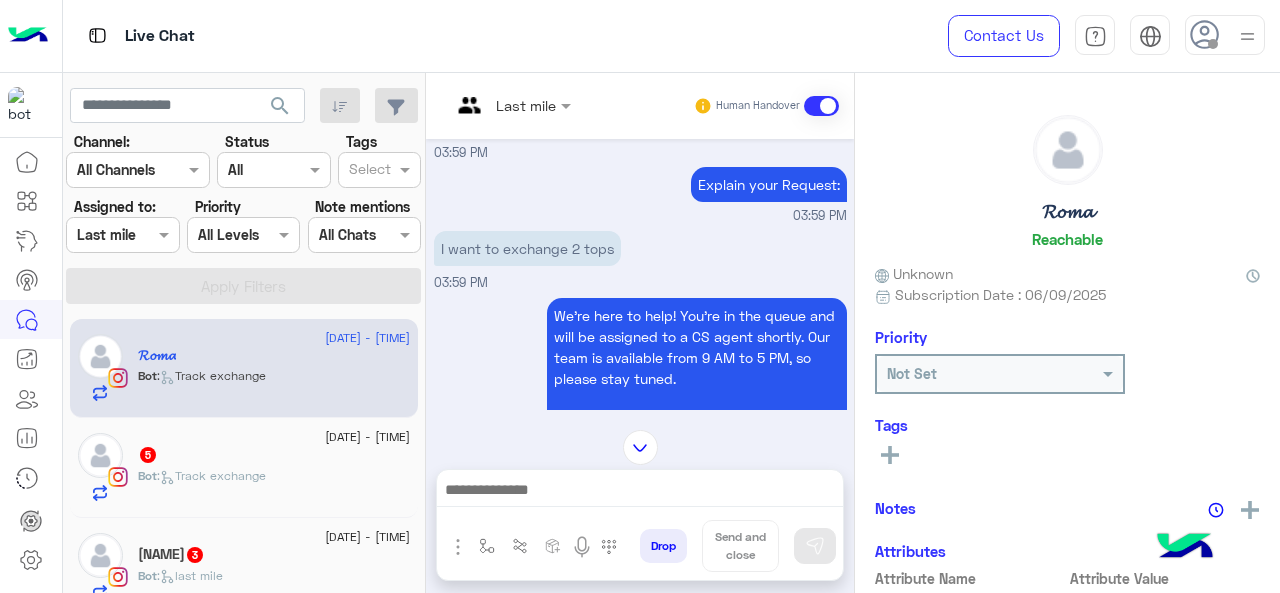scroll, scrollTop: 433, scrollLeft: 0, axis: vertical 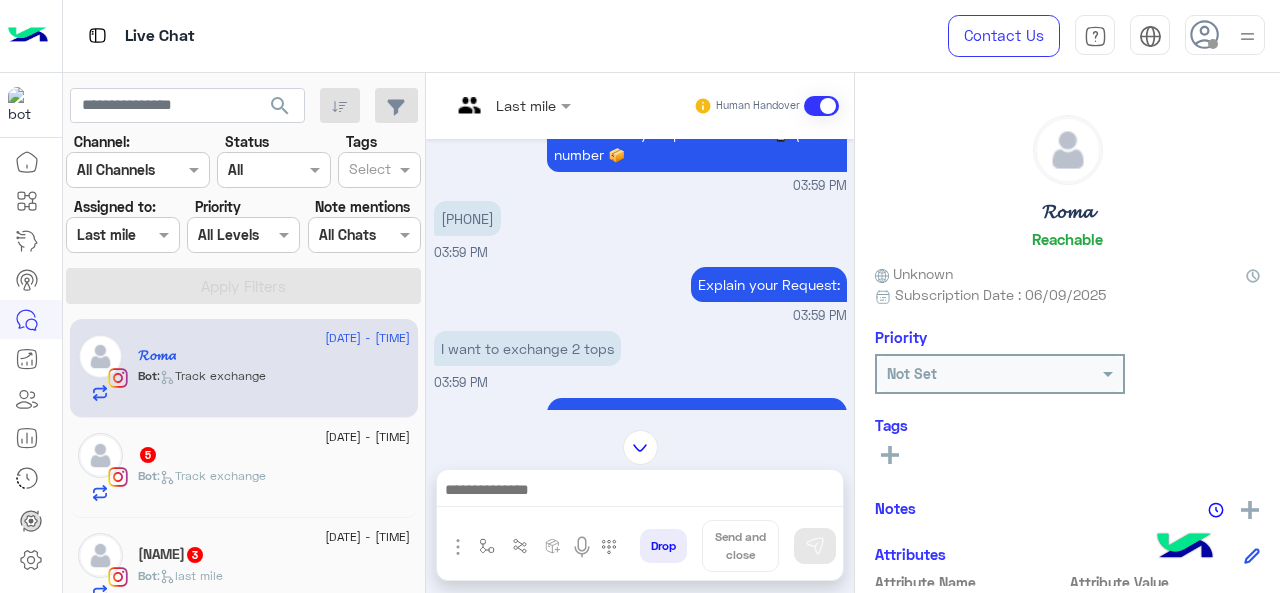 click at bounding box center (511, 104) 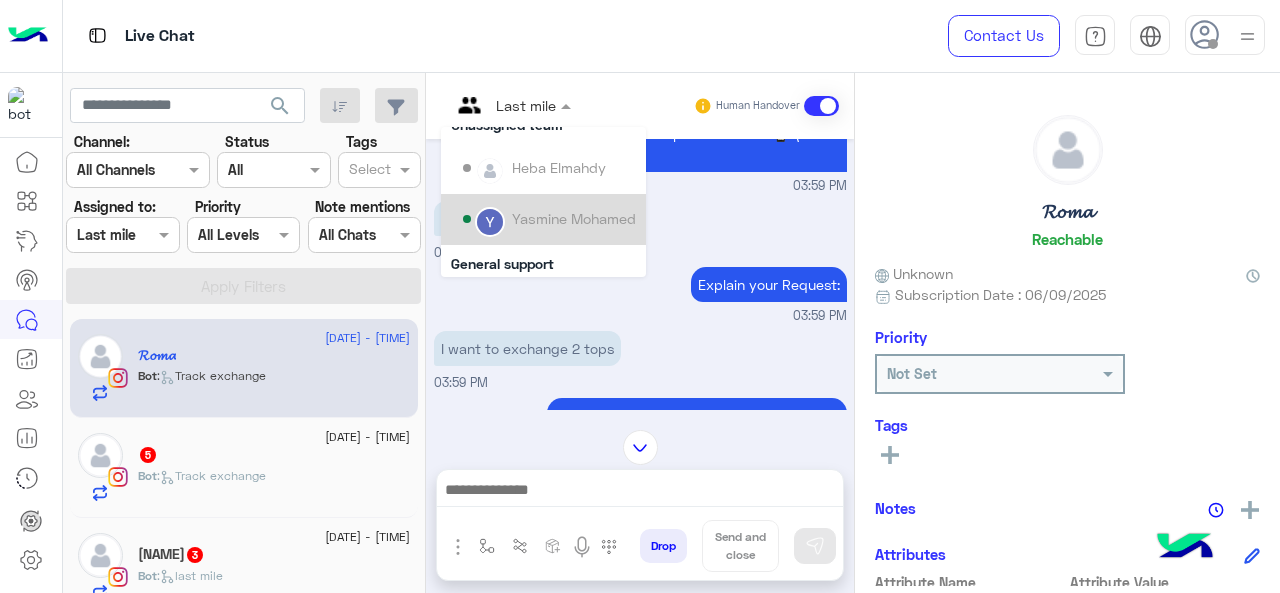 scroll, scrollTop: 200, scrollLeft: 0, axis: vertical 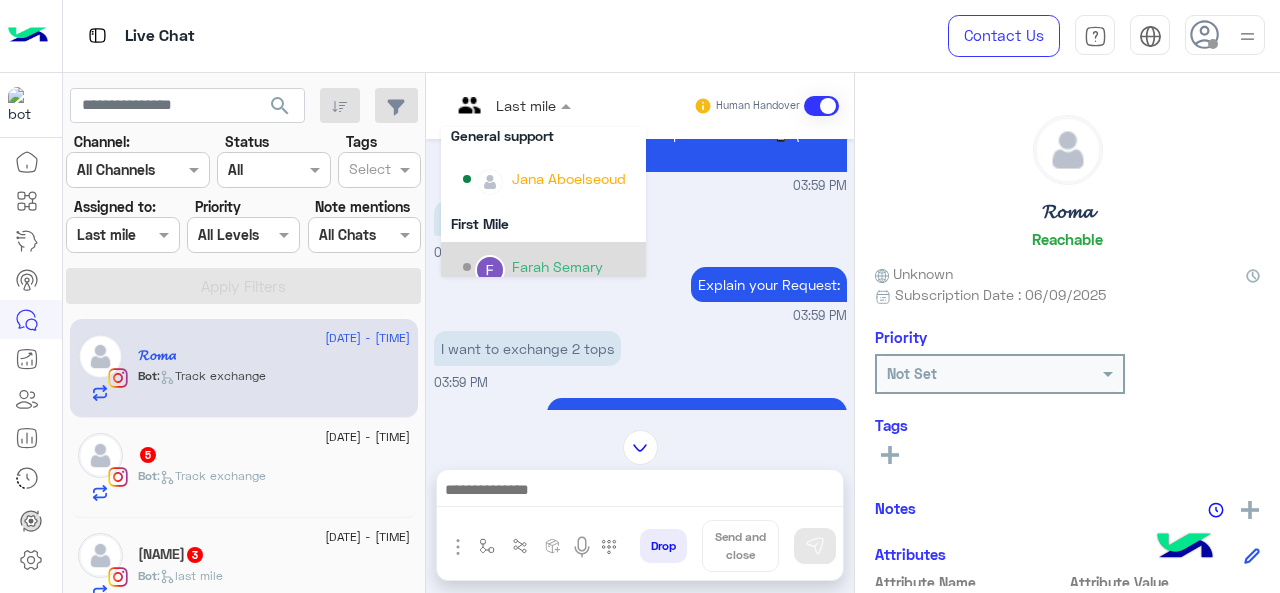 click on "Farah Semary" at bounding box center [549, 267] 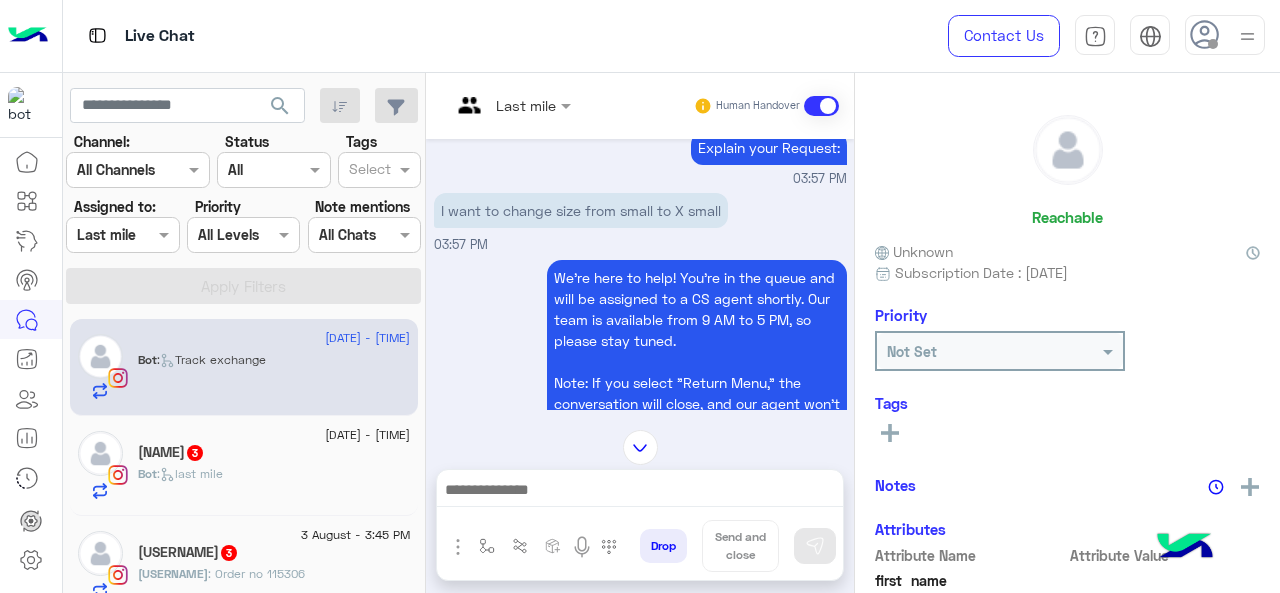 scroll, scrollTop: 485, scrollLeft: 0, axis: vertical 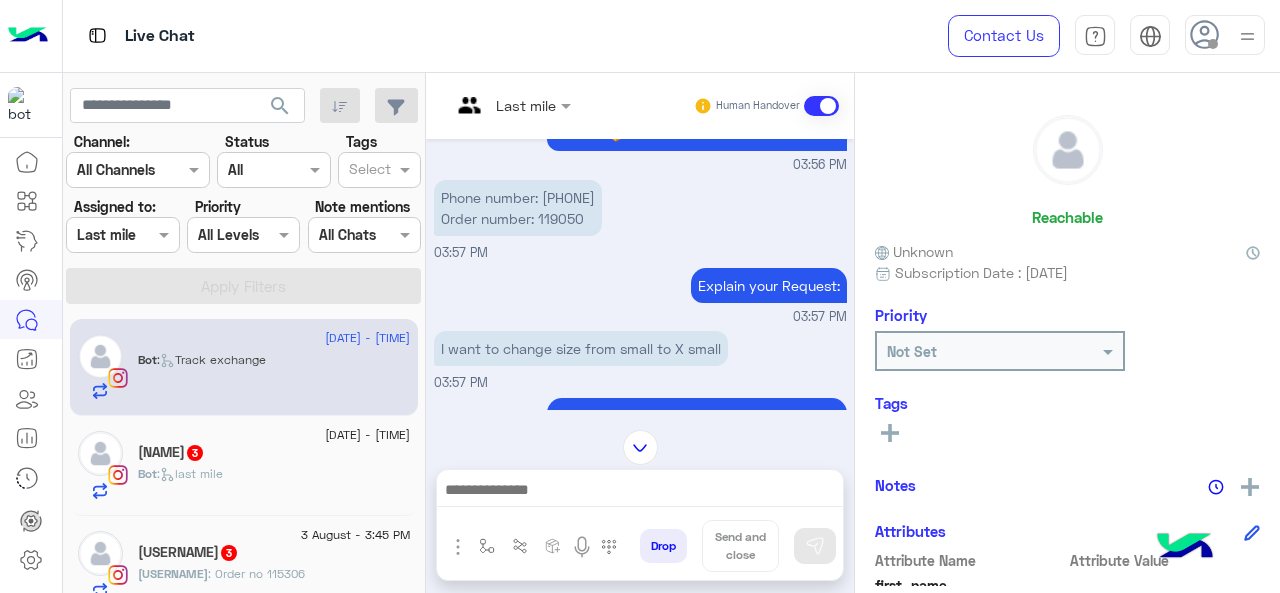 click at bounding box center (511, 104) 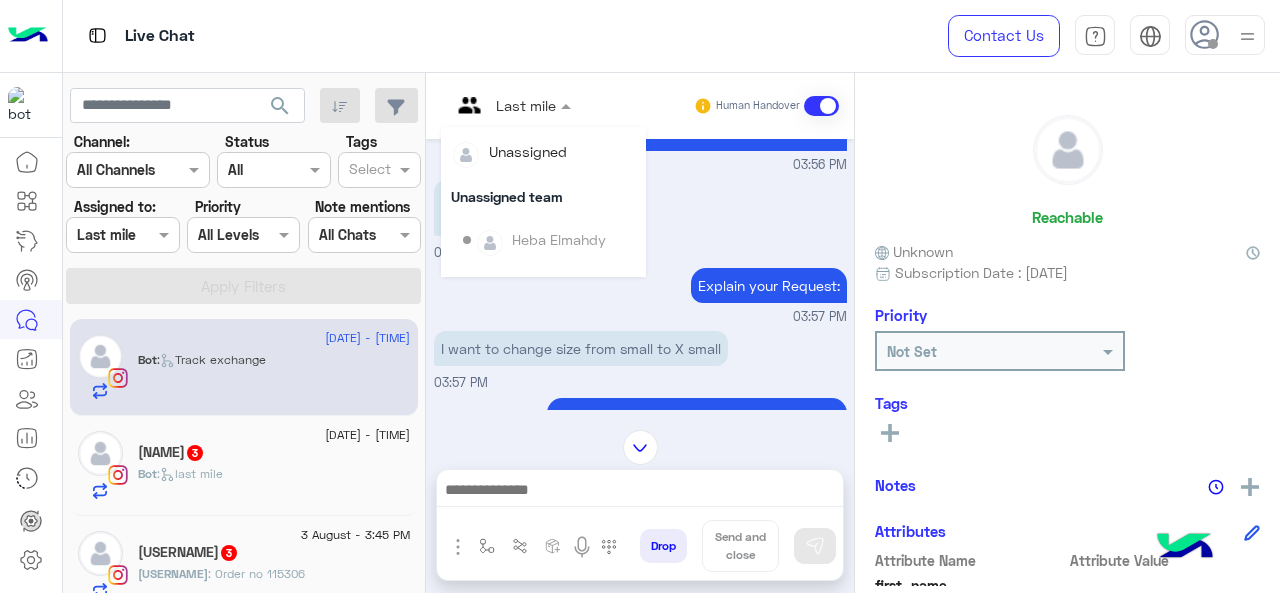 scroll, scrollTop: 300, scrollLeft: 0, axis: vertical 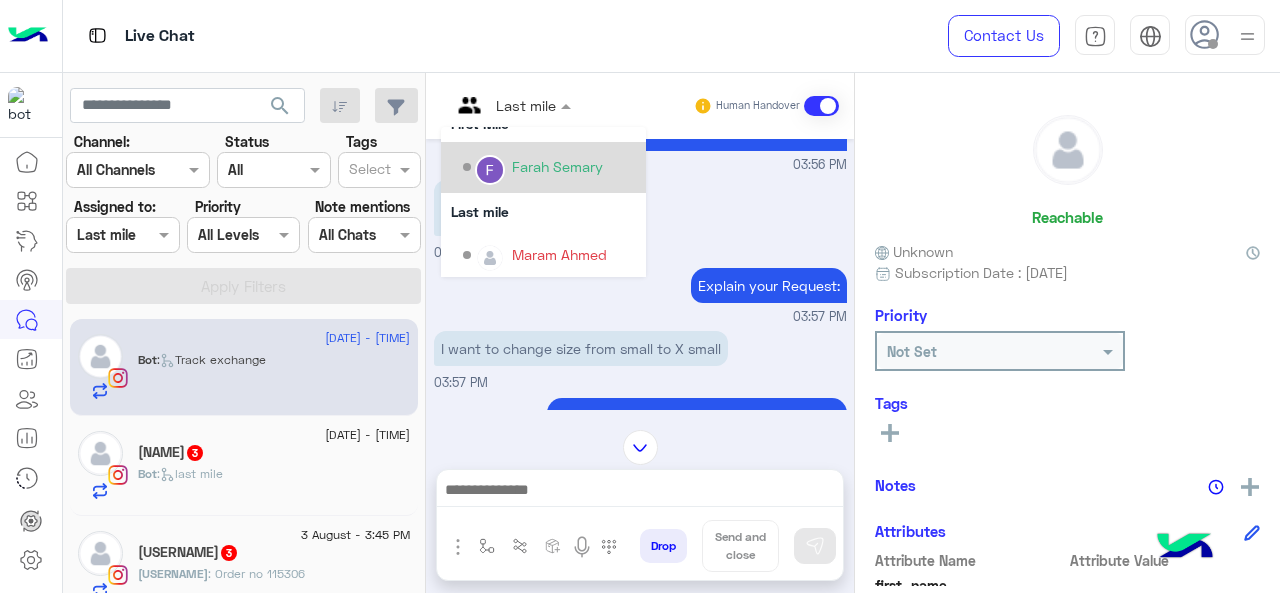 click on "Farah Semary" at bounding box center [557, 166] 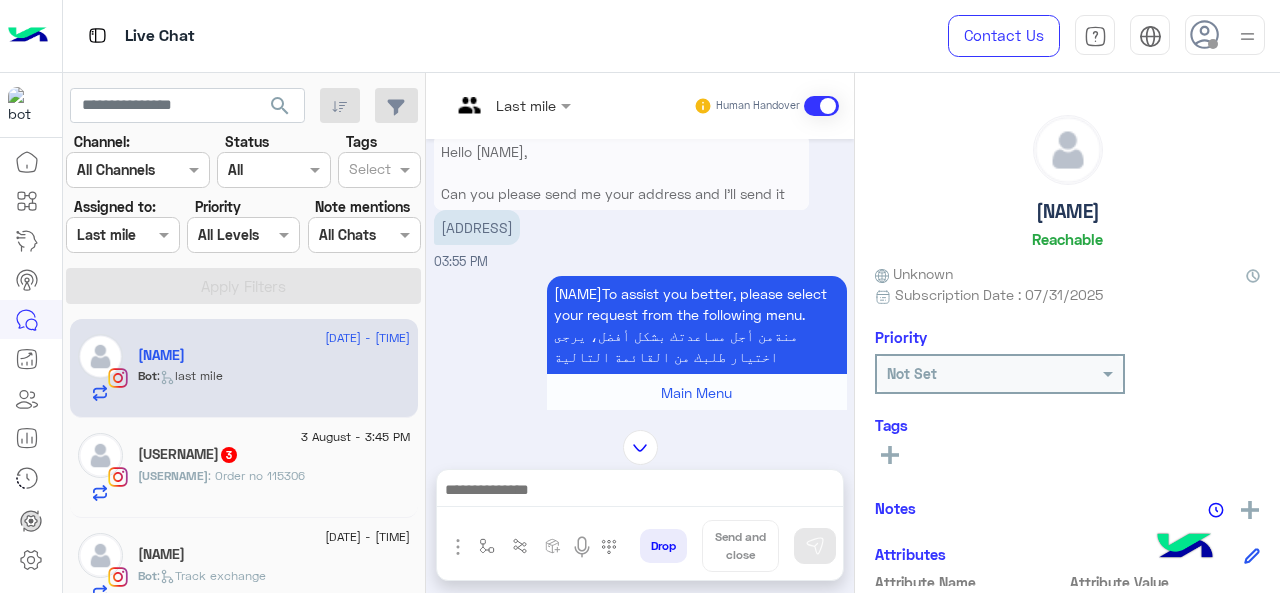 scroll, scrollTop: 310, scrollLeft: 0, axis: vertical 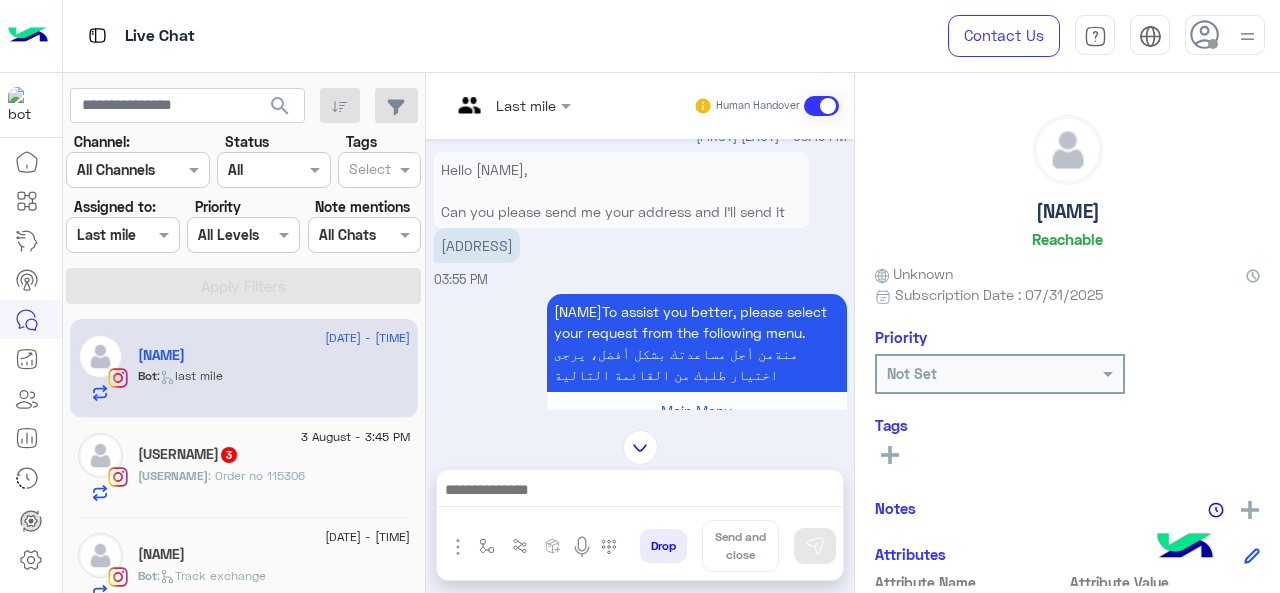 click at bounding box center (511, 104) 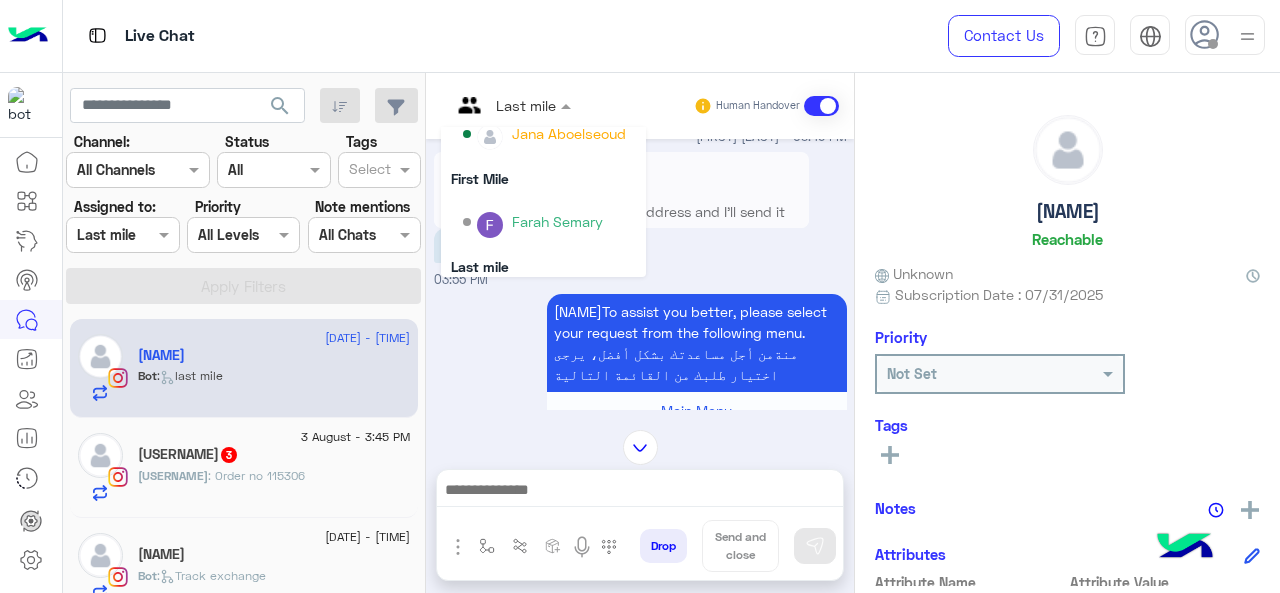 scroll, scrollTop: 304, scrollLeft: 0, axis: vertical 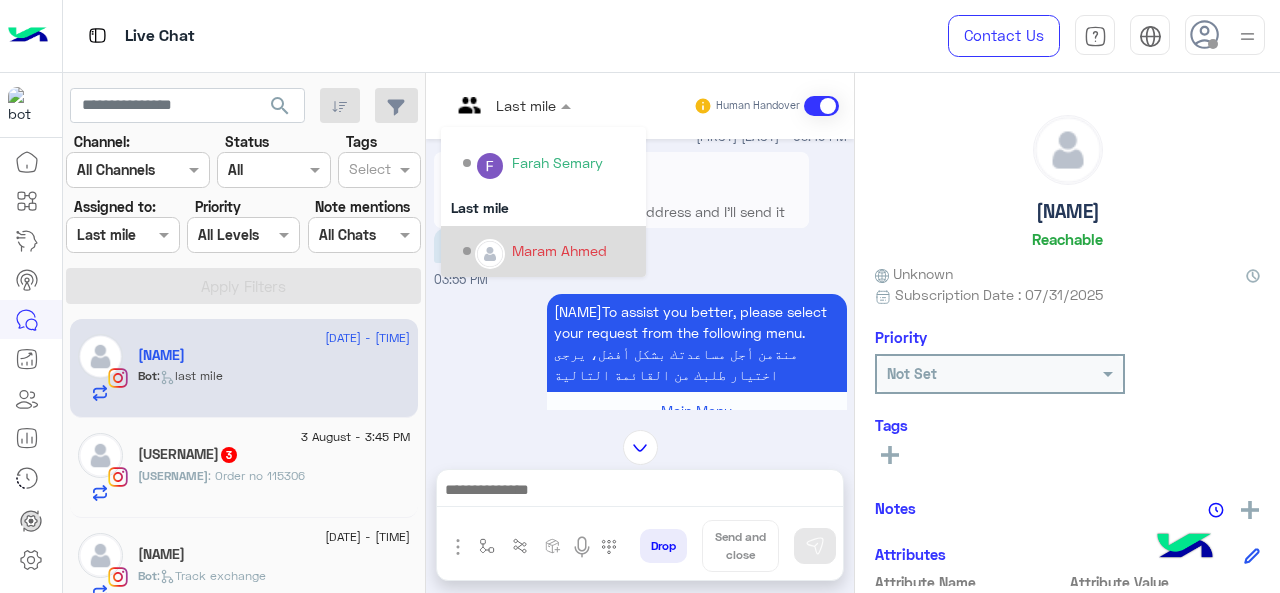 click on "Maram Ahmed" at bounding box center (559, 250) 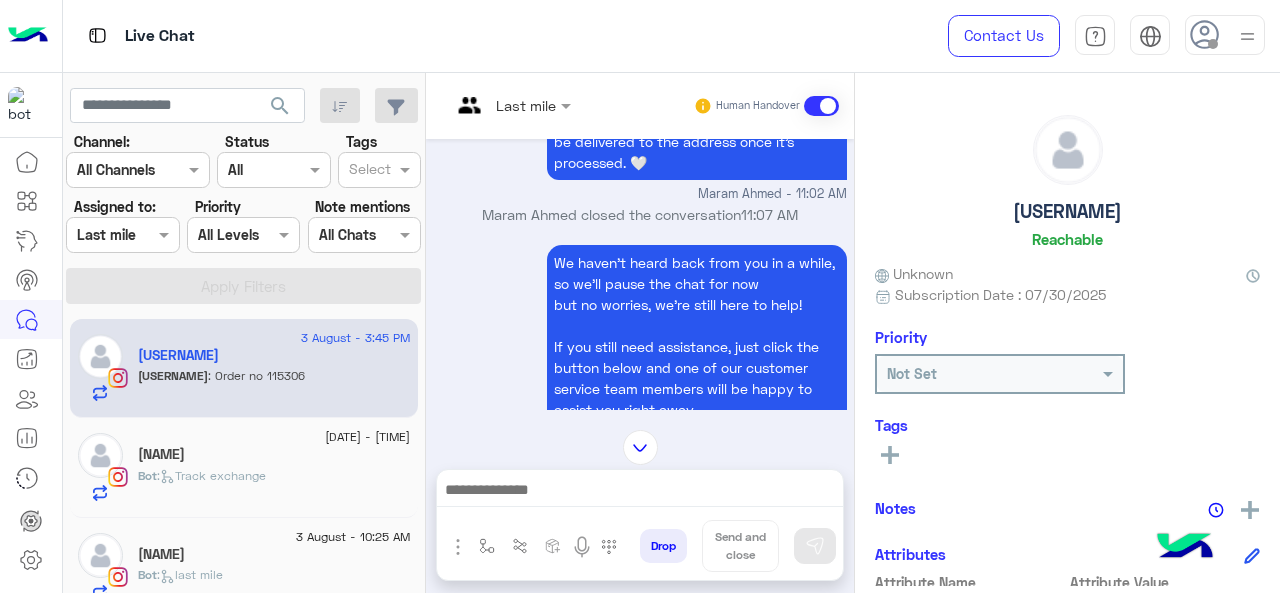 scroll, scrollTop: 236, scrollLeft: 0, axis: vertical 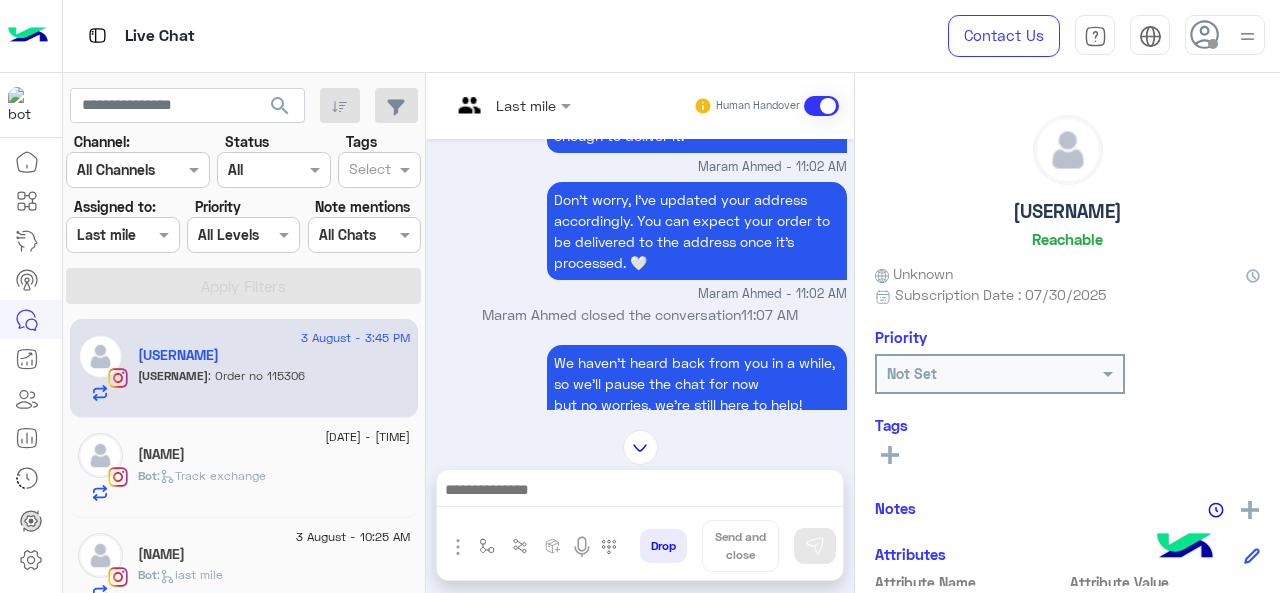 click at bounding box center [511, 104] 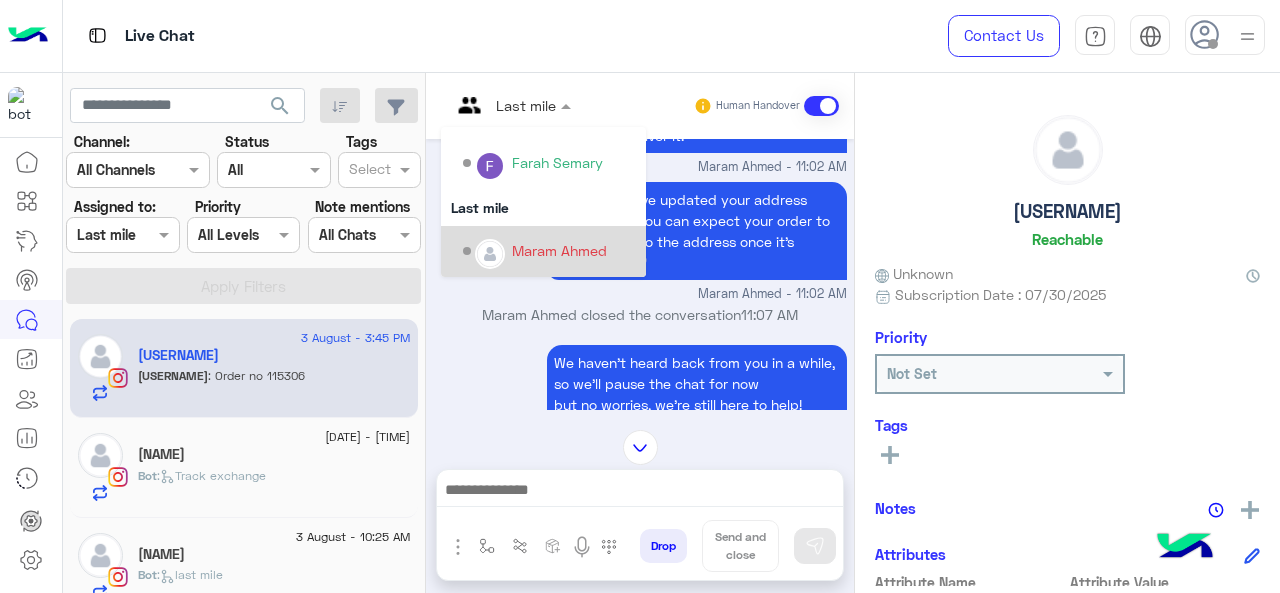 click on "Maram Ahmed" at bounding box center [559, 250] 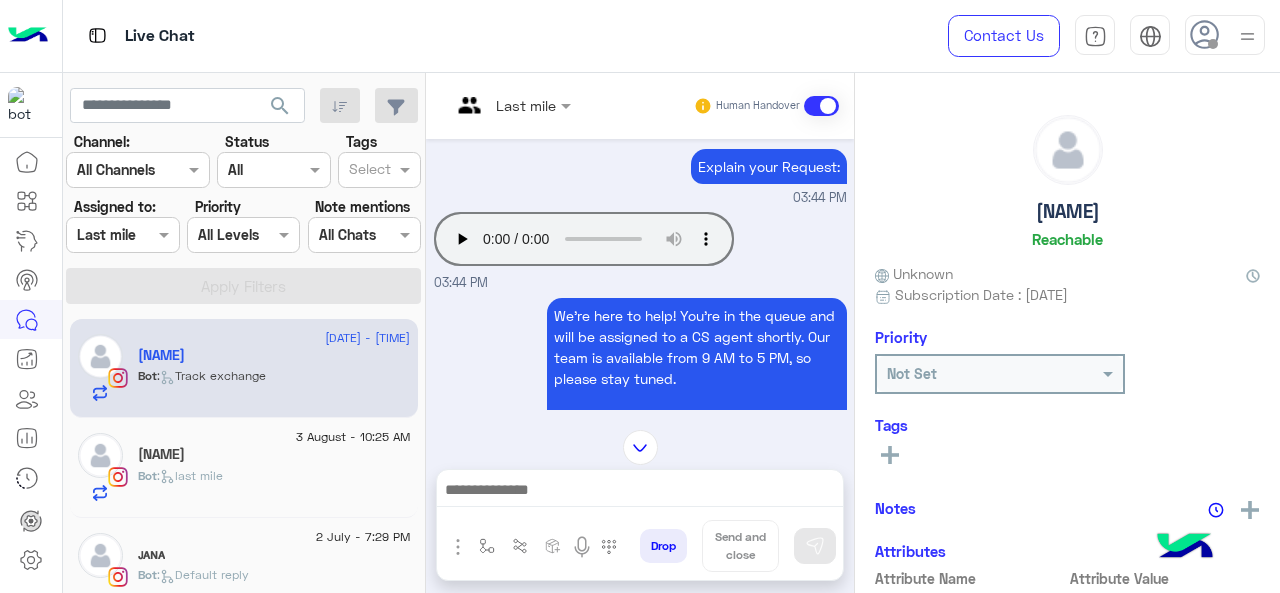 click at bounding box center [511, 104] 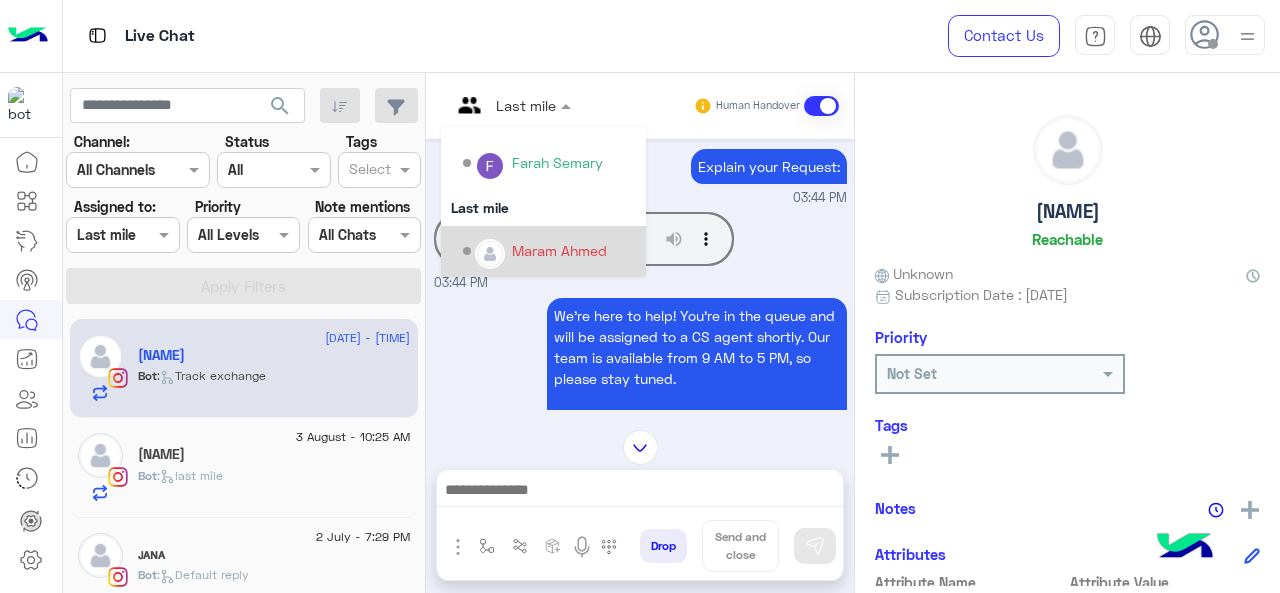 click on "Maram Ahmed" at bounding box center (549, 251) 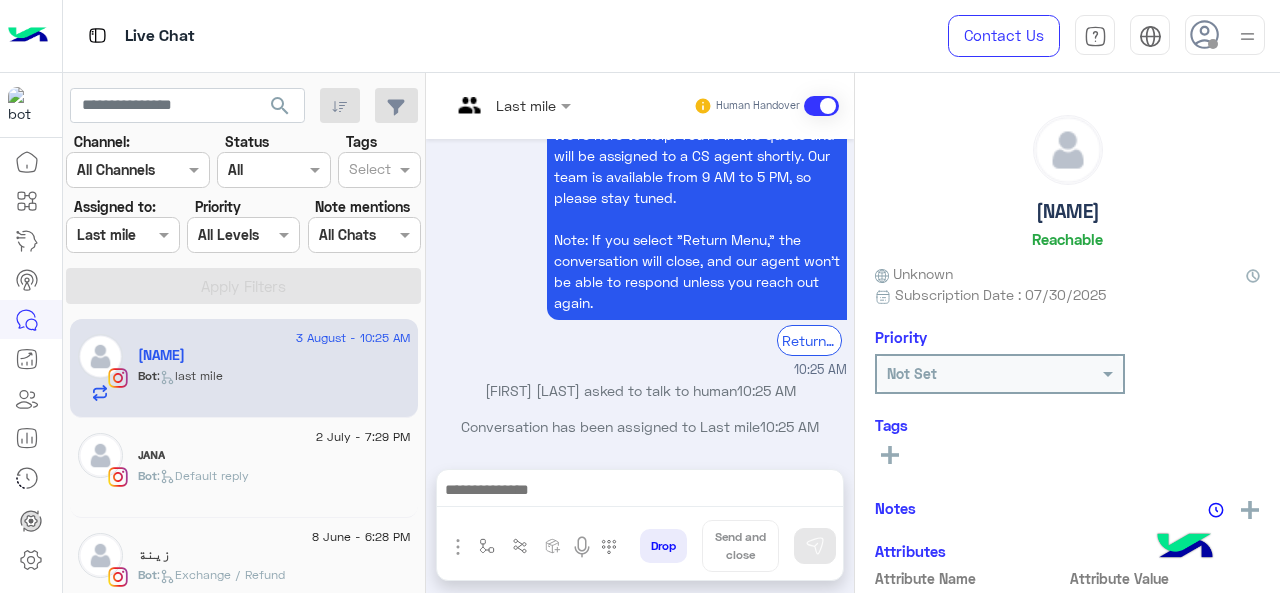 click at bounding box center [122, 234] 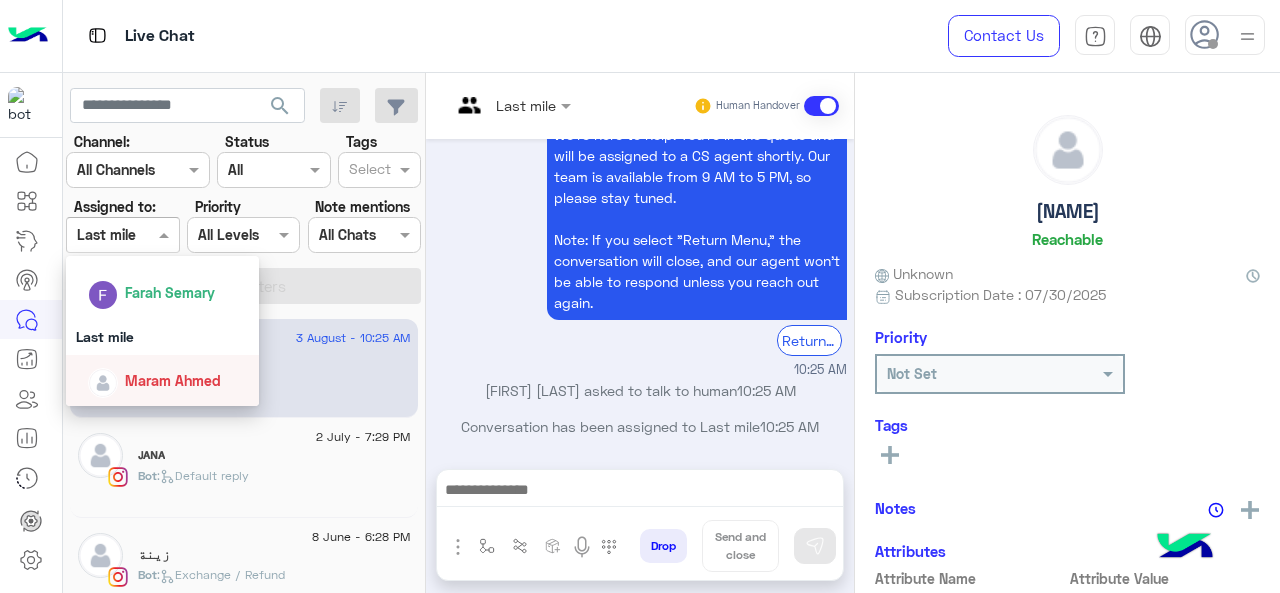 click on "Maram Ahmed" at bounding box center [173, 380] 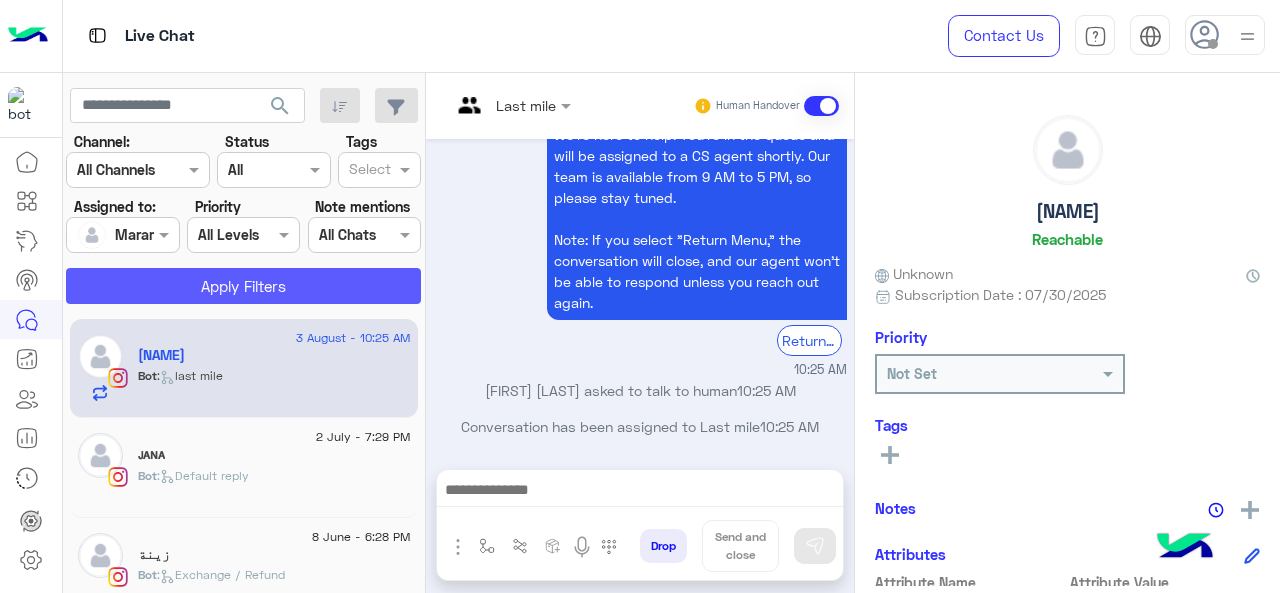 click on "Apply Filters" 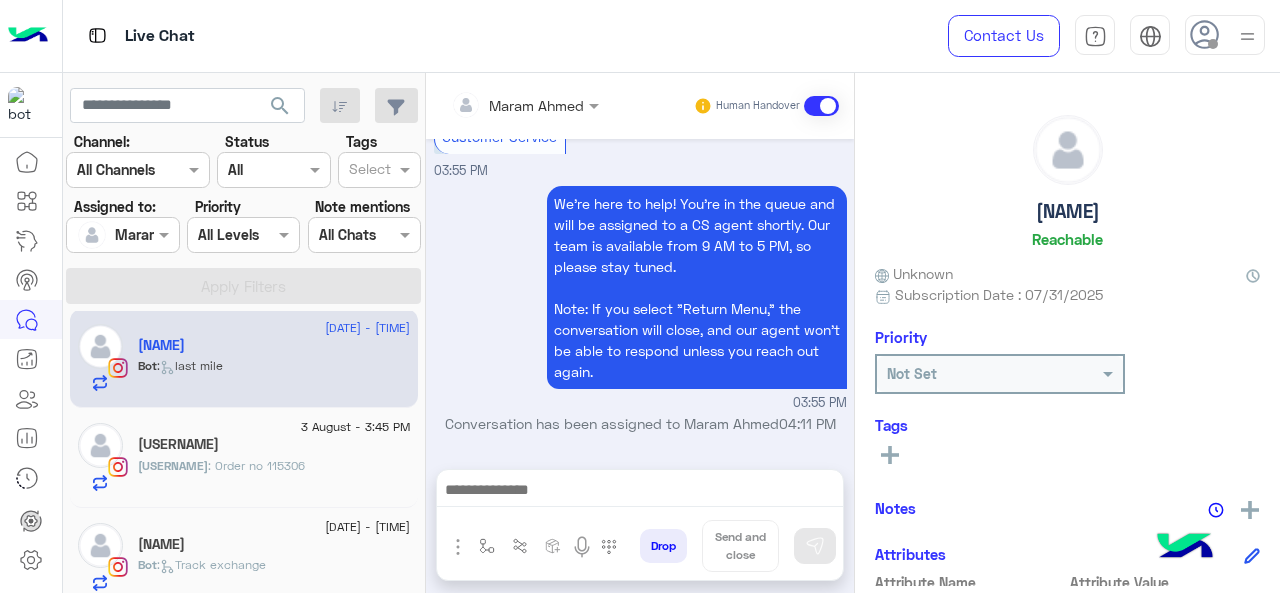 scroll, scrollTop: 22, scrollLeft: 0, axis: vertical 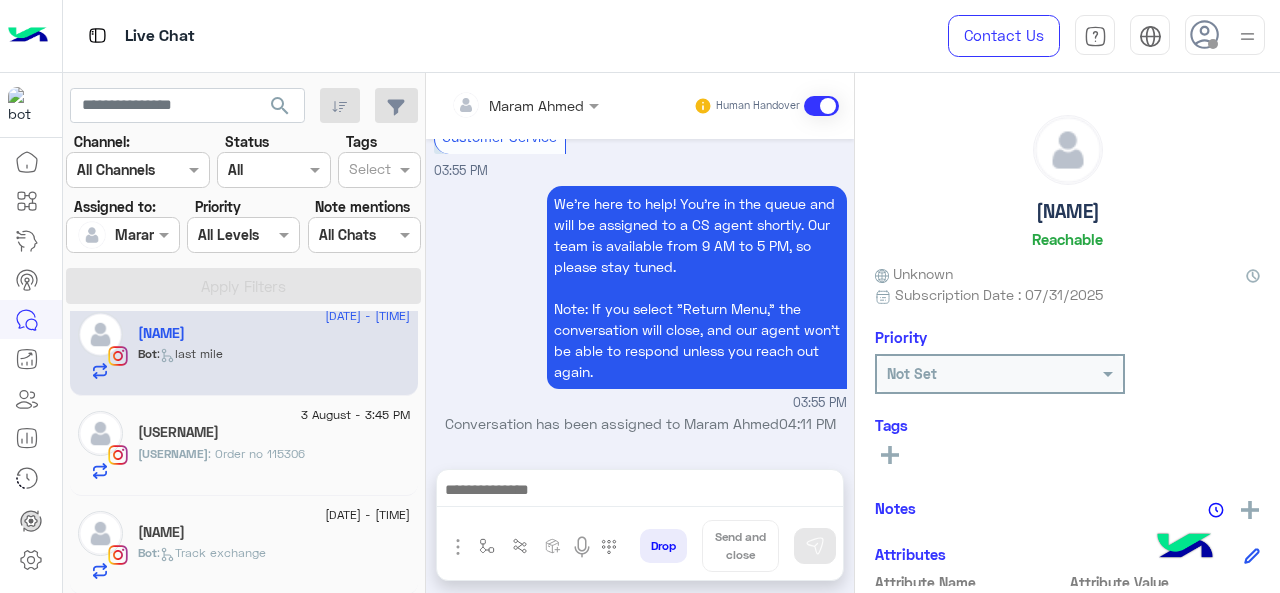 click on "[DATE] - [TIME]" 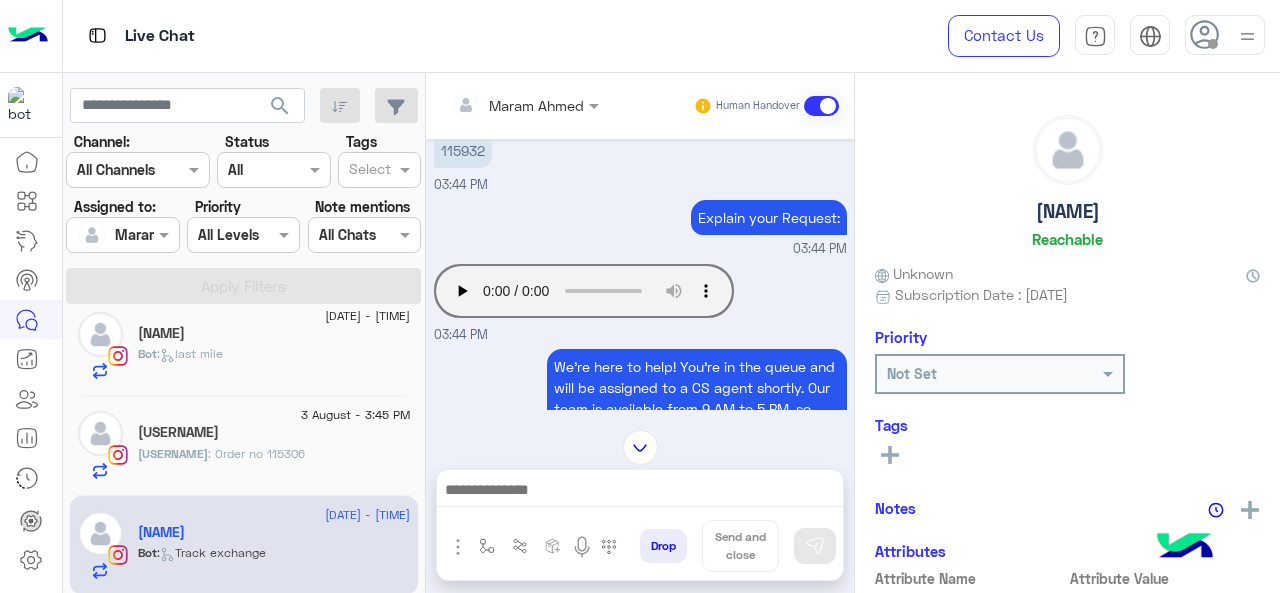 scroll, scrollTop: 452, scrollLeft: 0, axis: vertical 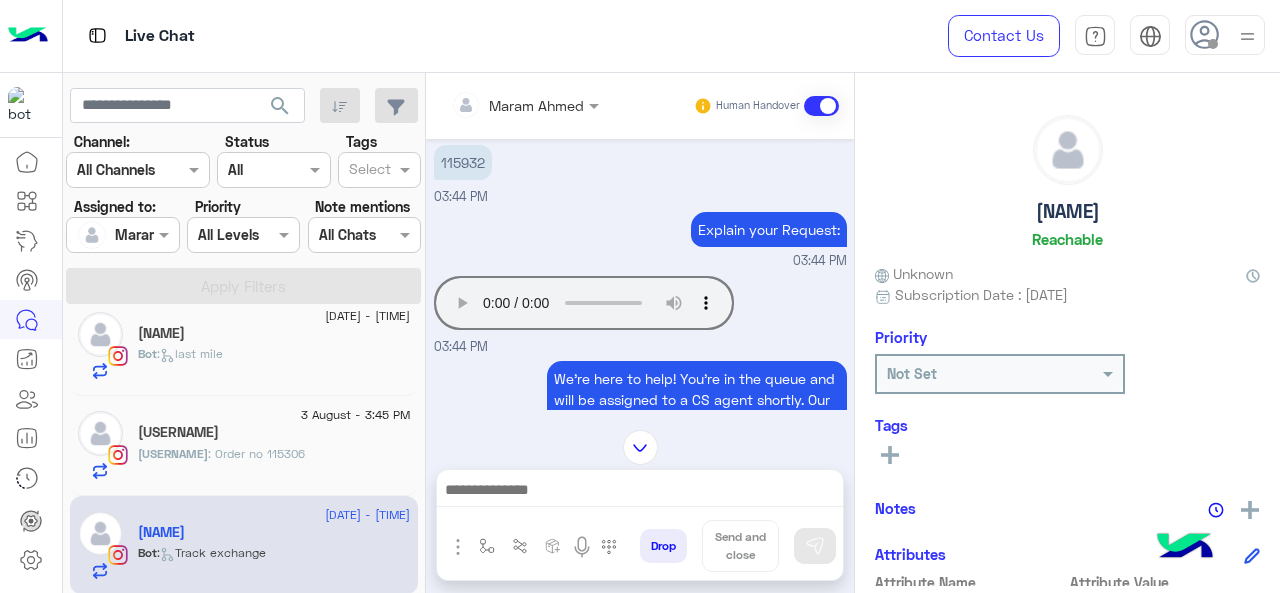 click on "115932" at bounding box center [463, 162] 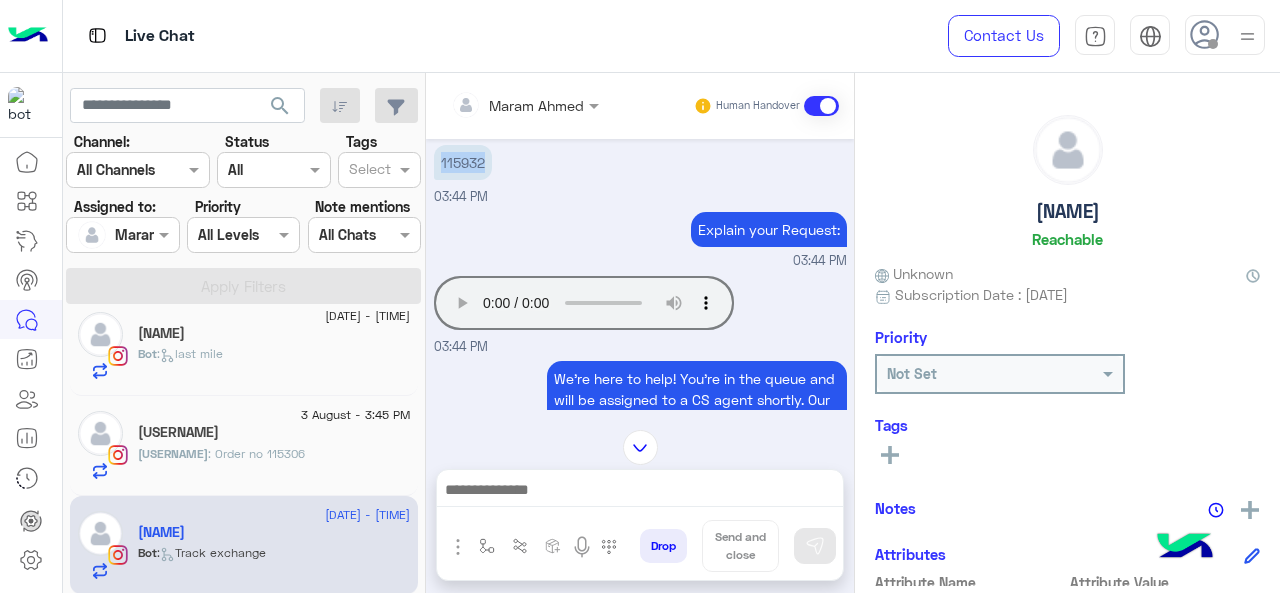 click on "115932" at bounding box center (463, 162) 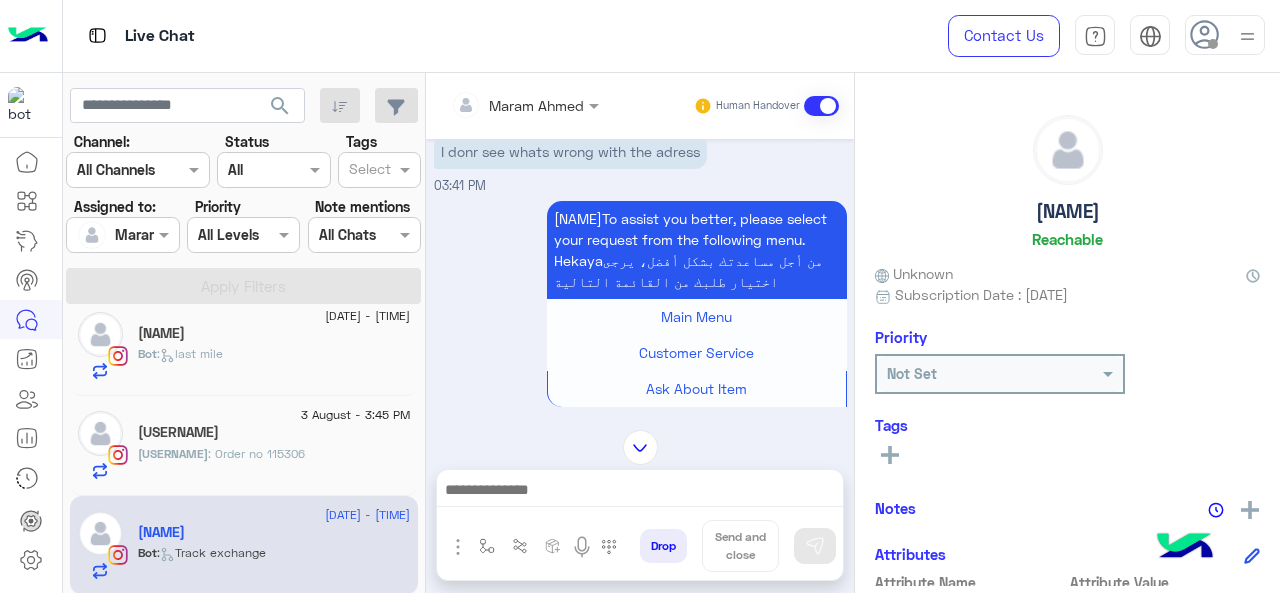 scroll, scrollTop: 1858, scrollLeft: 0, axis: vertical 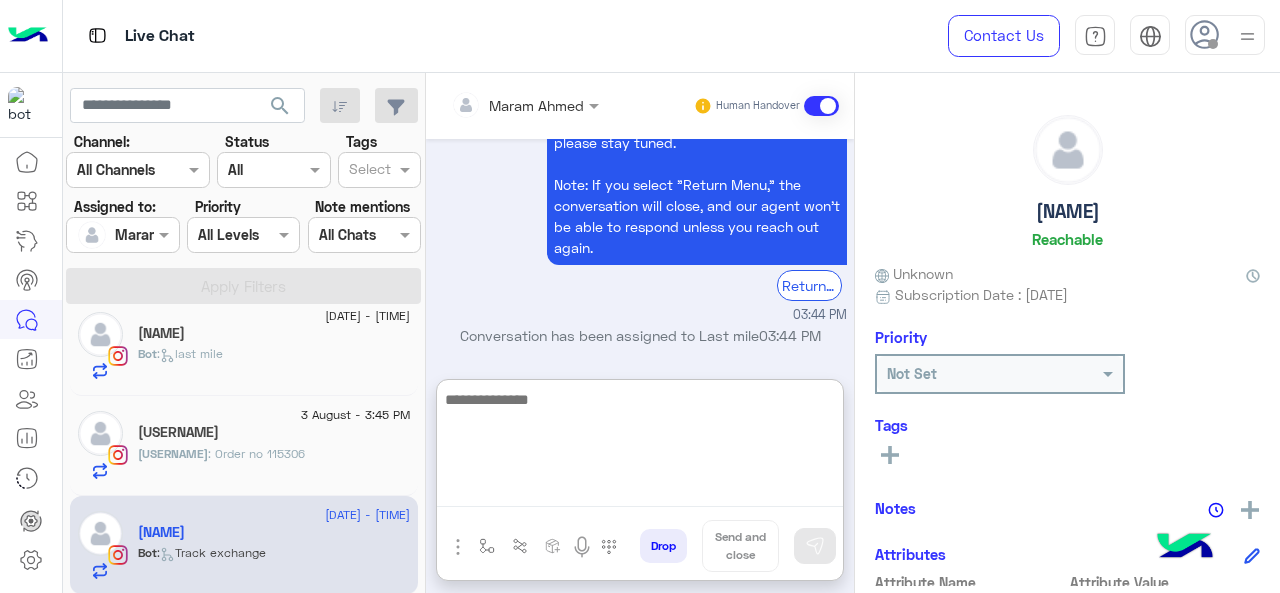click at bounding box center (640, 447) 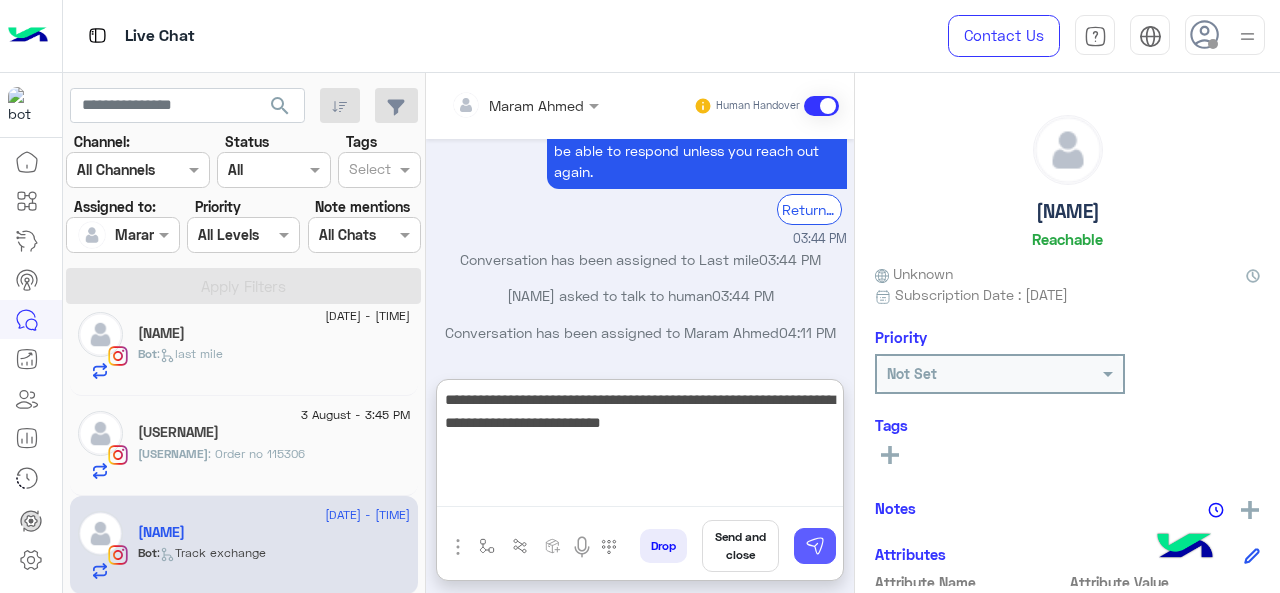 type on "**********" 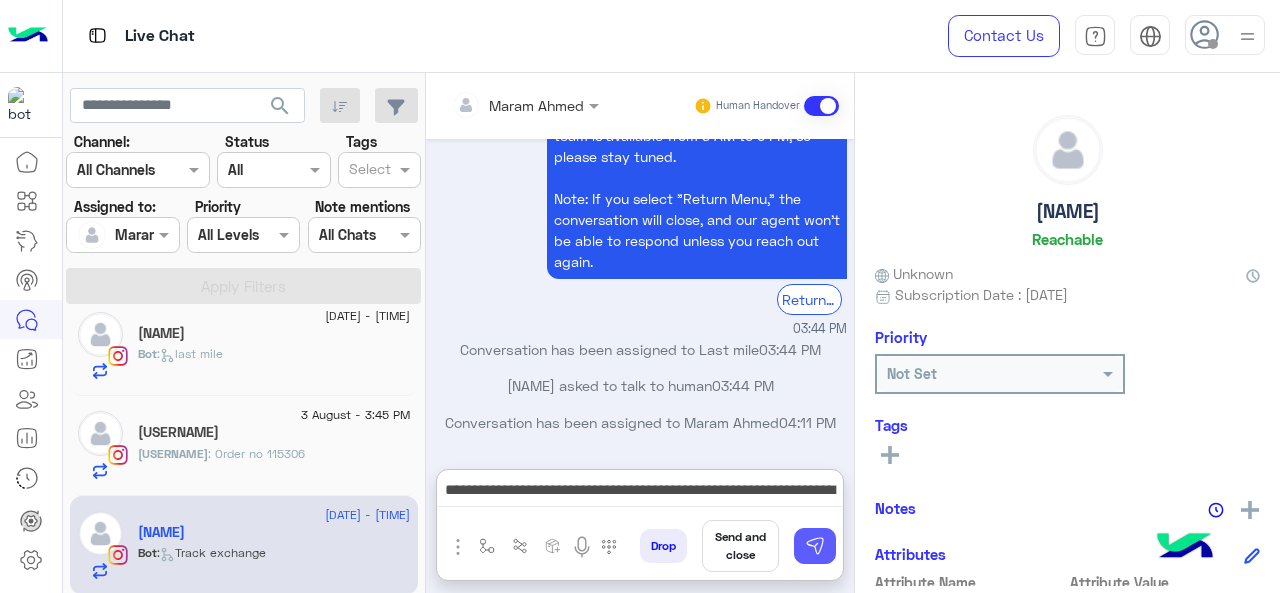 click at bounding box center [815, 546] 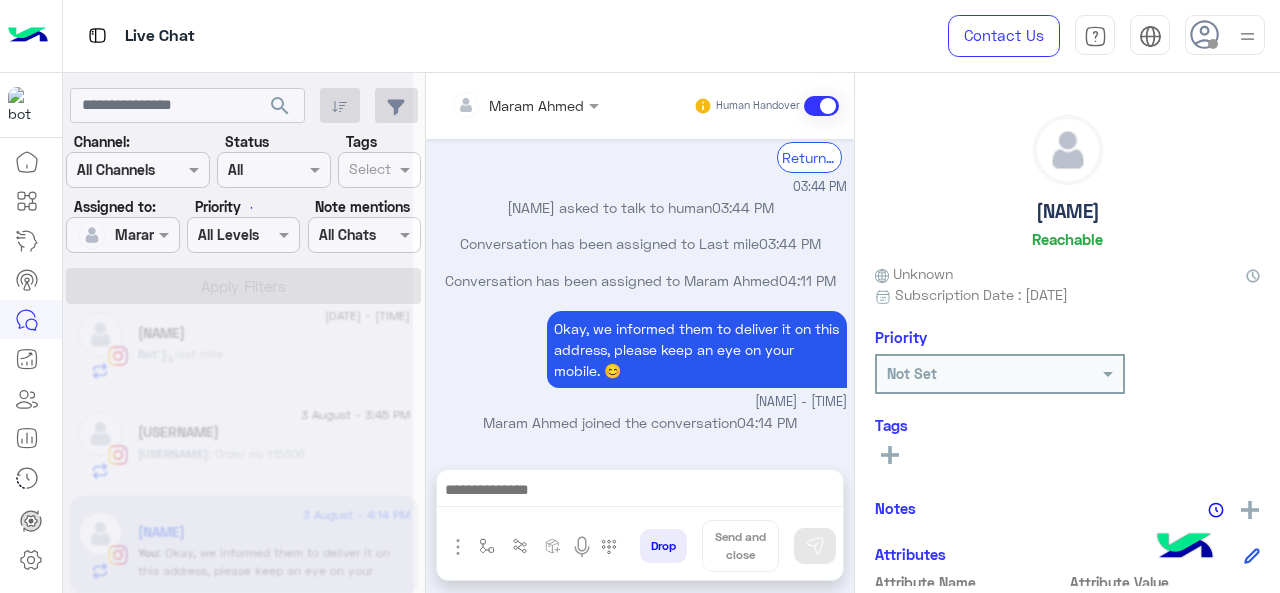 scroll, scrollTop: 2740, scrollLeft: 0, axis: vertical 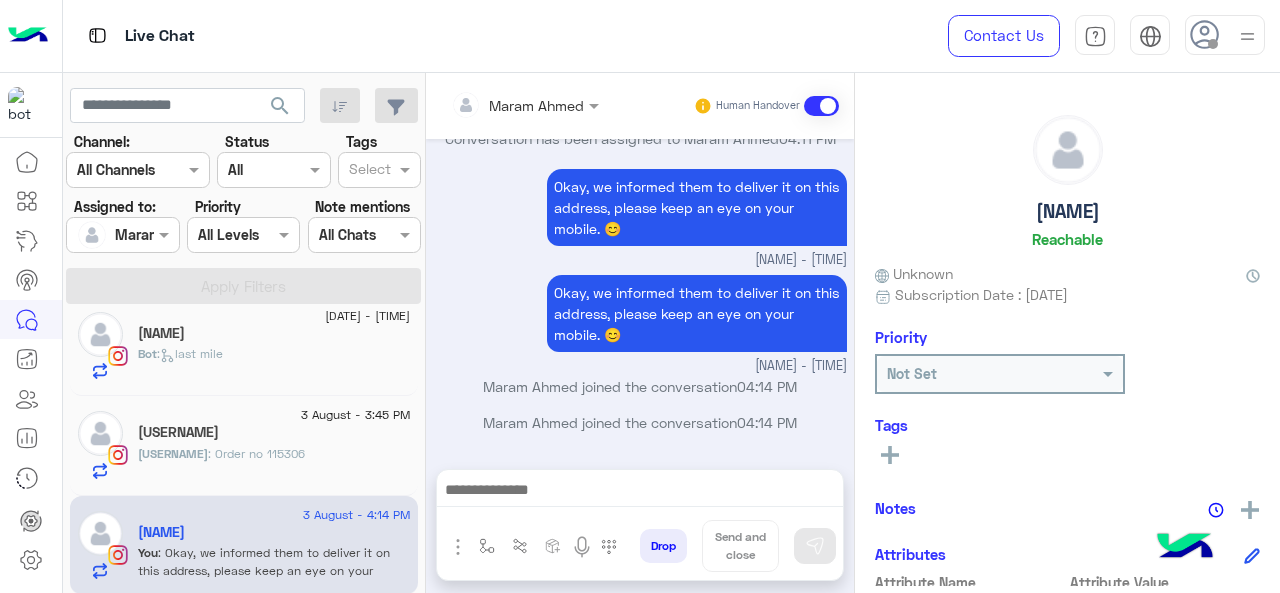 click on "3 August - 3:45 PM" 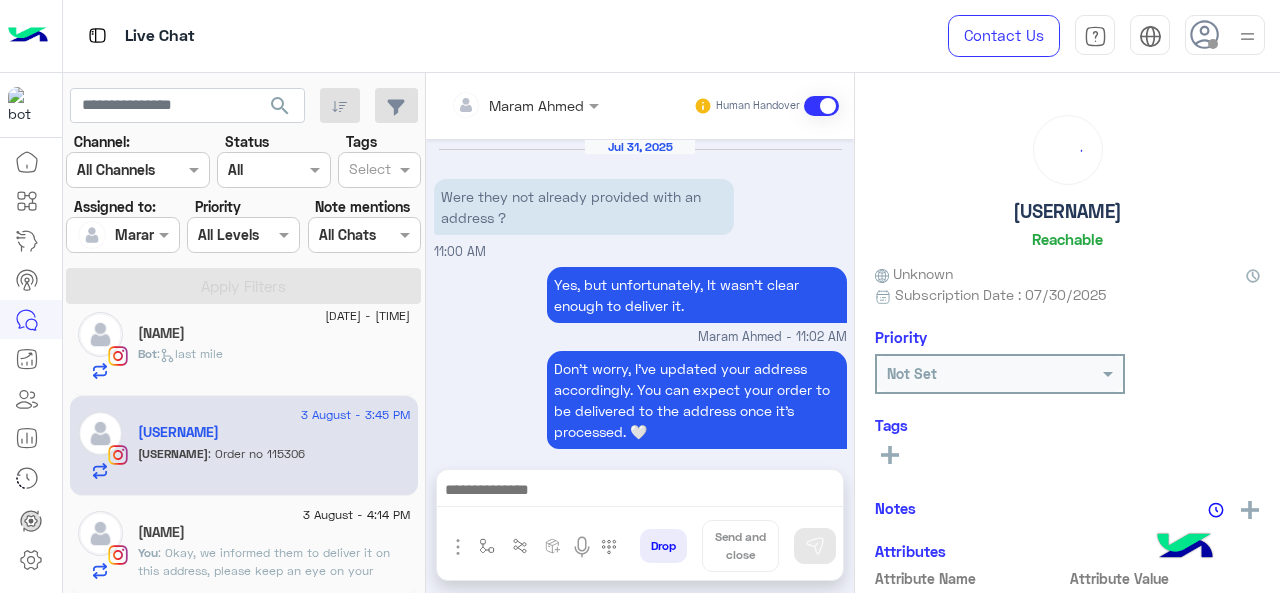 scroll, scrollTop: 886, scrollLeft: 0, axis: vertical 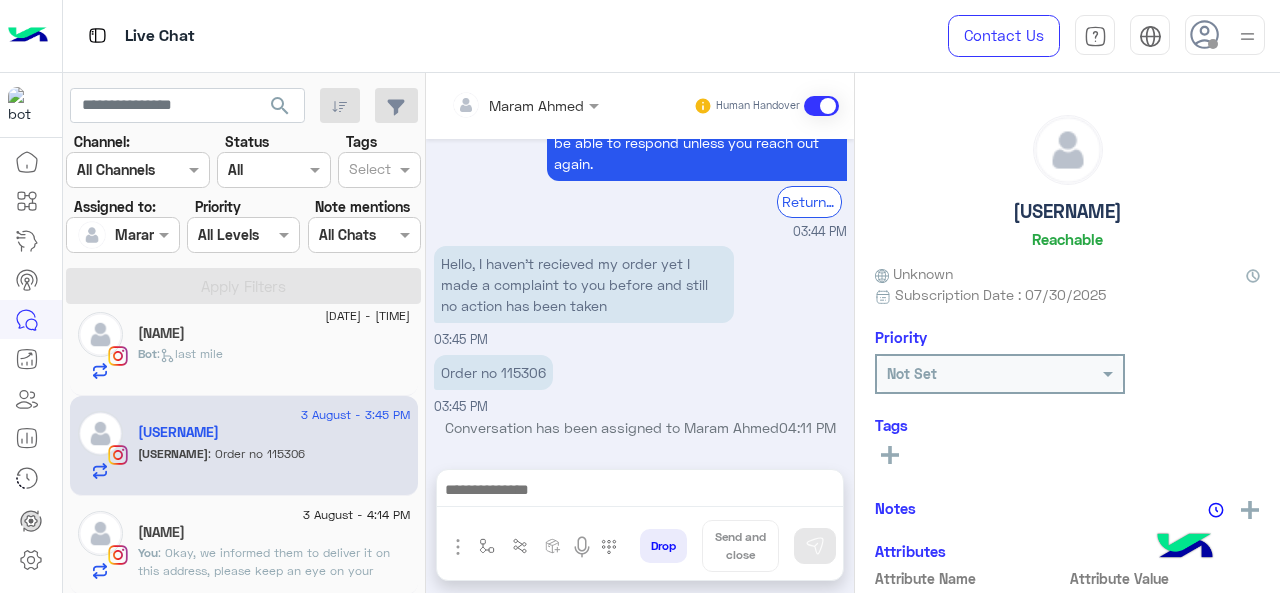 click on "Order no 115306" at bounding box center (493, 372) 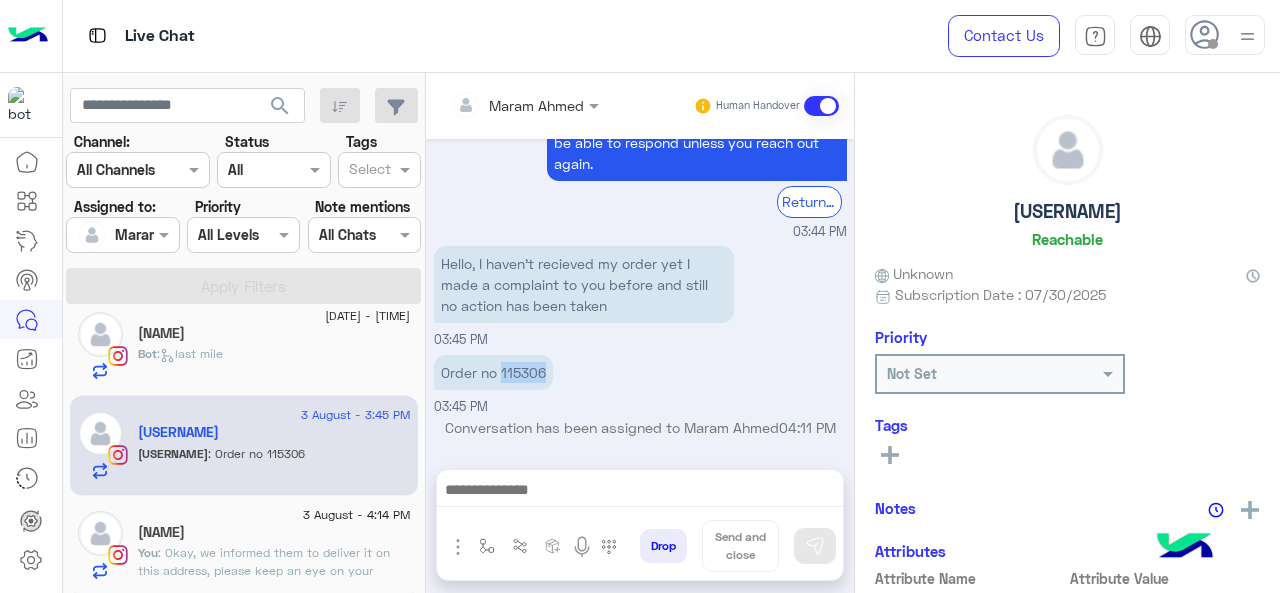 click on "Order no 115306" at bounding box center [493, 372] 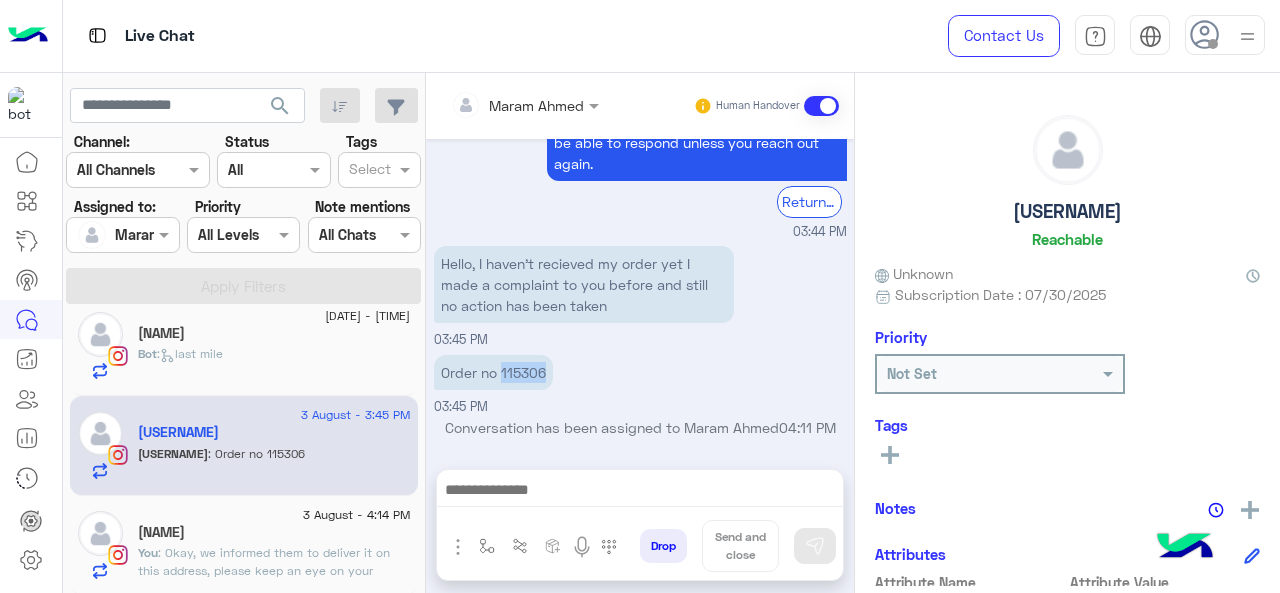 copy on "[NUMBER]" 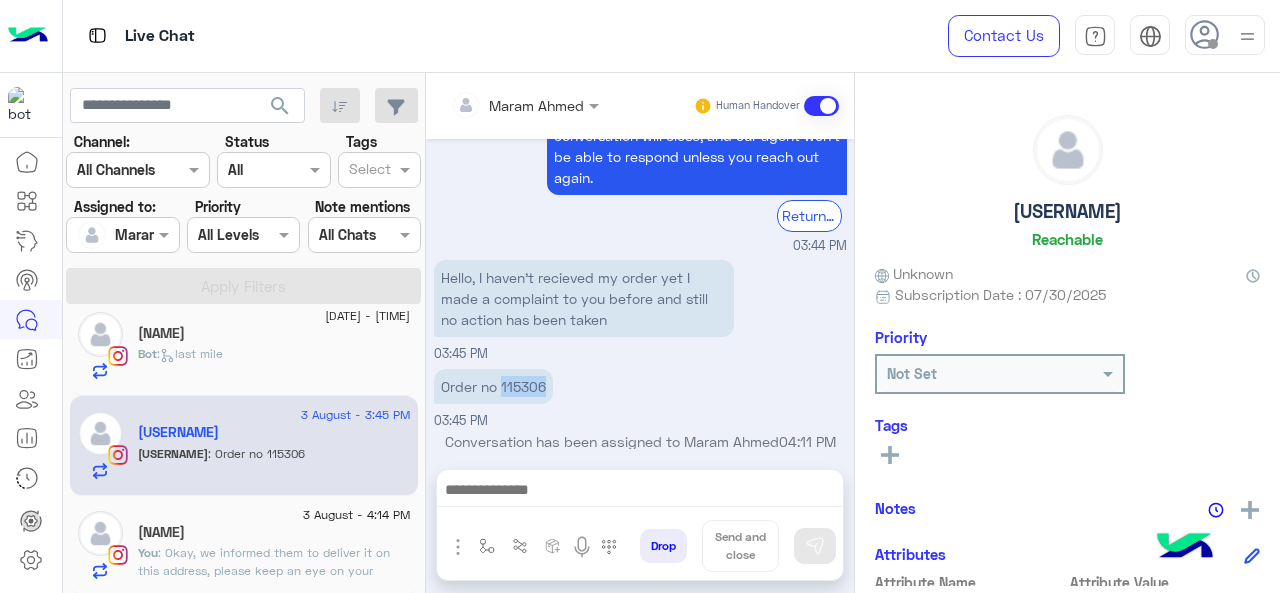 scroll, scrollTop: 886, scrollLeft: 0, axis: vertical 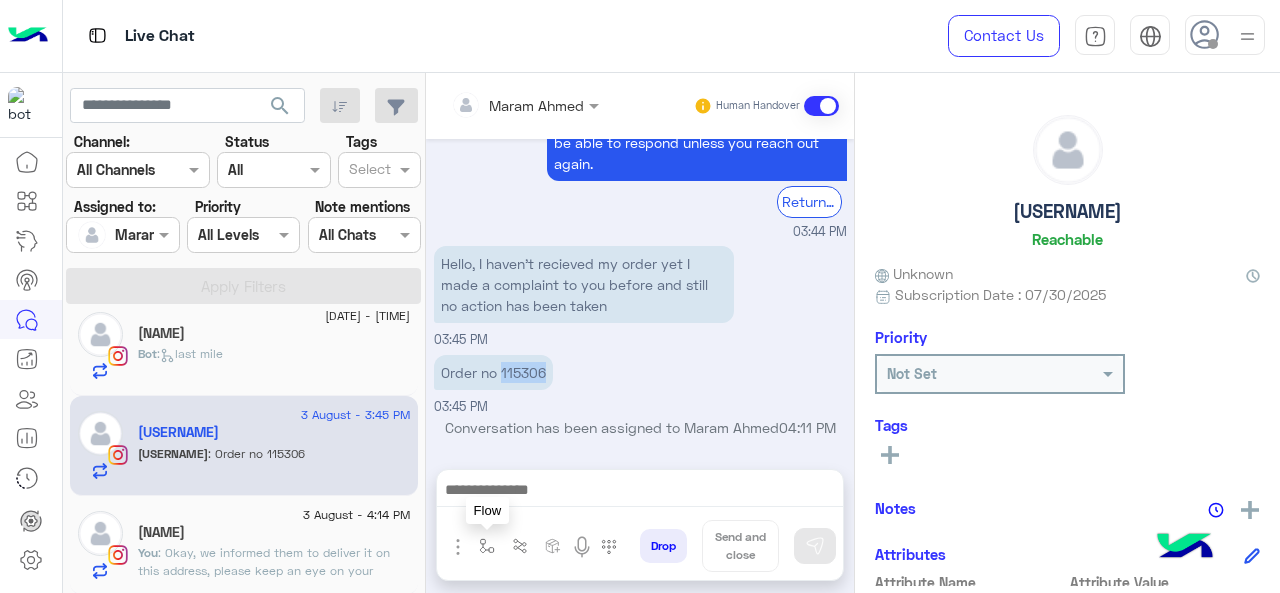 click at bounding box center [487, 546] 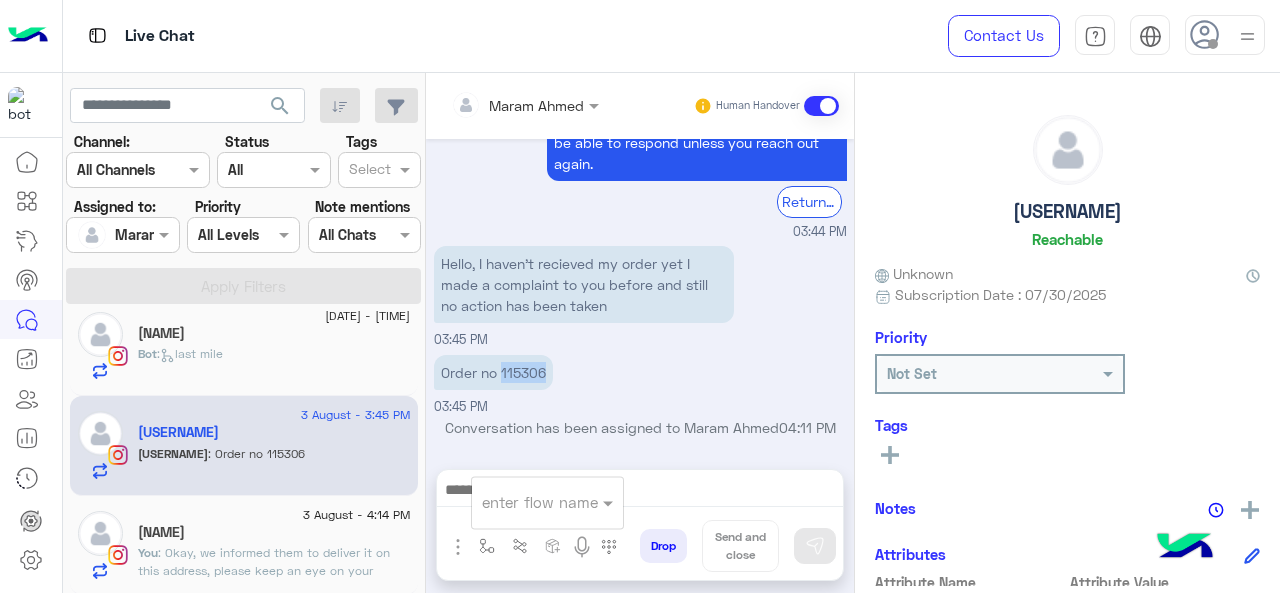 click at bounding box center [523, 502] 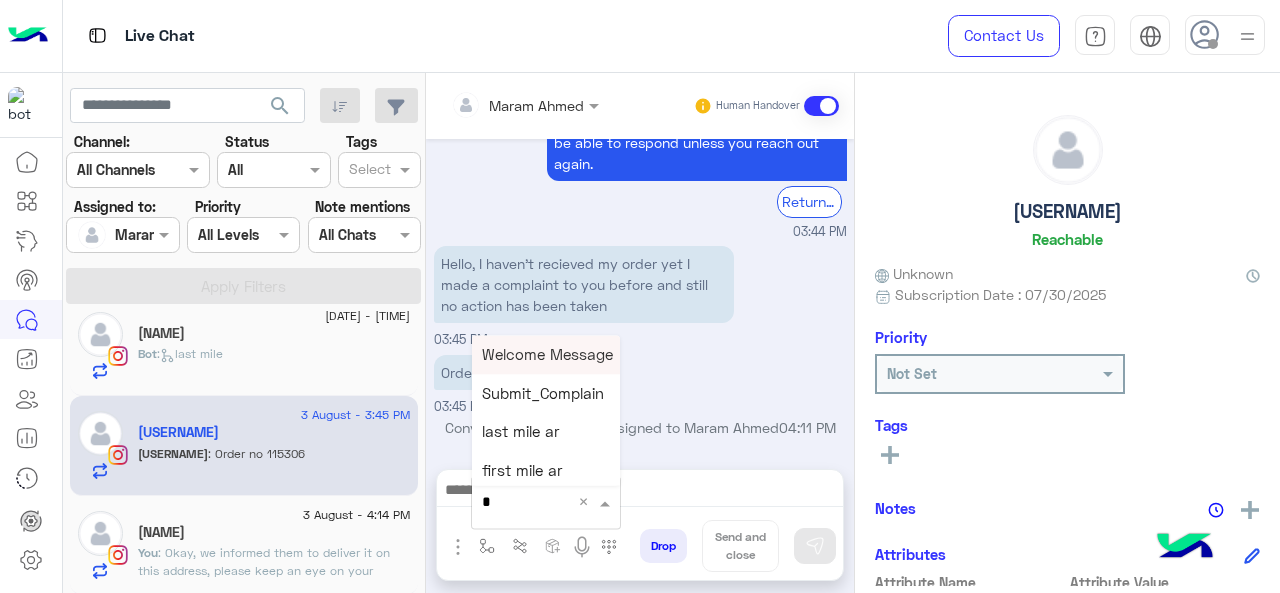 type on "*" 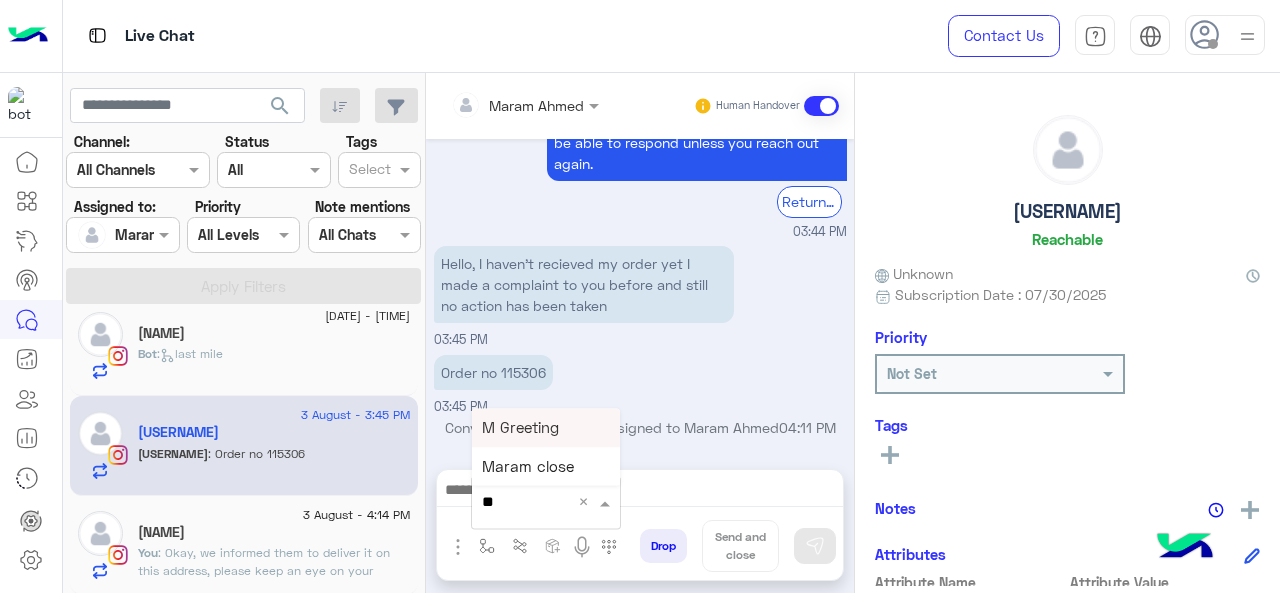 click on "M Greeting" at bounding box center (546, 427) 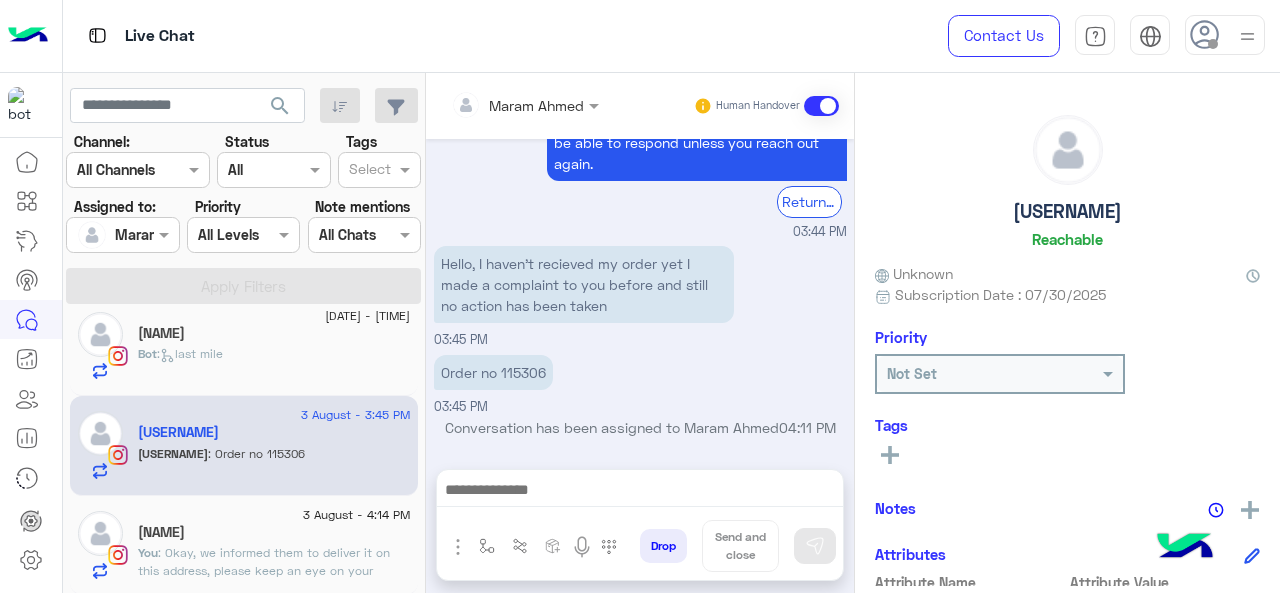 type on "**********" 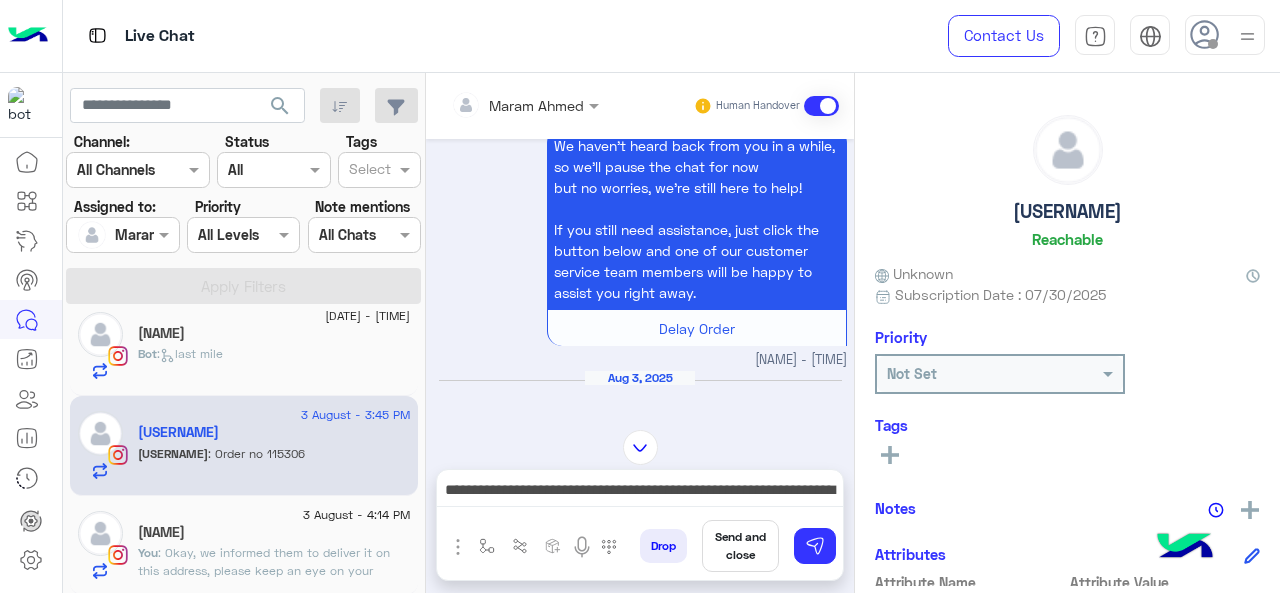 scroll, scrollTop: 0, scrollLeft: 0, axis: both 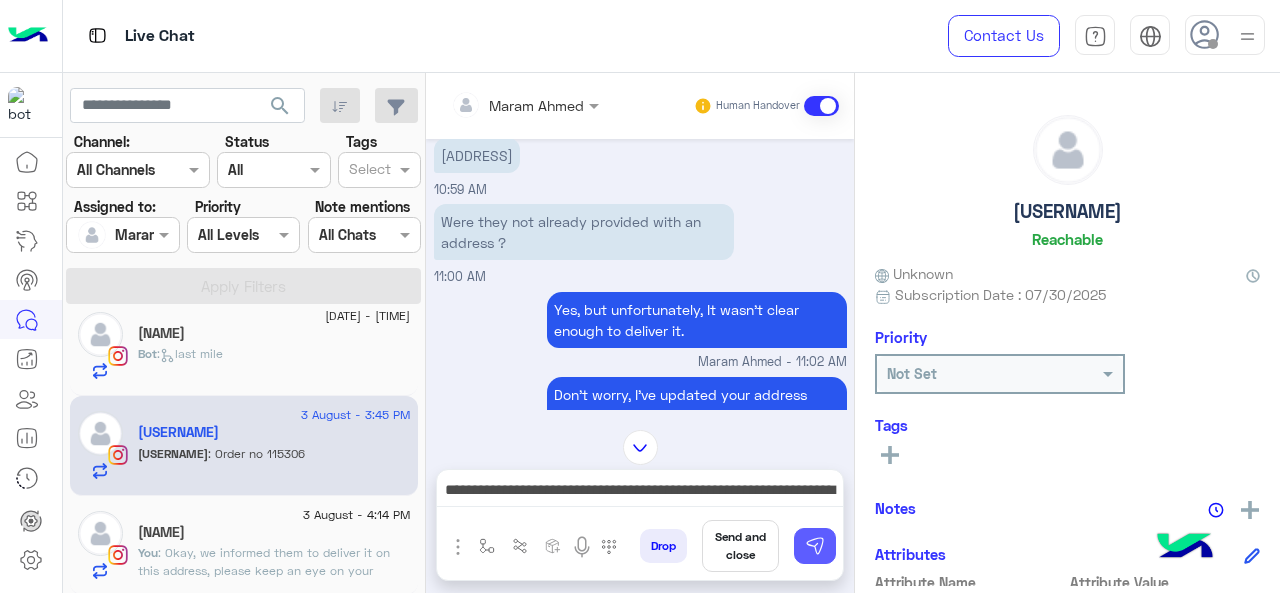 click at bounding box center [815, 546] 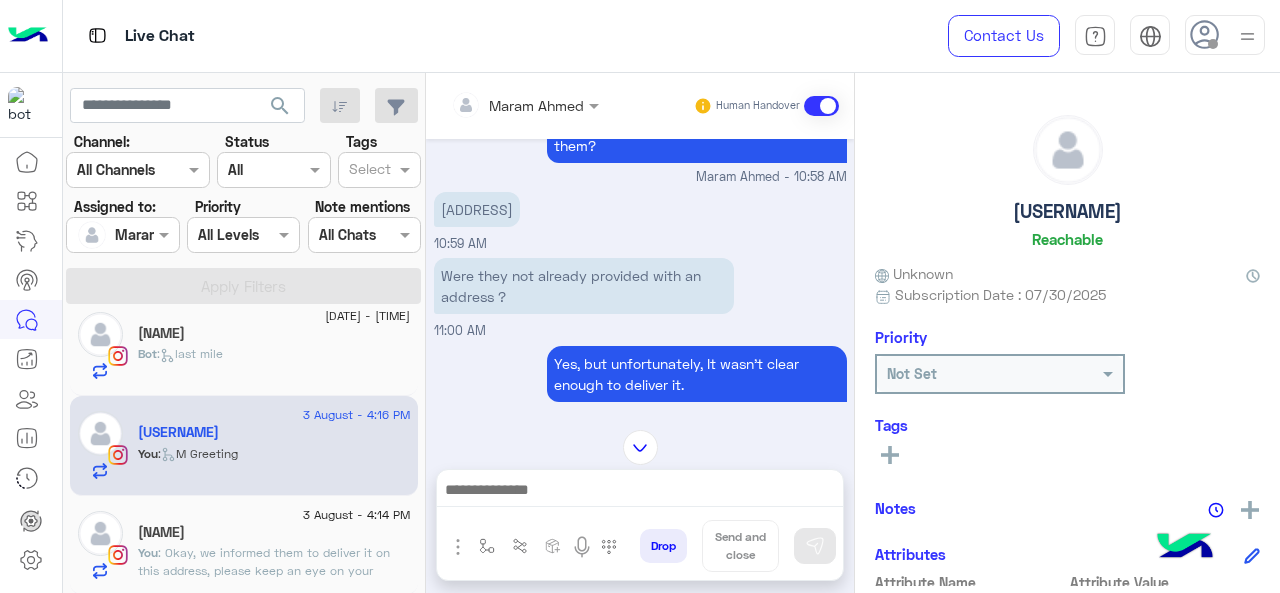 scroll, scrollTop: 610, scrollLeft: 0, axis: vertical 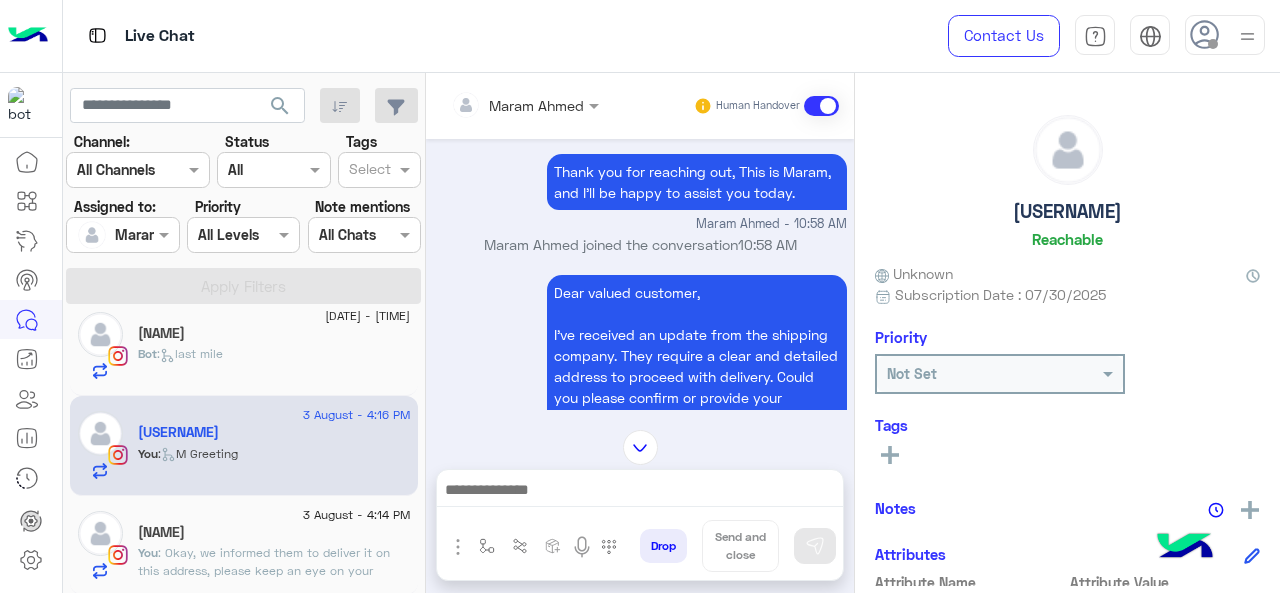 click at bounding box center (821, 106) 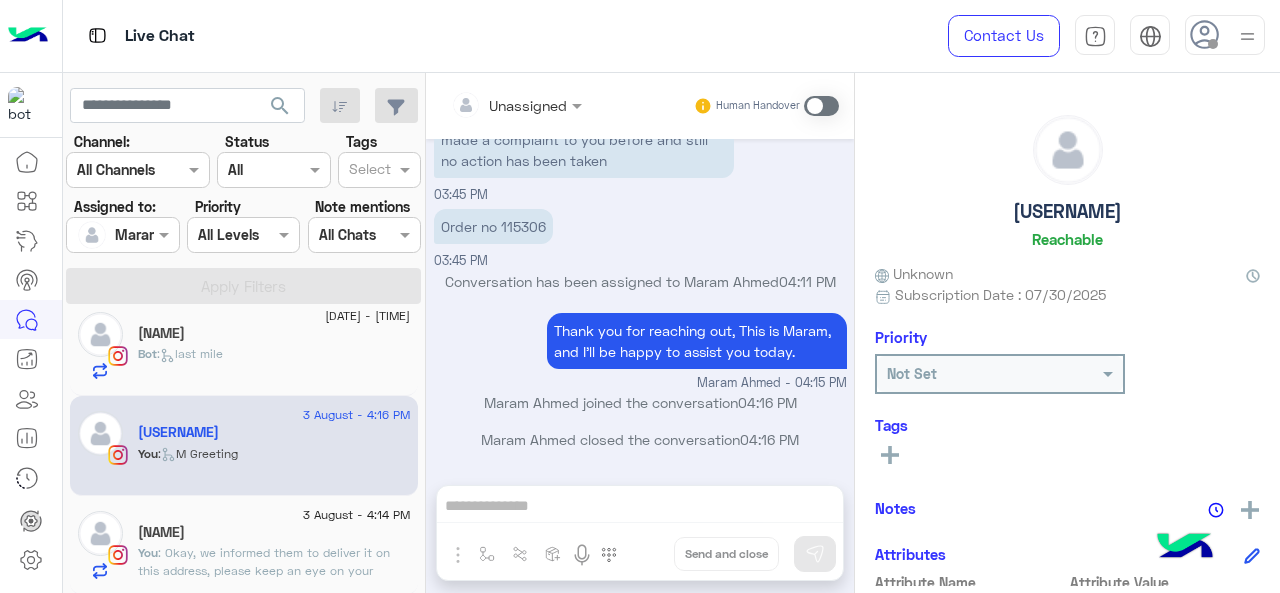 click at bounding box center [821, 106] 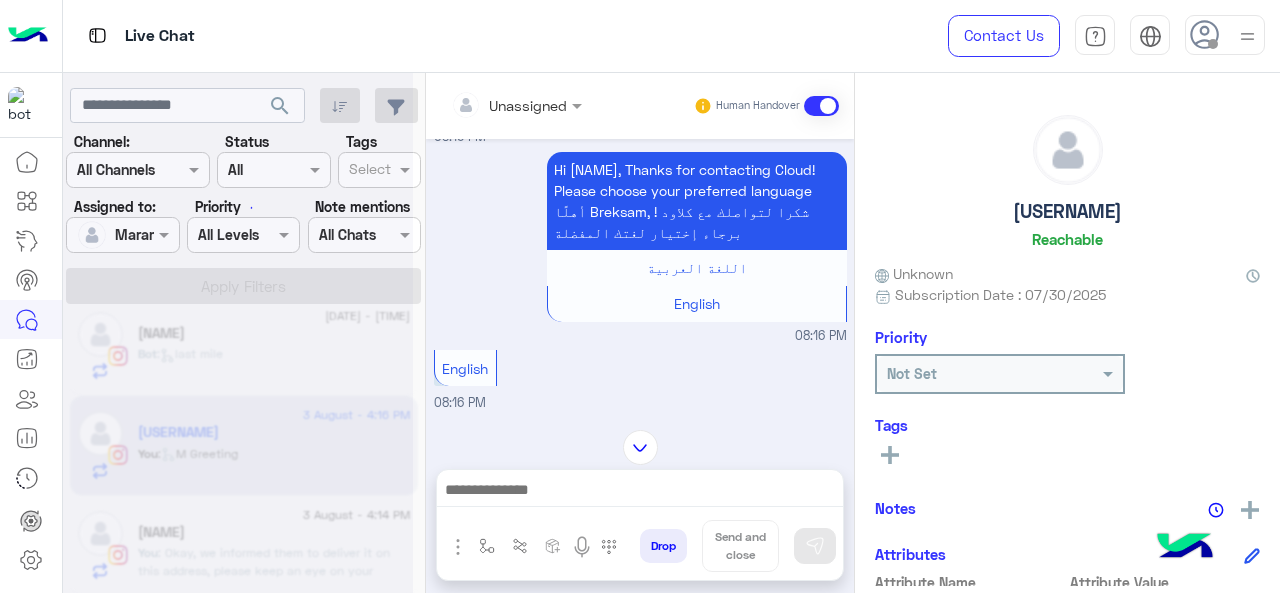 scroll, scrollTop: 0, scrollLeft: 0, axis: both 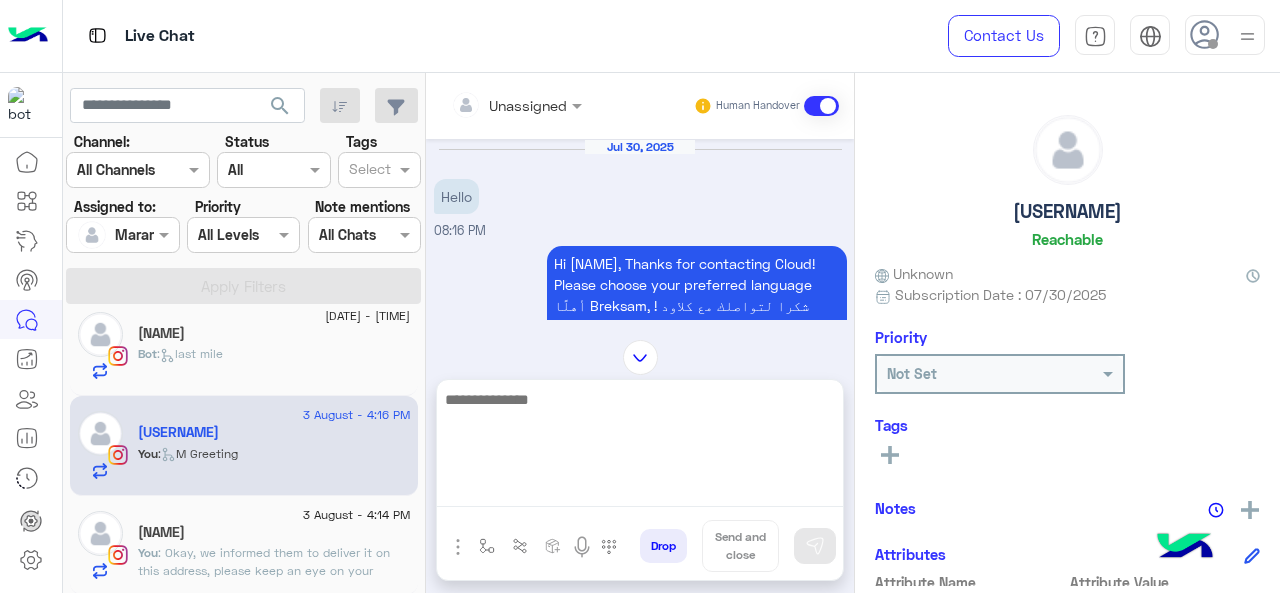click at bounding box center (640, 447) 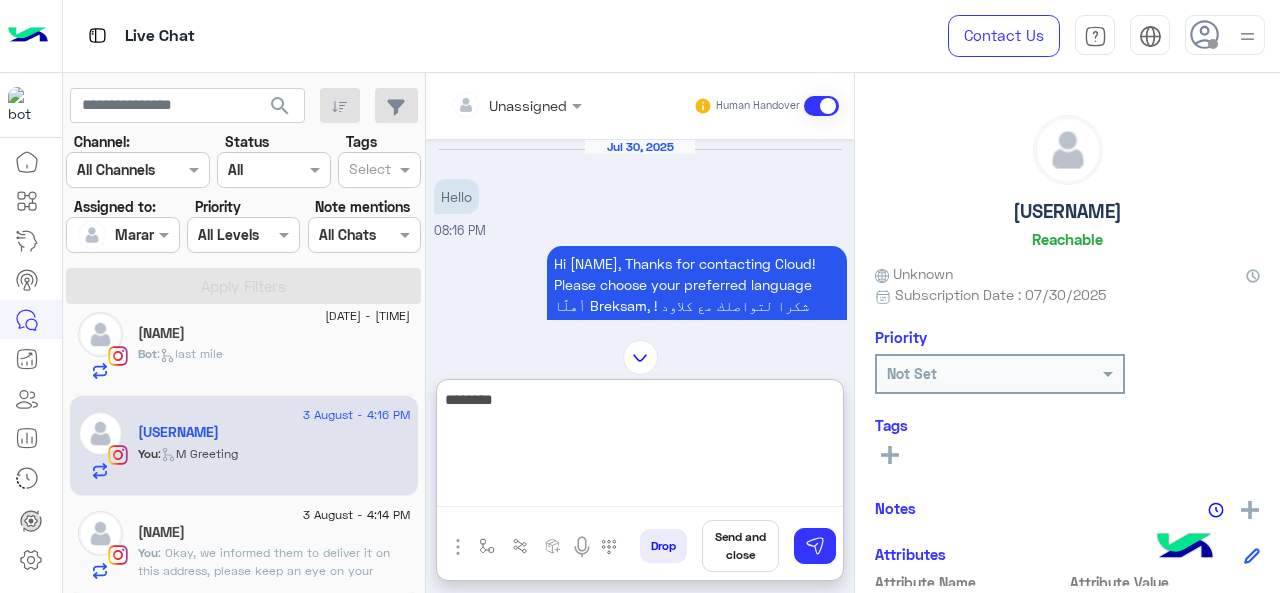 paste on "**********" 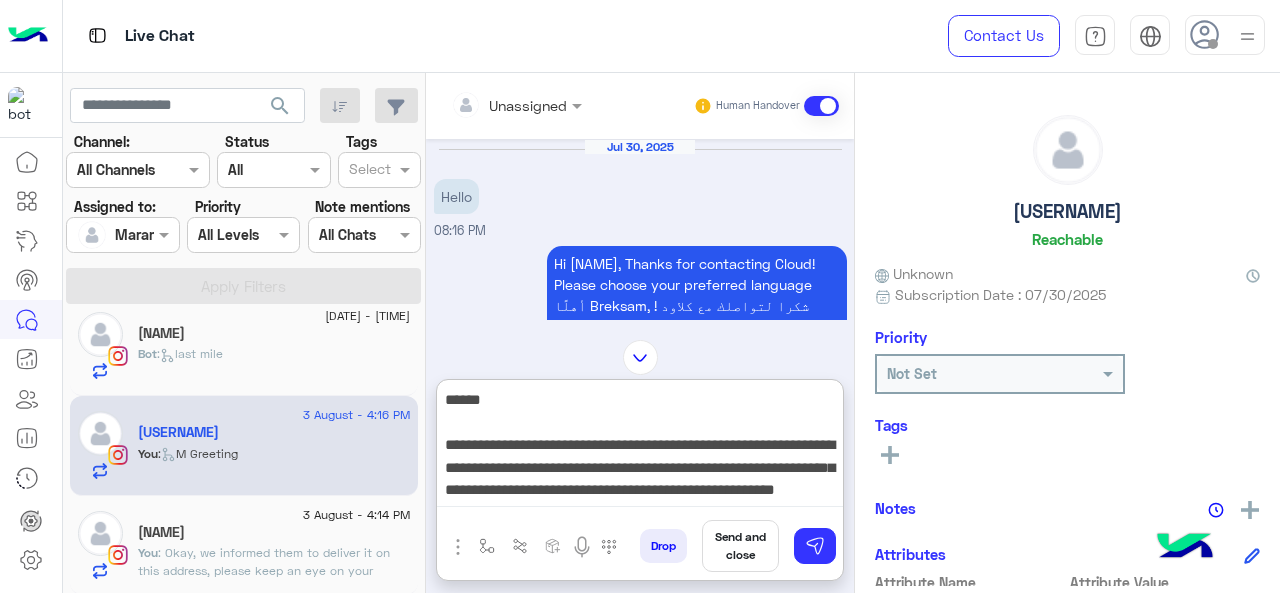 scroll, scrollTop: 15, scrollLeft: 0, axis: vertical 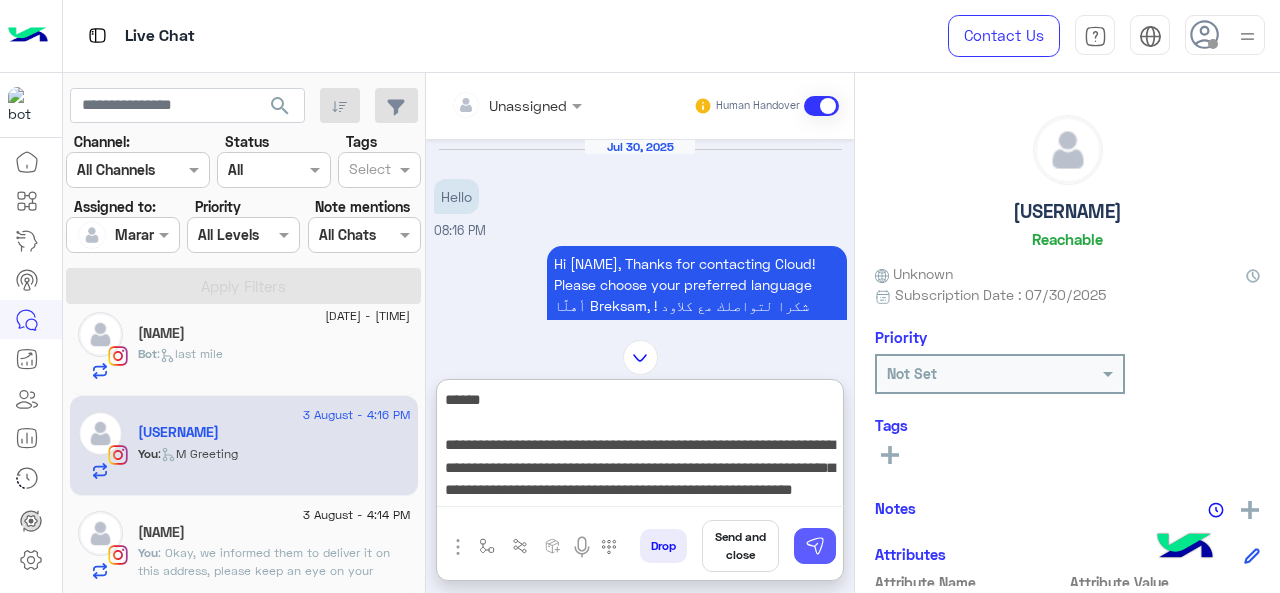 type on "**********" 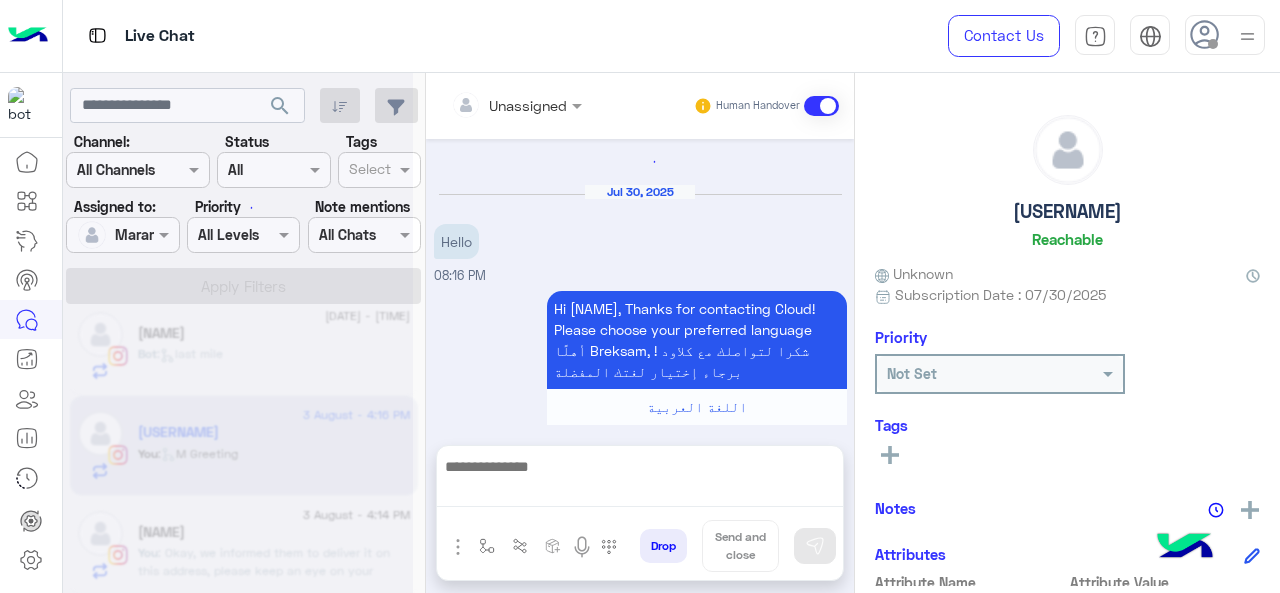 scroll, scrollTop: 0, scrollLeft: 0, axis: both 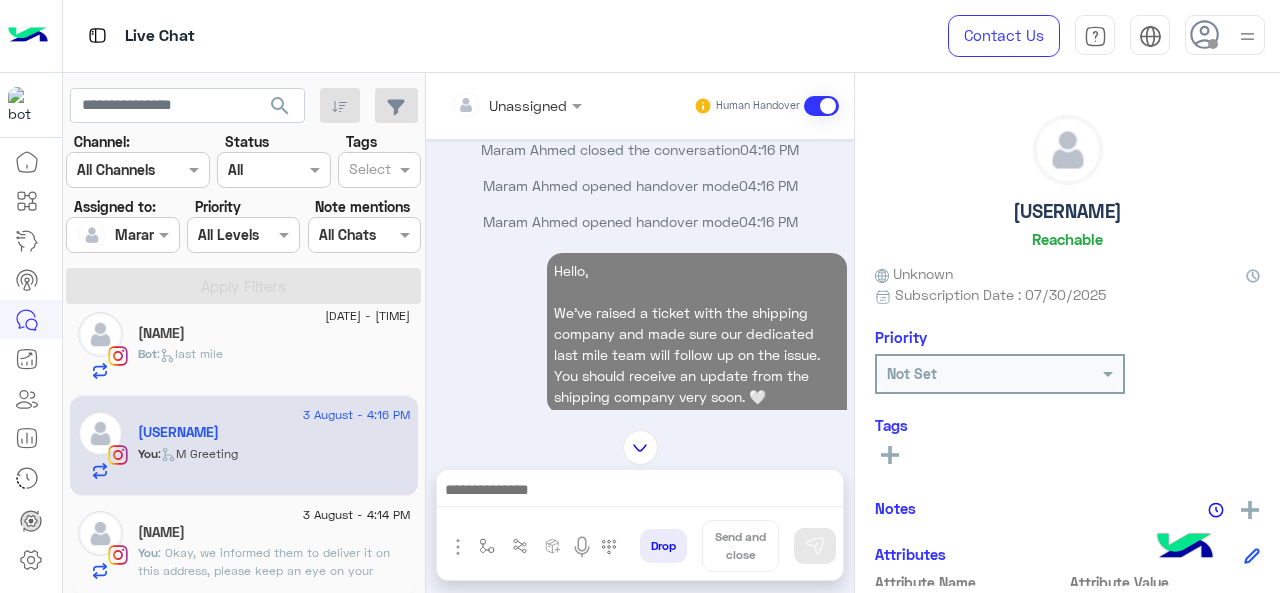 click on ": Okay, we informed them to deliver it on this address, please keep an eye on your mobile. 😊" 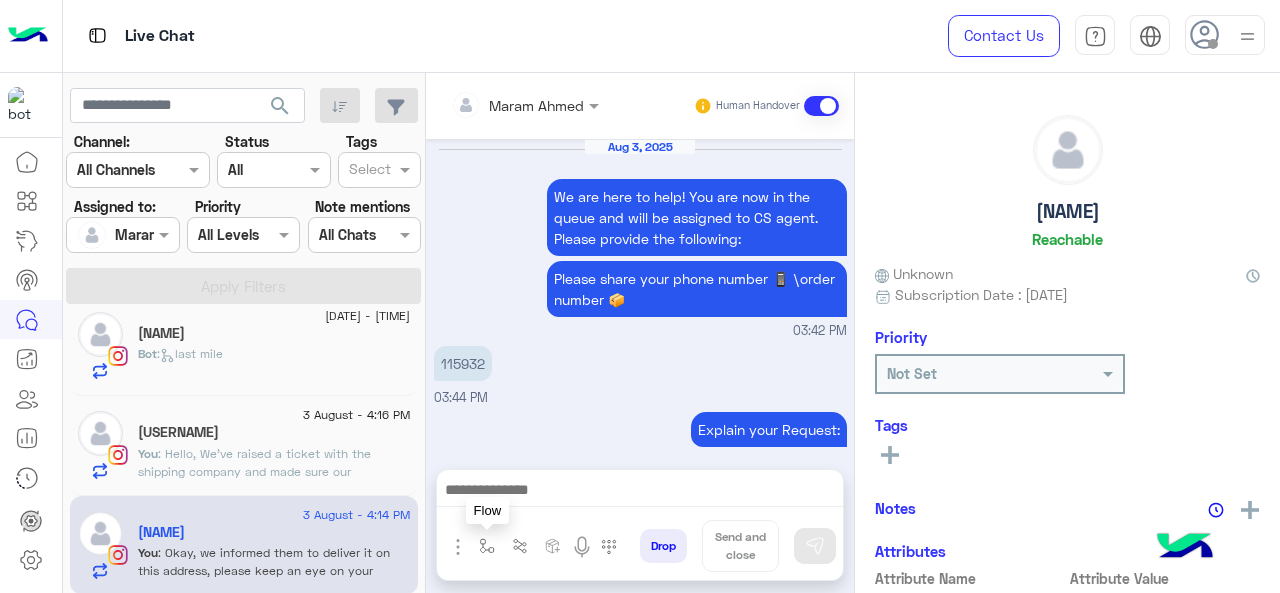 scroll, scrollTop: 624, scrollLeft: 0, axis: vertical 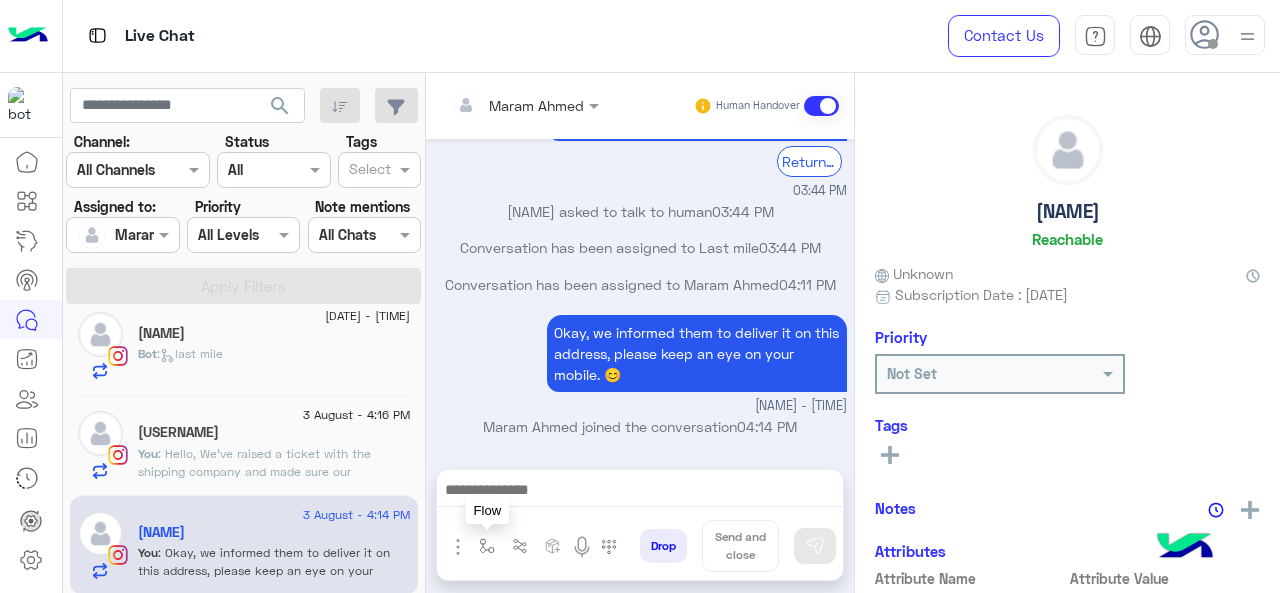 click at bounding box center [487, 546] 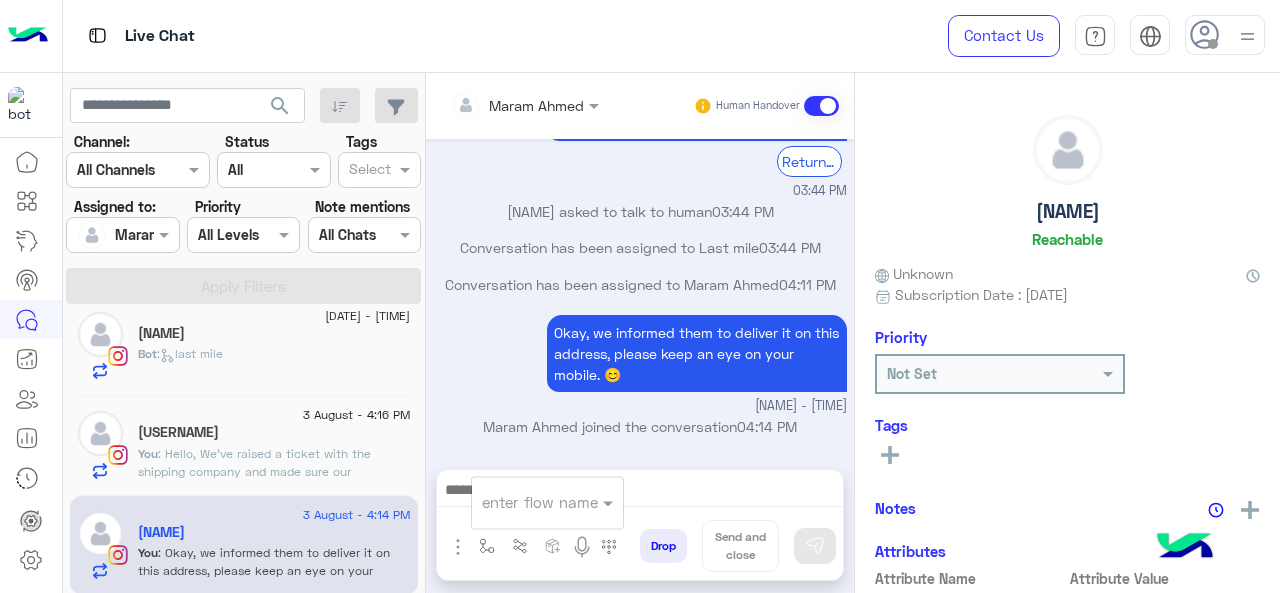 click at bounding box center [523, 502] 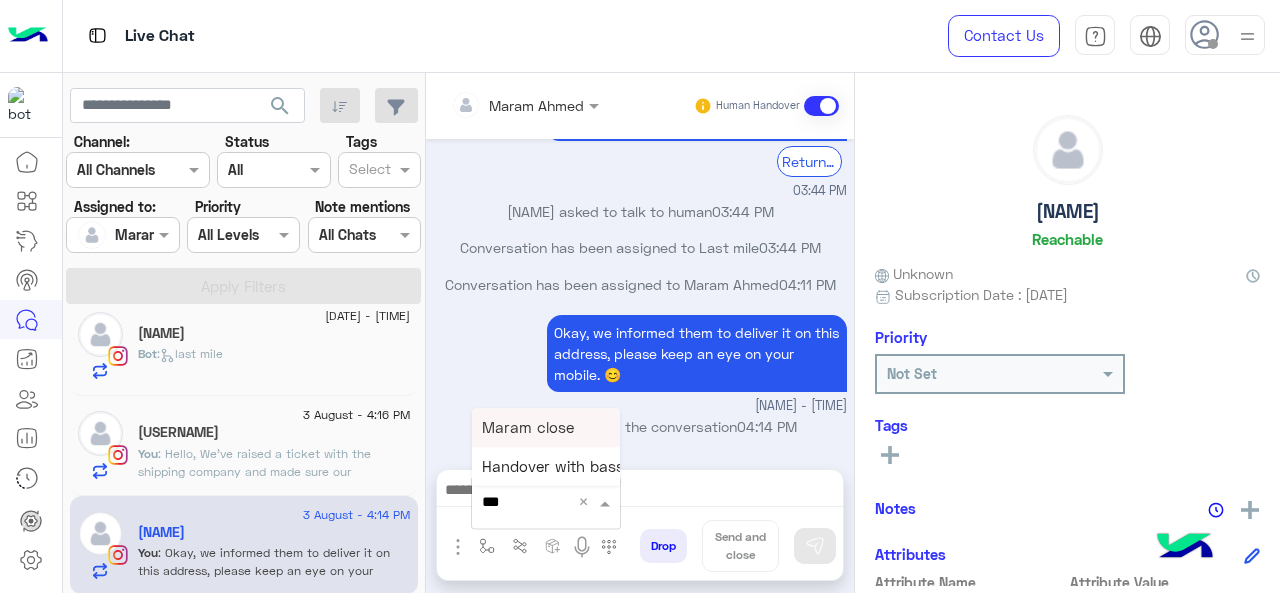 type on "****" 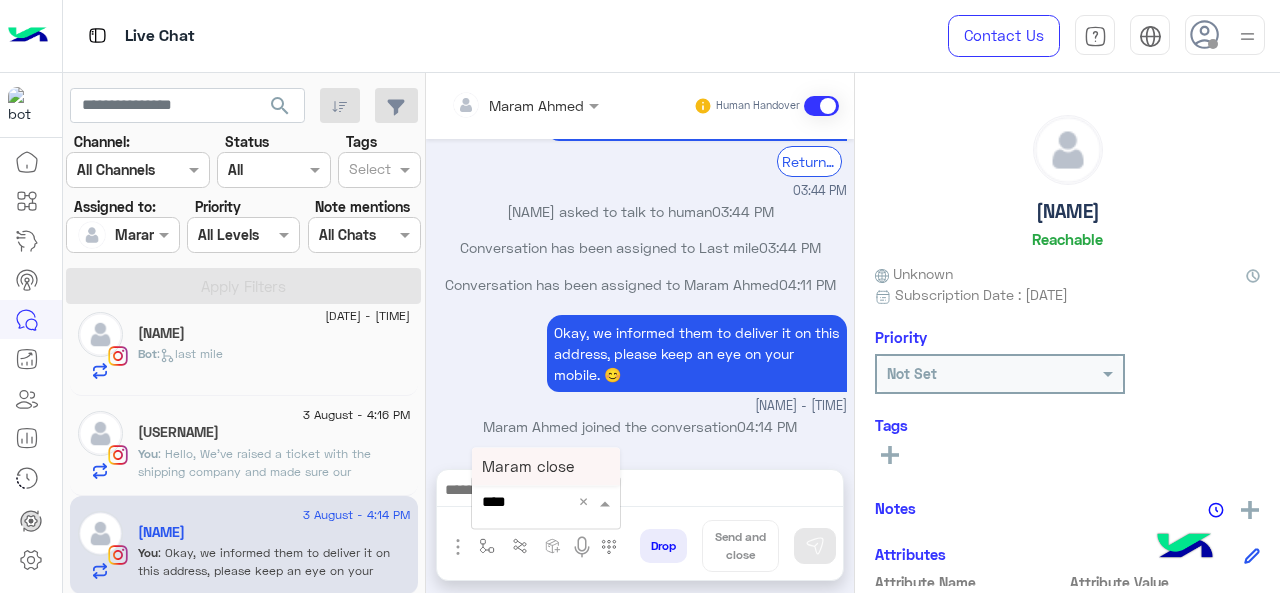 click on "Maram close" at bounding box center (546, 466) 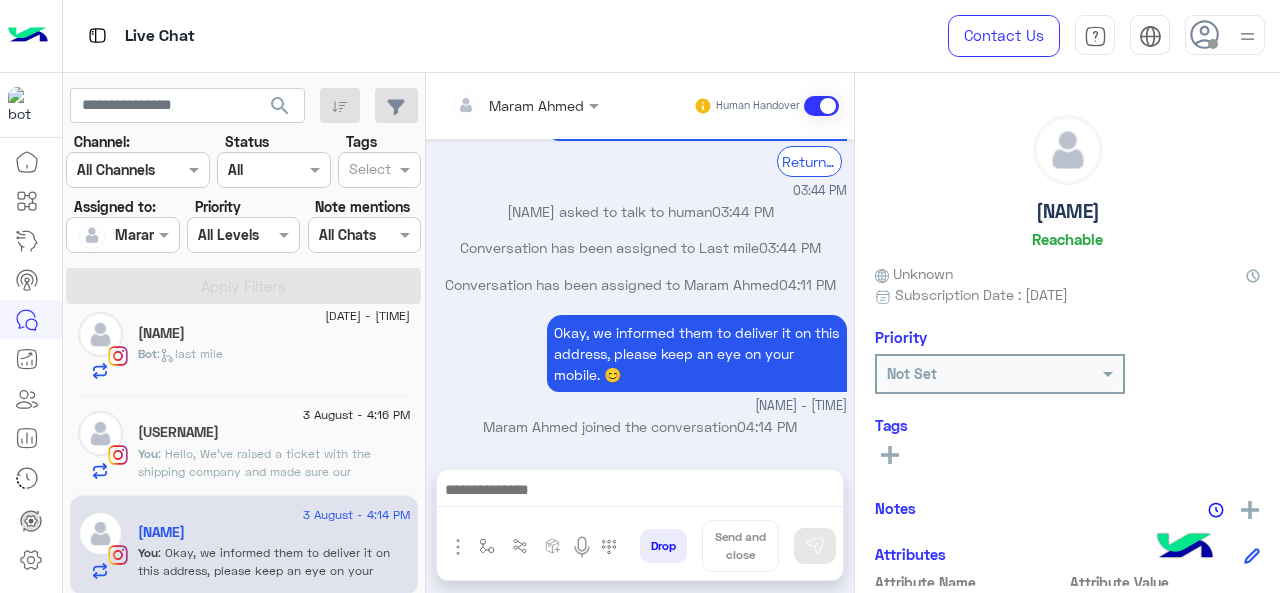 type on "**********" 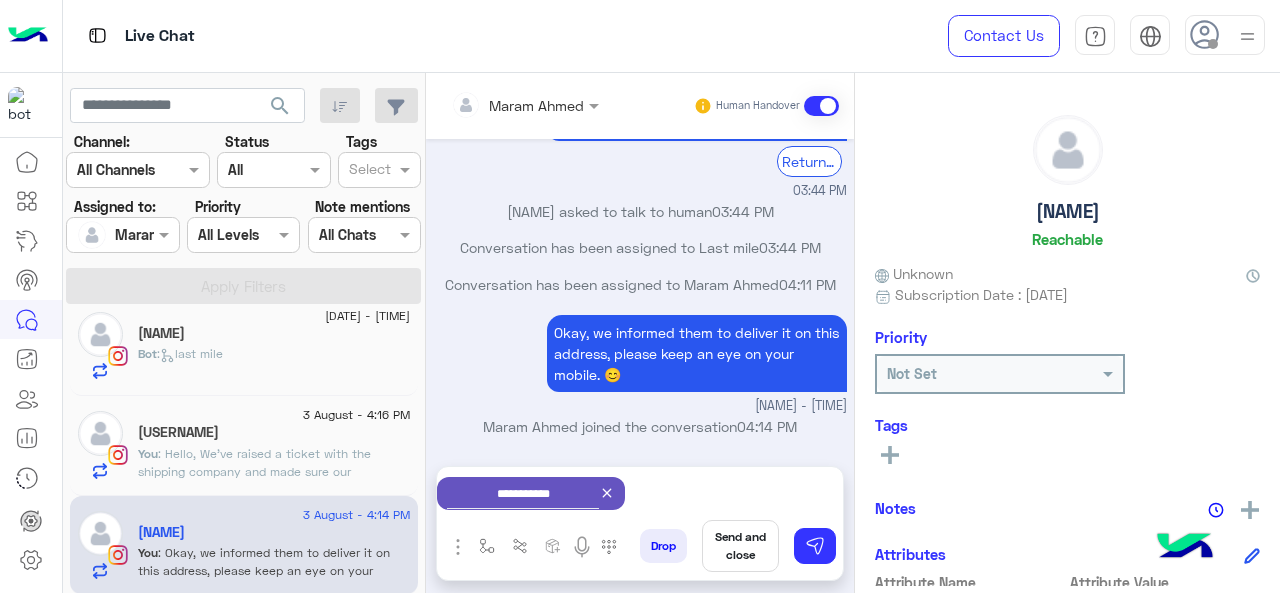 click on "Send and close" at bounding box center [740, 546] 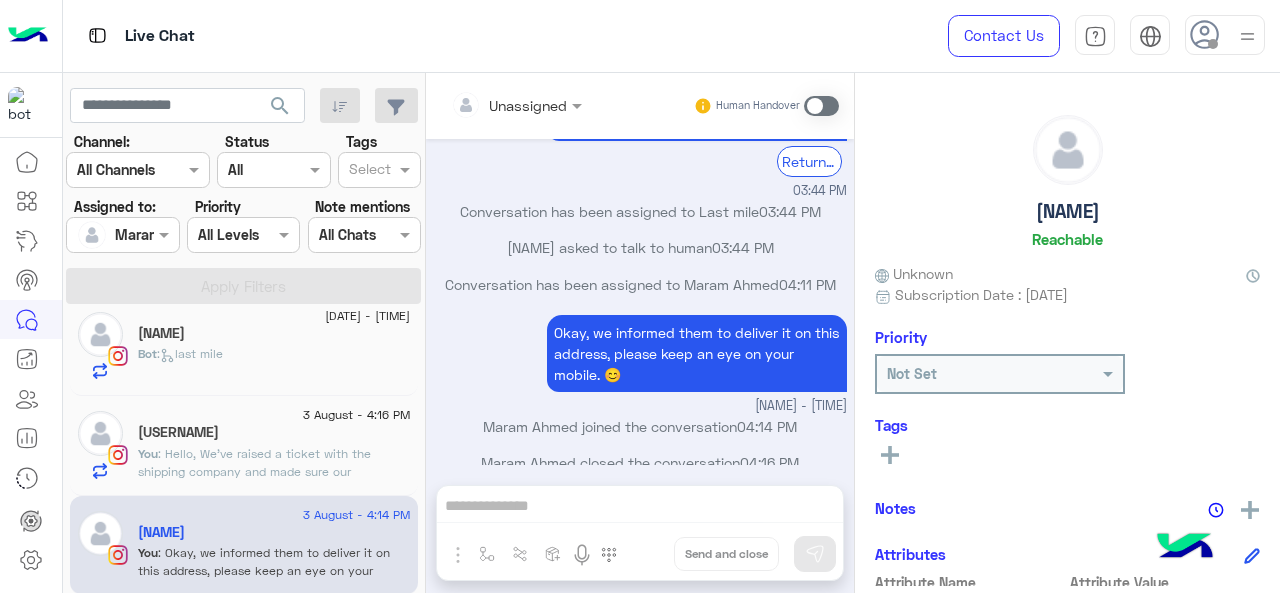 scroll, scrollTop: 644, scrollLeft: 0, axis: vertical 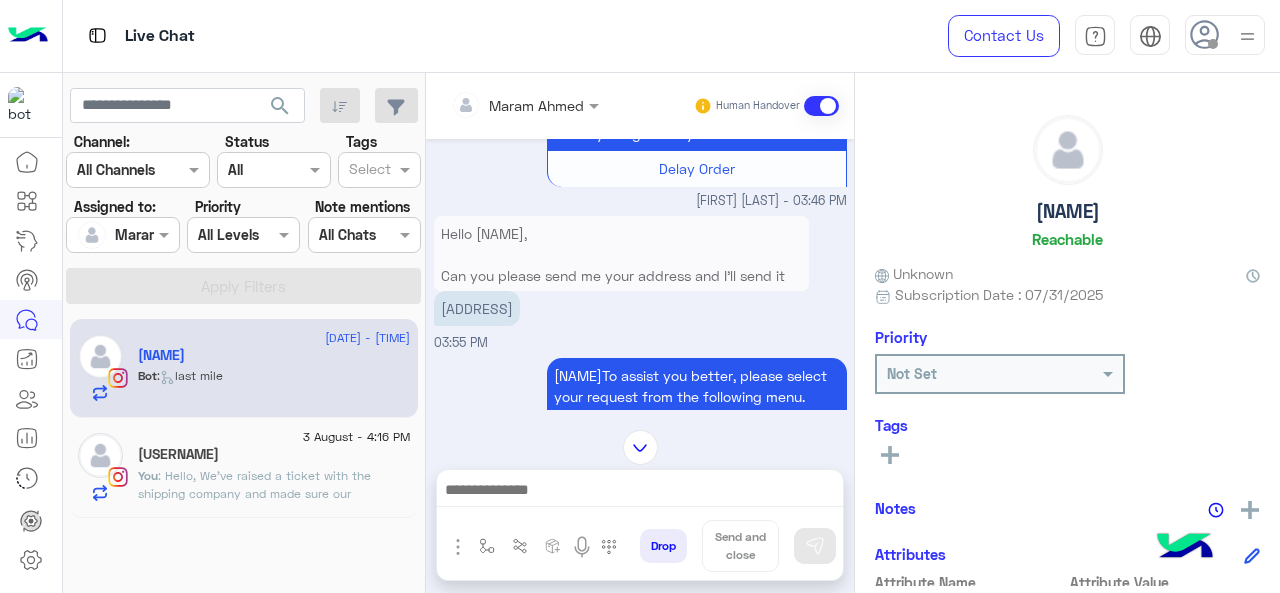 click on "[ADDRESS]" at bounding box center (477, 308) 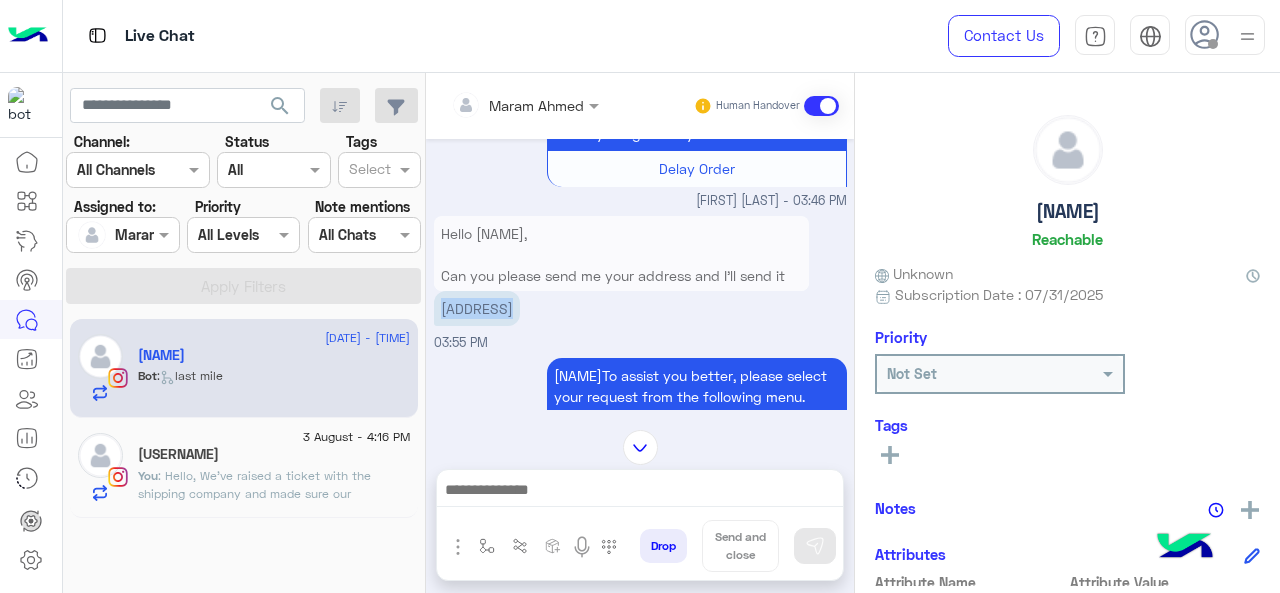 click on "[ADDRESS]" at bounding box center (477, 308) 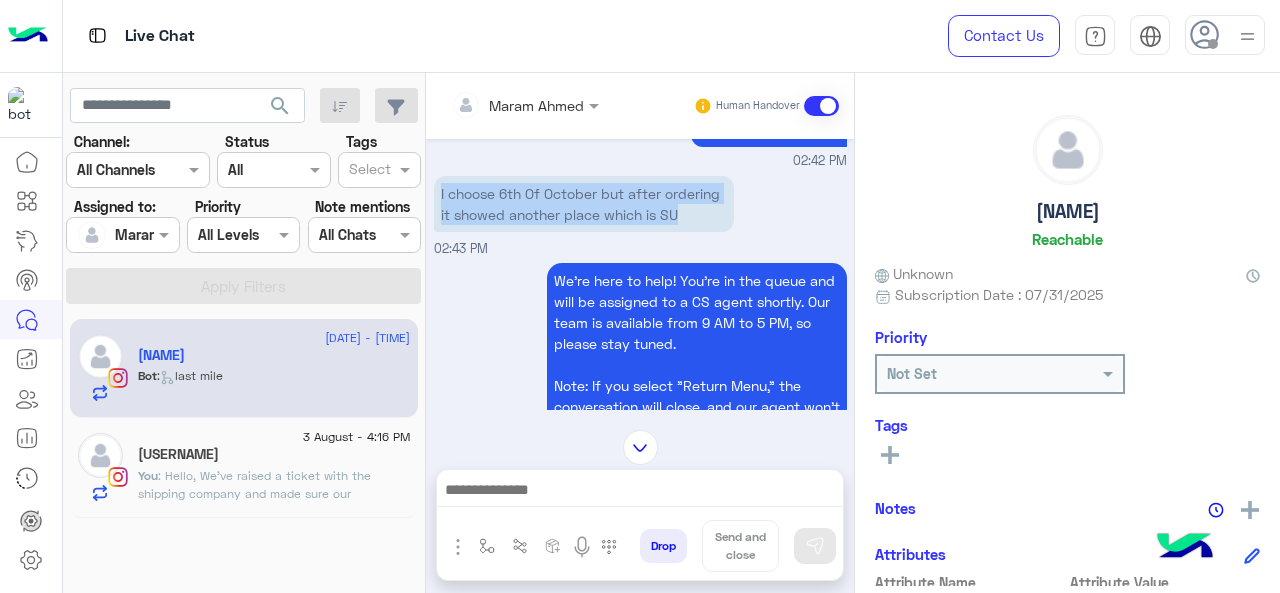 scroll, scrollTop: 0, scrollLeft: 0, axis: both 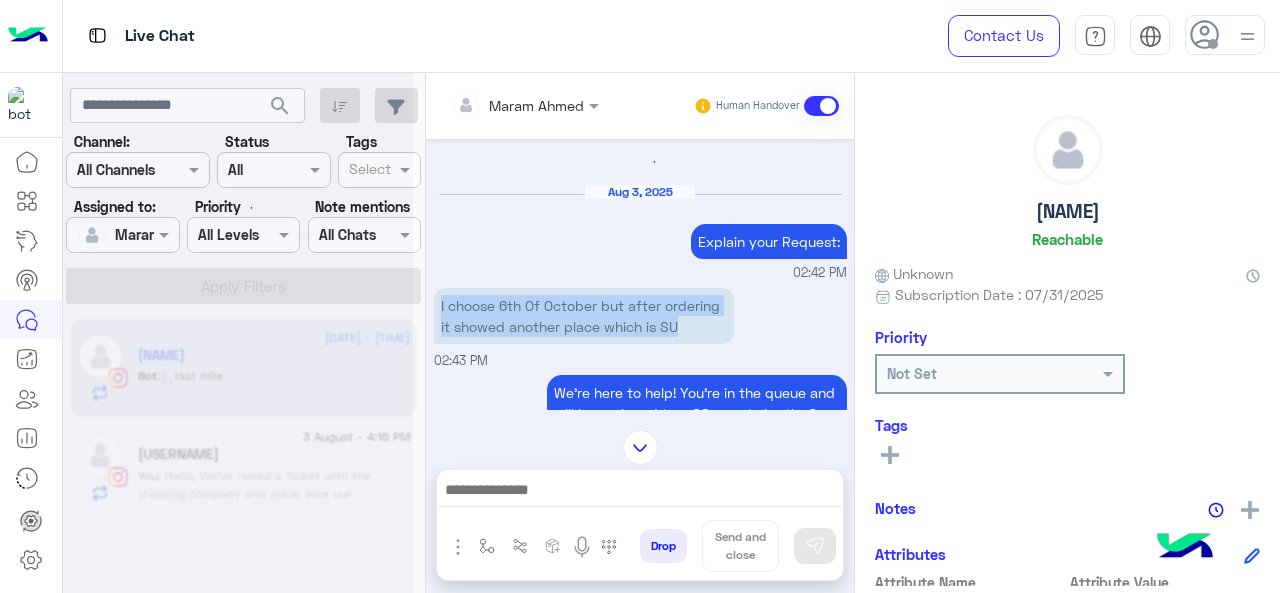 click on "I choose 6th Of October but after ordering it showed another place which is SU" at bounding box center (584, 316) 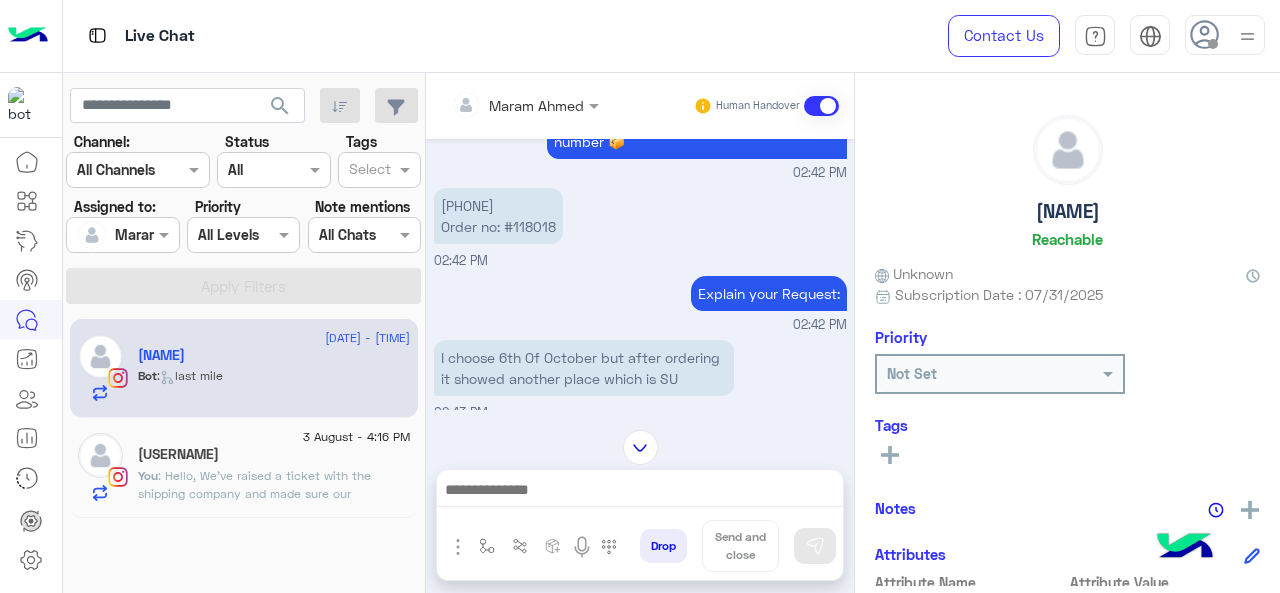 scroll, scrollTop: 1009, scrollLeft: 0, axis: vertical 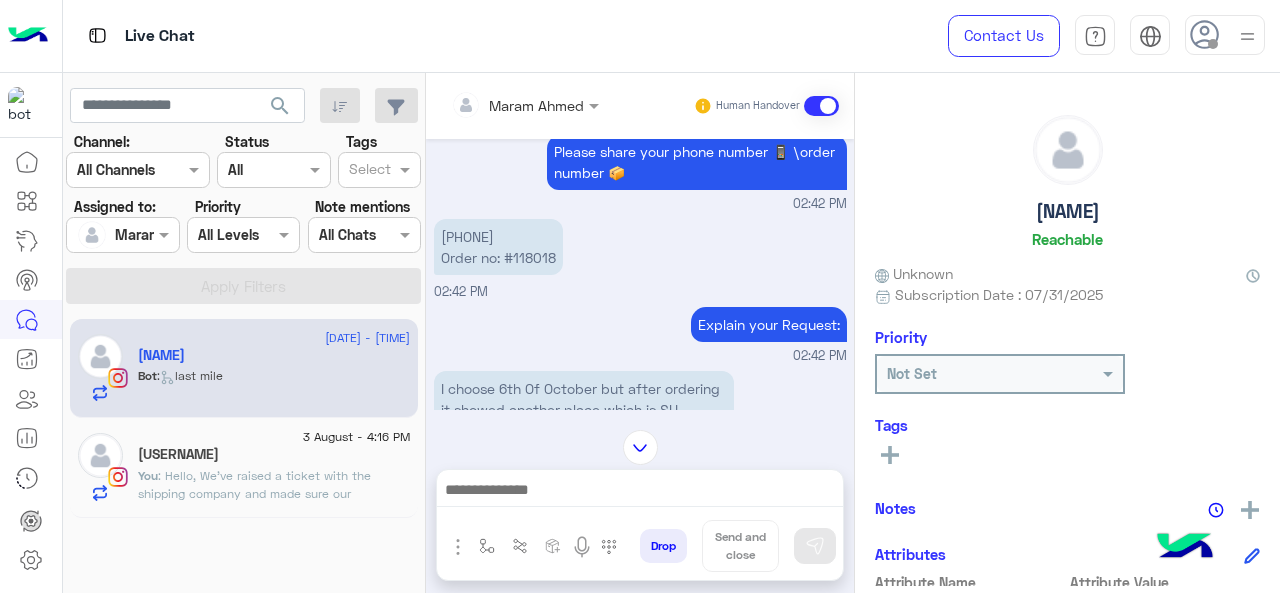 click on "[PHONE] Order no: #[ORDER_NUMBER]" at bounding box center [498, 247] 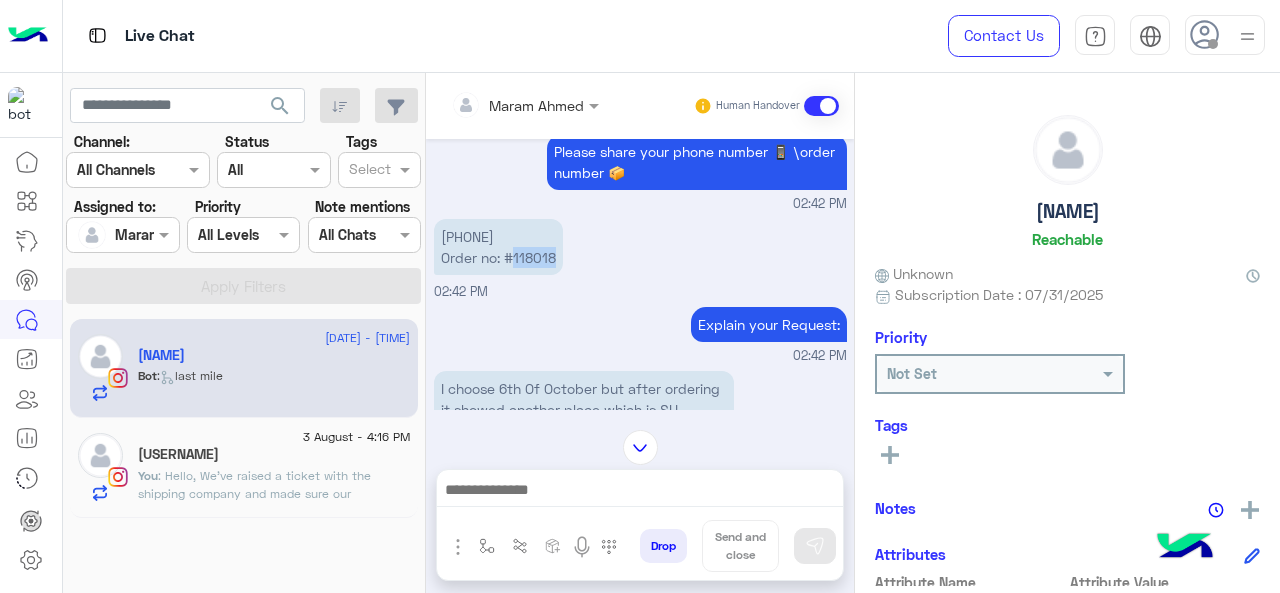 click on "[PHONE] Order no: #[ORDER_NUMBER]" at bounding box center (498, 247) 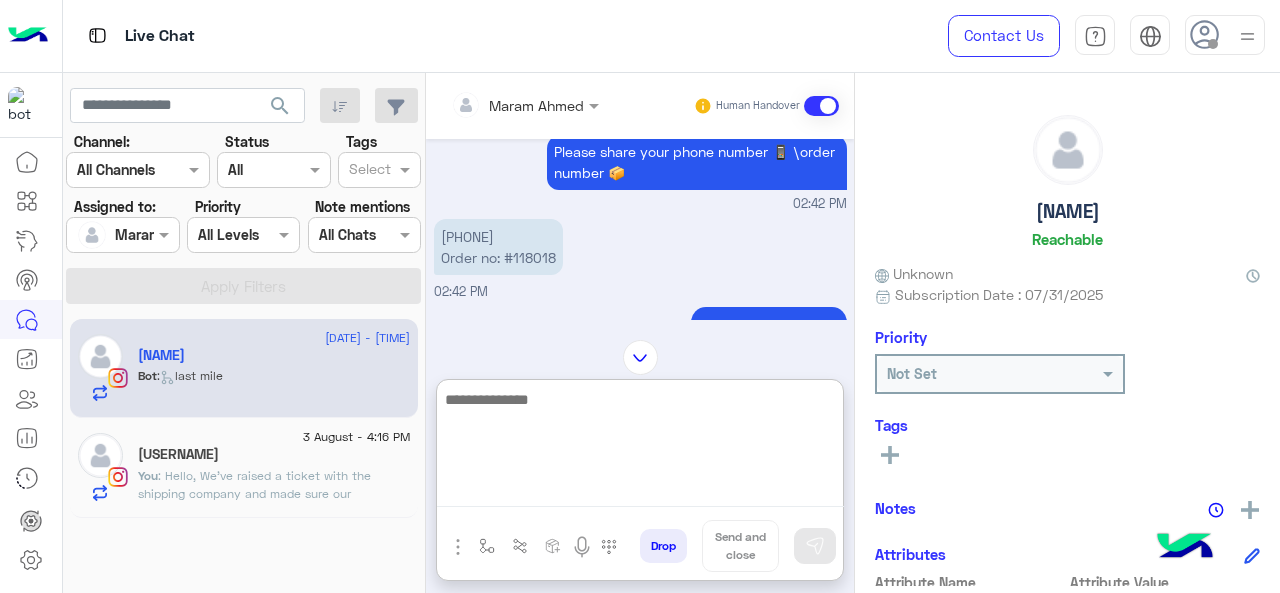 paste on "**********" 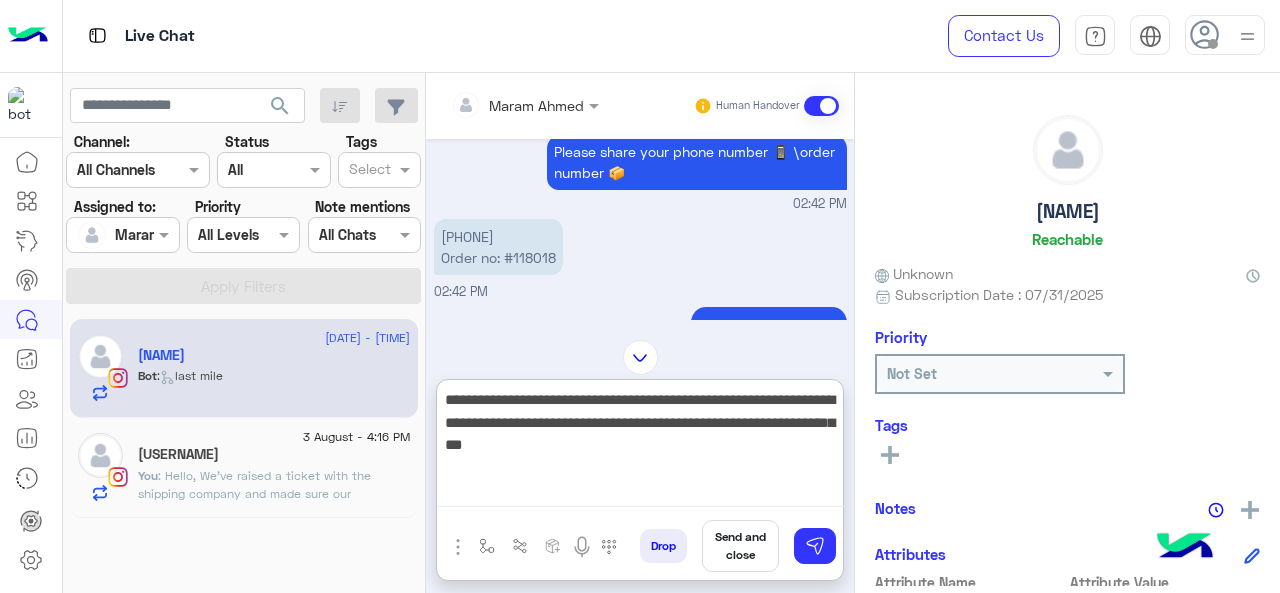 click on "**********" at bounding box center (640, 447) 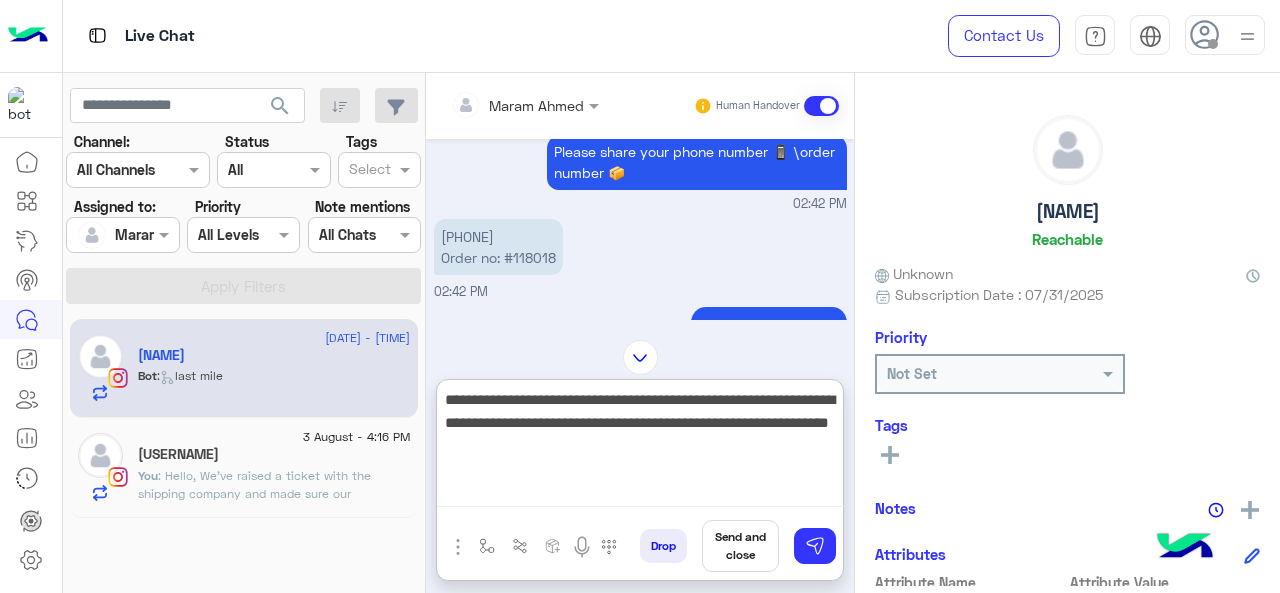click on "**********" at bounding box center (640, 447) 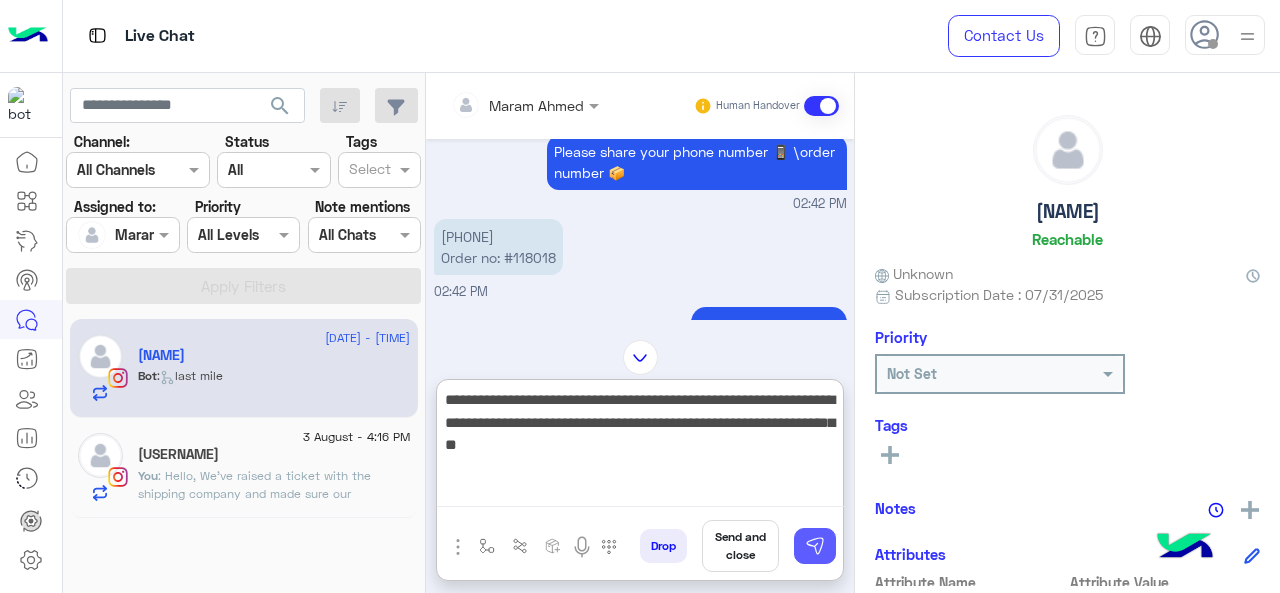 type on "**********" 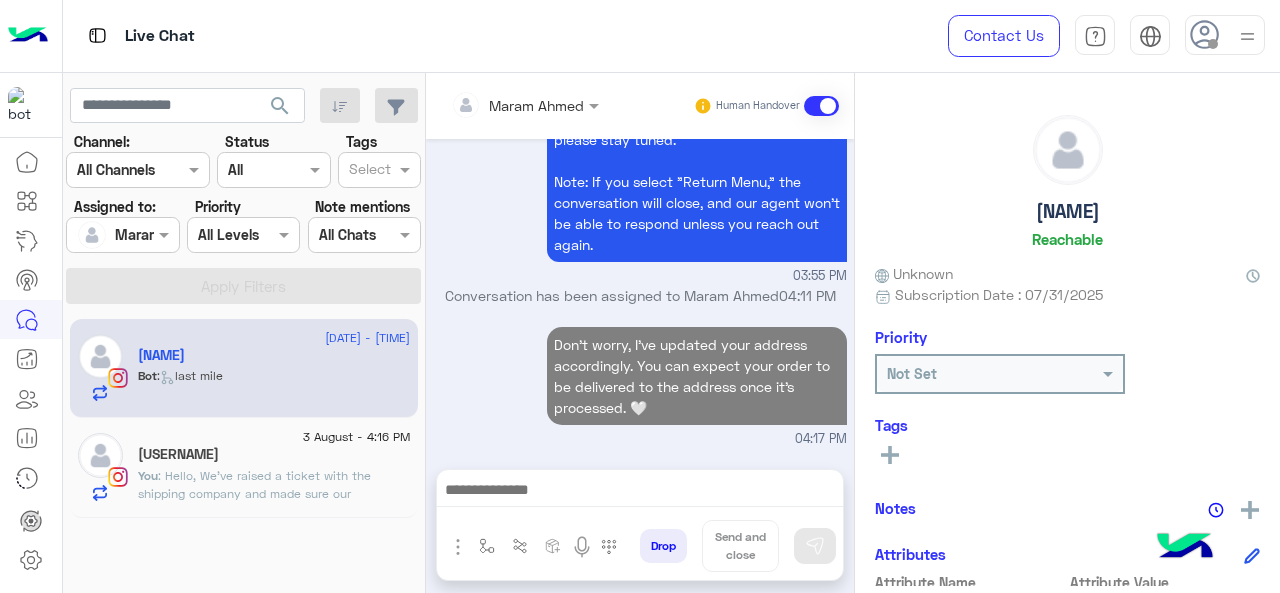 scroll, scrollTop: 3202, scrollLeft: 0, axis: vertical 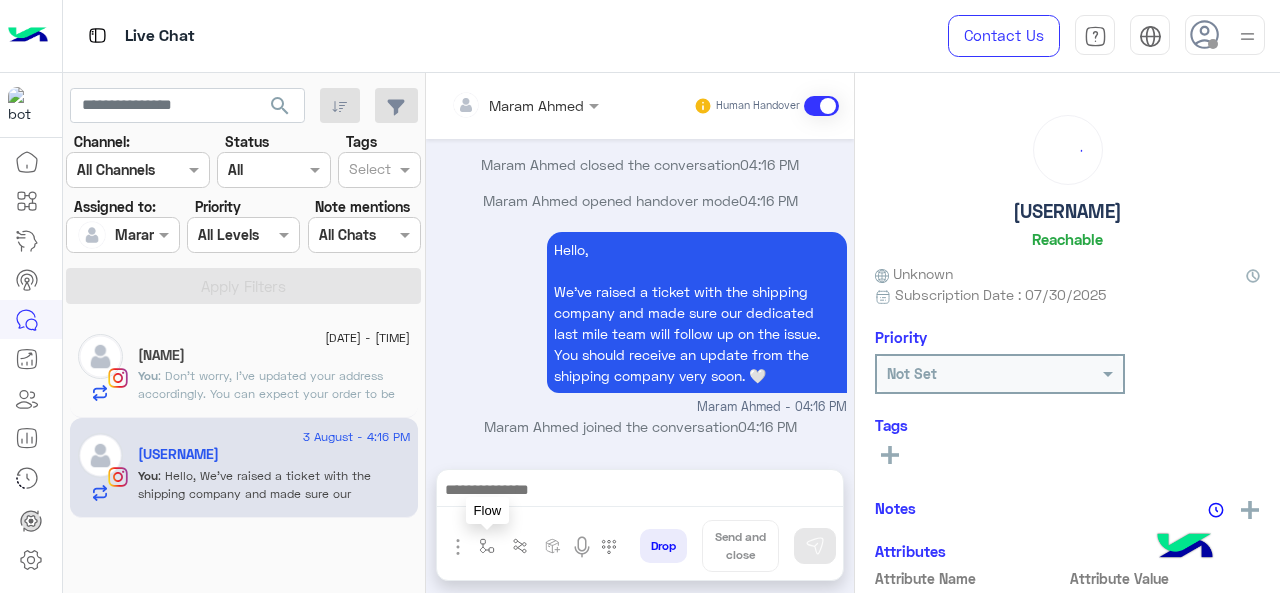click at bounding box center [487, 546] 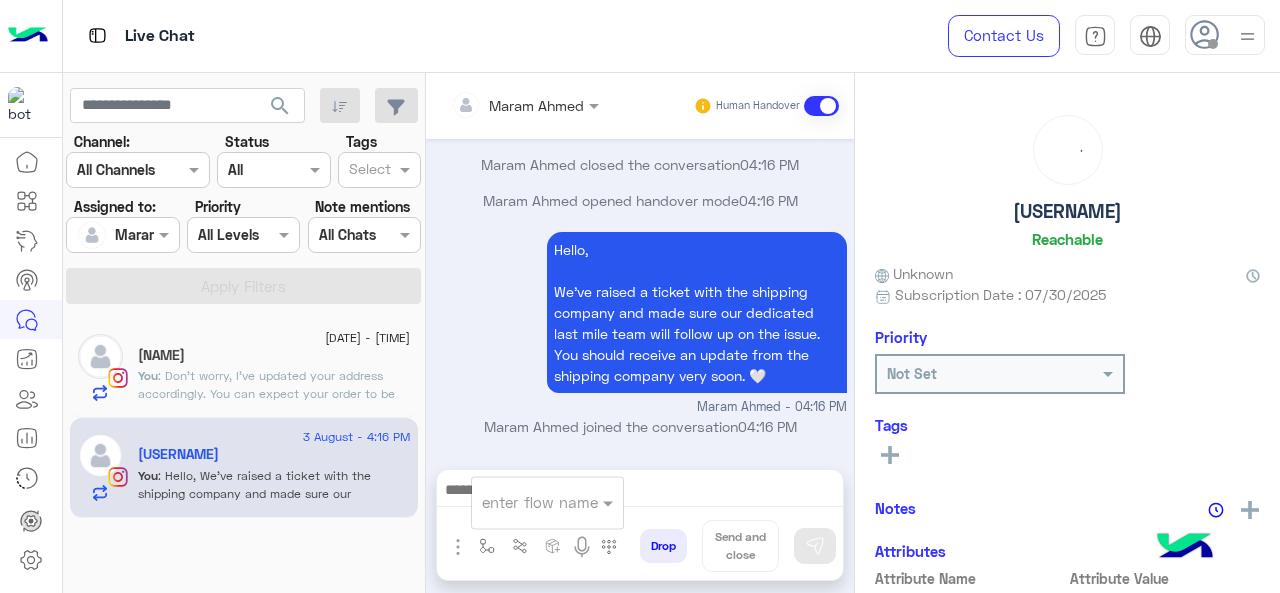 click at bounding box center (523, 502) 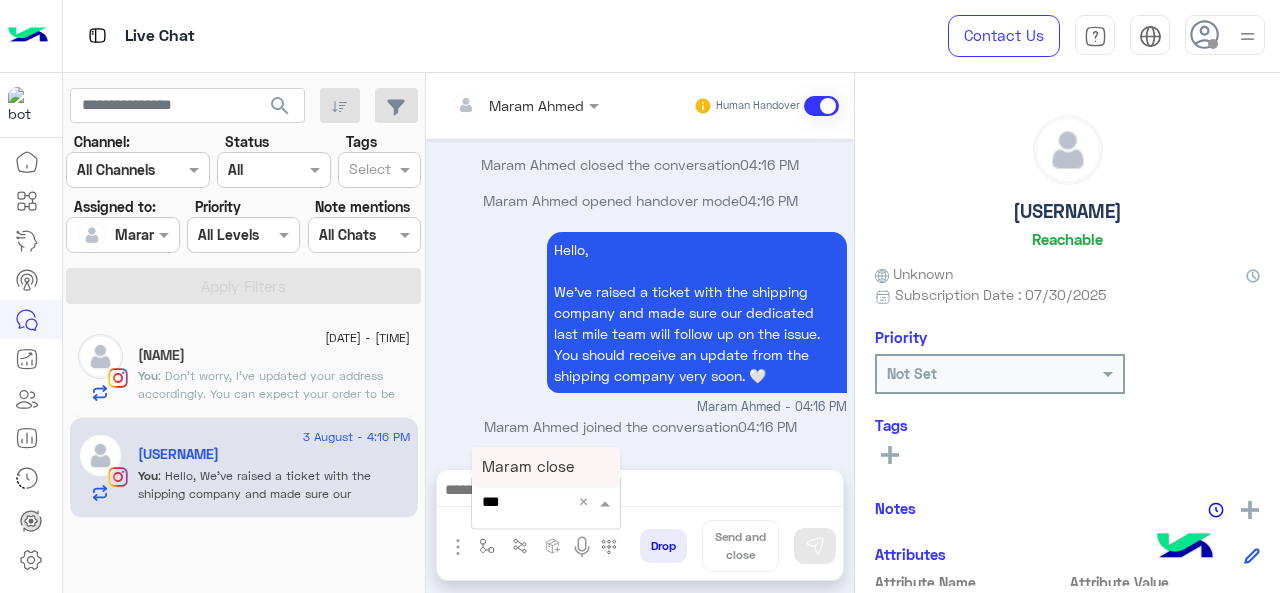 type on "****" 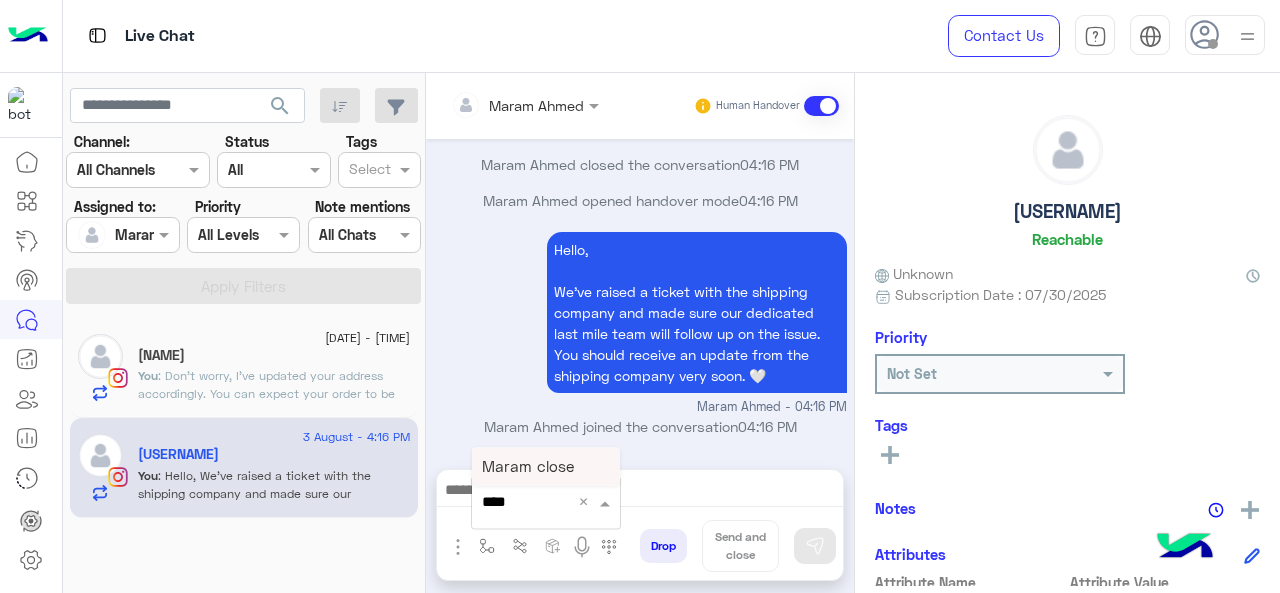 click on "Maram close" at bounding box center [528, 466] 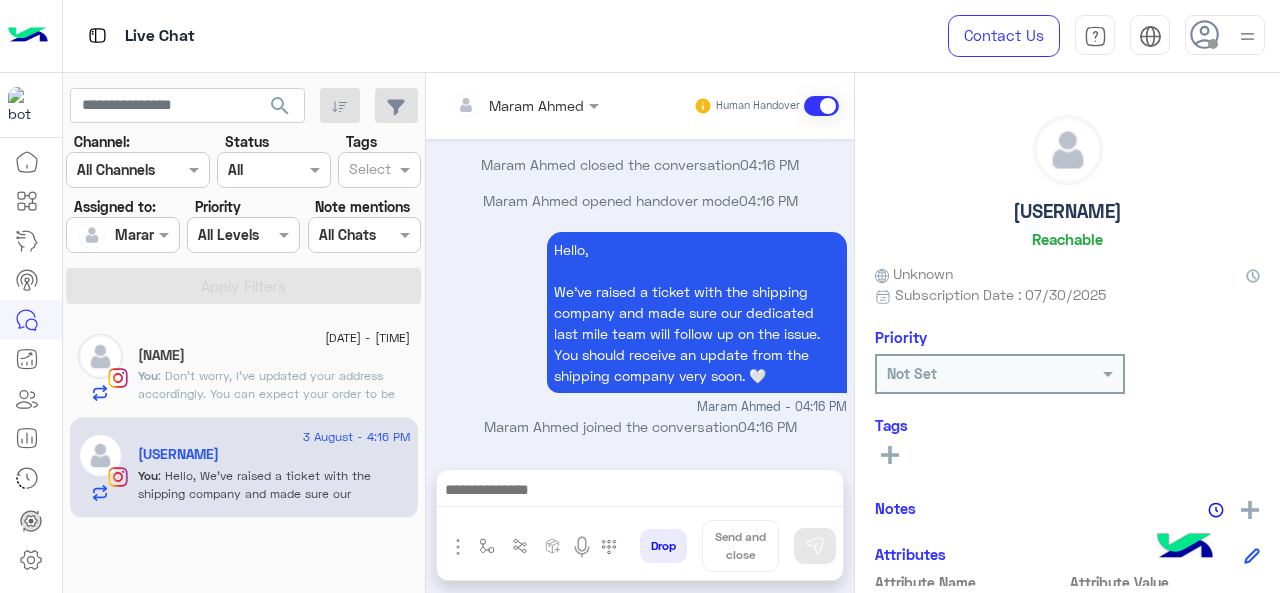 type on "**********" 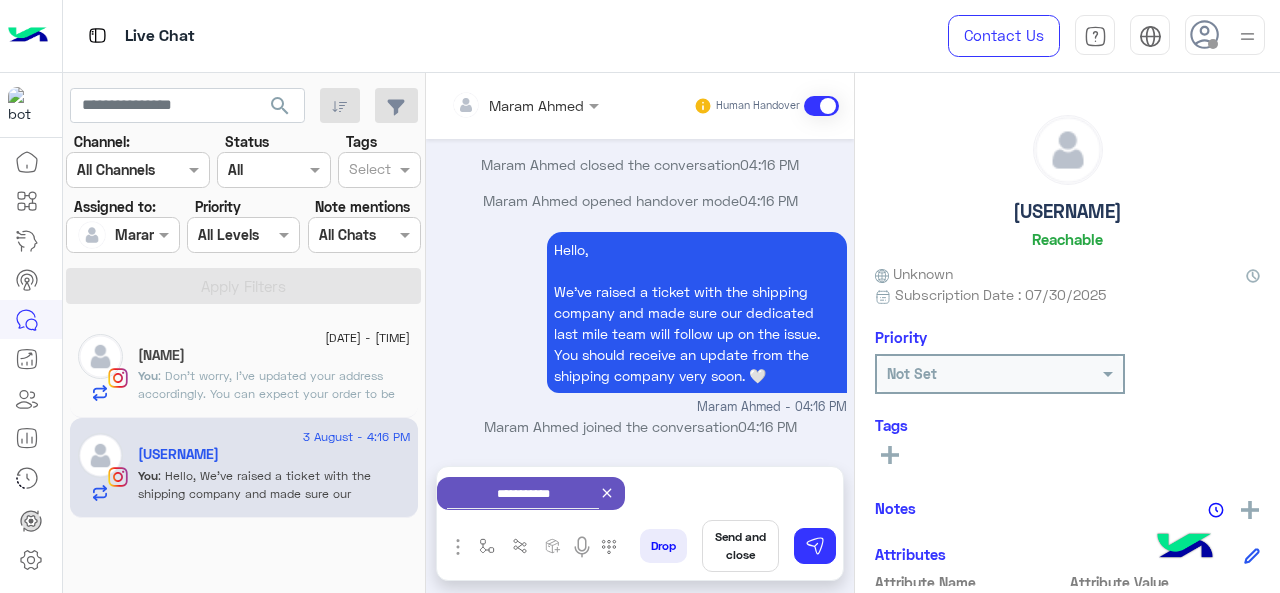 click on "Send and close" at bounding box center [740, 546] 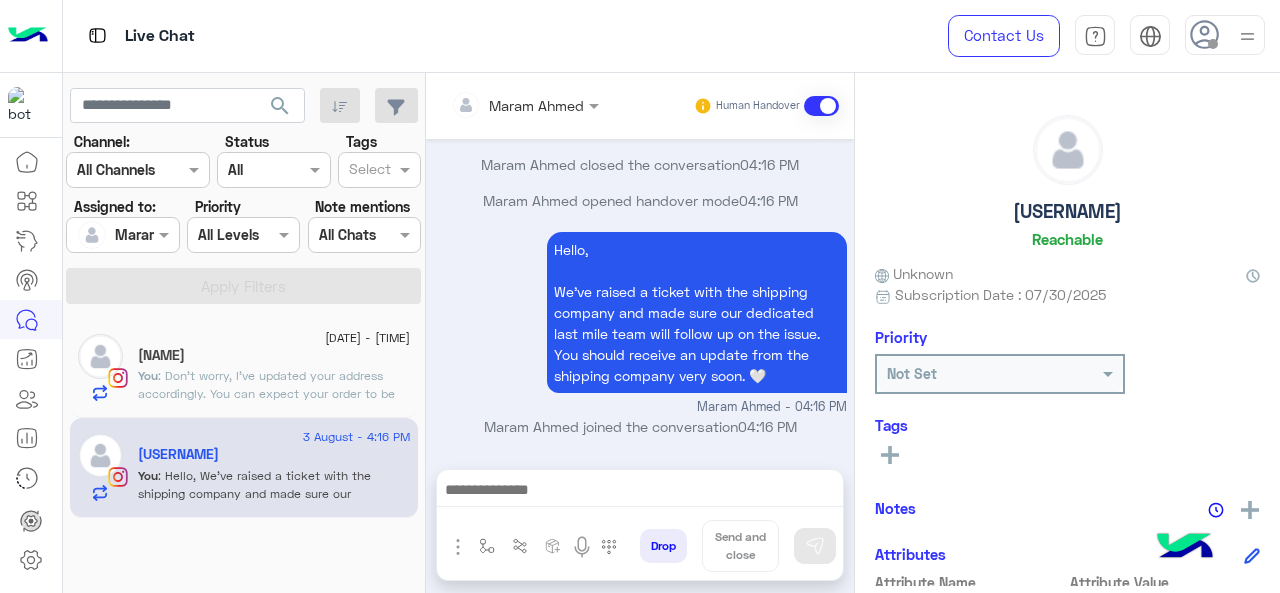 scroll, scrollTop: 642, scrollLeft: 0, axis: vertical 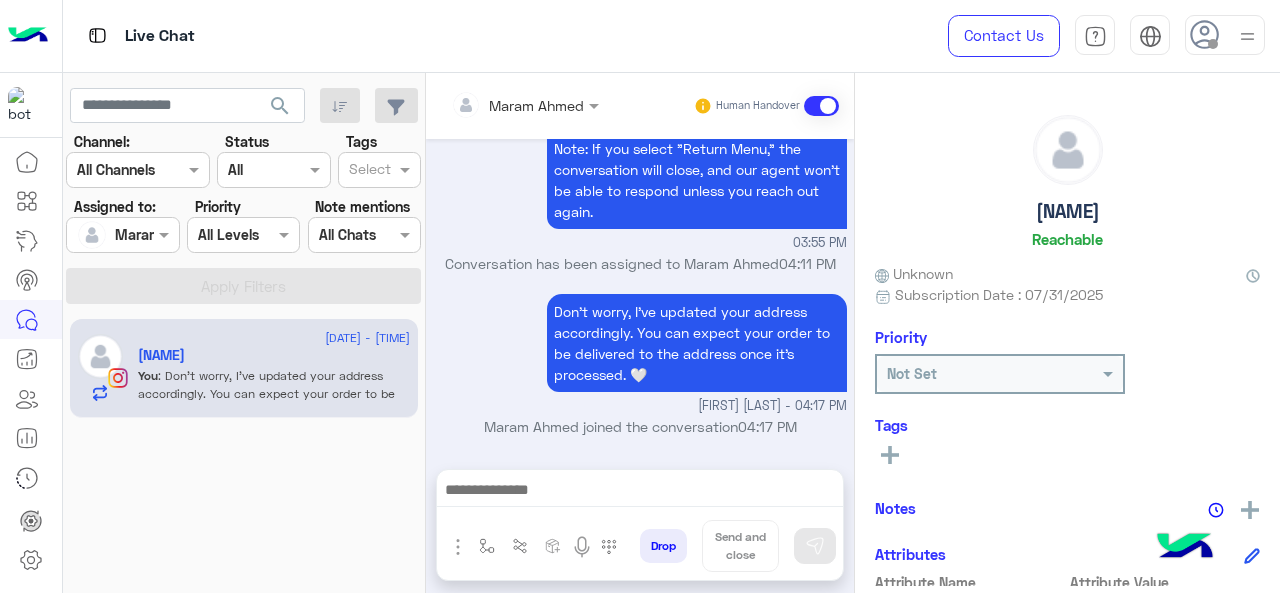 click on "3 August - 4:17 PM  منة    You  : Don't worry, I've updated your address accordingly. You can expect your order to be delivered to the address once it's processed. 🤍" 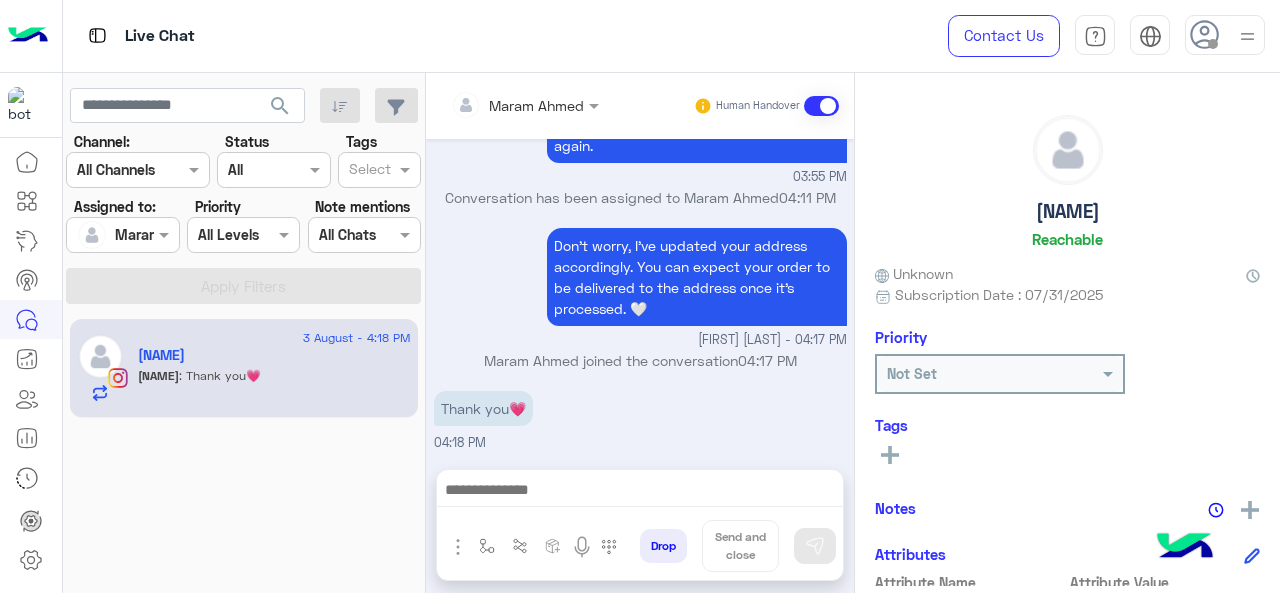 click on "[DATE] - [TIME] [NAME]   [NAME] : Thank you💗" 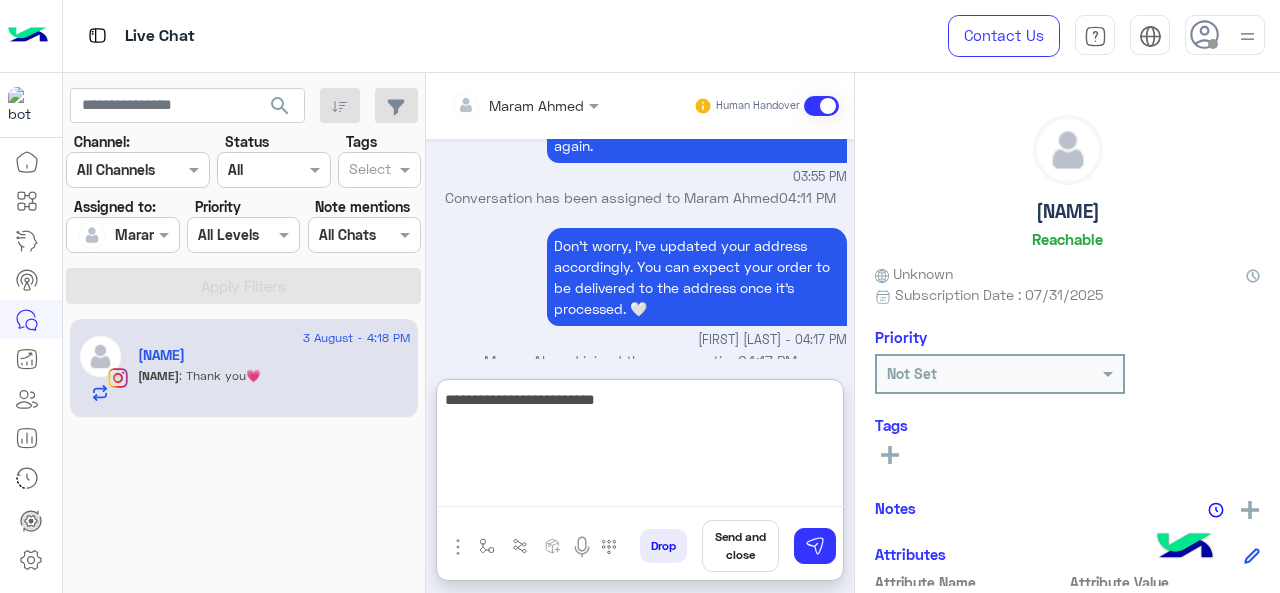 type on "**********" 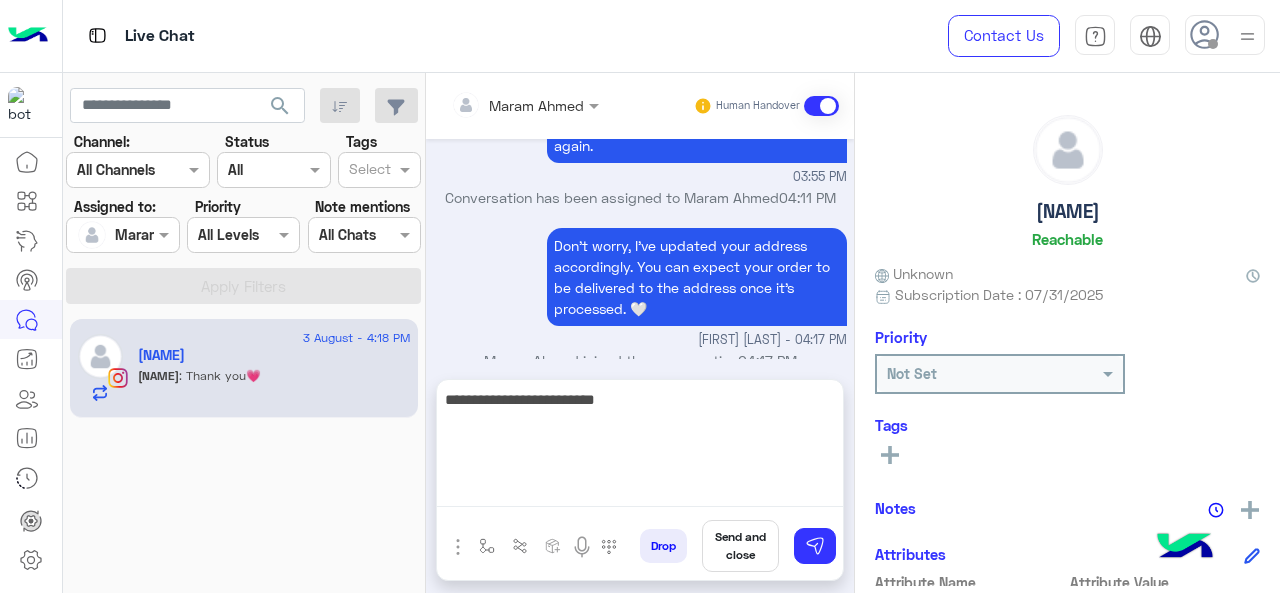 click on "Send and close" at bounding box center (740, 546) 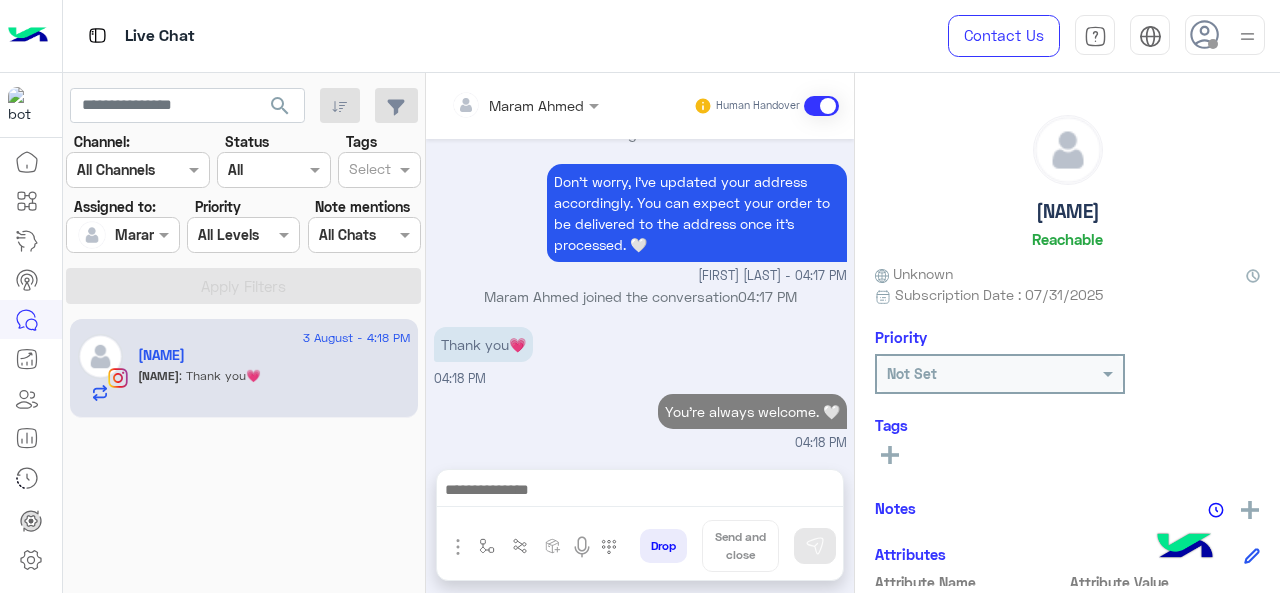scroll, scrollTop: 1014, scrollLeft: 0, axis: vertical 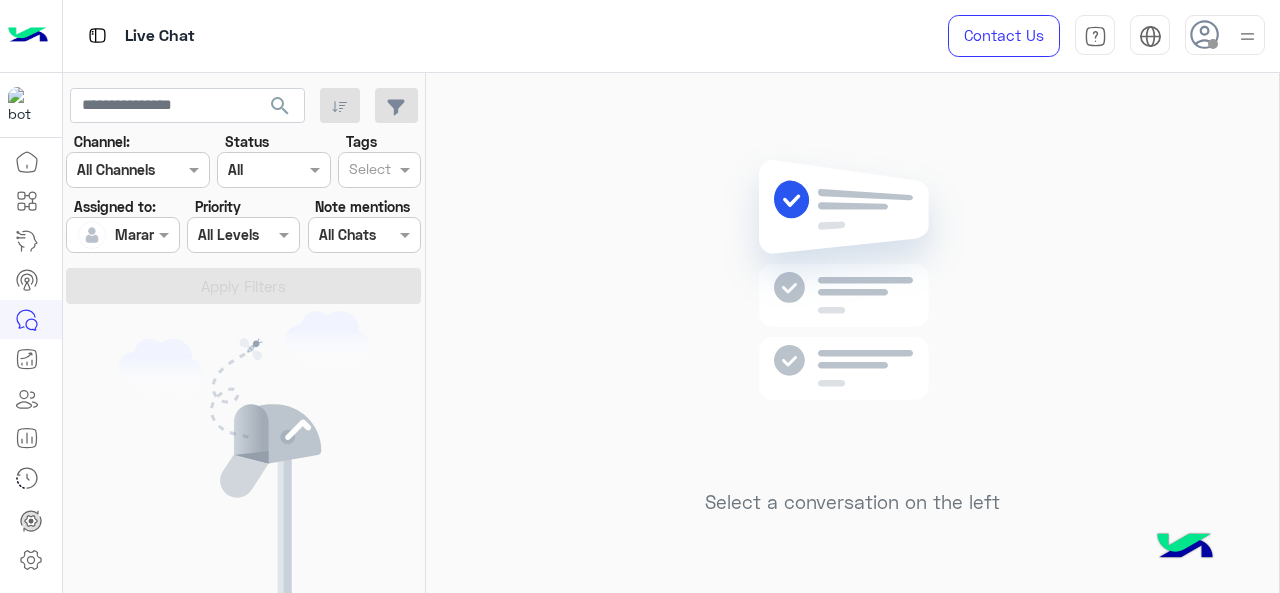 click on "Select a conversation on the left" 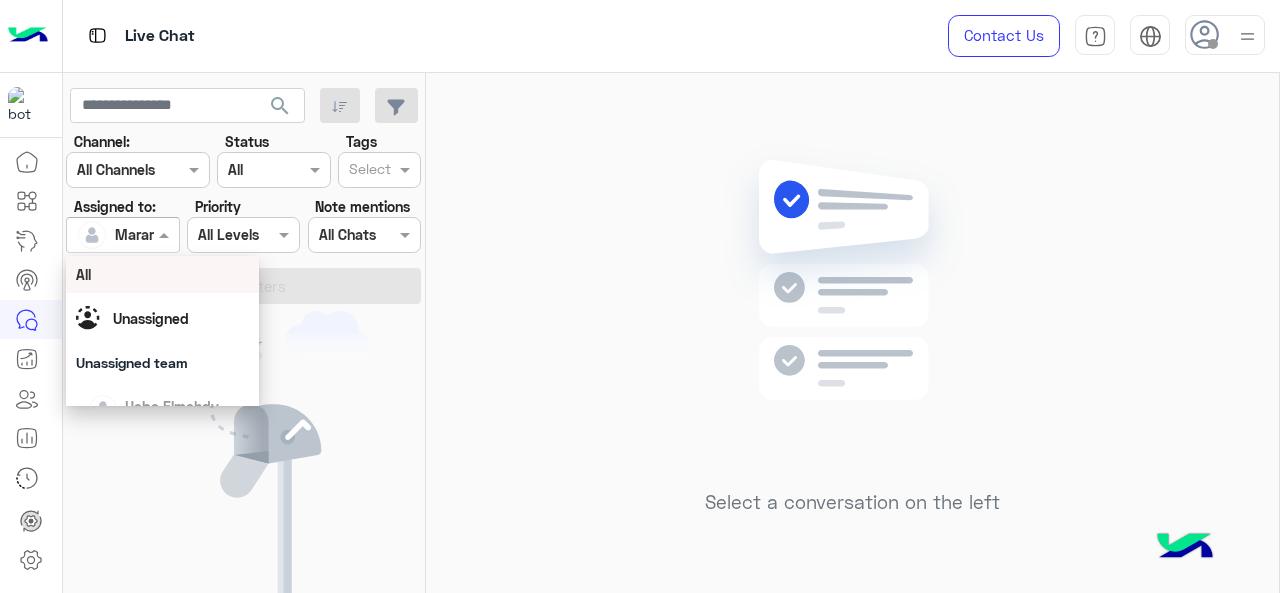 scroll, scrollTop: 341, scrollLeft: 0, axis: vertical 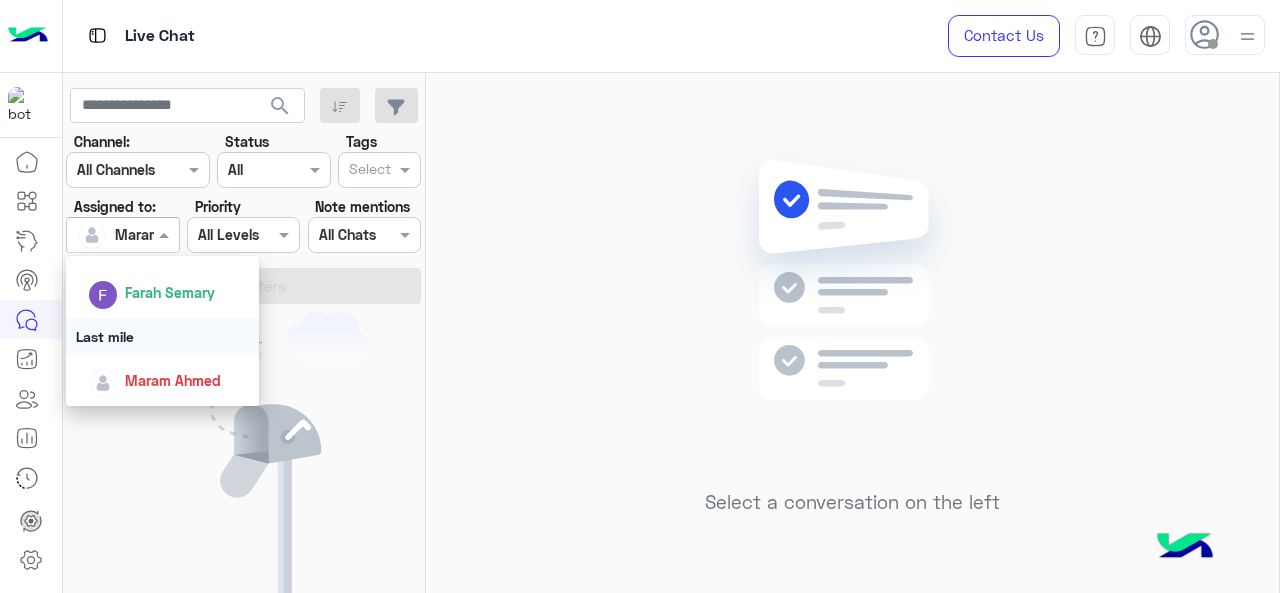 click on "Last mile" at bounding box center (163, 336) 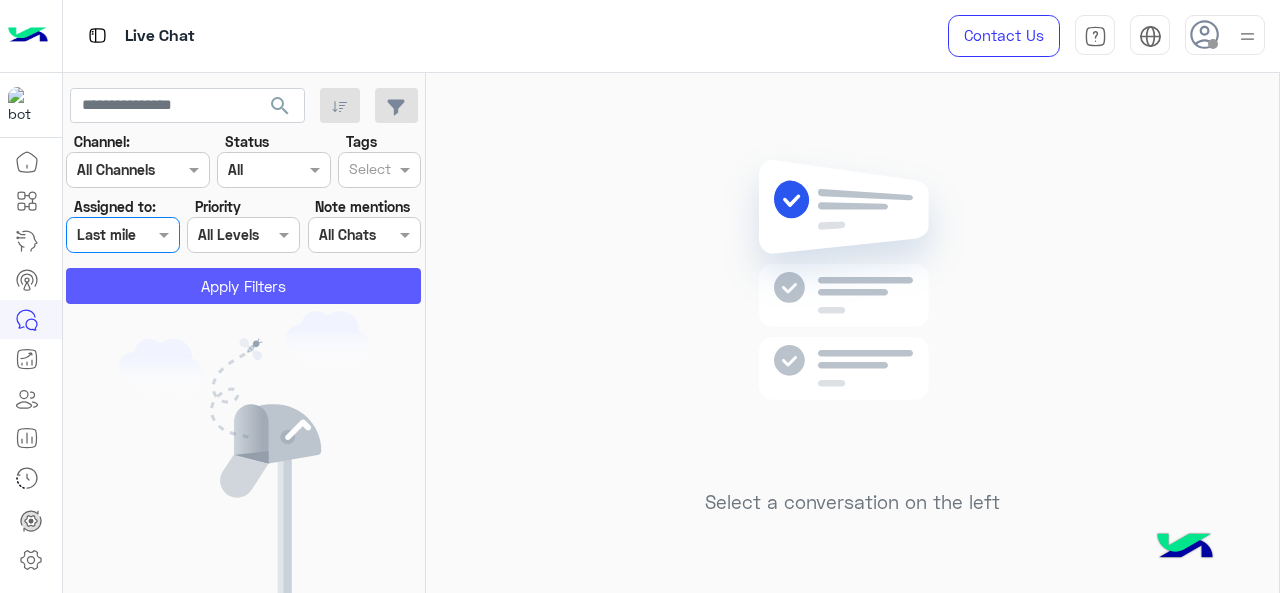 click on "Apply Filters" 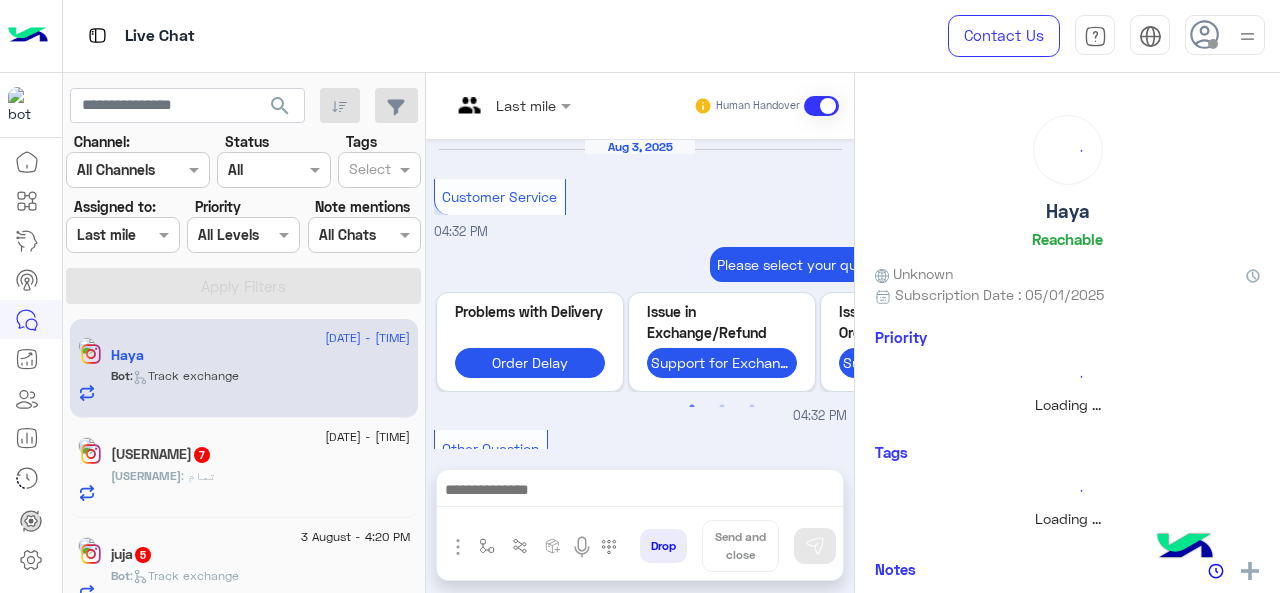 scroll, scrollTop: 848, scrollLeft: 0, axis: vertical 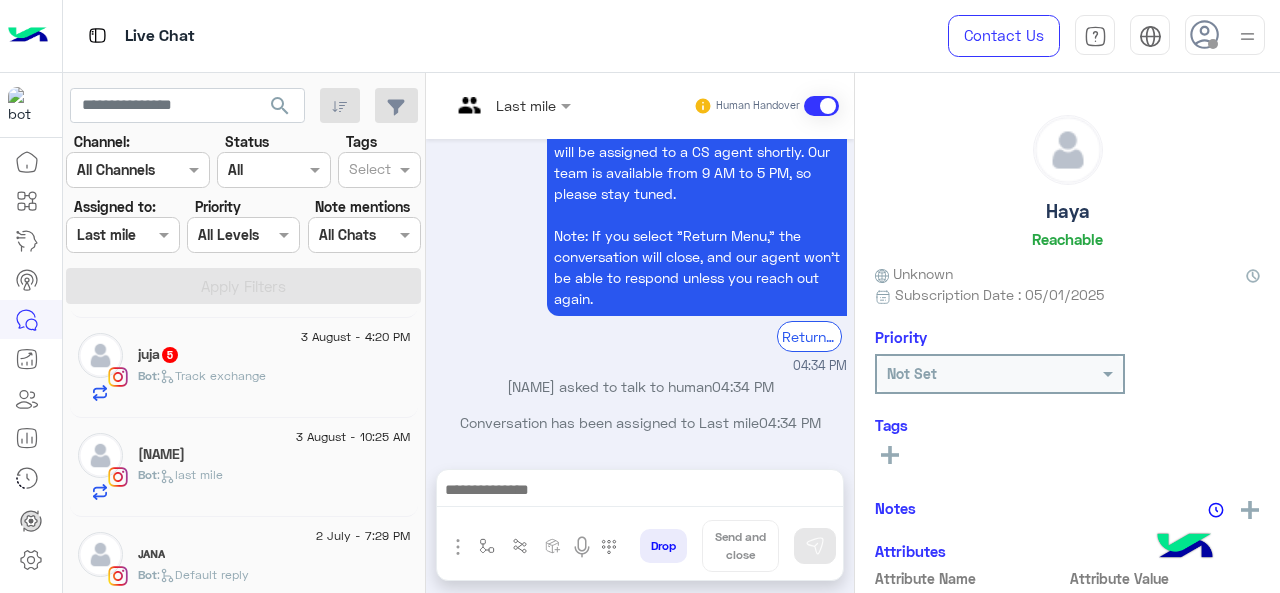 click on ":   Track exchange" 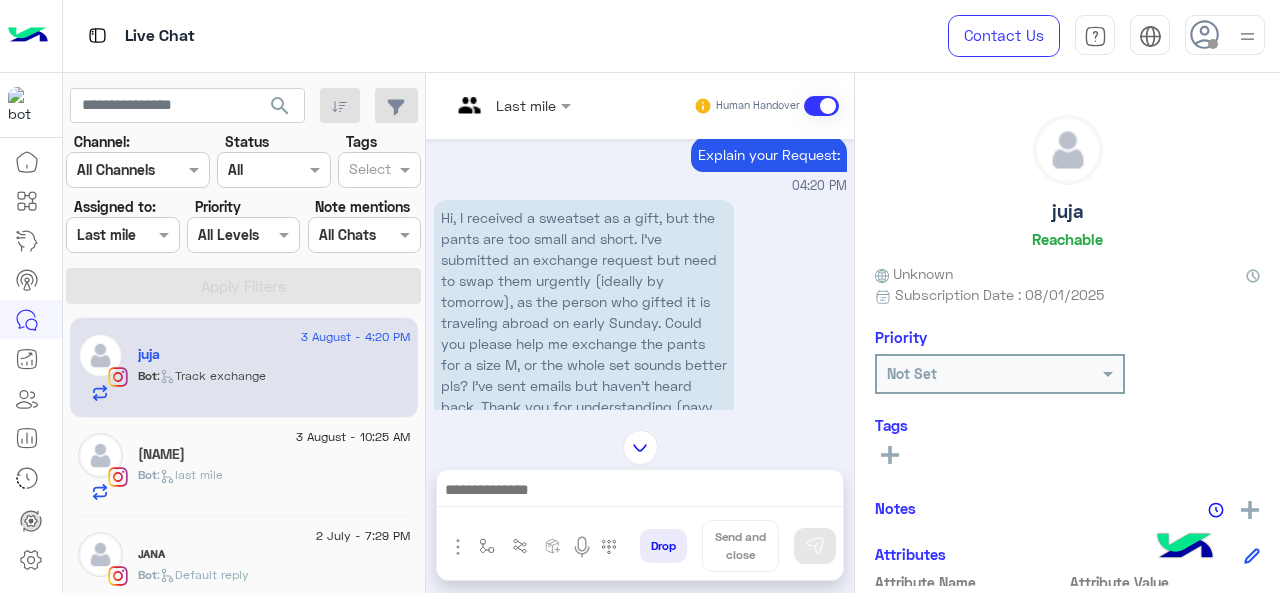scroll, scrollTop: 695, scrollLeft: 0, axis: vertical 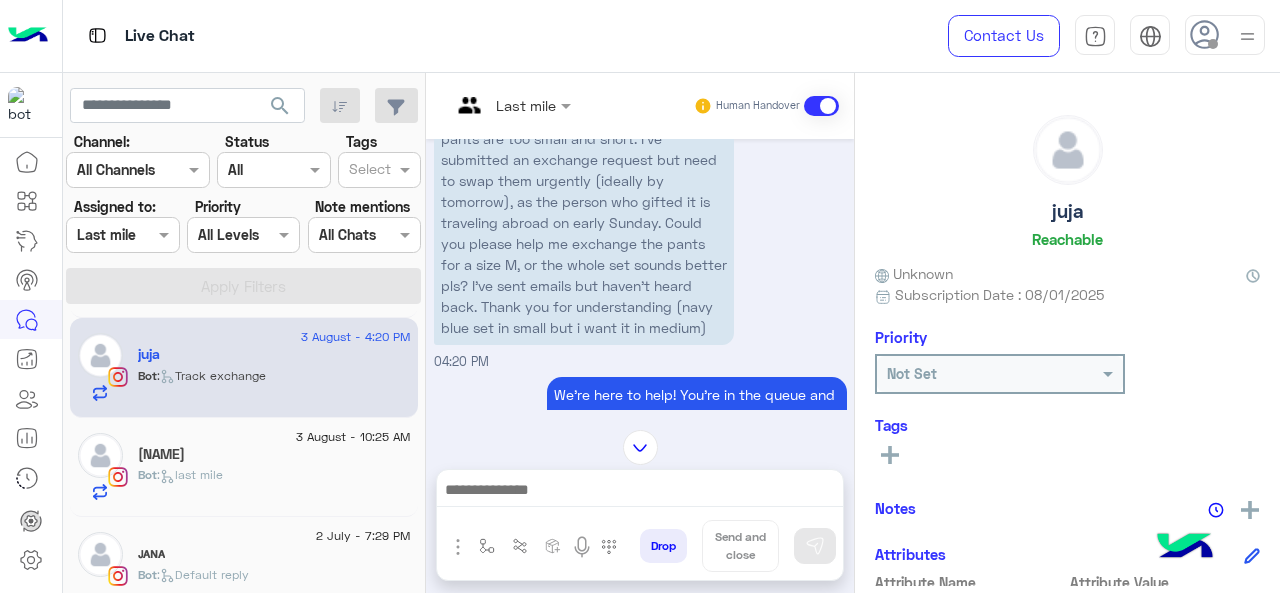 click at bounding box center [511, 104] 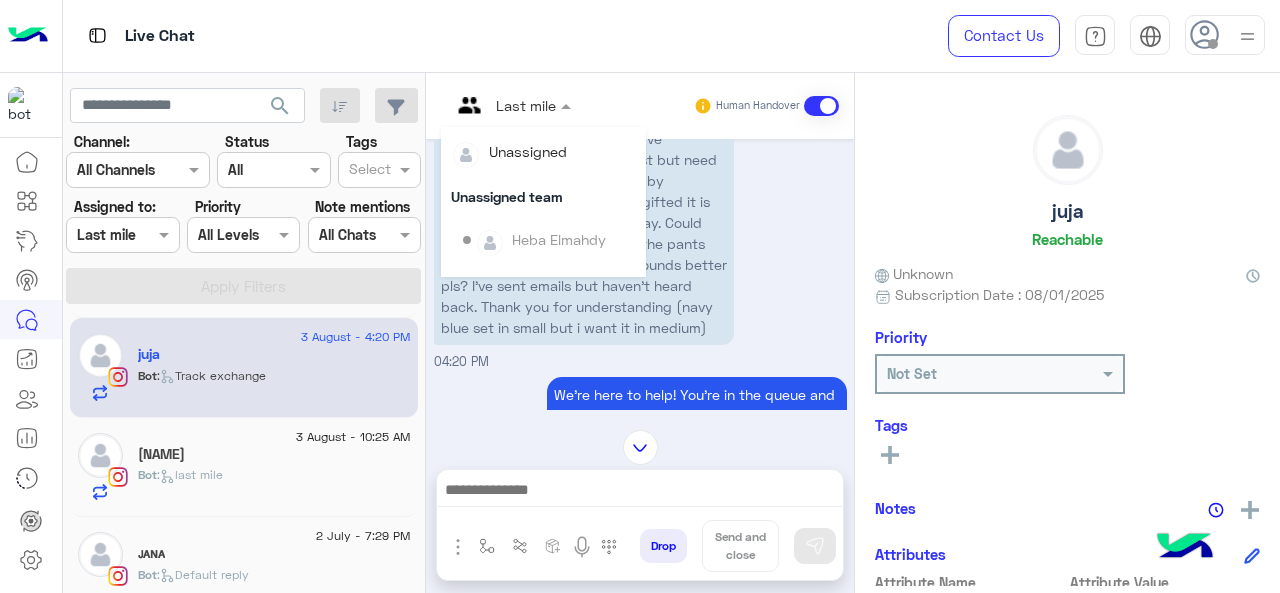 scroll, scrollTop: 252, scrollLeft: 0, axis: vertical 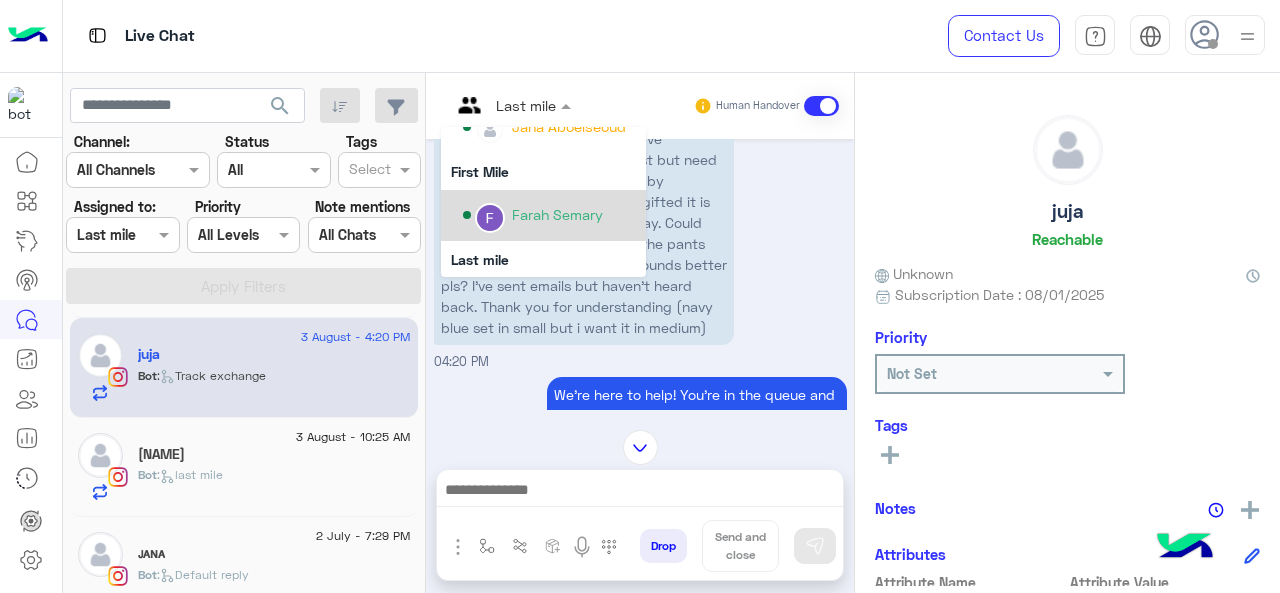 click on "Farah Semary" at bounding box center [557, 214] 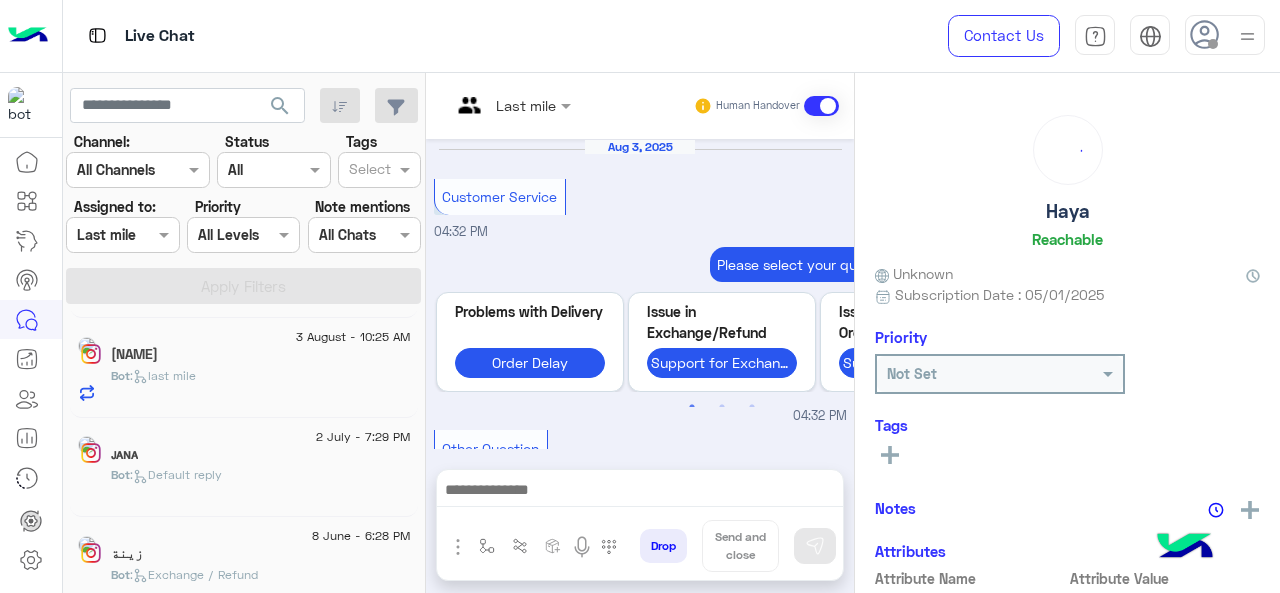 scroll, scrollTop: 848, scrollLeft: 0, axis: vertical 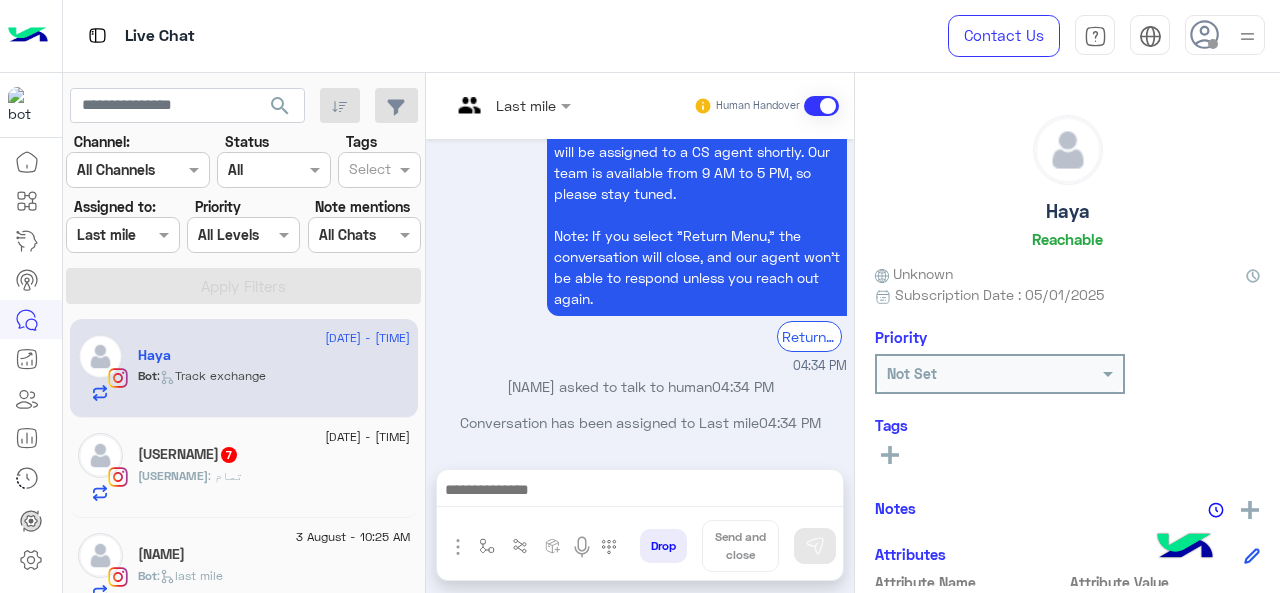 click on "[NAME]   7" 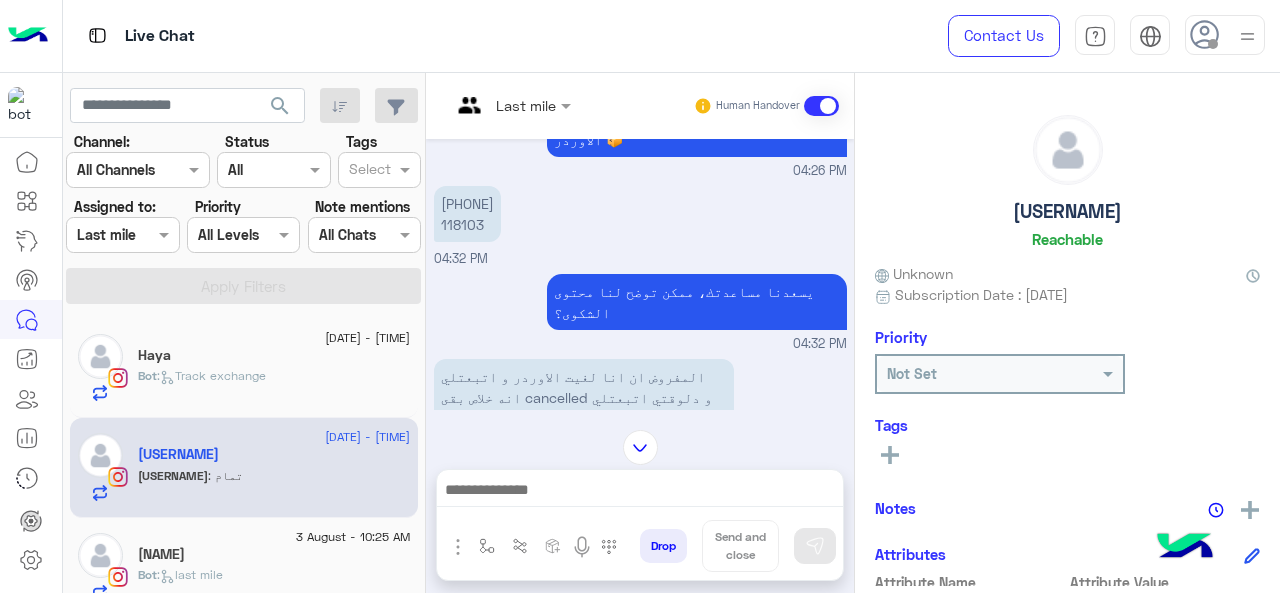 scroll, scrollTop: 405, scrollLeft: 0, axis: vertical 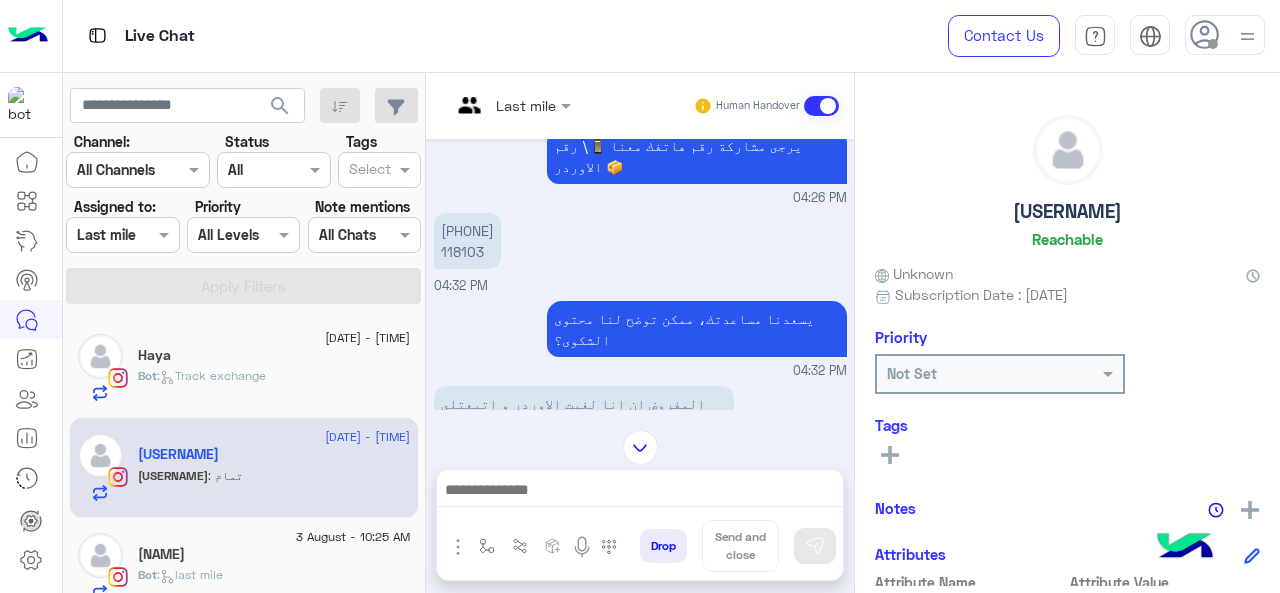 click on "Last mile" at bounding box center [526, 105] 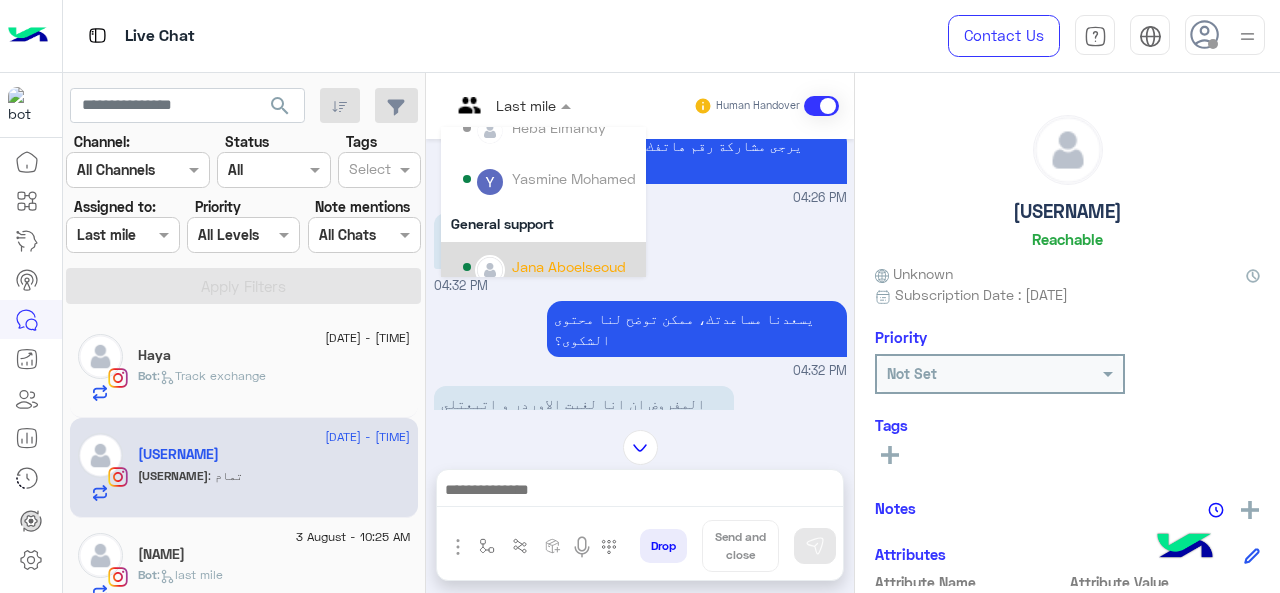 scroll, scrollTop: 200, scrollLeft: 0, axis: vertical 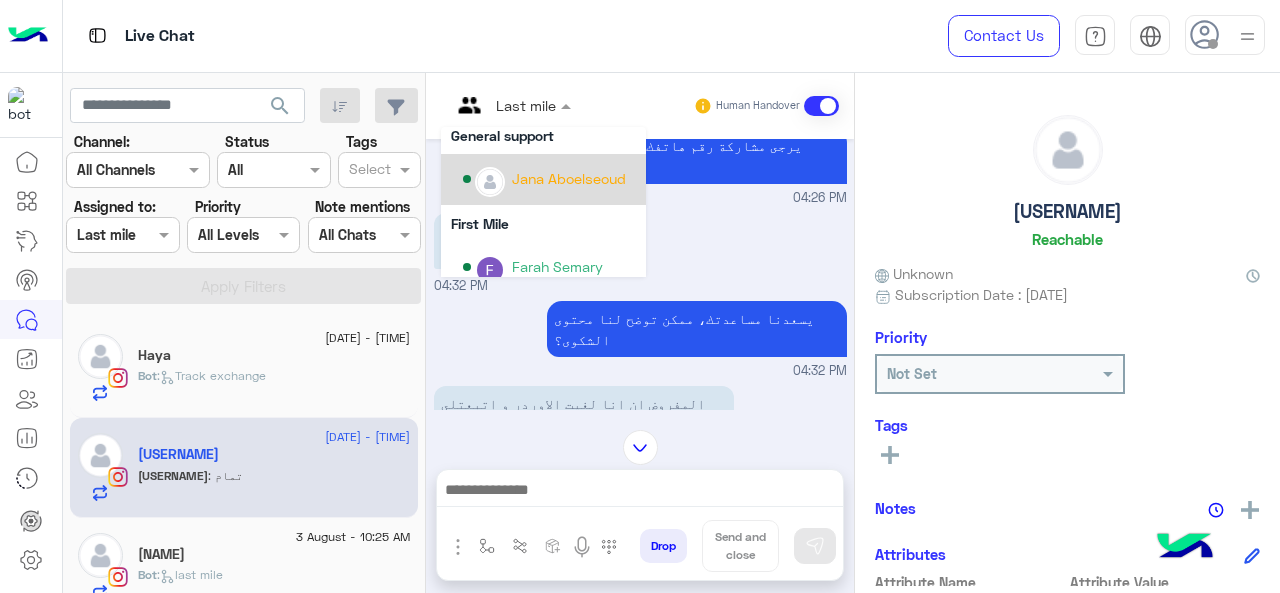 click on "Jana Aboelseoud" at bounding box center [549, 179] 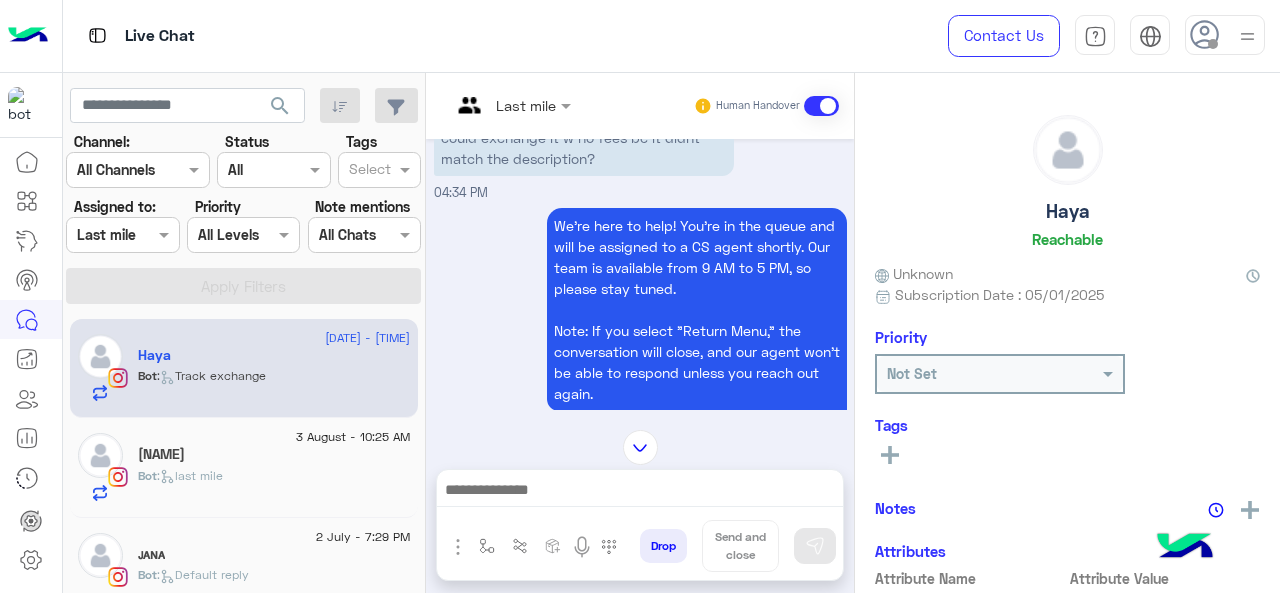 scroll, scrollTop: 648, scrollLeft: 0, axis: vertical 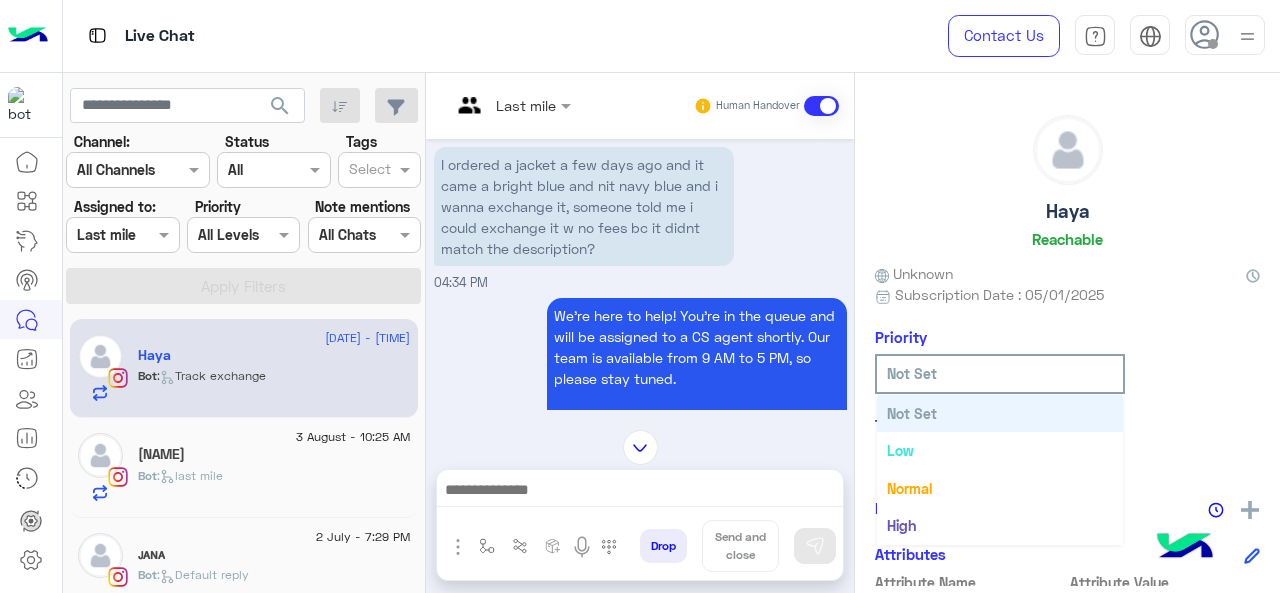 click 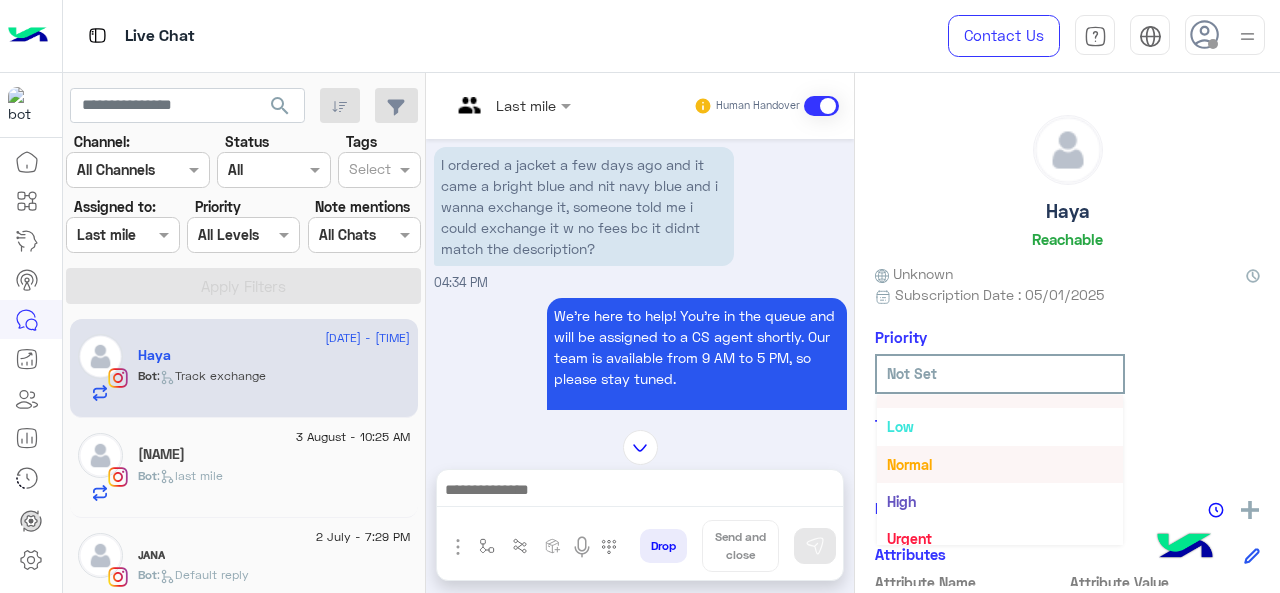 scroll, scrollTop: 36, scrollLeft: 0, axis: vertical 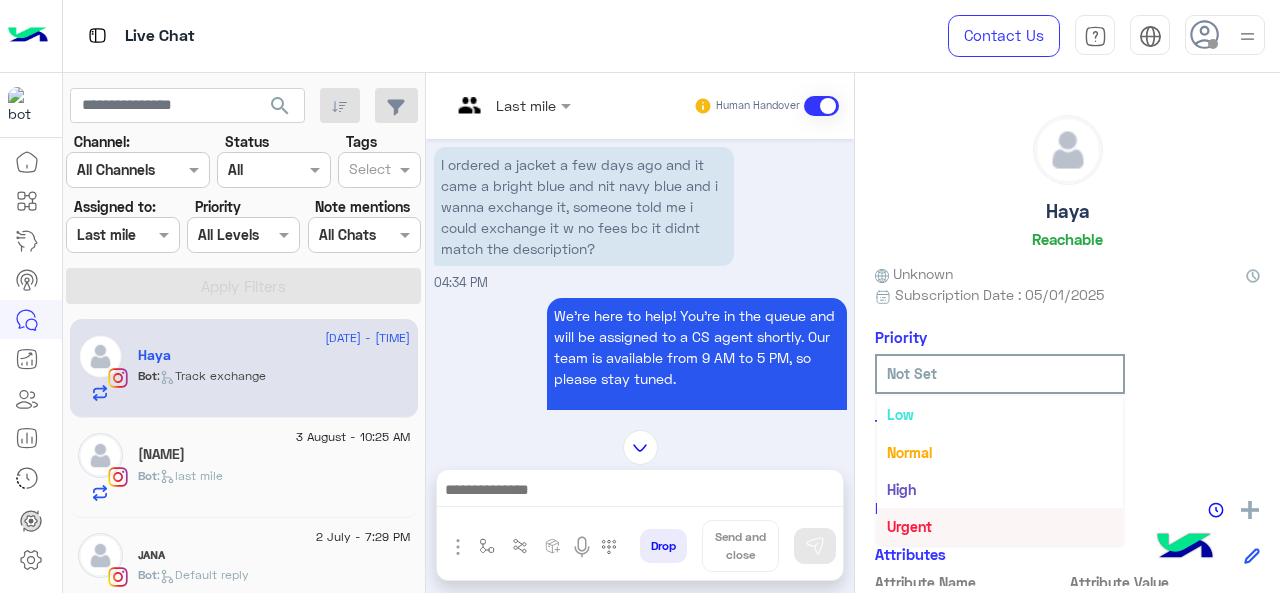 click at bounding box center (487, 105) 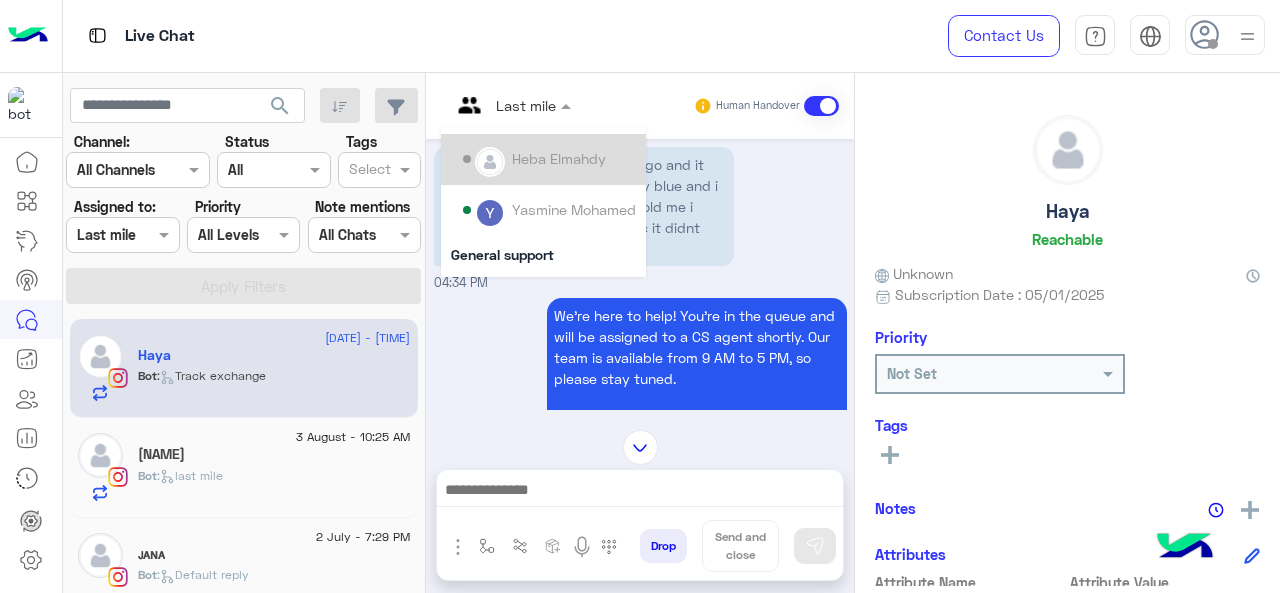 scroll, scrollTop: 200, scrollLeft: 0, axis: vertical 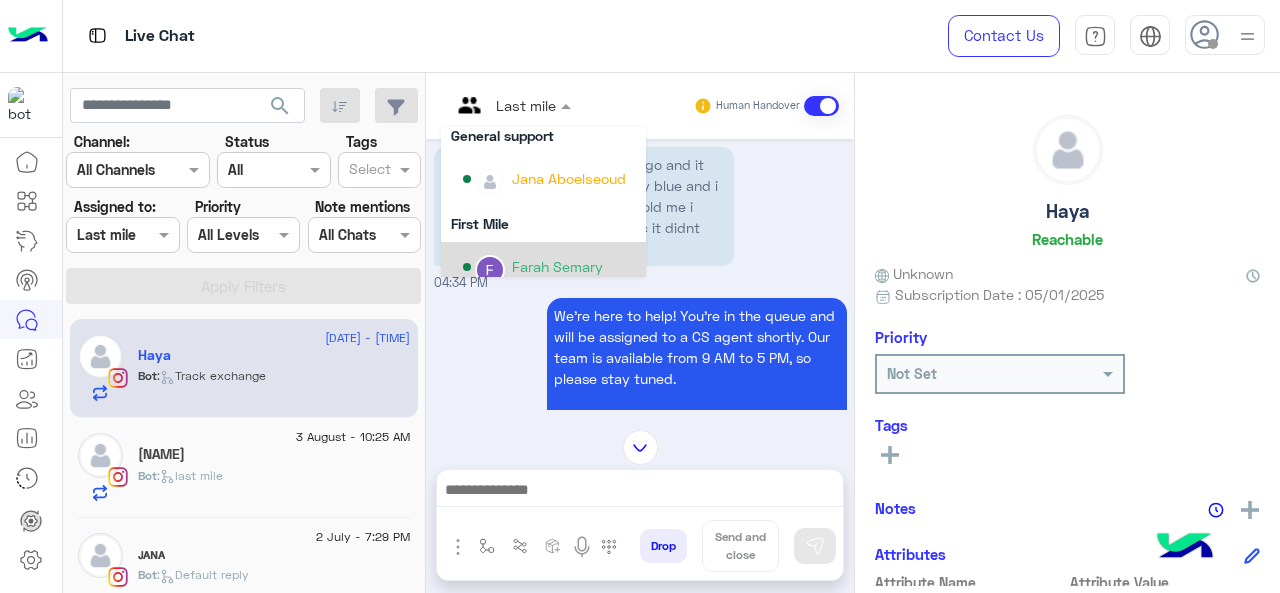 click on "Farah Semary" at bounding box center [557, 266] 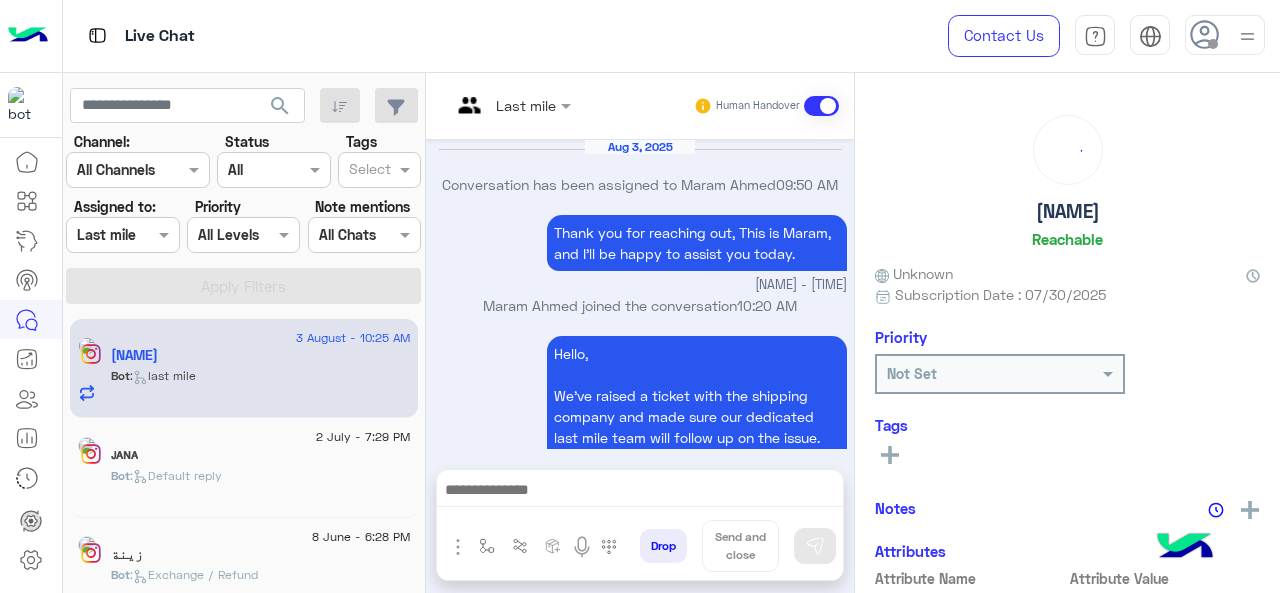 scroll, scrollTop: 760, scrollLeft: 0, axis: vertical 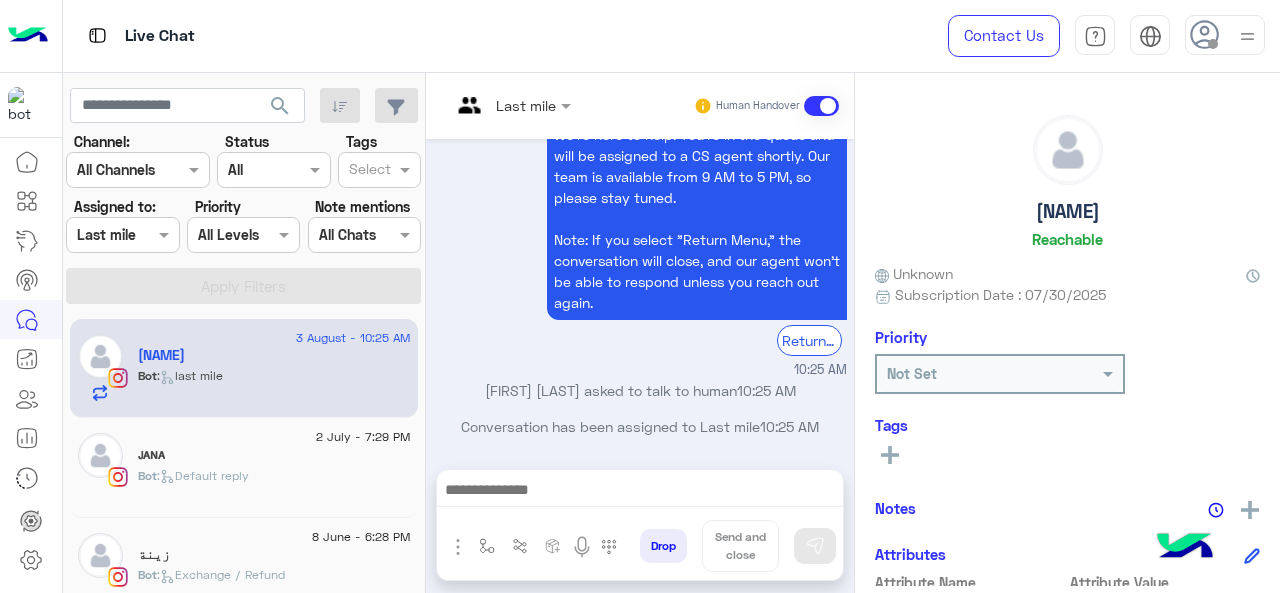 click at bounding box center [122, 234] 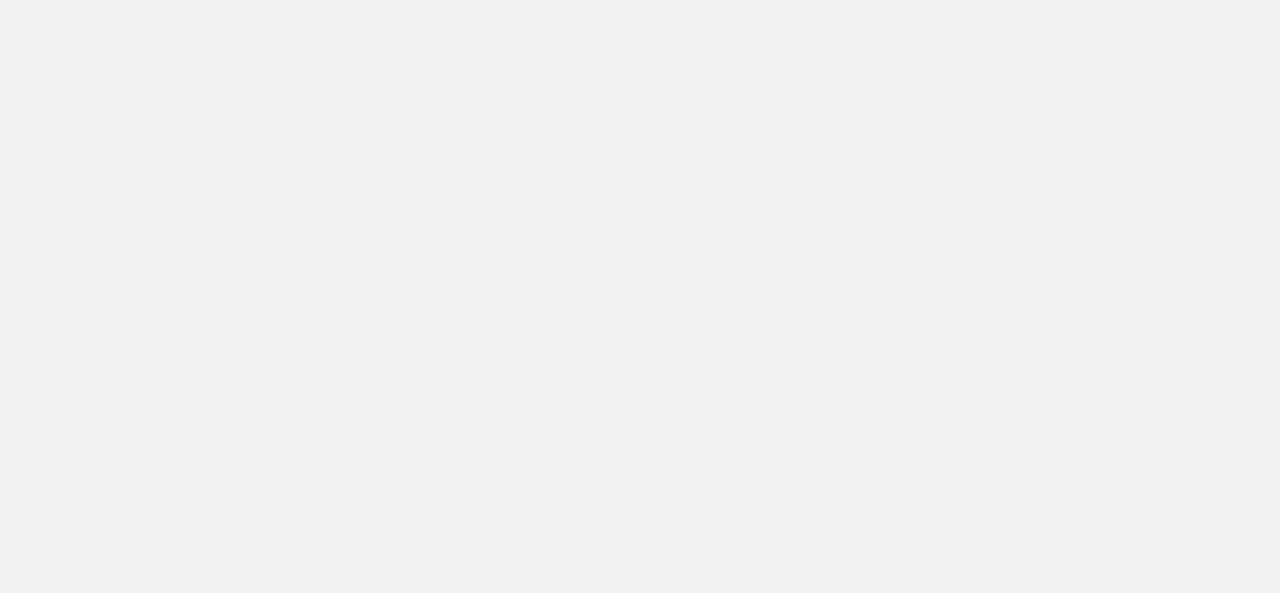 scroll, scrollTop: 0, scrollLeft: 0, axis: both 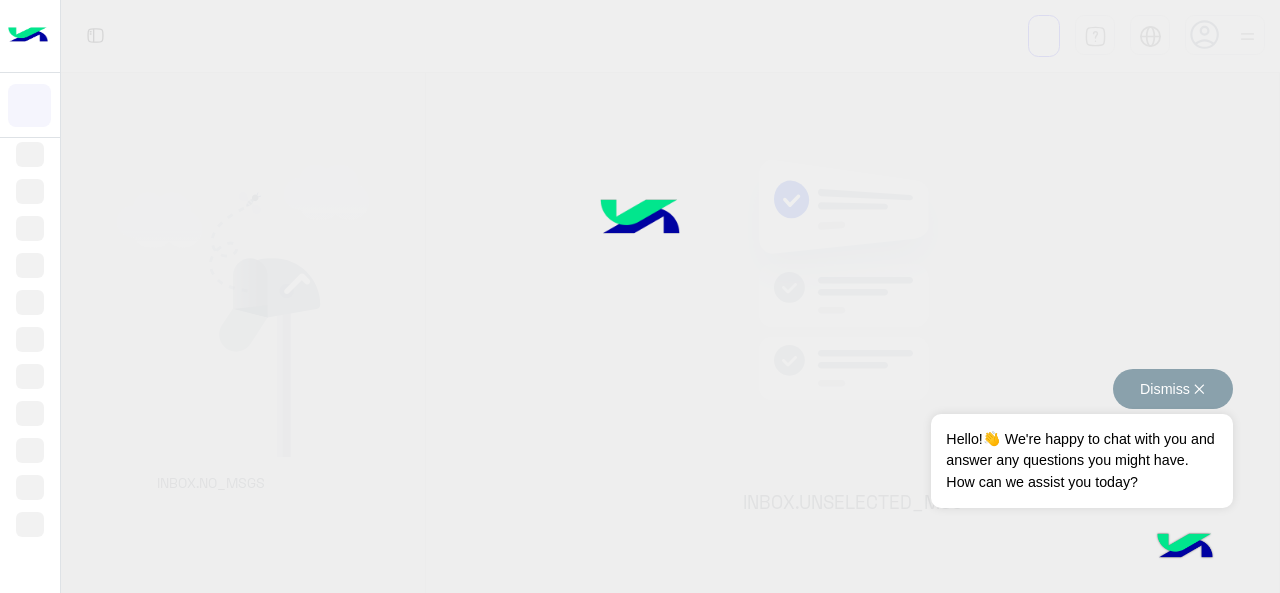 click on "Dismiss ✕" at bounding box center (1173, 389) 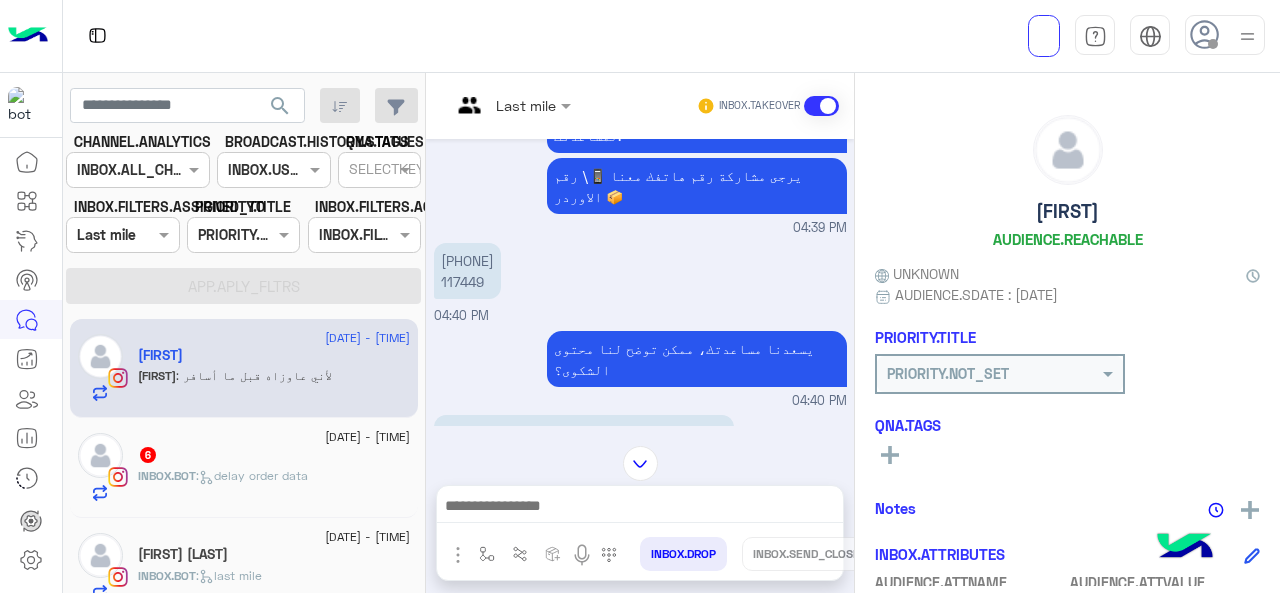 scroll, scrollTop: 427, scrollLeft: 0, axis: vertical 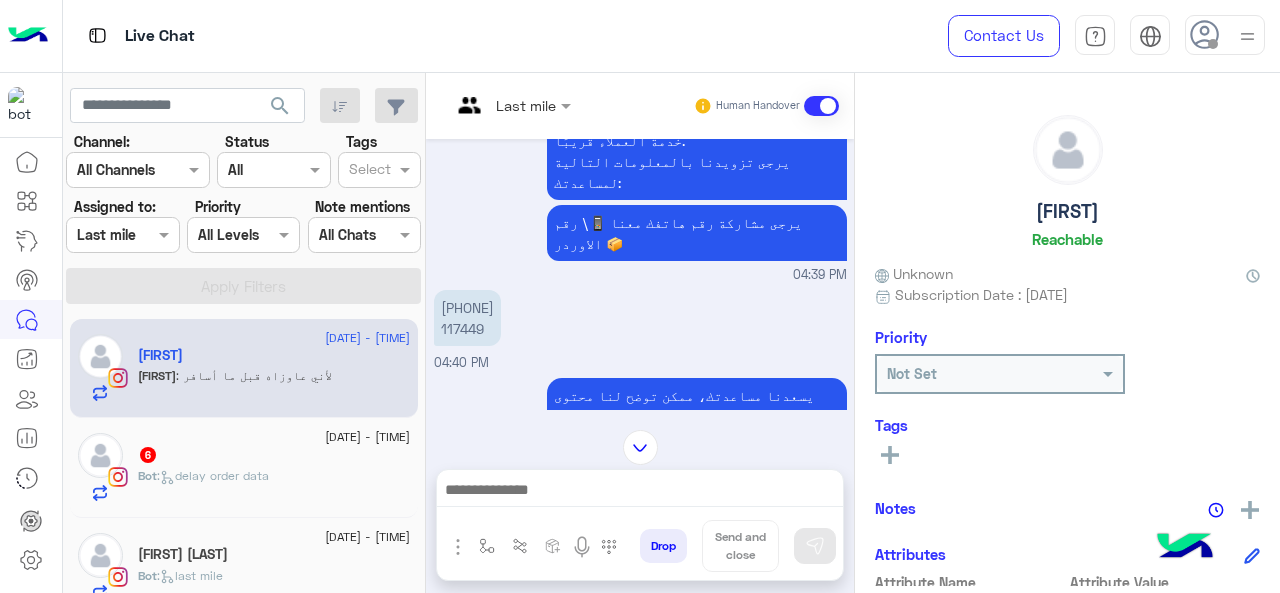 click on "6" 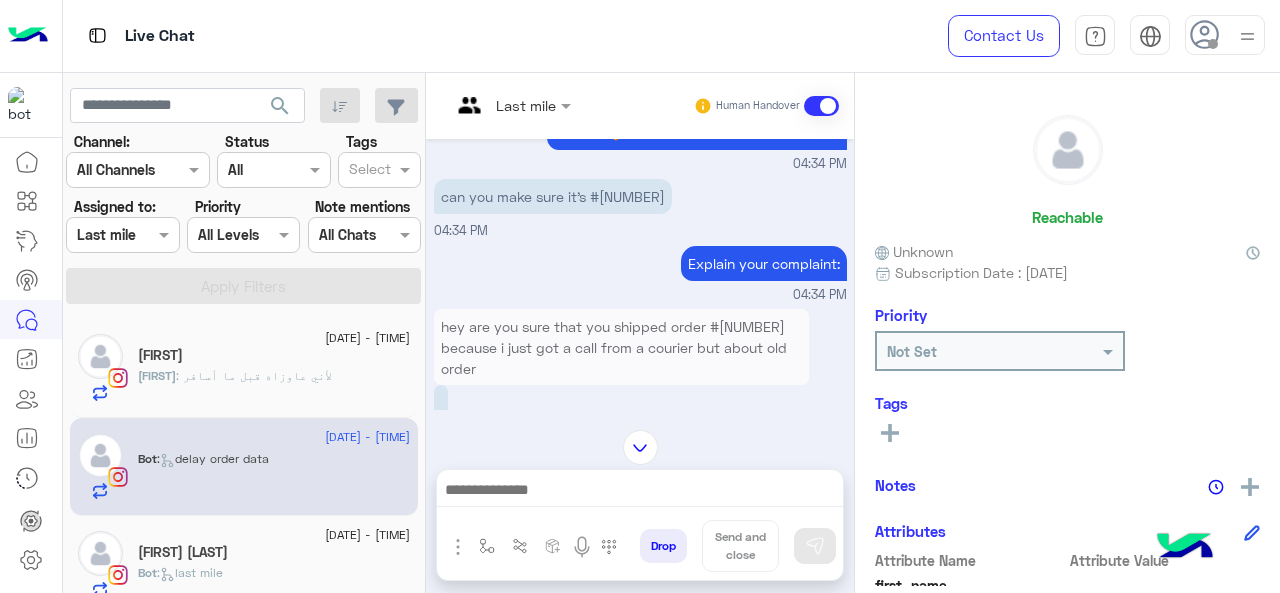 scroll, scrollTop: 545, scrollLeft: 0, axis: vertical 